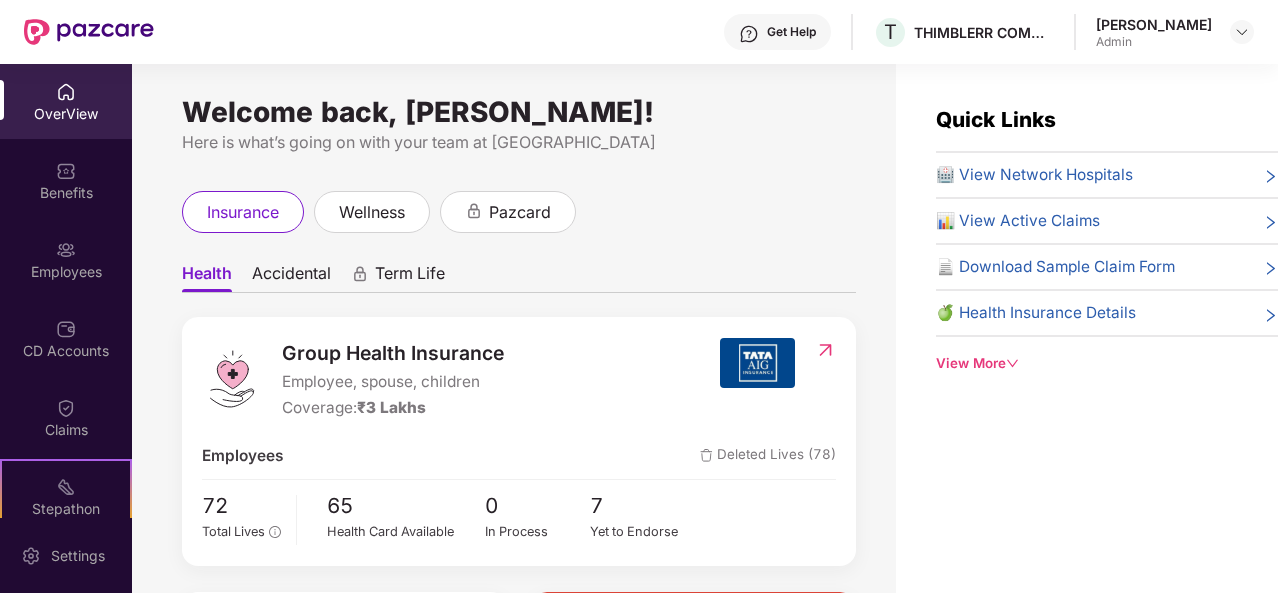 scroll, scrollTop: 0, scrollLeft: 0, axis: both 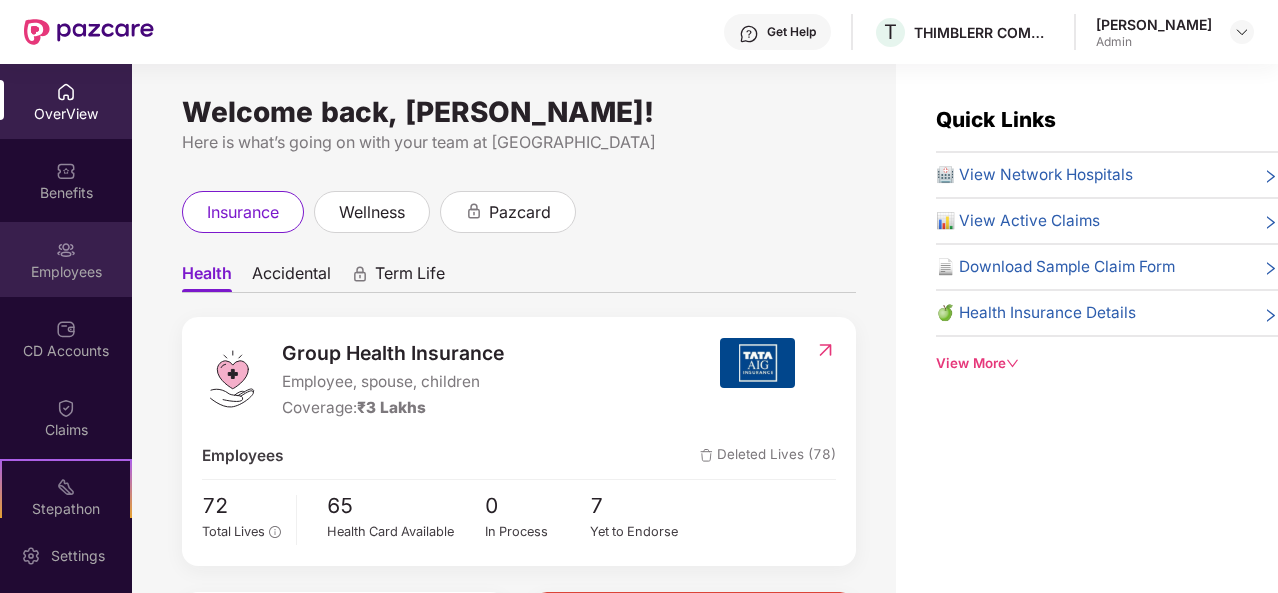 click at bounding box center (66, 250) 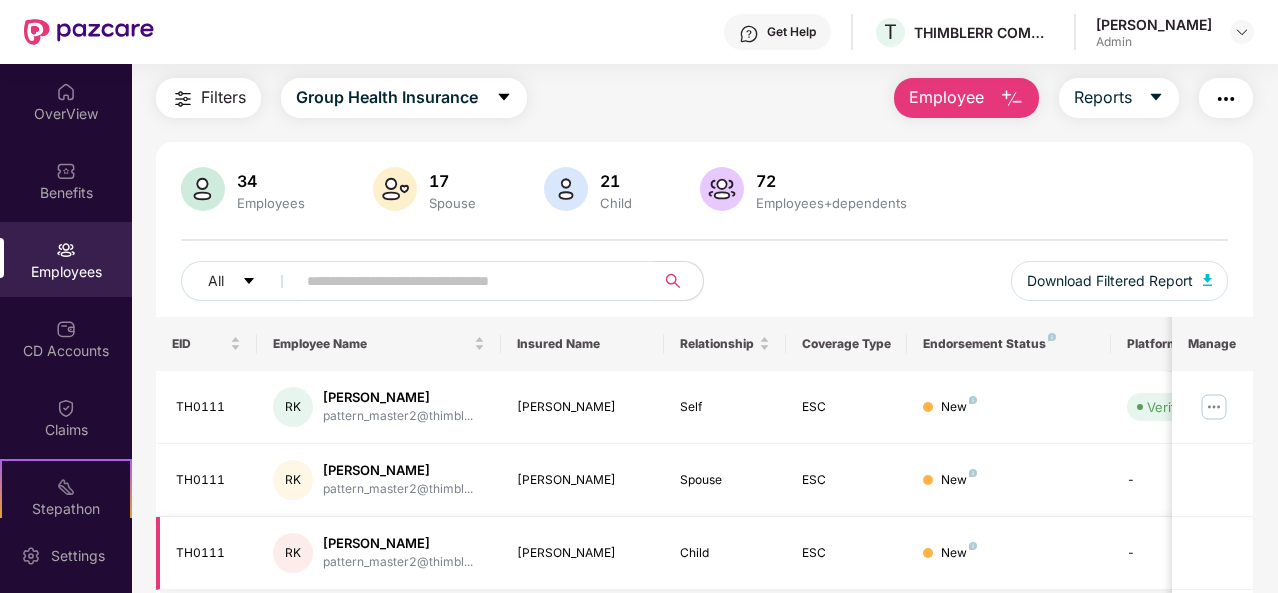 scroll, scrollTop: 11, scrollLeft: 0, axis: vertical 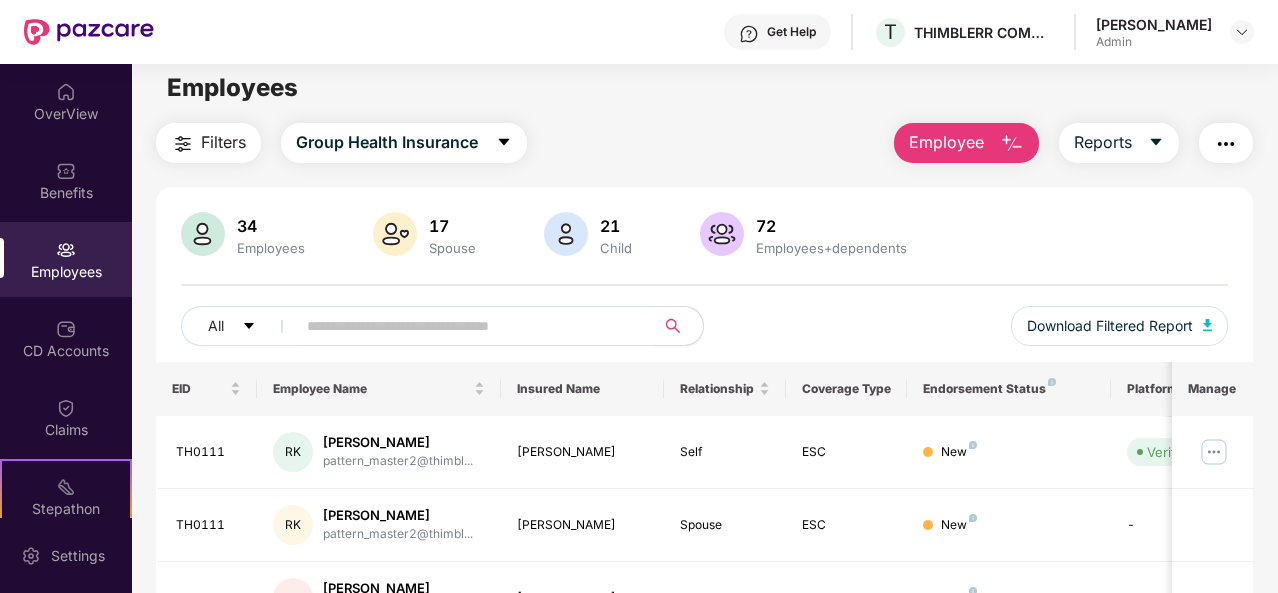 click on "Employee" at bounding box center [966, 143] 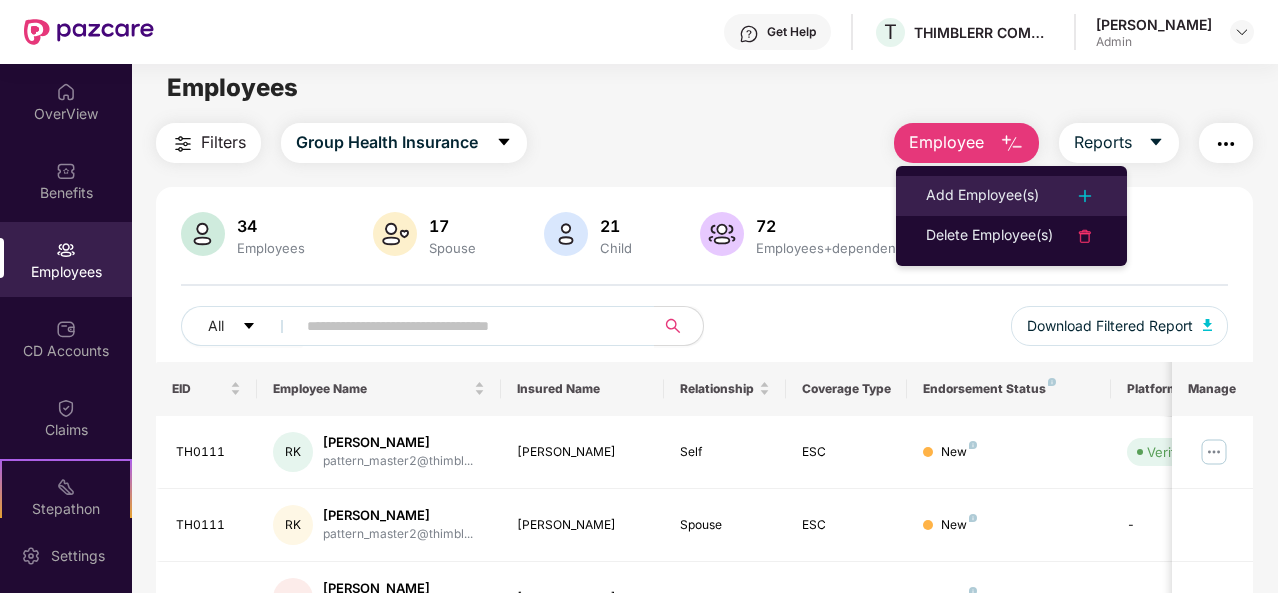 click on "Add Employee(s)" at bounding box center (1011, 196) 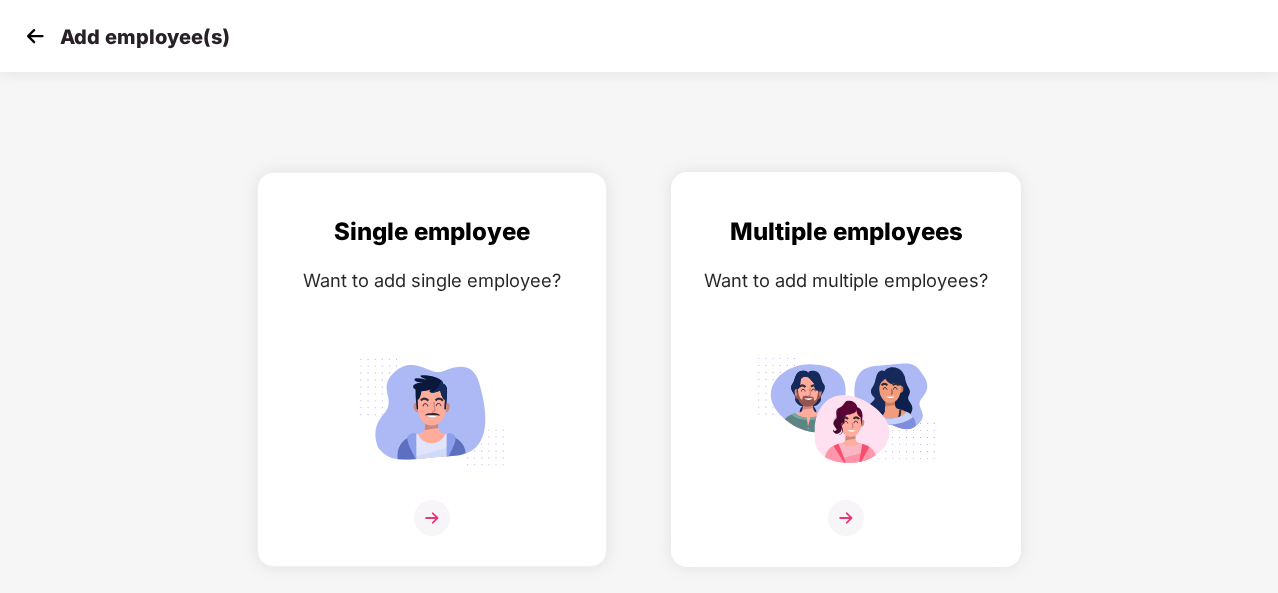click at bounding box center (846, 411) 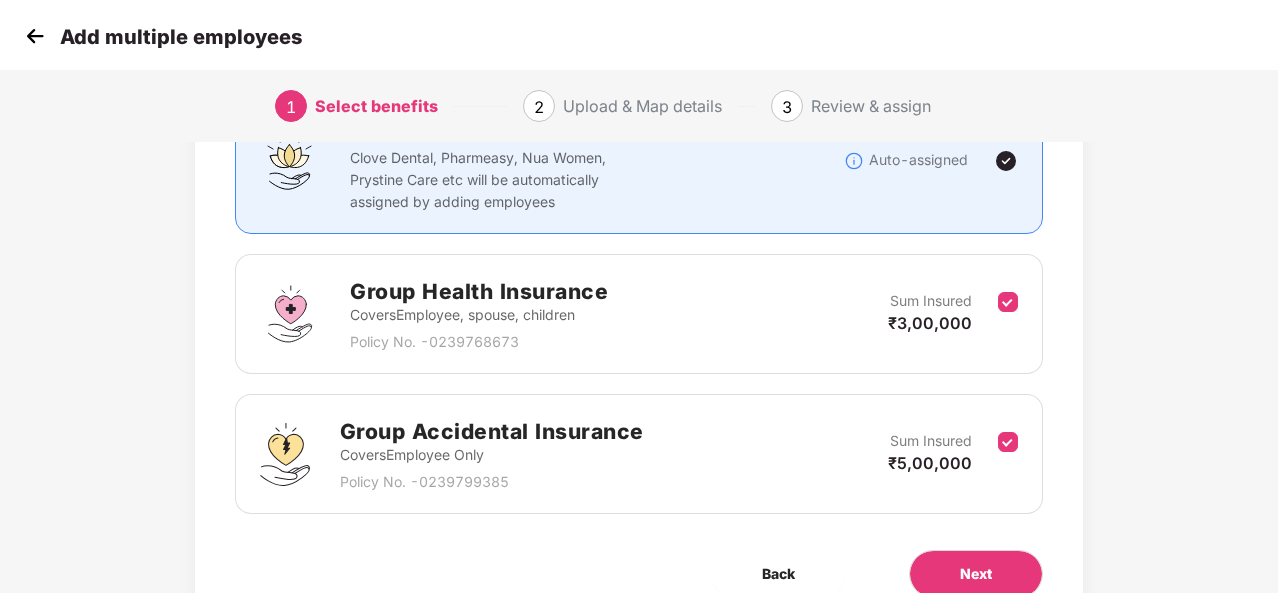 scroll, scrollTop: 284, scrollLeft: 0, axis: vertical 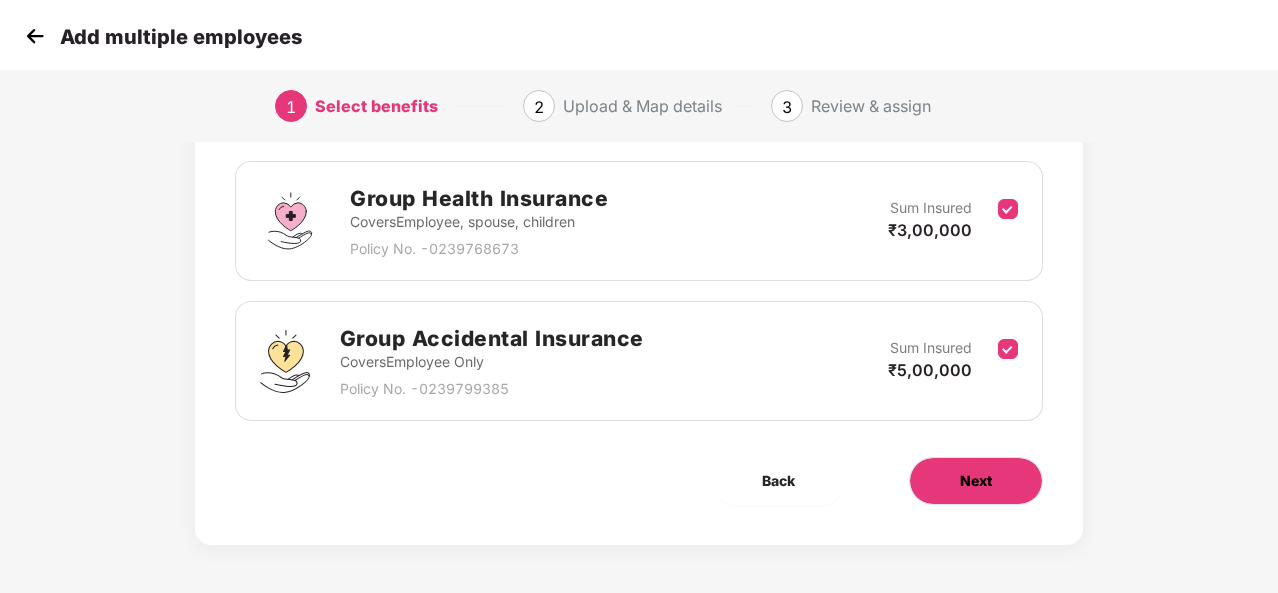click on "Next" at bounding box center (976, 481) 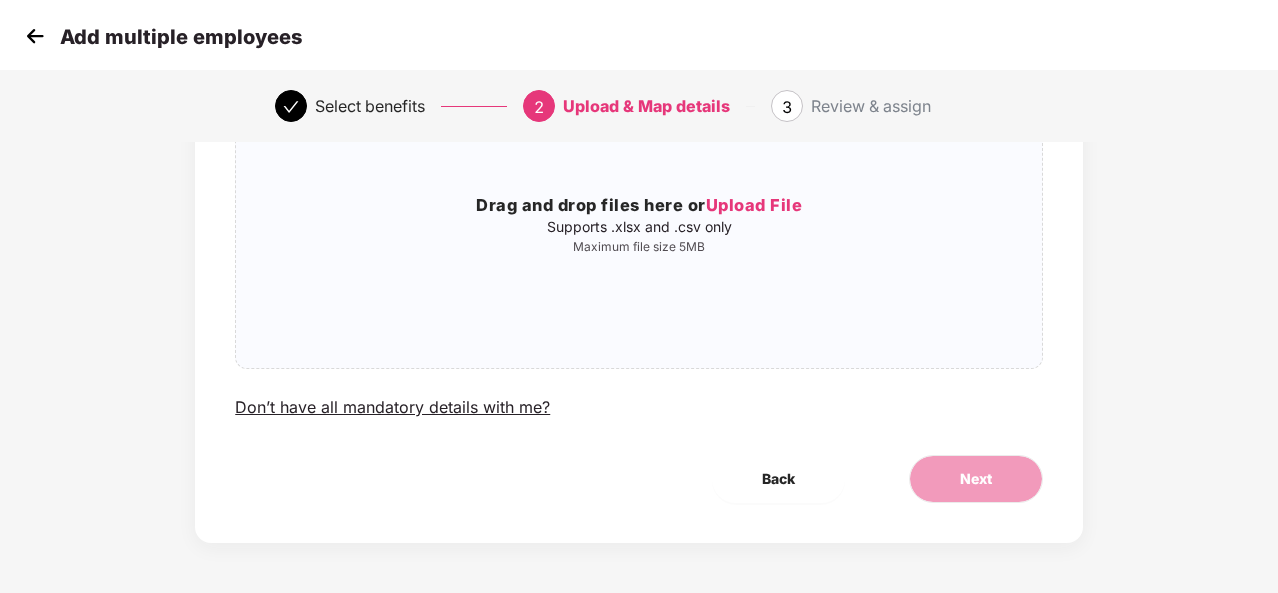 scroll, scrollTop: 0, scrollLeft: 0, axis: both 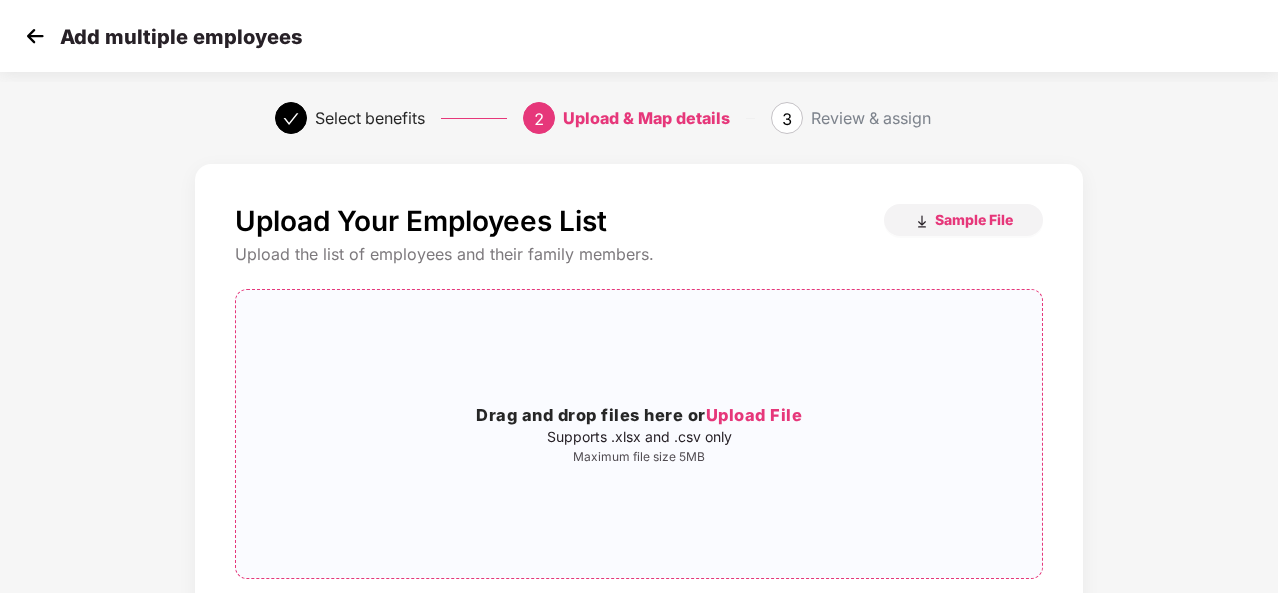click on "Upload File" at bounding box center [754, 415] 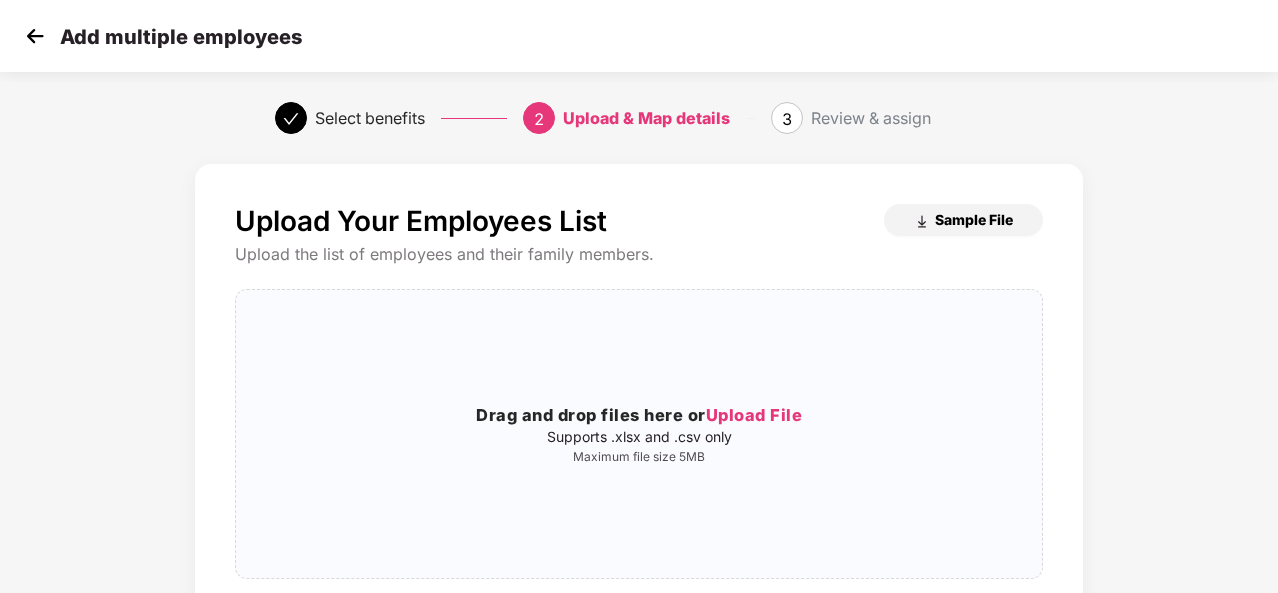 click on "Sample File" at bounding box center (974, 219) 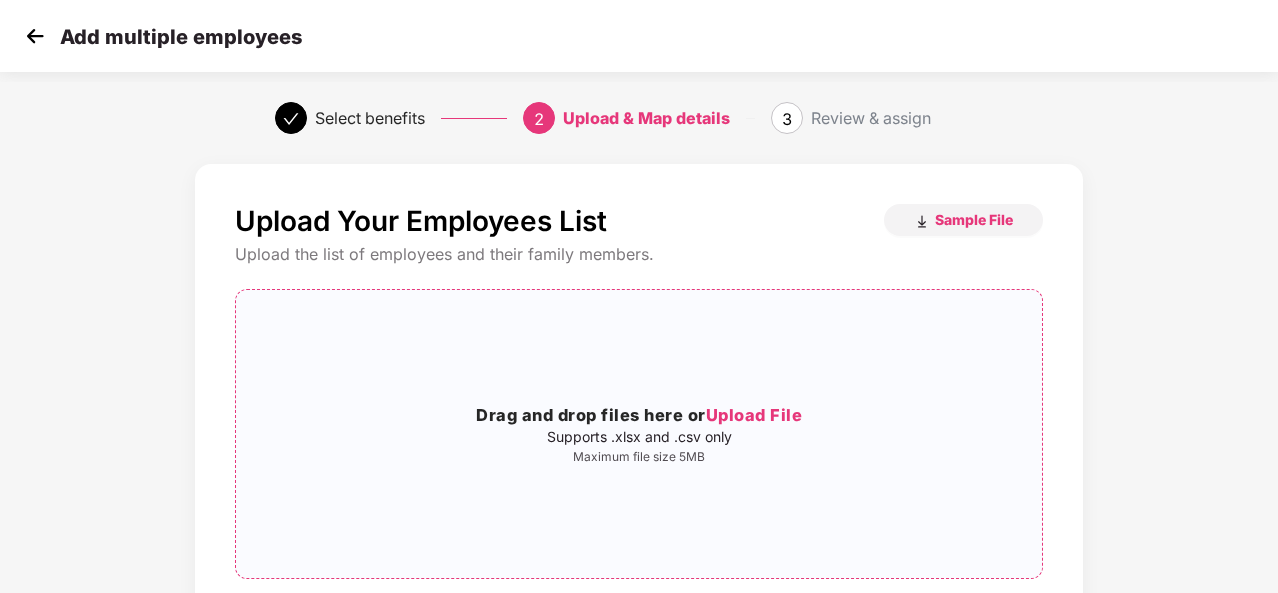 click on "Upload File" at bounding box center [754, 415] 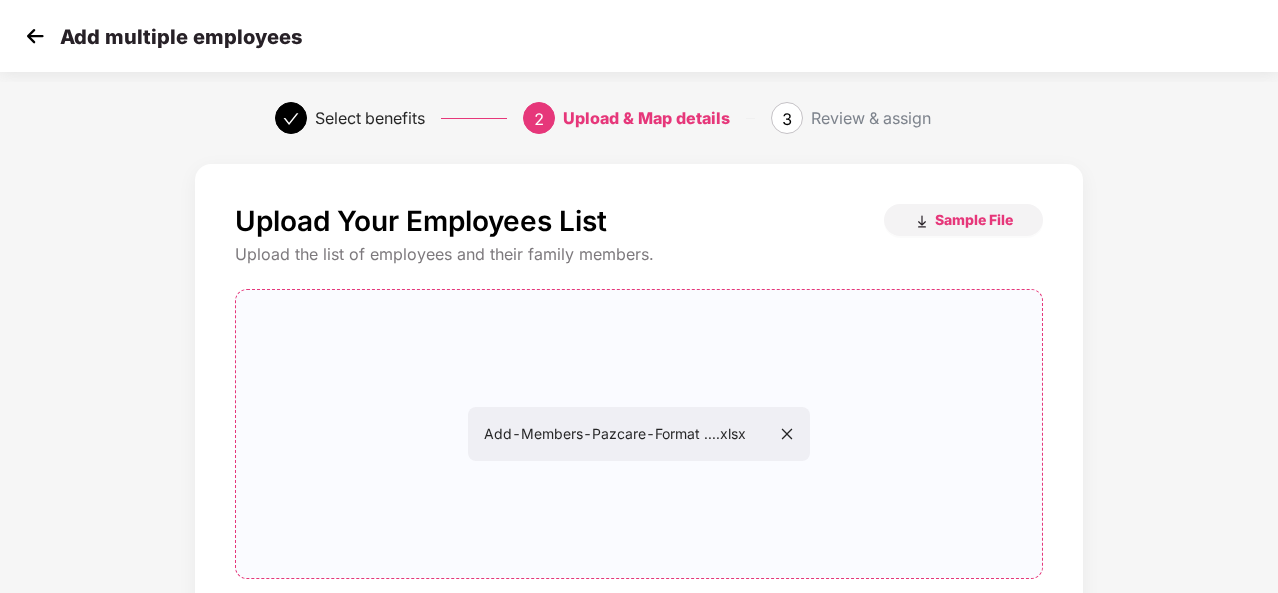 scroll, scrollTop: 210, scrollLeft: 0, axis: vertical 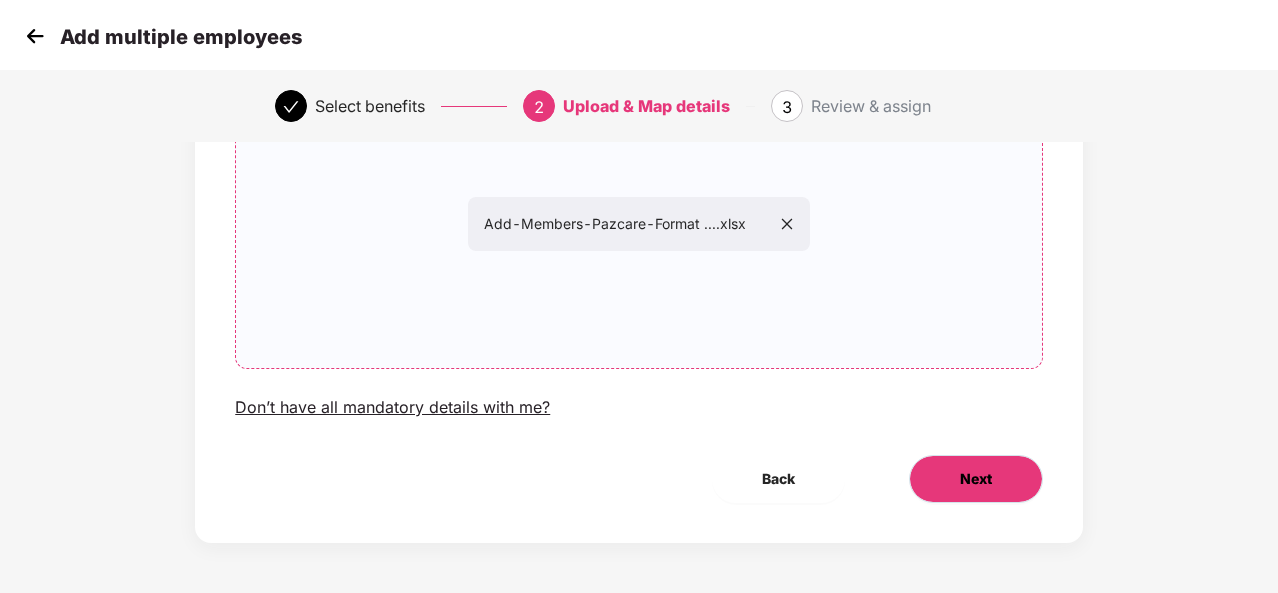 click on "Next" at bounding box center [976, 479] 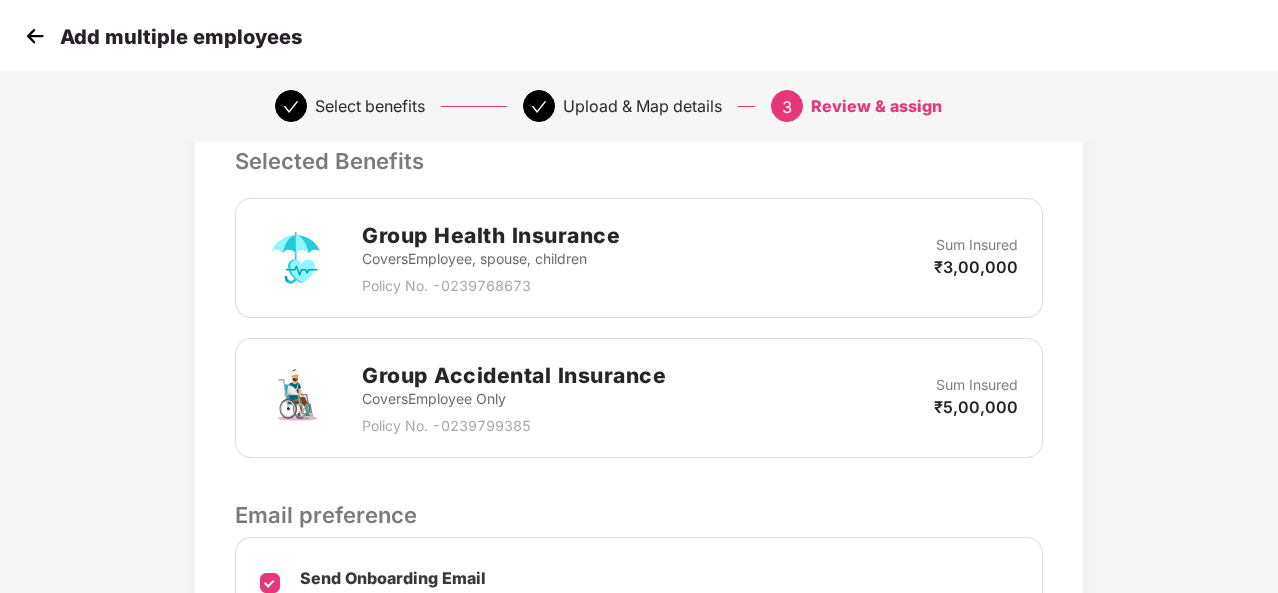 scroll, scrollTop: 680, scrollLeft: 0, axis: vertical 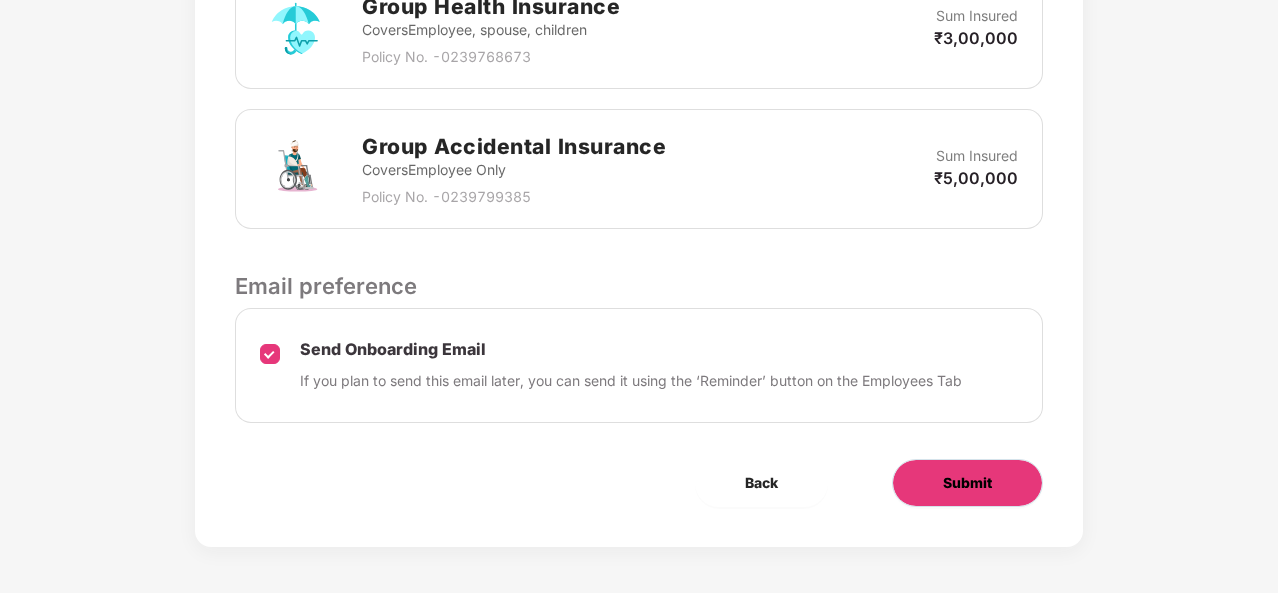 click on "Submit" at bounding box center (967, 483) 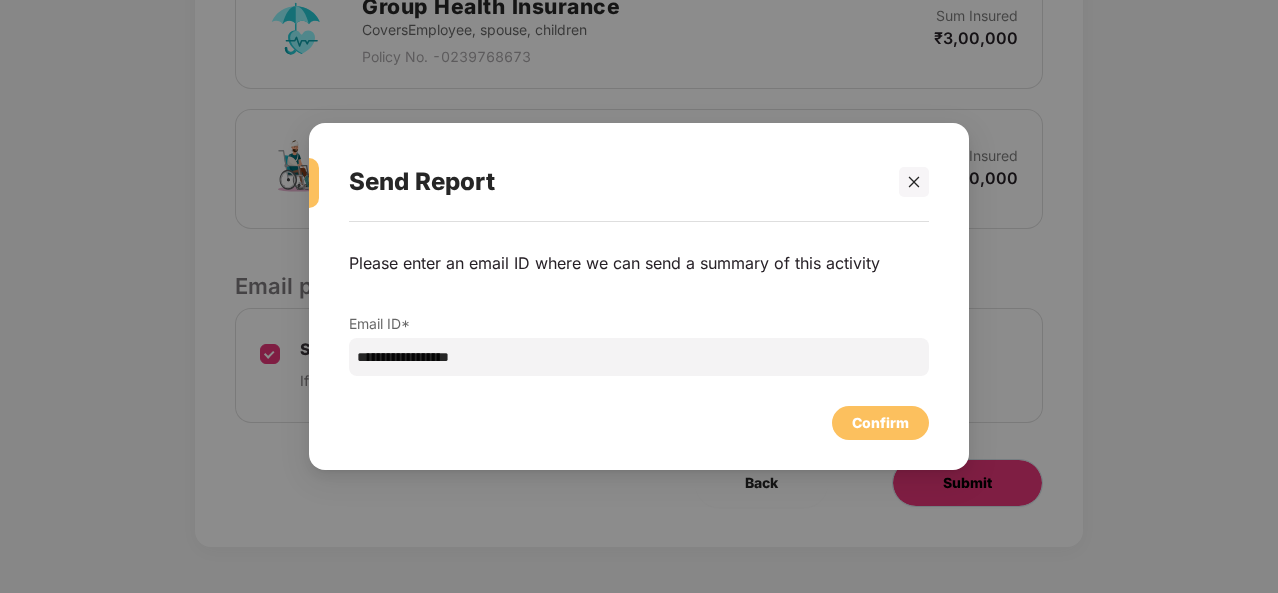 scroll, scrollTop: 0, scrollLeft: 0, axis: both 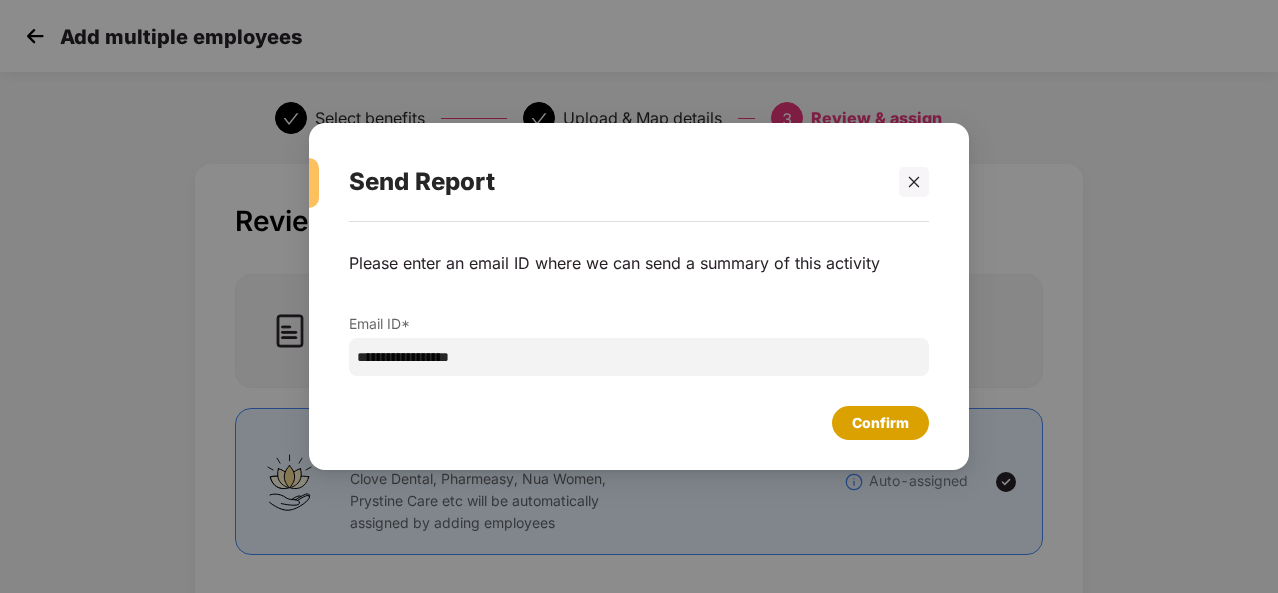 click on "Confirm" at bounding box center (880, 423) 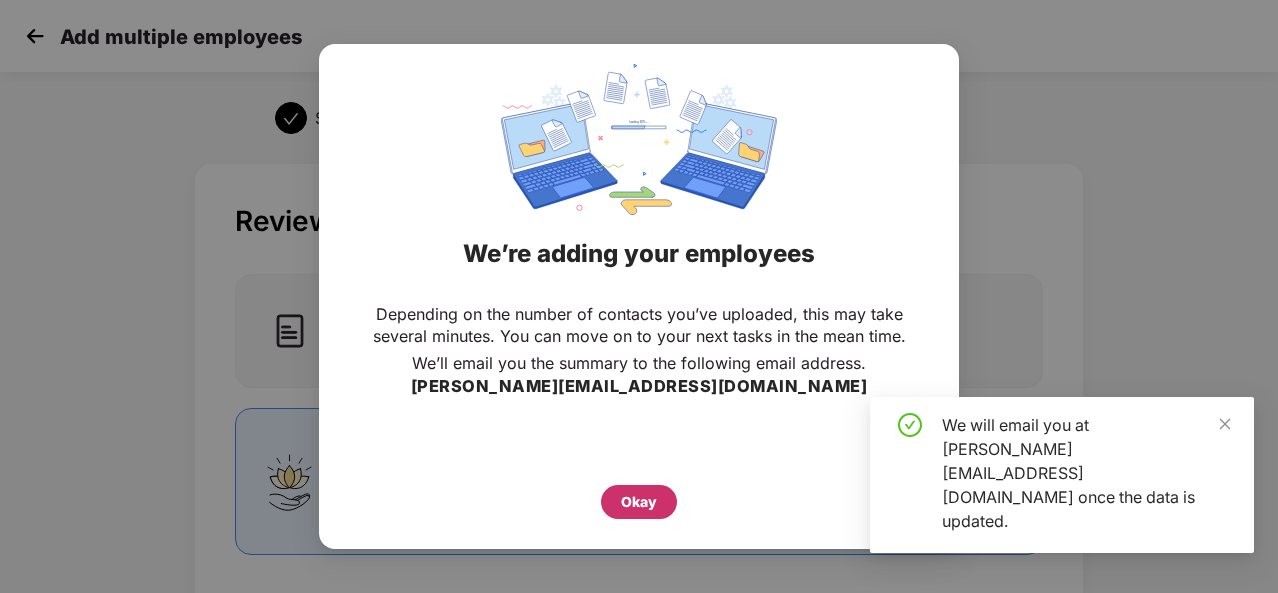 click on "Okay" at bounding box center (639, 502) 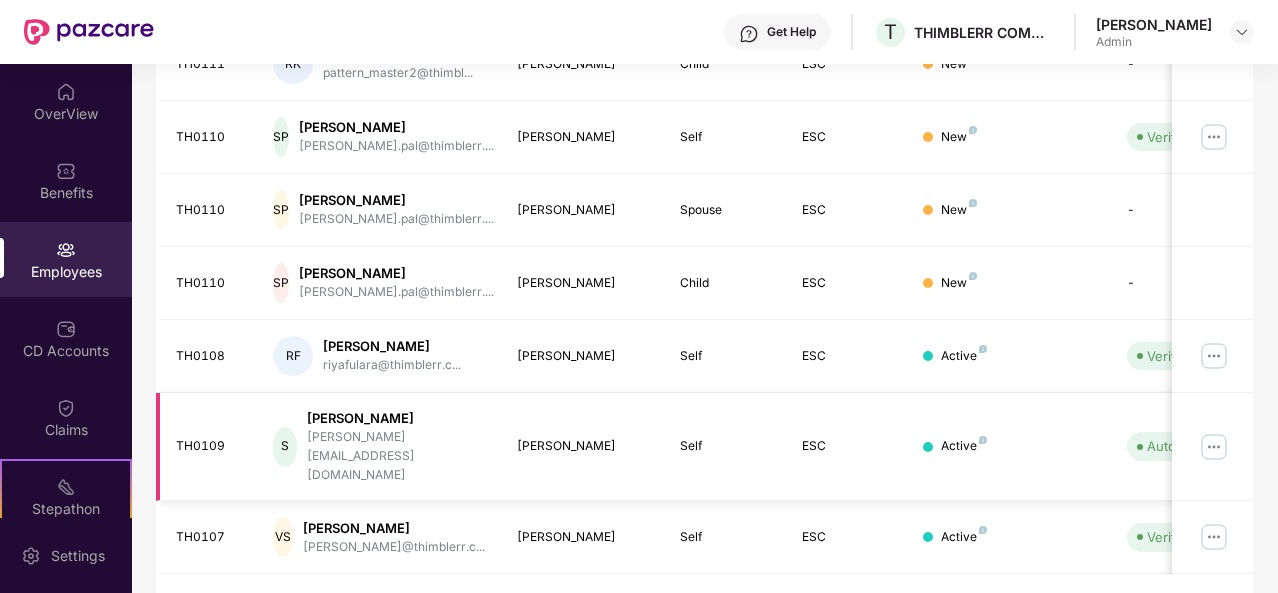 scroll, scrollTop: 0, scrollLeft: 0, axis: both 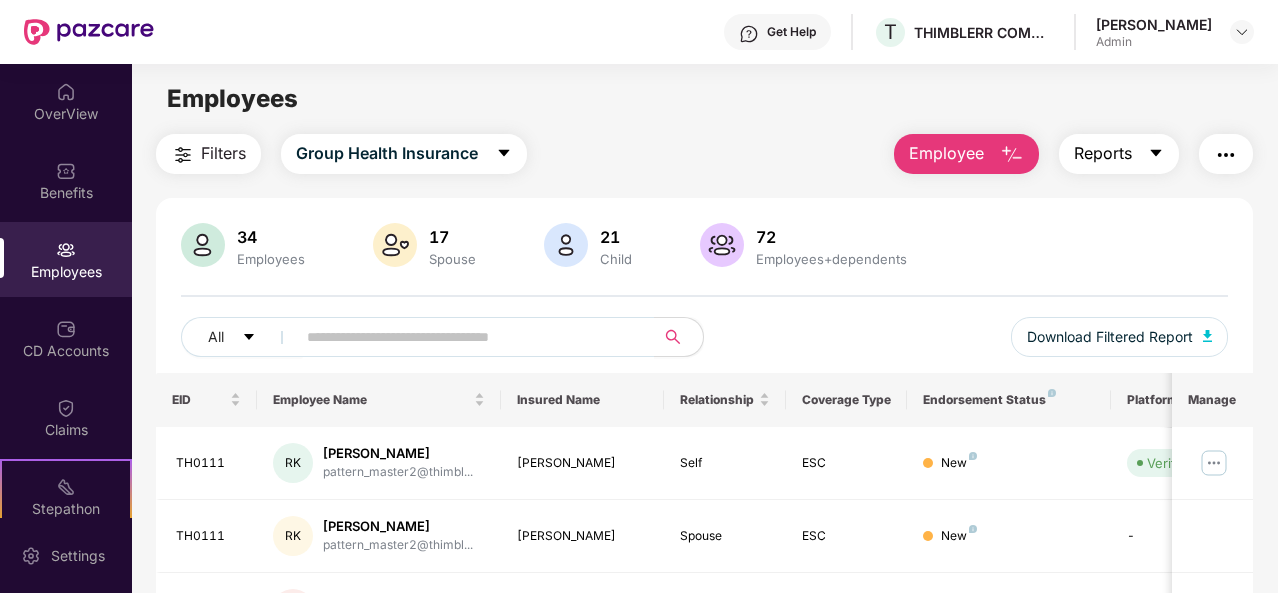 click 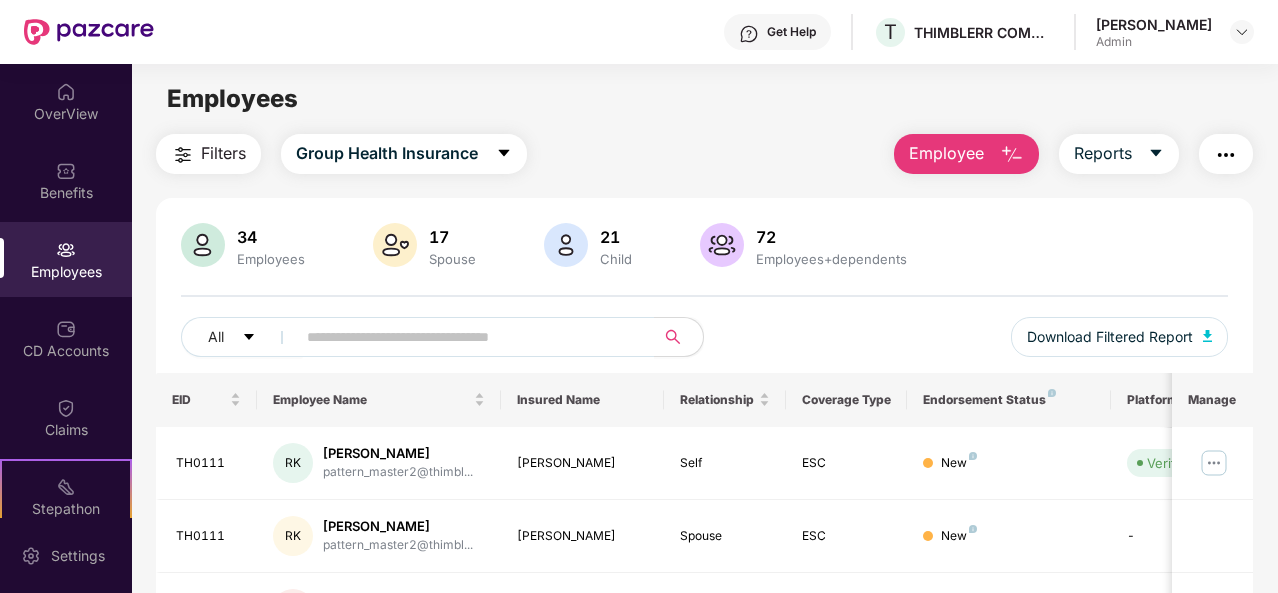 click on "Employees" at bounding box center (704, 99) 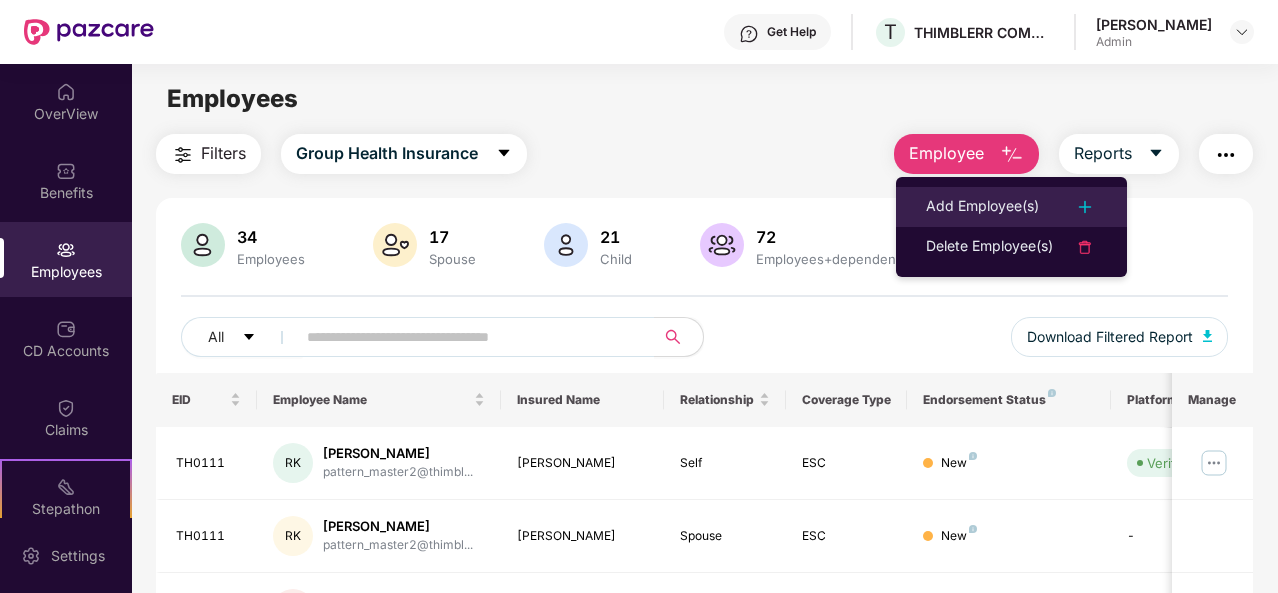 click on "Add Employee(s)" at bounding box center (982, 207) 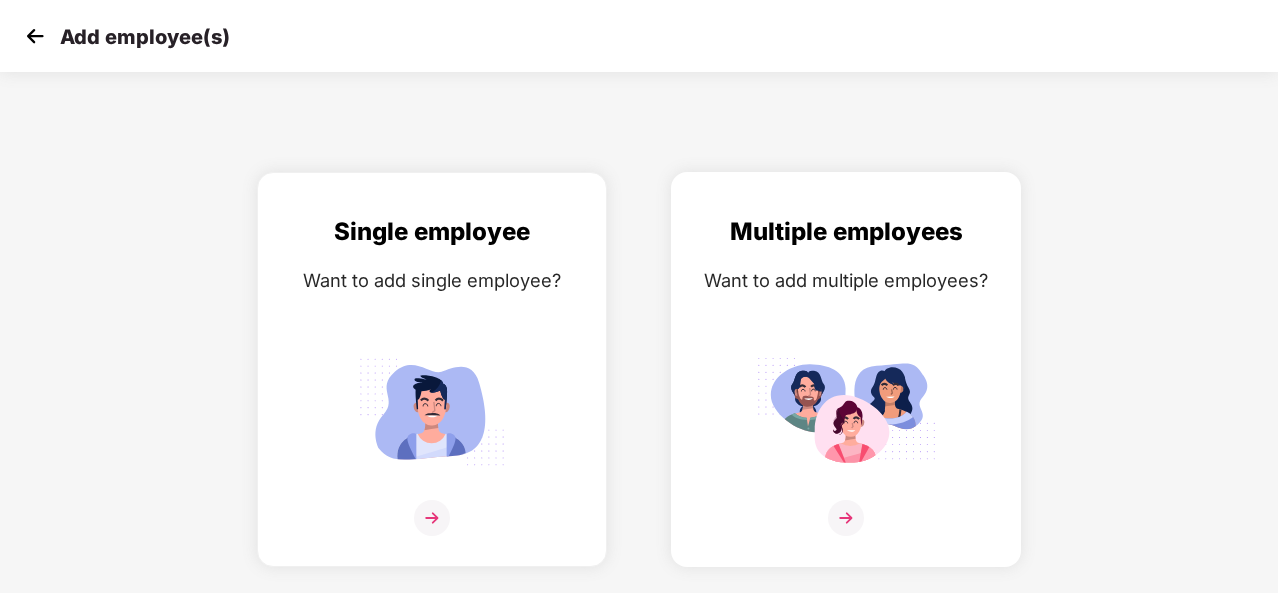 click on "Multiple employees Want to add multiple employees?" at bounding box center (846, 387) 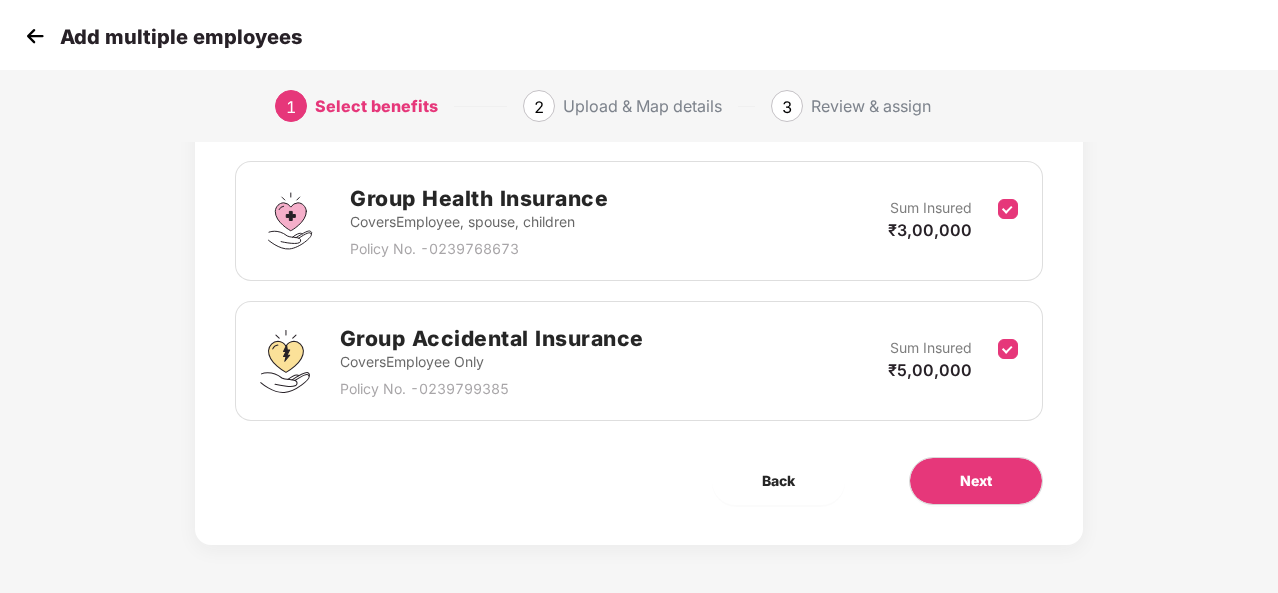 scroll, scrollTop: 280, scrollLeft: 0, axis: vertical 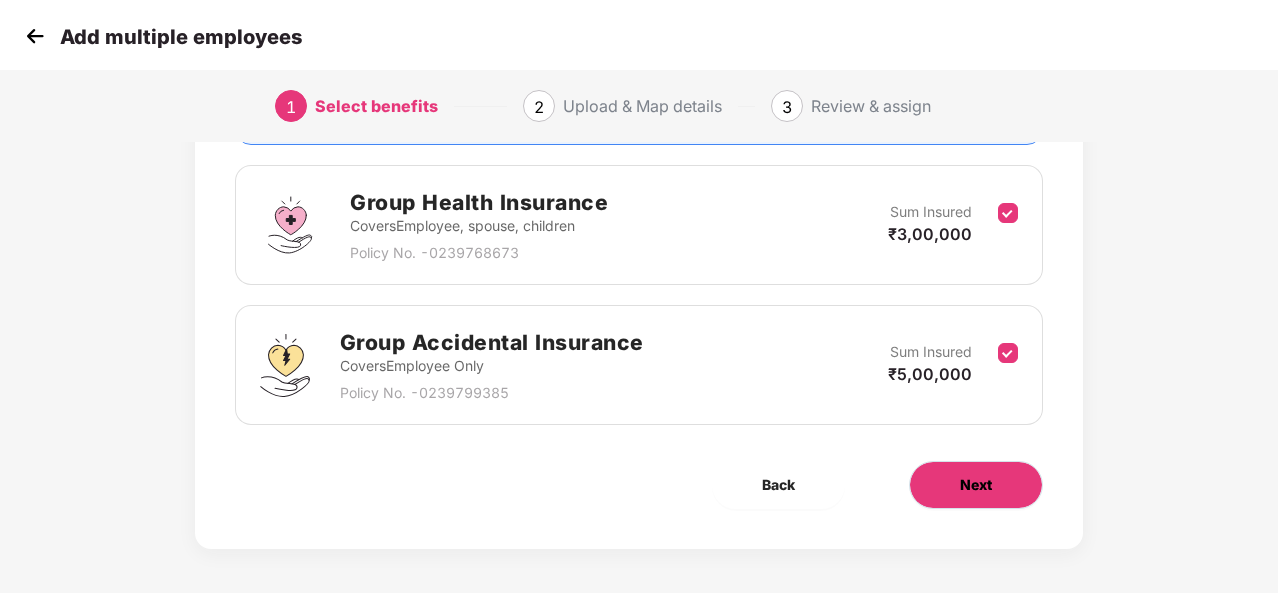 click on "Next" at bounding box center (976, 485) 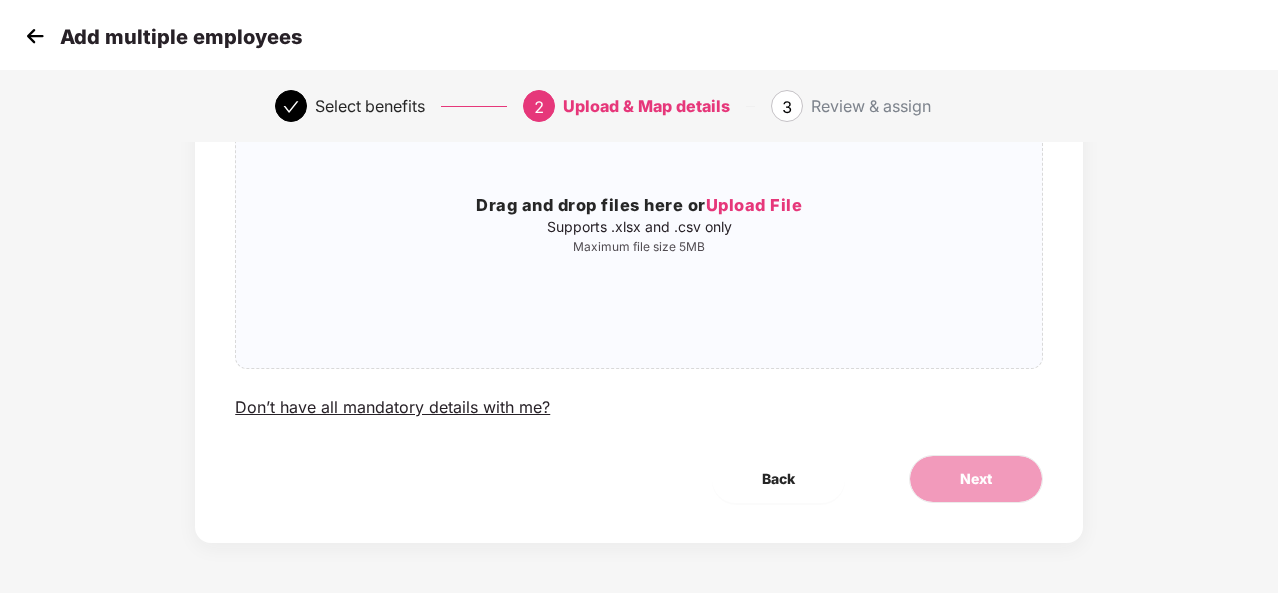 scroll, scrollTop: 0, scrollLeft: 0, axis: both 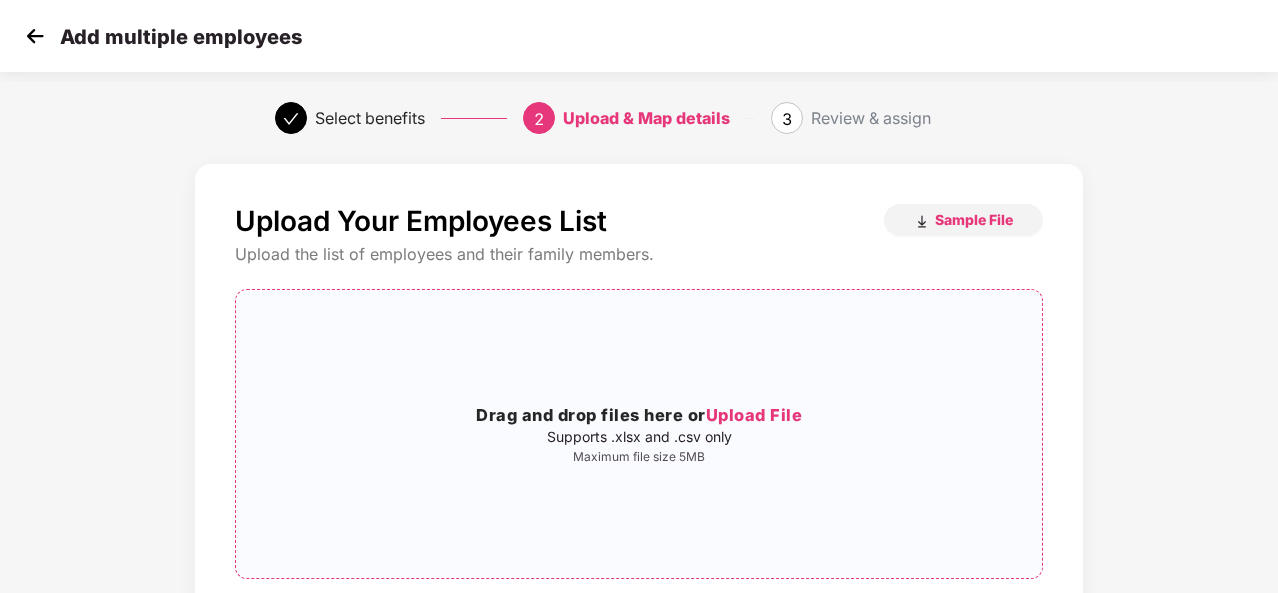 click on "Upload File" at bounding box center (754, 415) 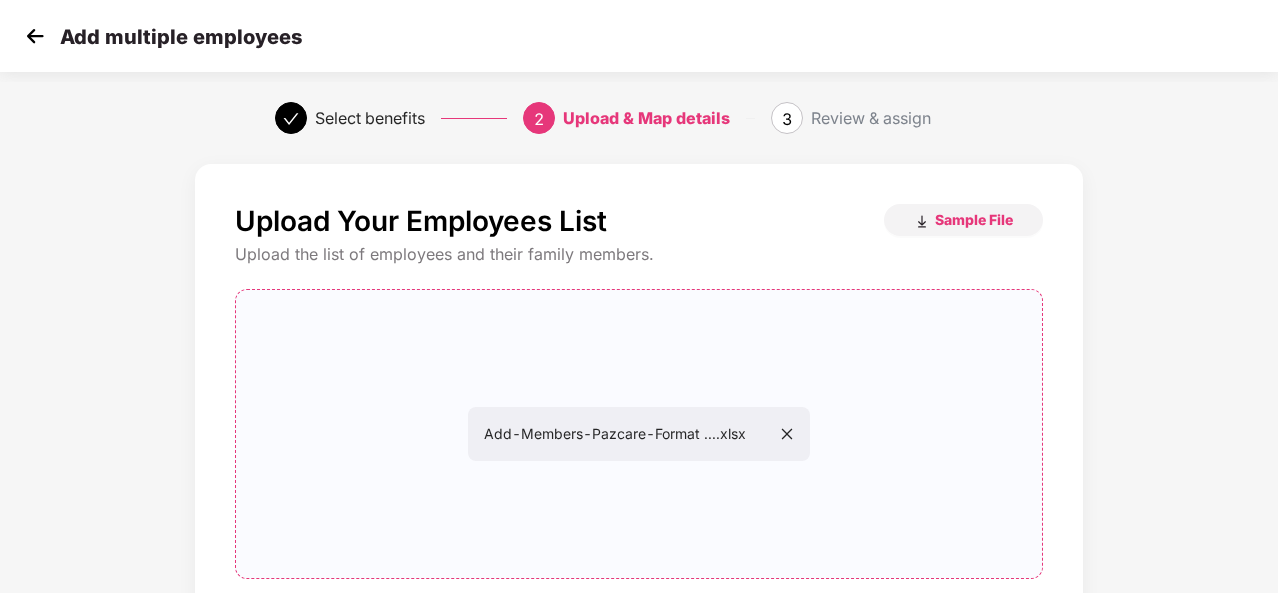 scroll, scrollTop: 210, scrollLeft: 0, axis: vertical 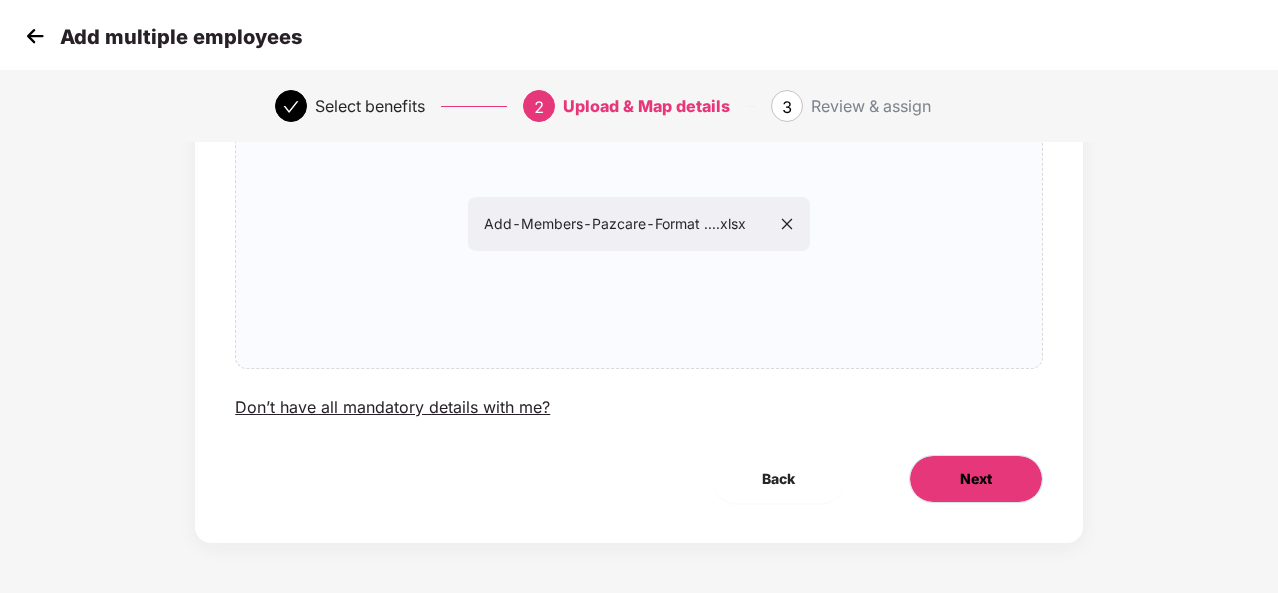 click on "Next" at bounding box center [976, 479] 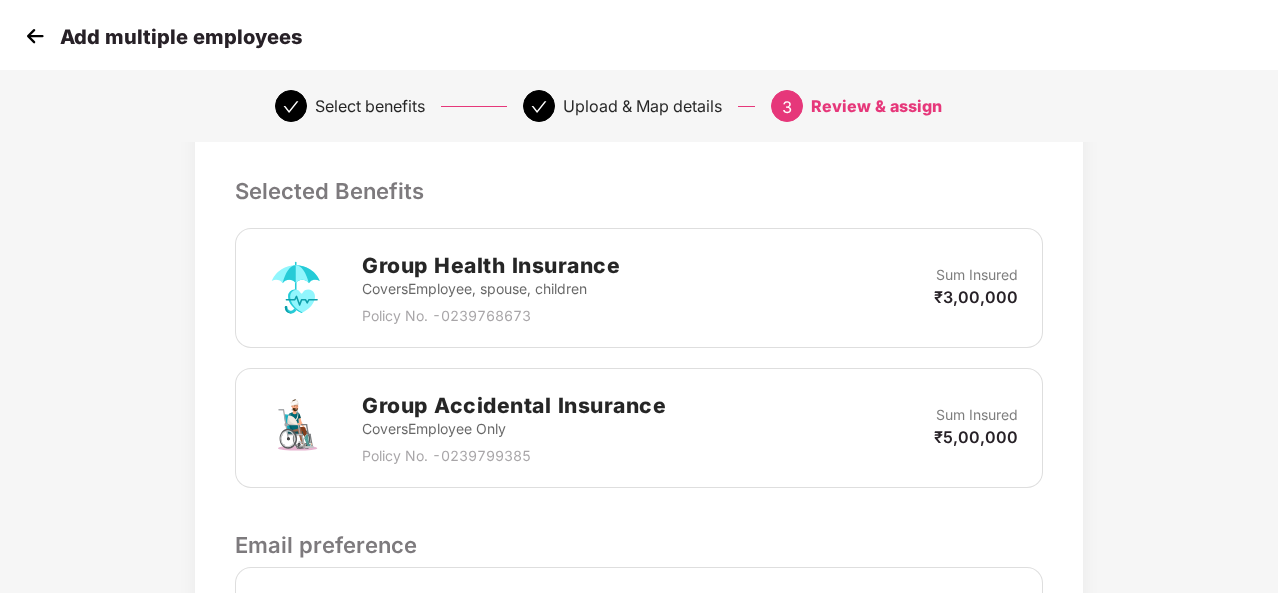 scroll, scrollTop: 430, scrollLeft: 0, axis: vertical 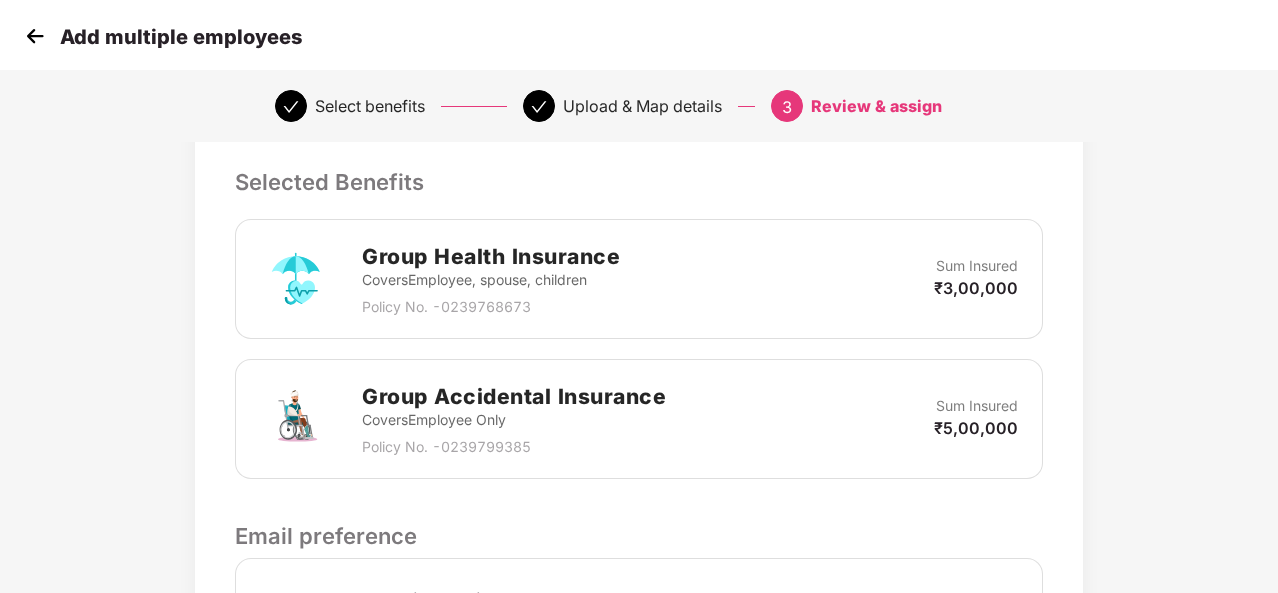 click on "Group Health Insurance Covers  Employee, spouse, children Policy No. -  0239768673 Sum Insured ₹3,00,000" at bounding box center (639, 279) 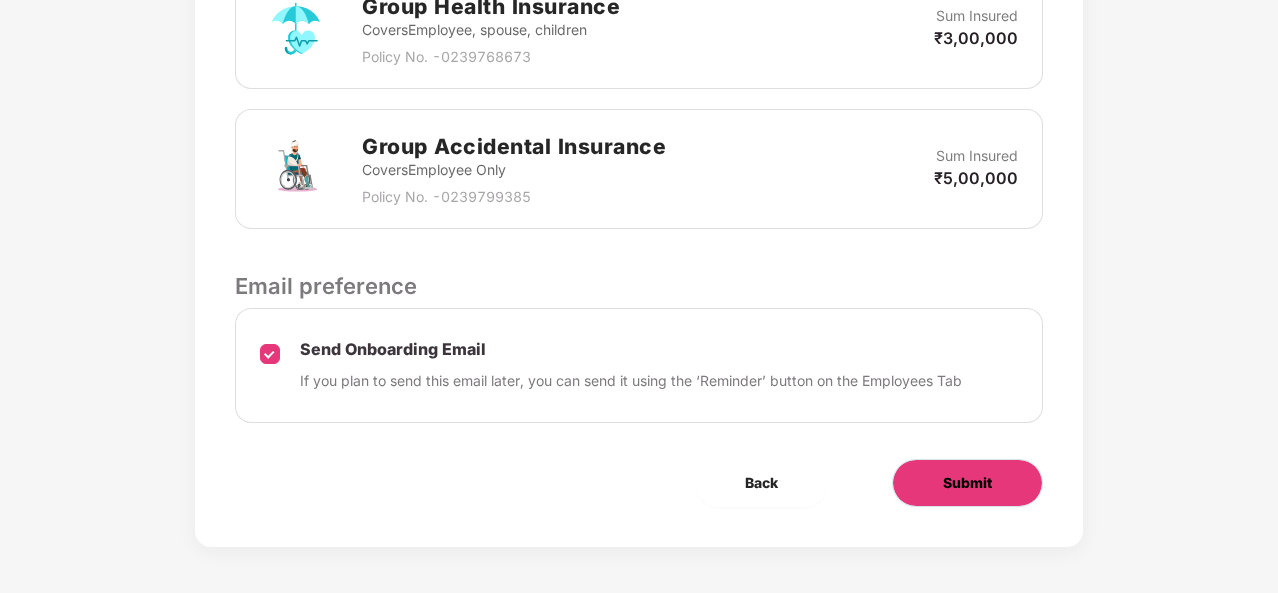 click on "Submit" at bounding box center (967, 483) 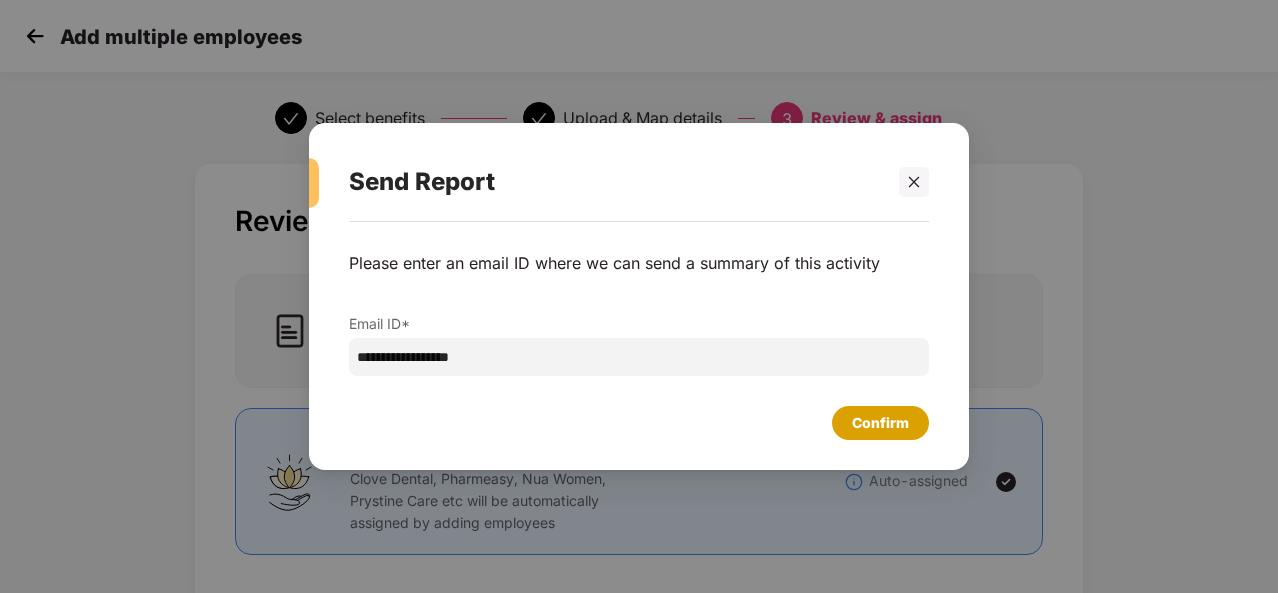 click on "Confirm" at bounding box center (880, 423) 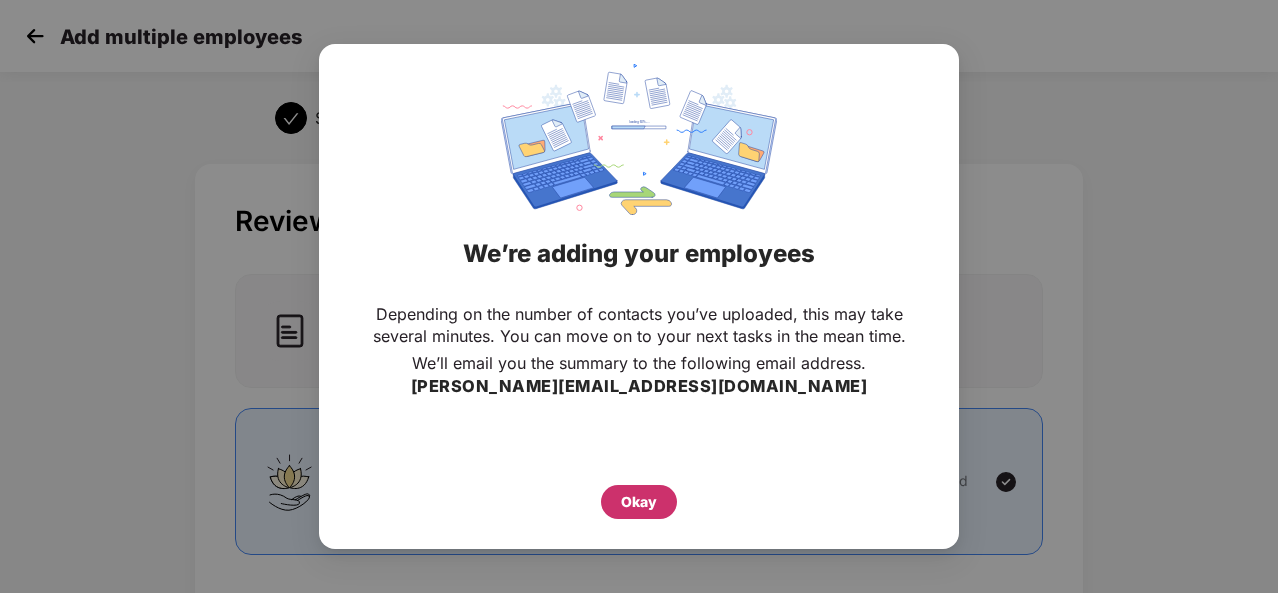 click on "Okay" at bounding box center (639, 502) 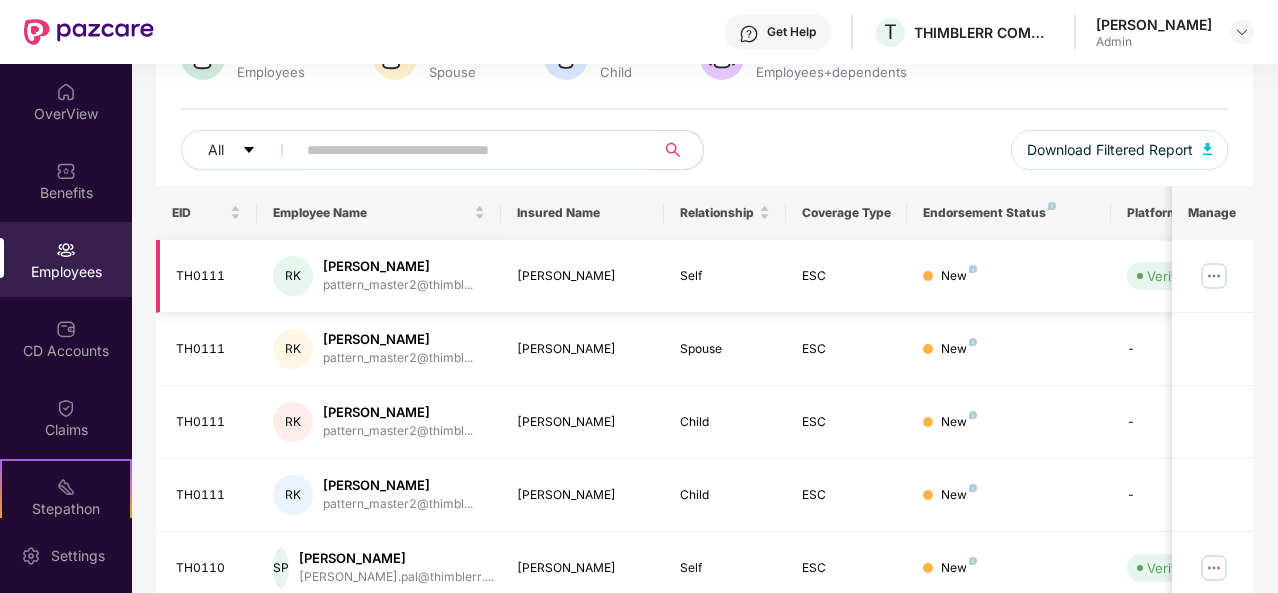 scroll, scrollTop: 188, scrollLeft: 0, axis: vertical 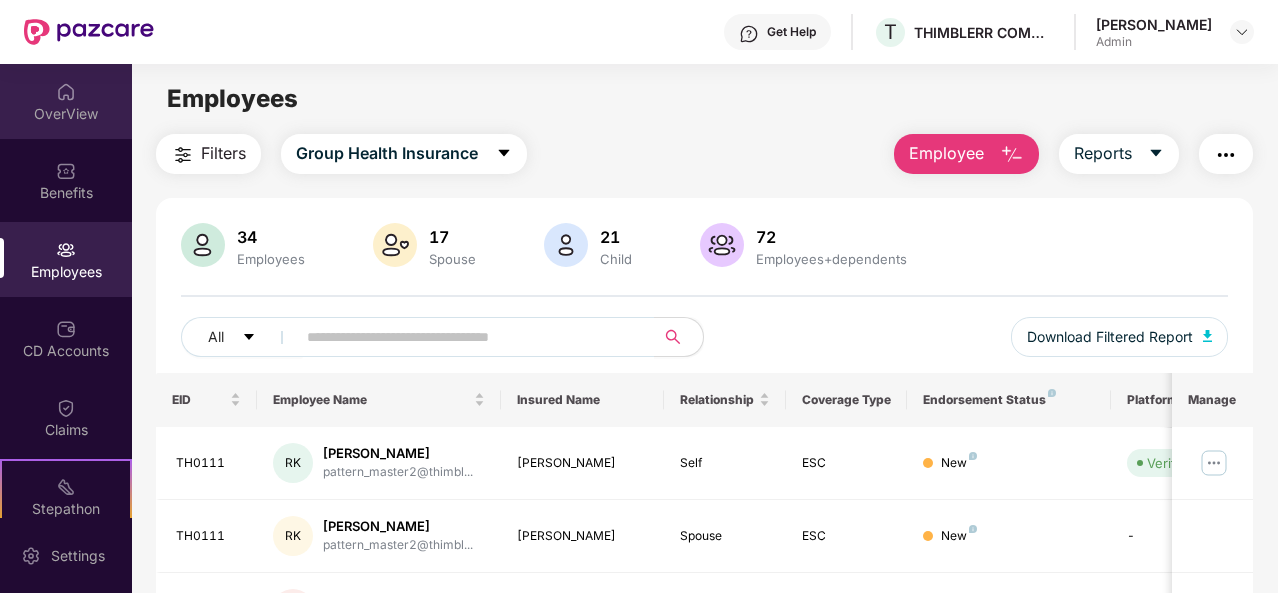 click on "OverView" at bounding box center [66, 114] 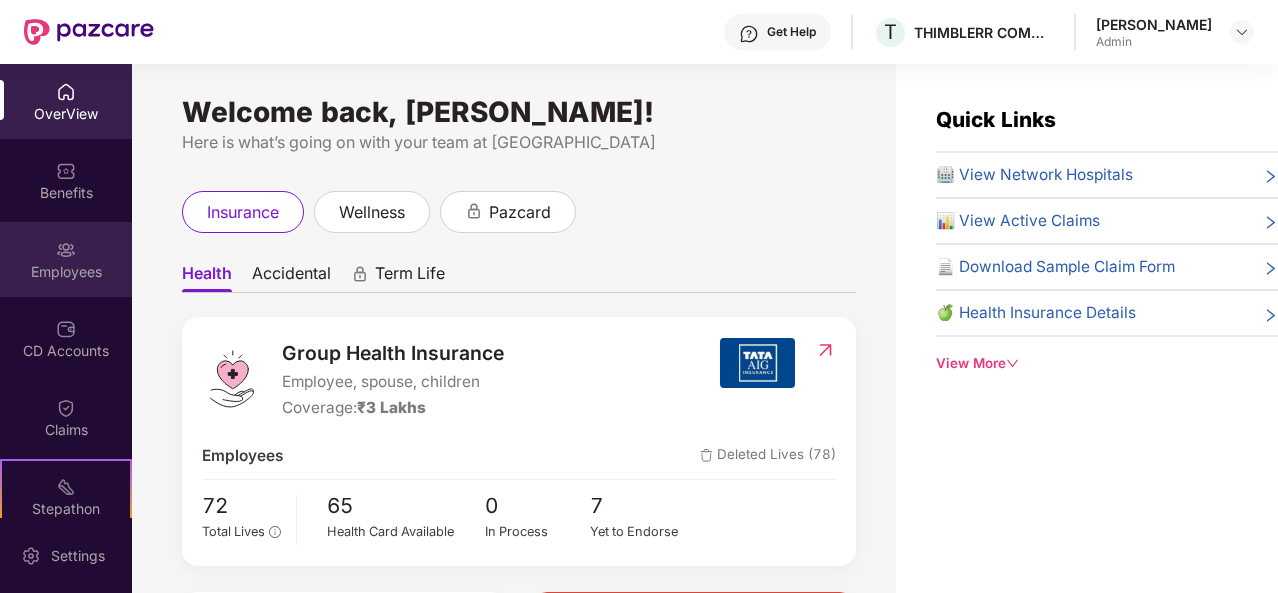 click at bounding box center (66, 250) 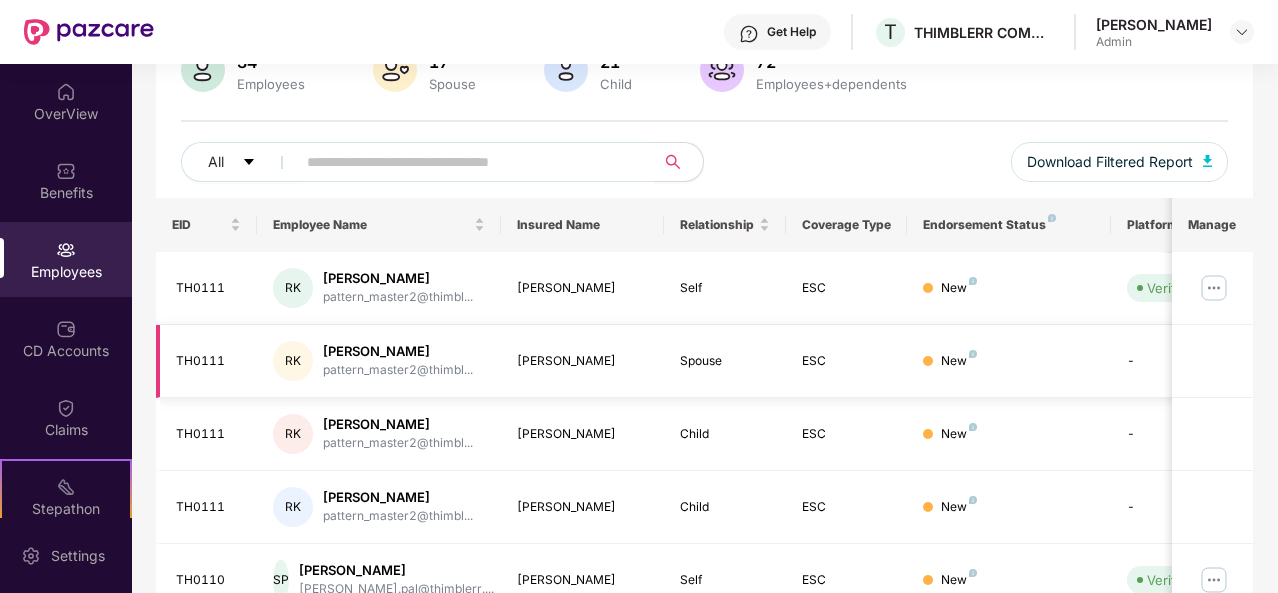 scroll, scrollTop: 0, scrollLeft: 0, axis: both 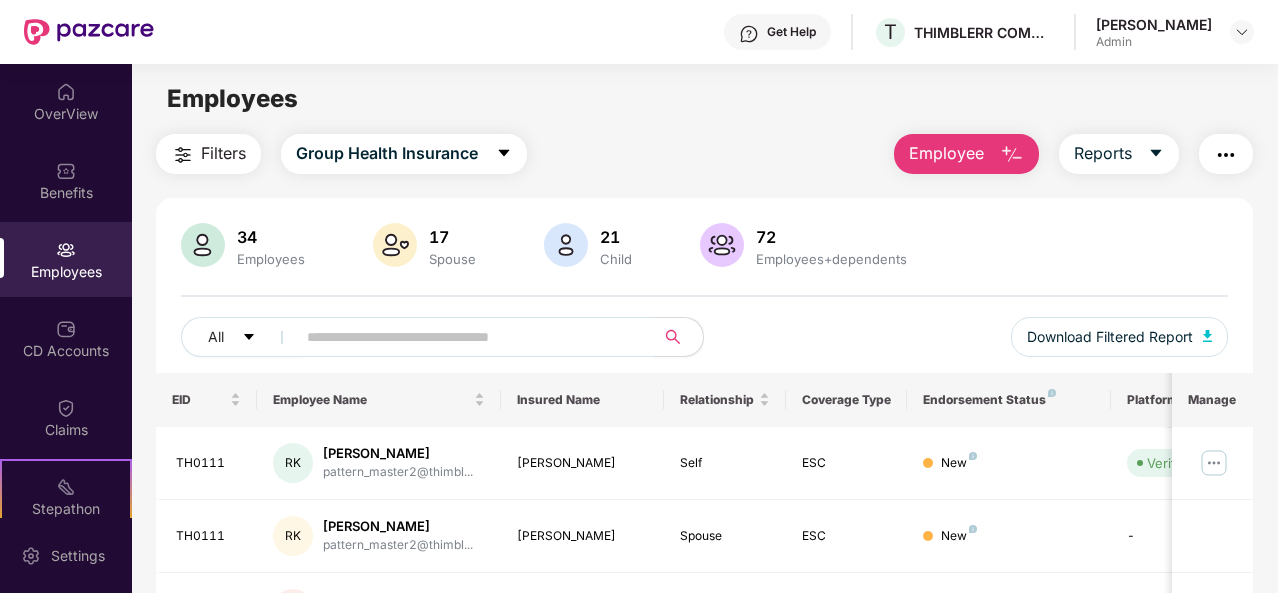 click at bounding box center [1012, 155] 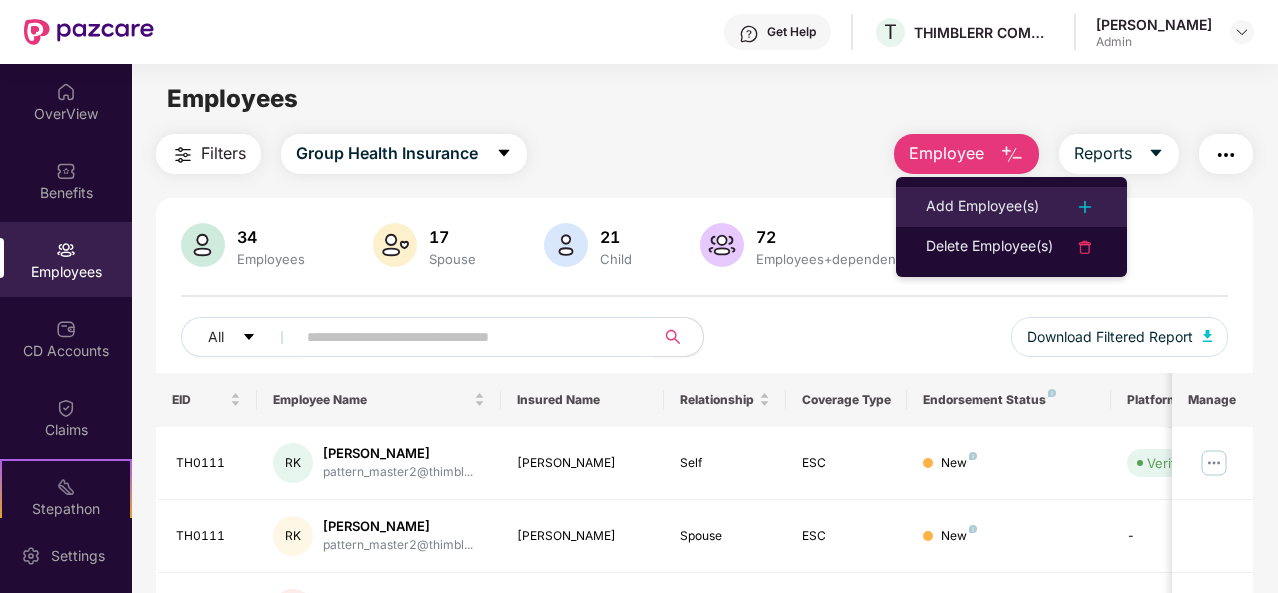 click on "Add Employee(s)" at bounding box center [982, 207] 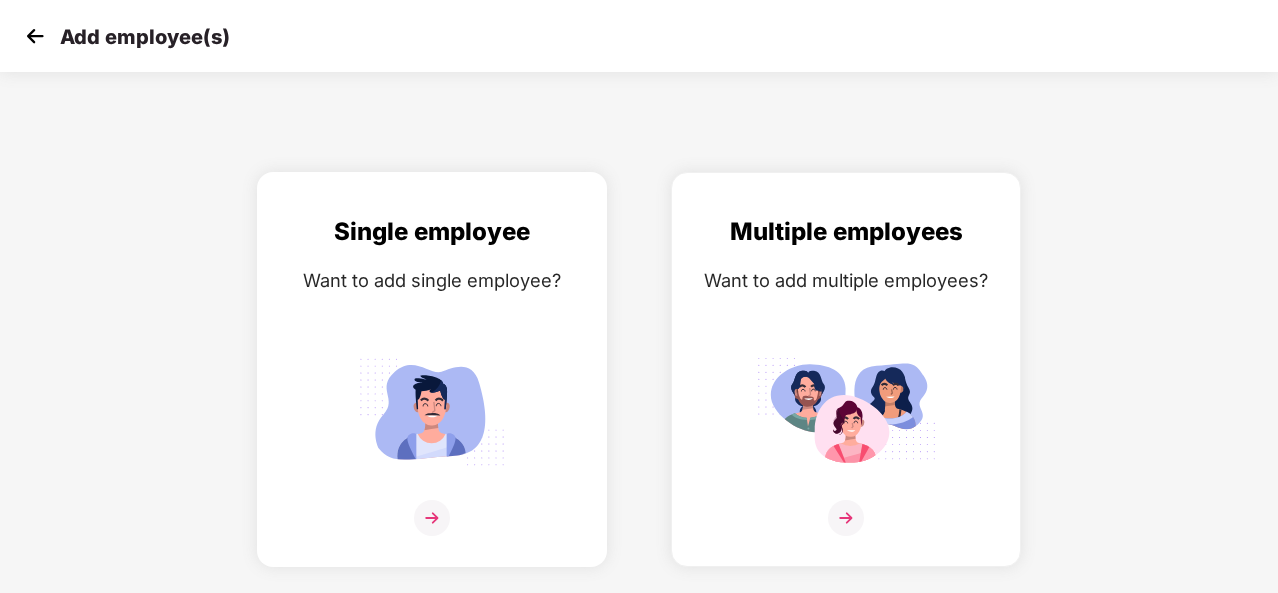 click on "Single employee Want to add single employee?" at bounding box center [432, 387] 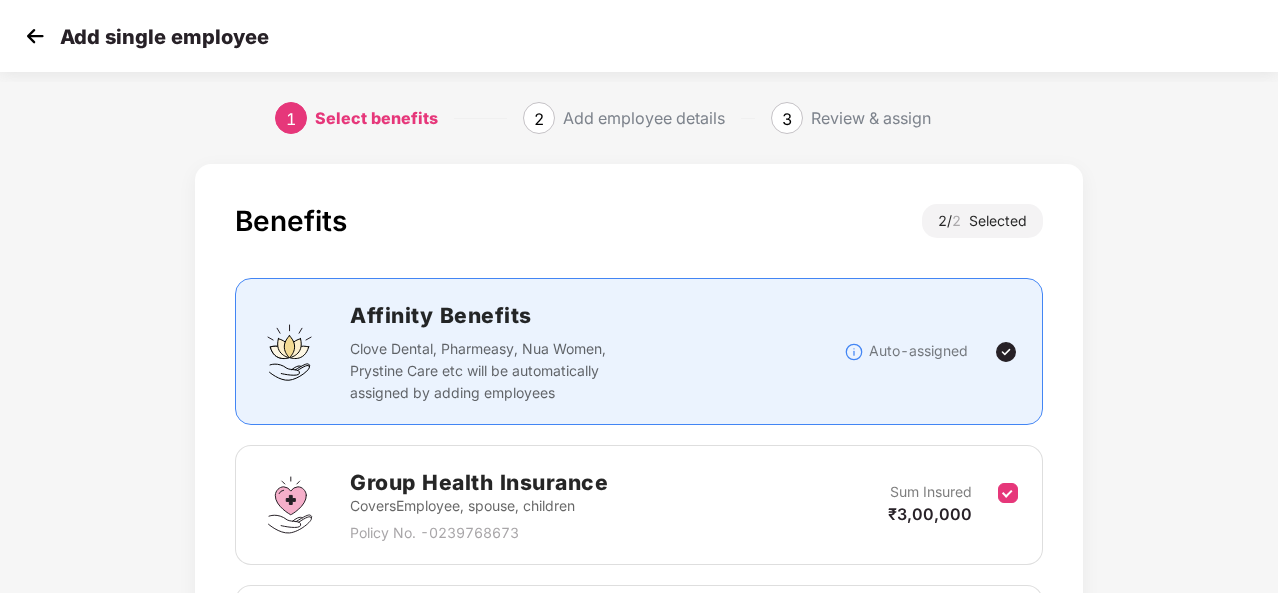 scroll, scrollTop: 284, scrollLeft: 0, axis: vertical 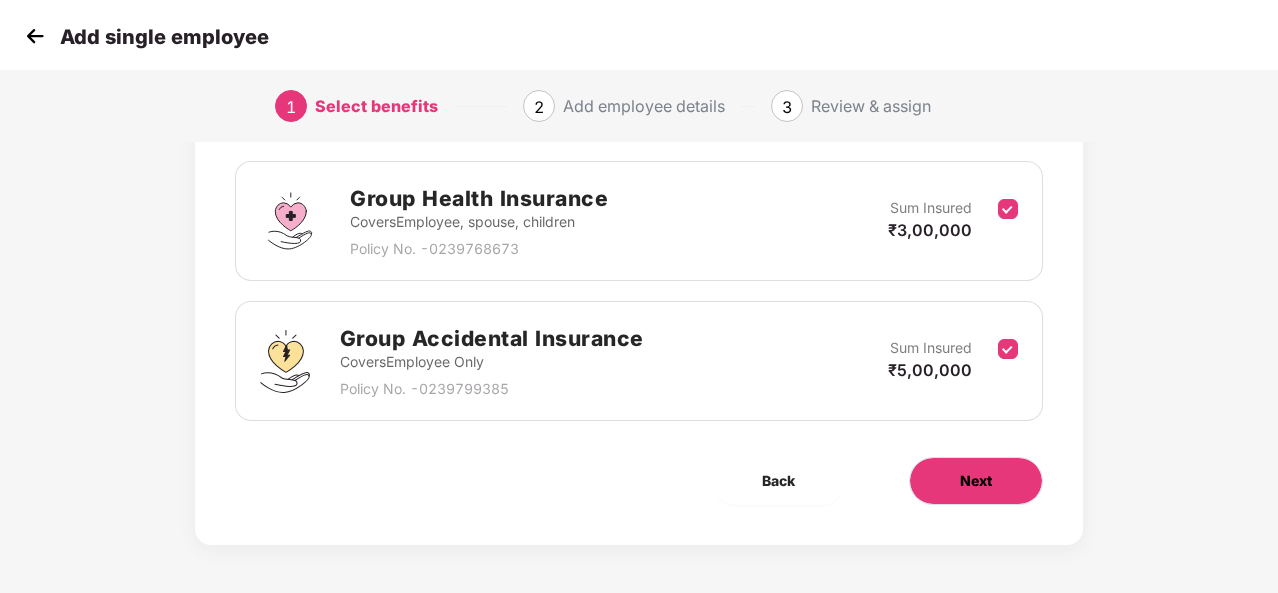click on "Next" at bounding box center (976, 481) 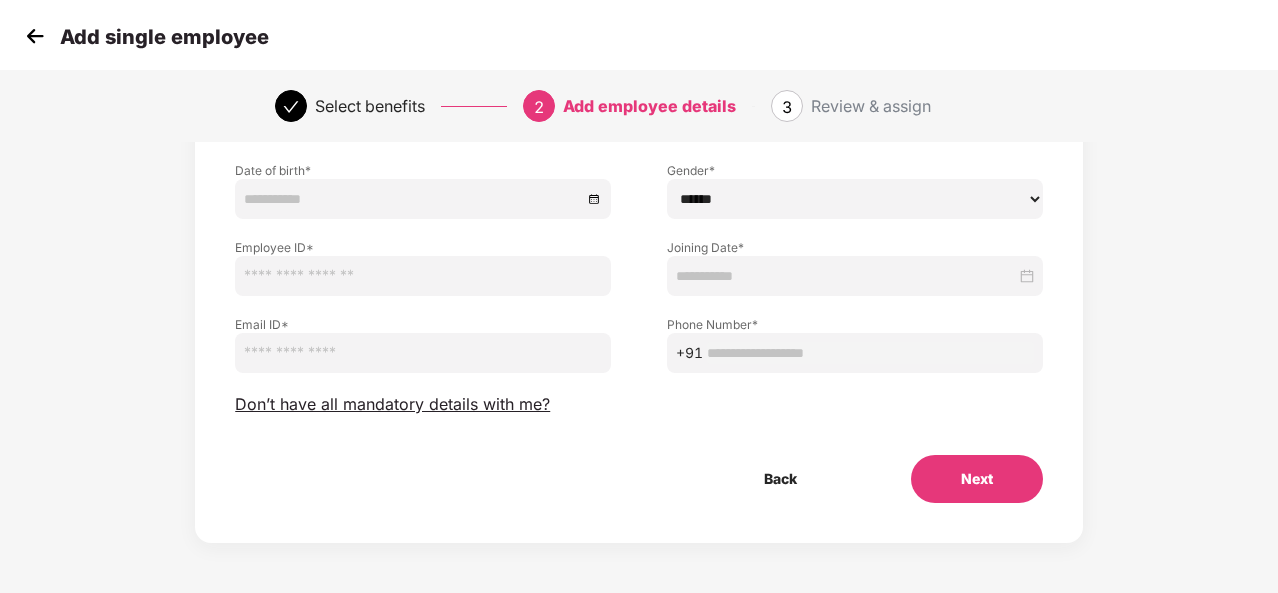 scroll, scrollTop: 0, scrollLeft: 0, axis: both 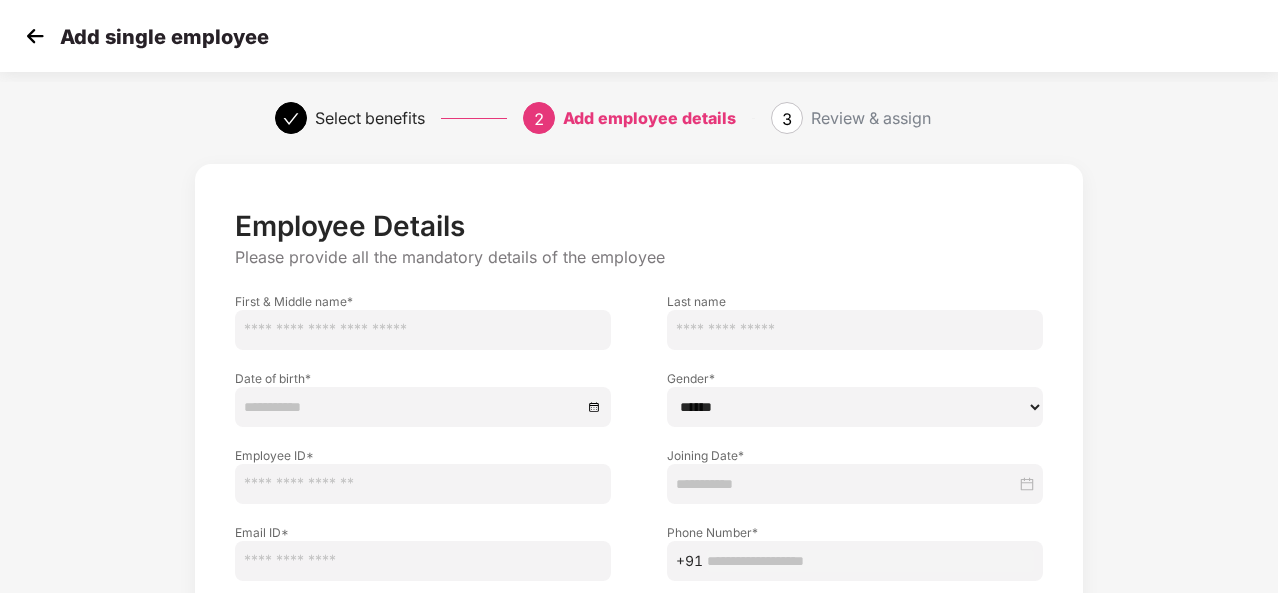 click at bounding box center (423, 330) 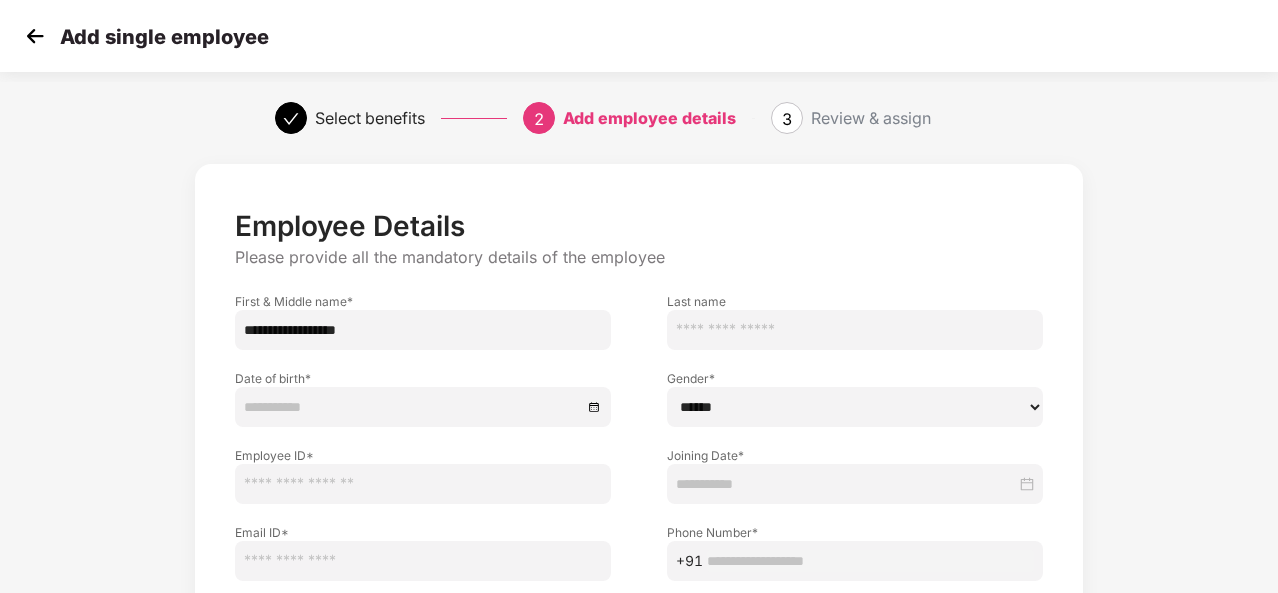 drag, startPoint x: 406, startPoint y: 331, endPoint x: 317, endPoint y: 332, distance: 89.005615 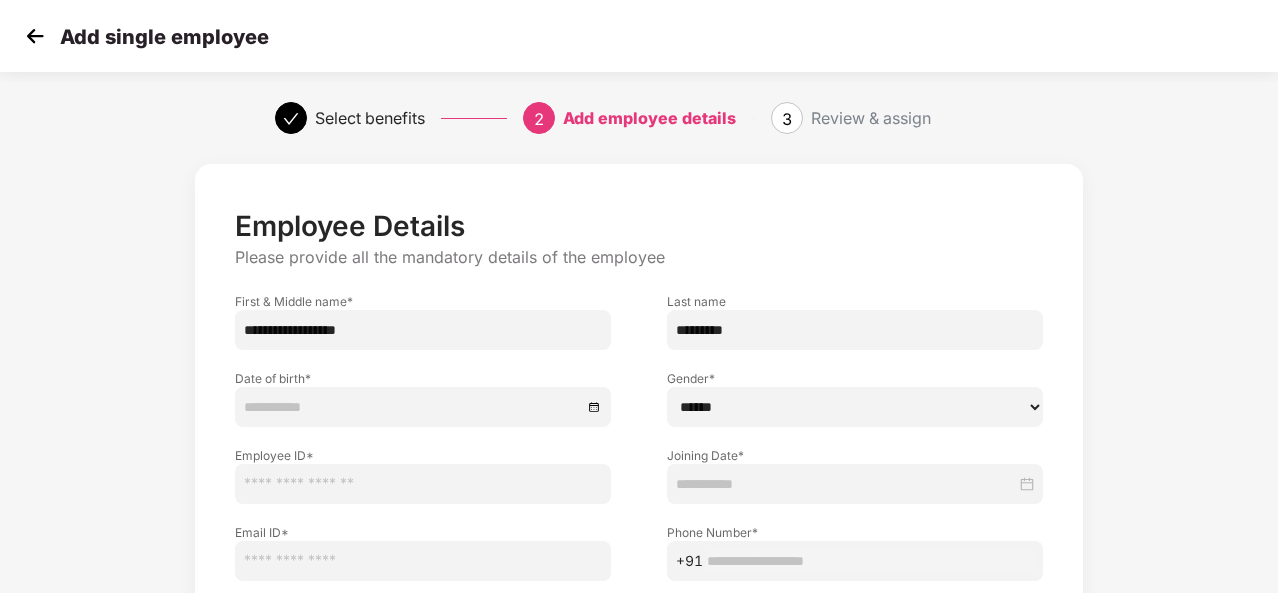 type on "*********" 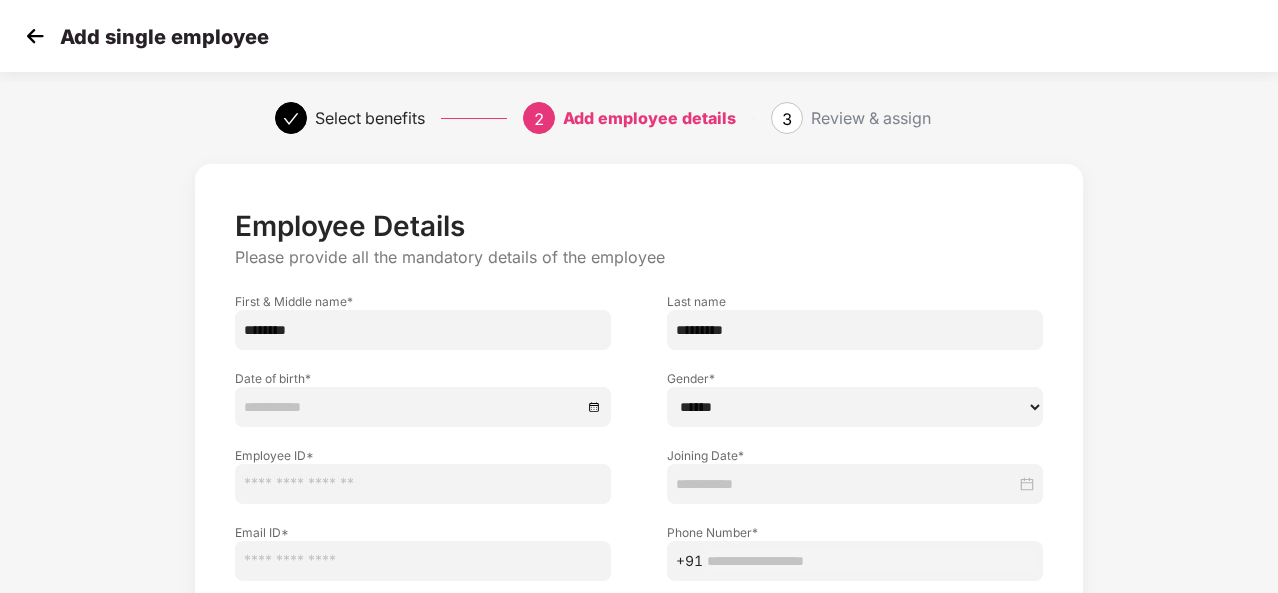 type on "********" 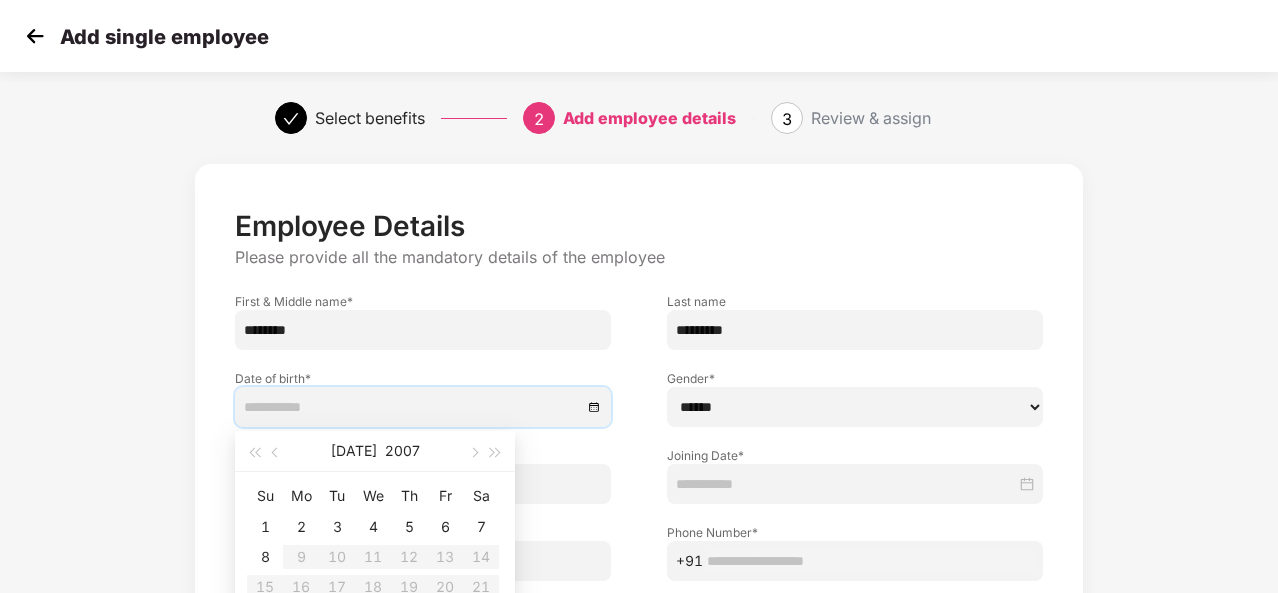 click at bounding box center [413, 407] 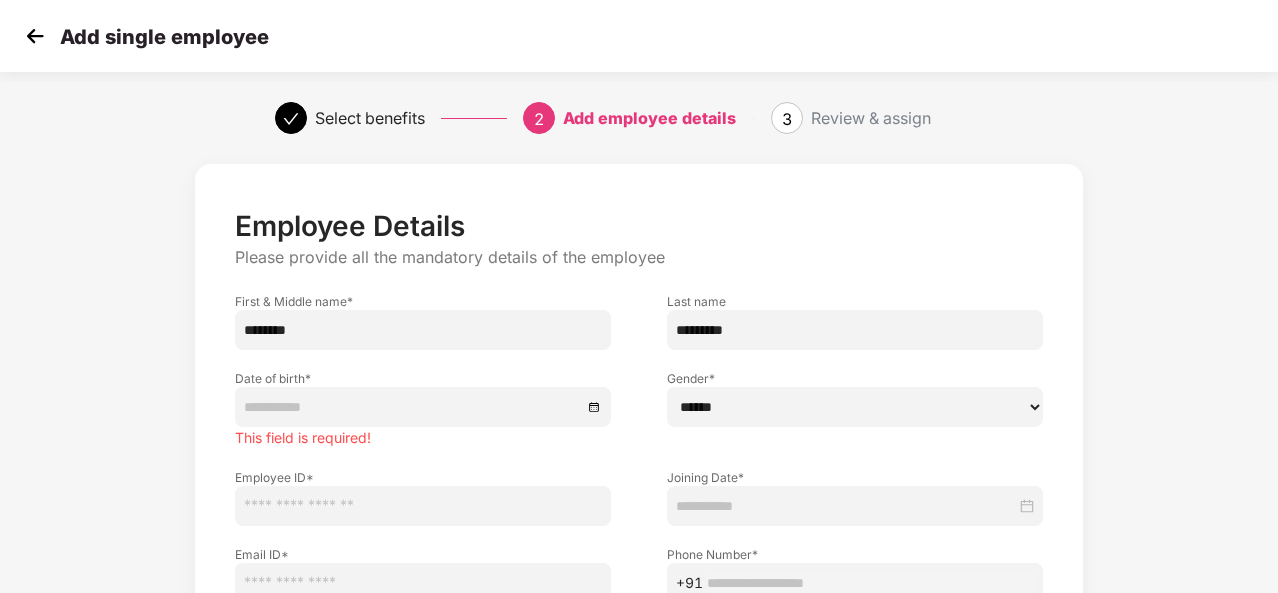 click on "****** **** ******" at bounding box center (855, 407) 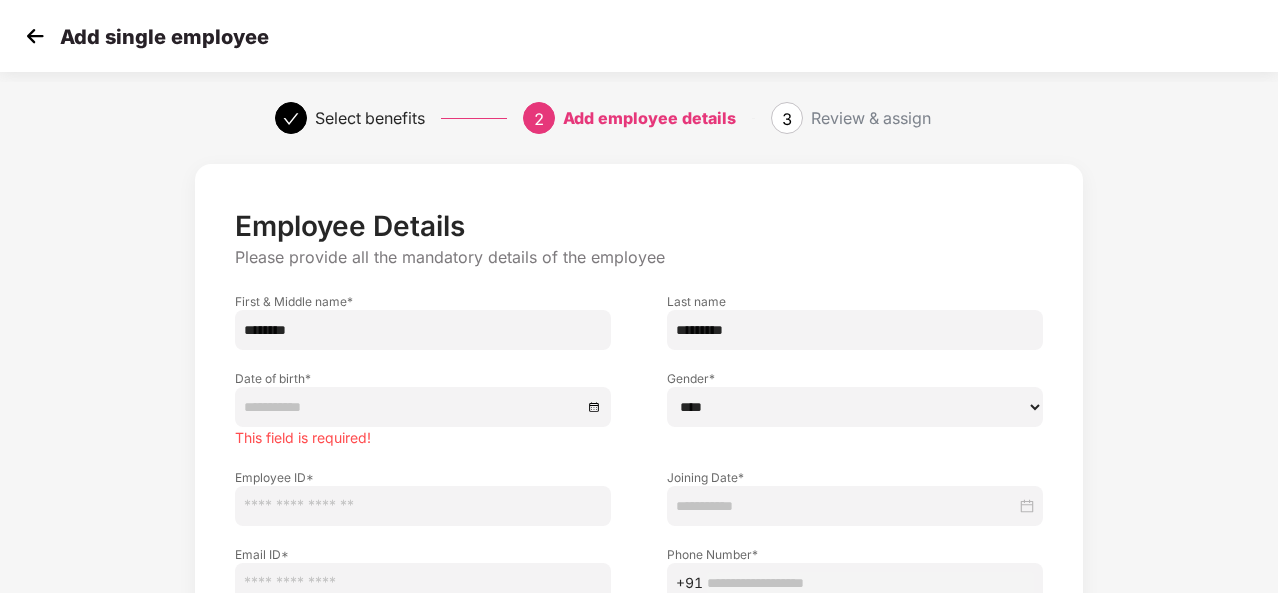 click on "****** **** ******" at bounding box center (855, 407) 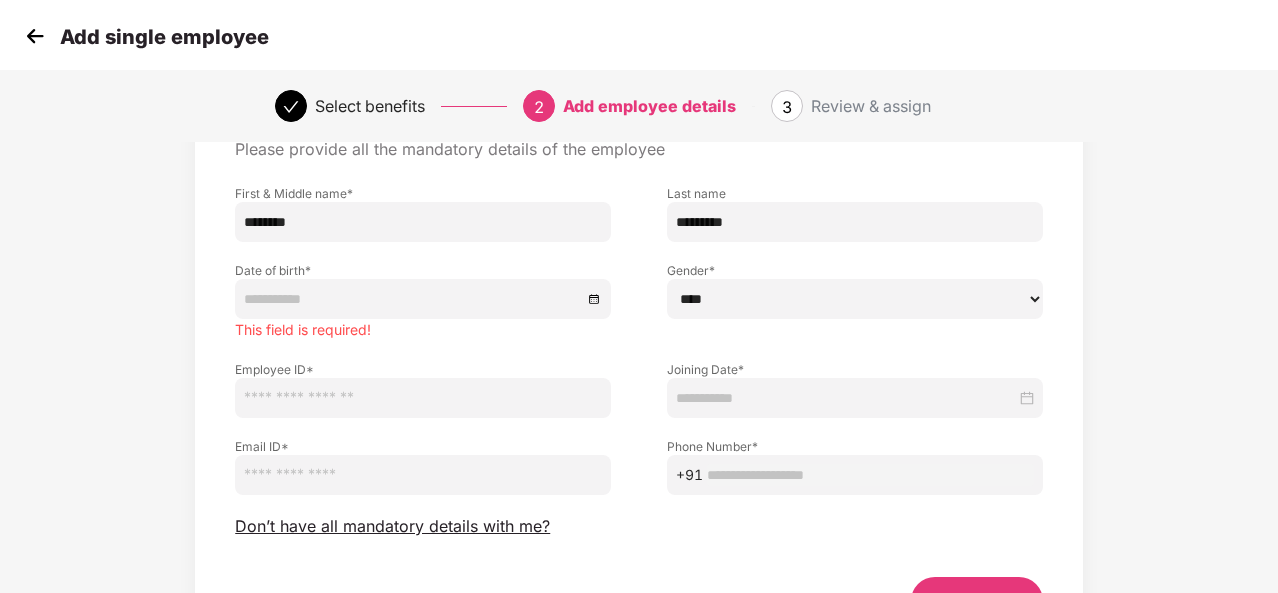 scroll, scrollTop: 112, scrollLeft: 0, axis: vertical 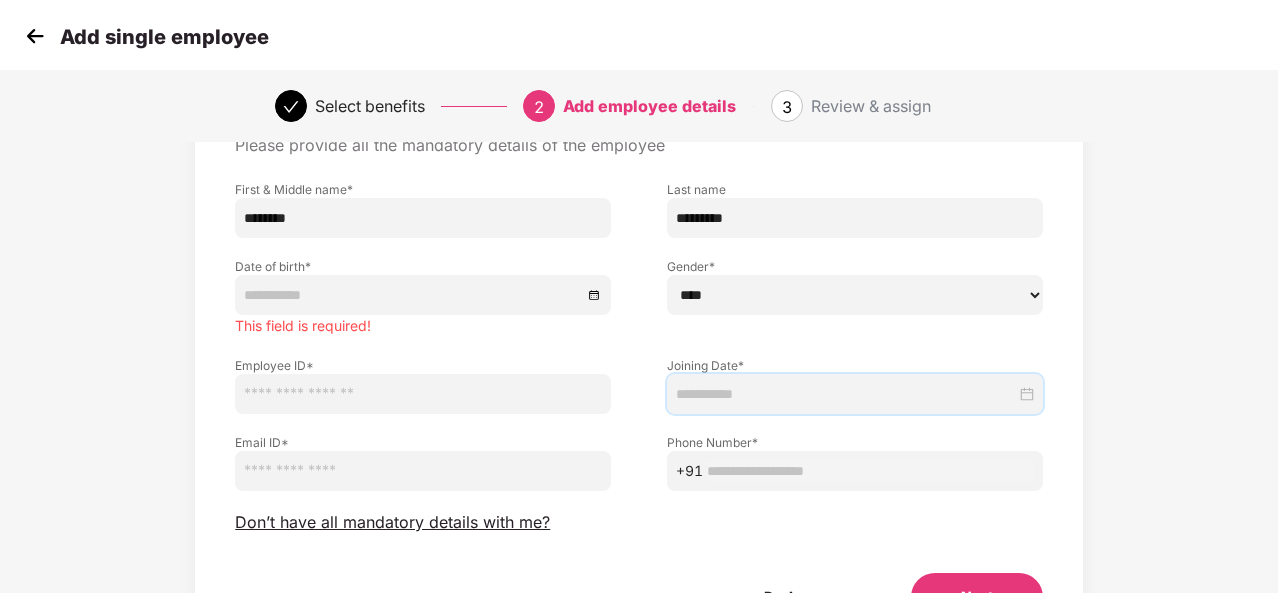 click at bounding box center (846, 394) 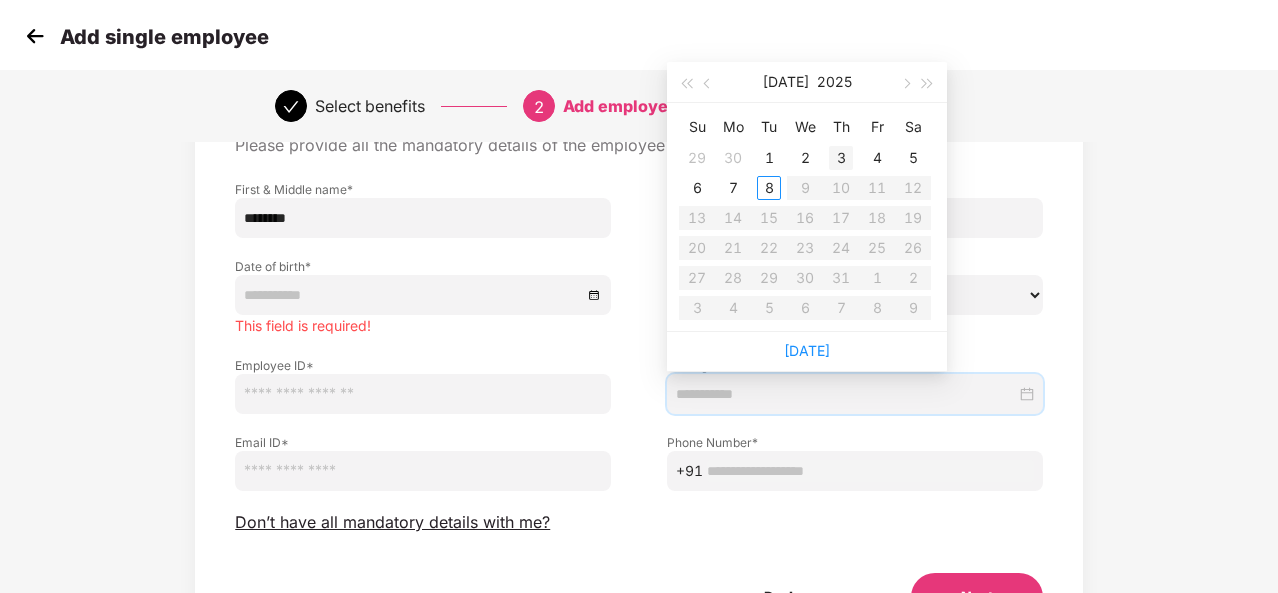 type on "**********" 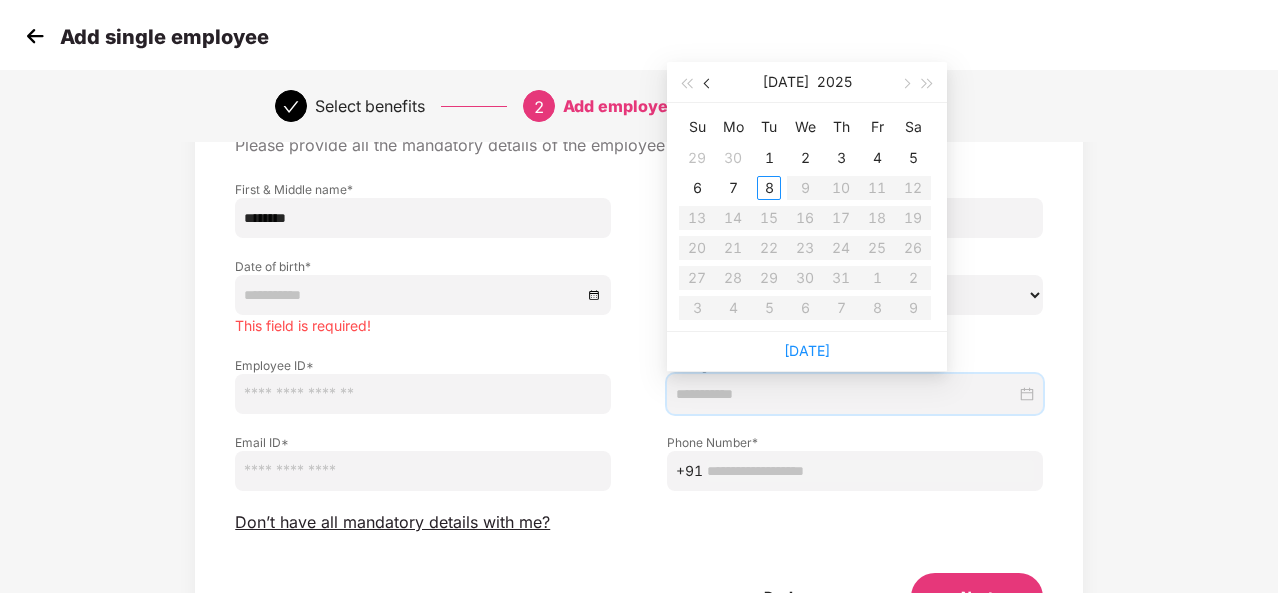 click at bounding box center (709, 84) 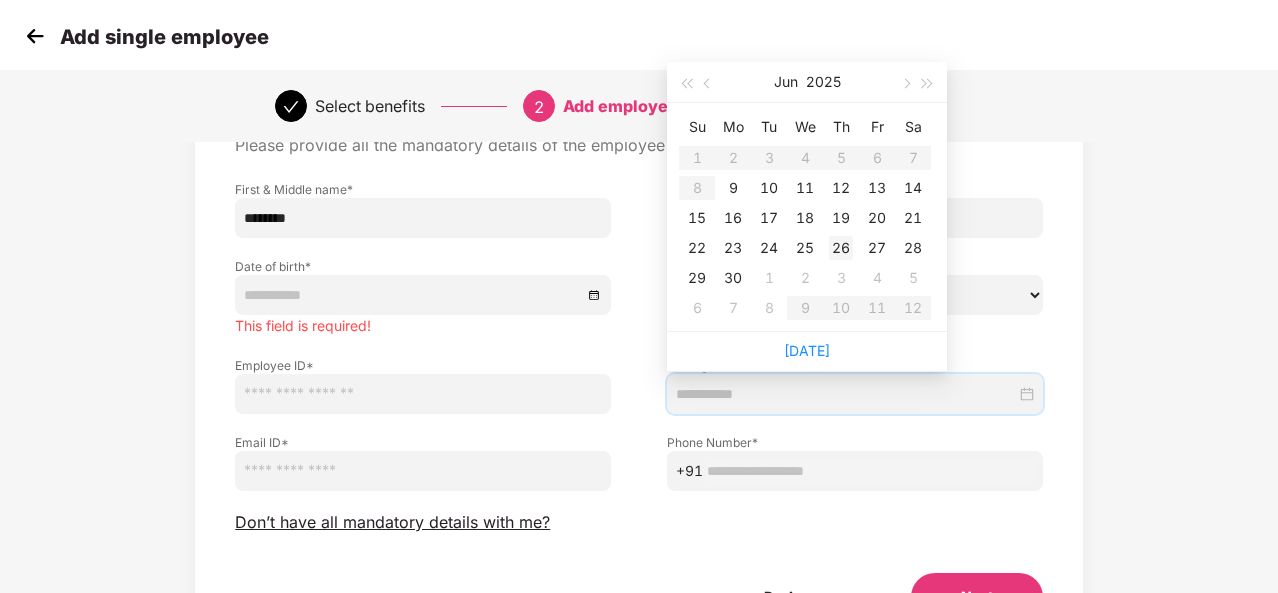 type on "**********" 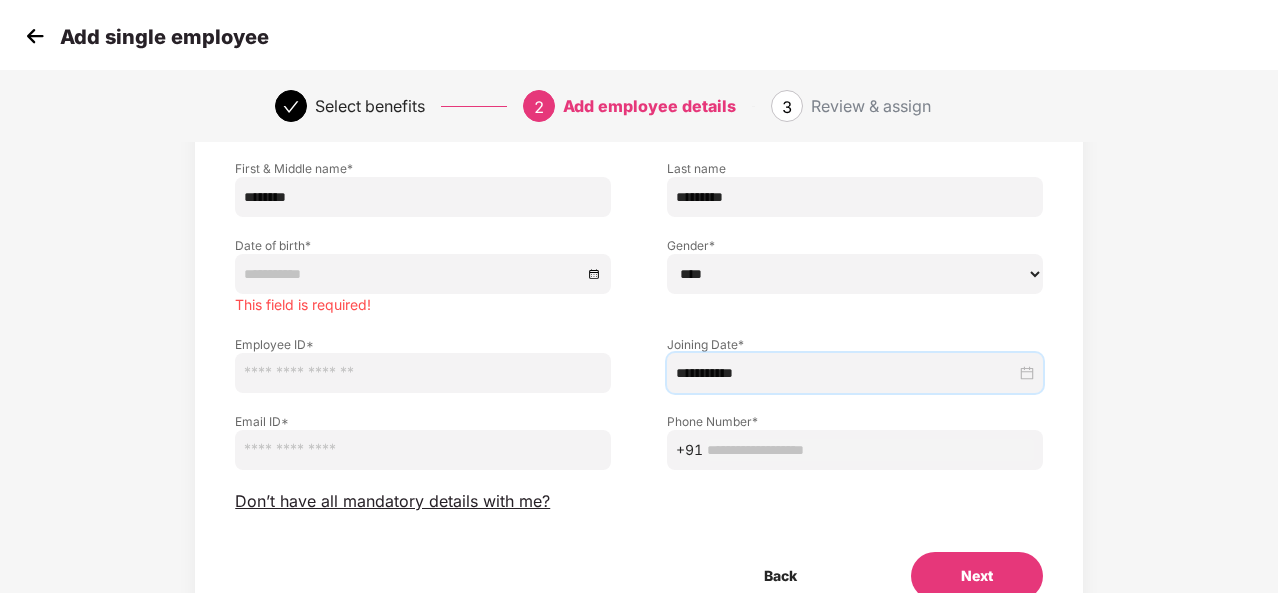 scroll, scrollTop: 136, scrollLeft: 0, axis: vertical 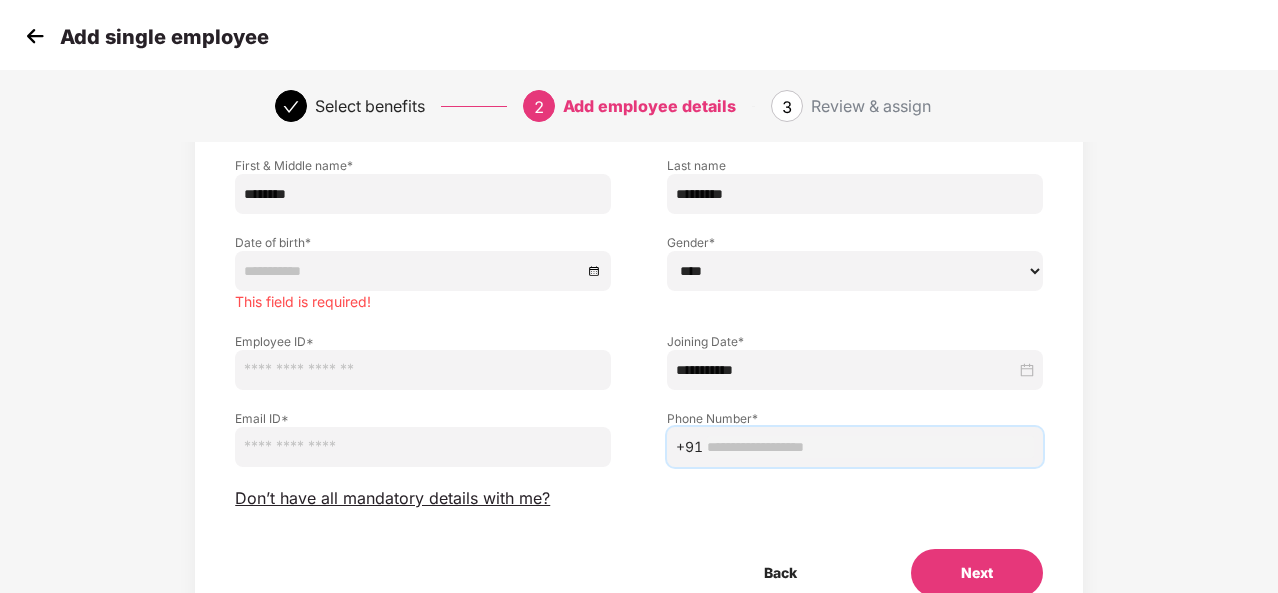 click at bounding box center [870, 447] 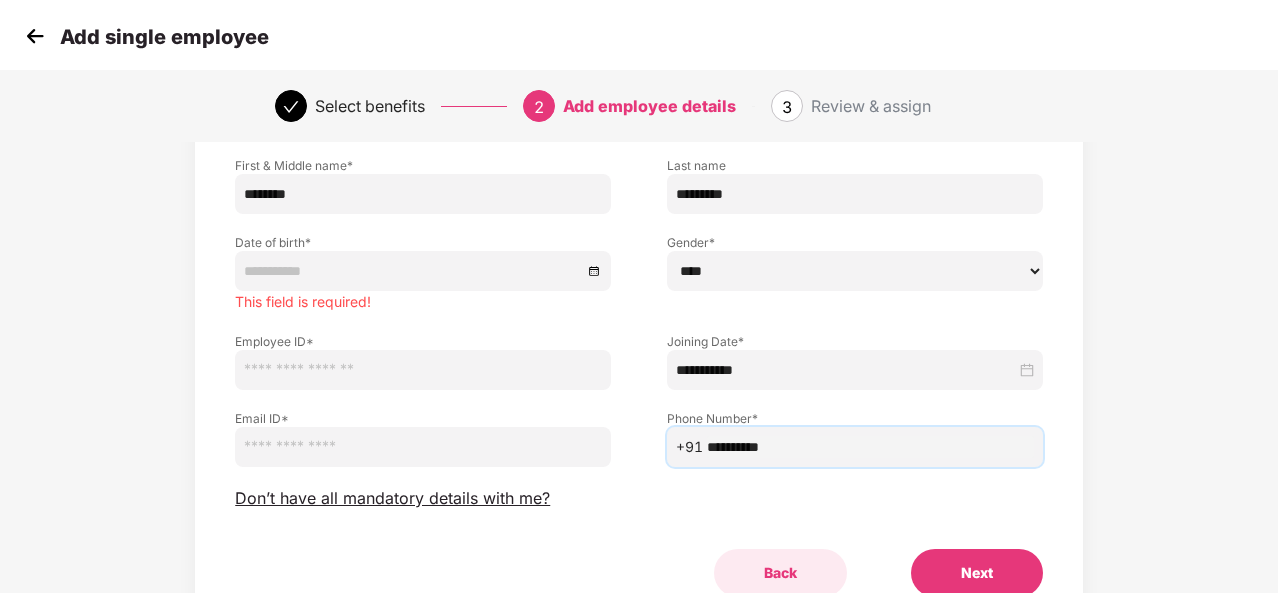 type on "**********" 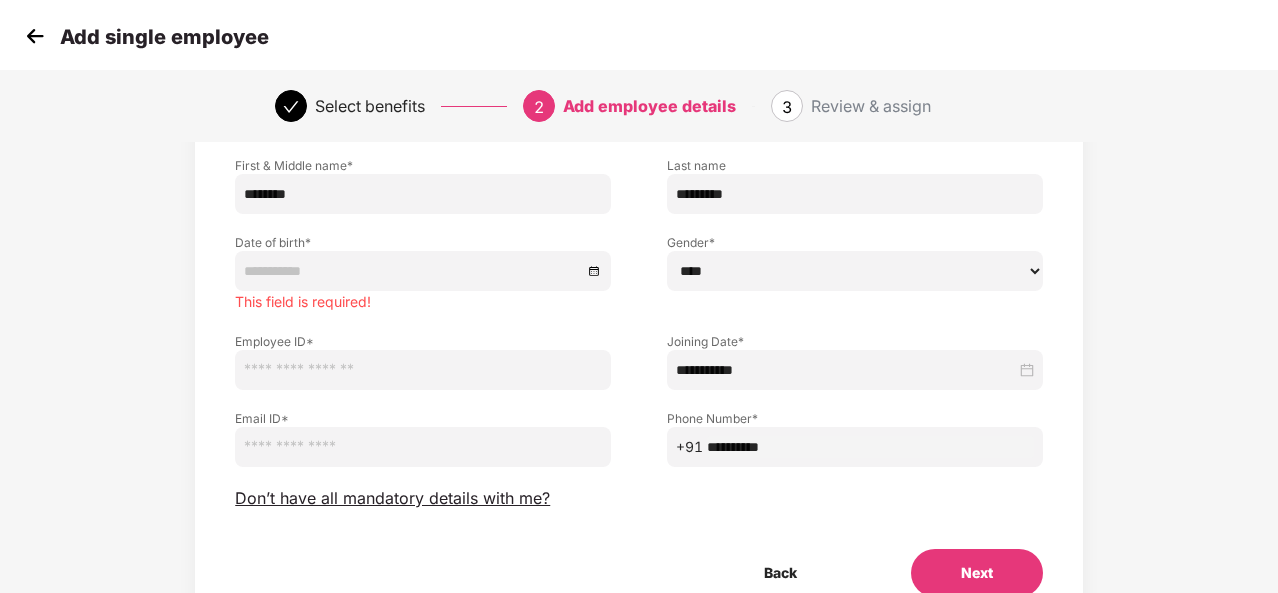 drag, startPoint x: 339, startPoint y: 387, endPoint x: 328, endPoint y: 379, distance: 13.601471 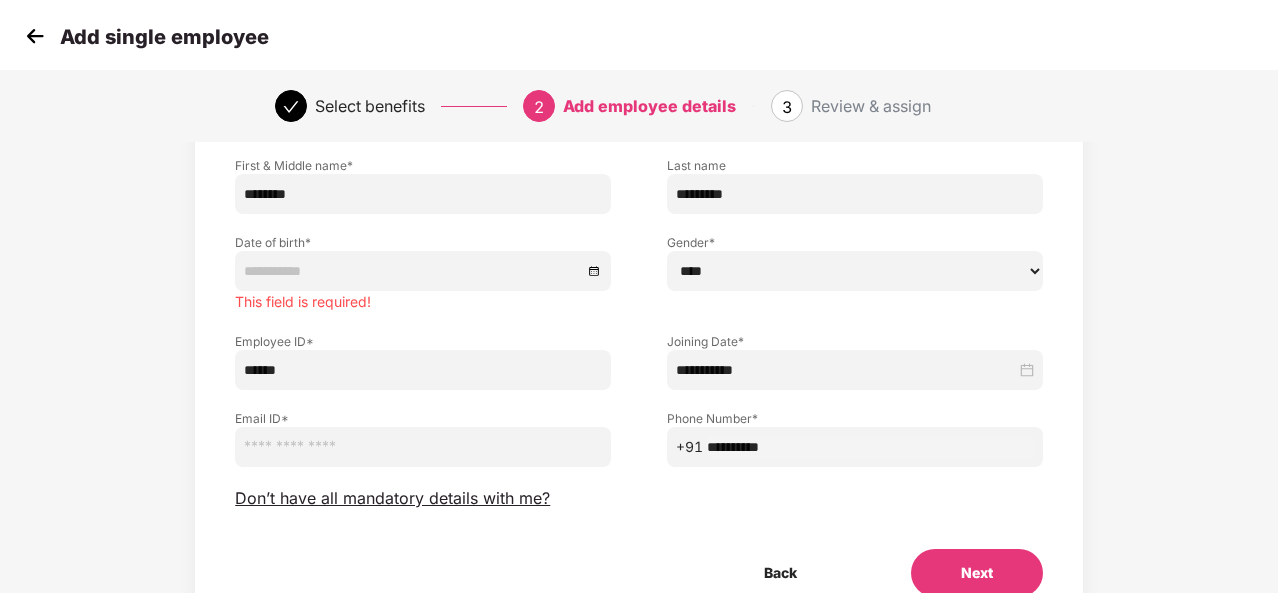 type on "******" 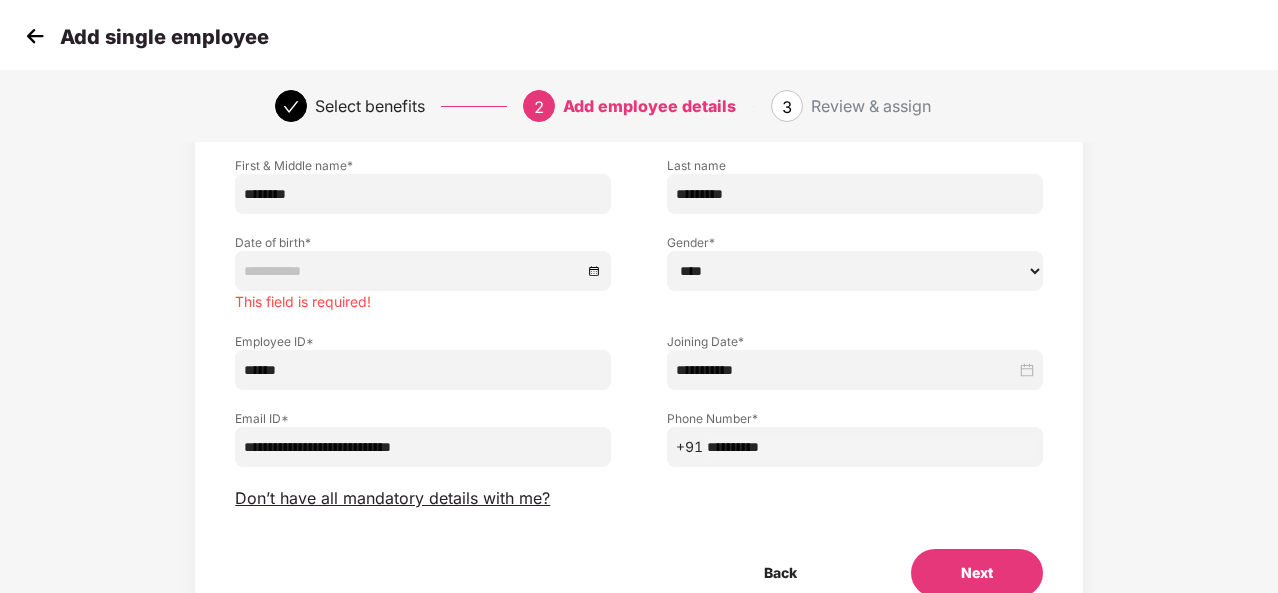 type on "**********" 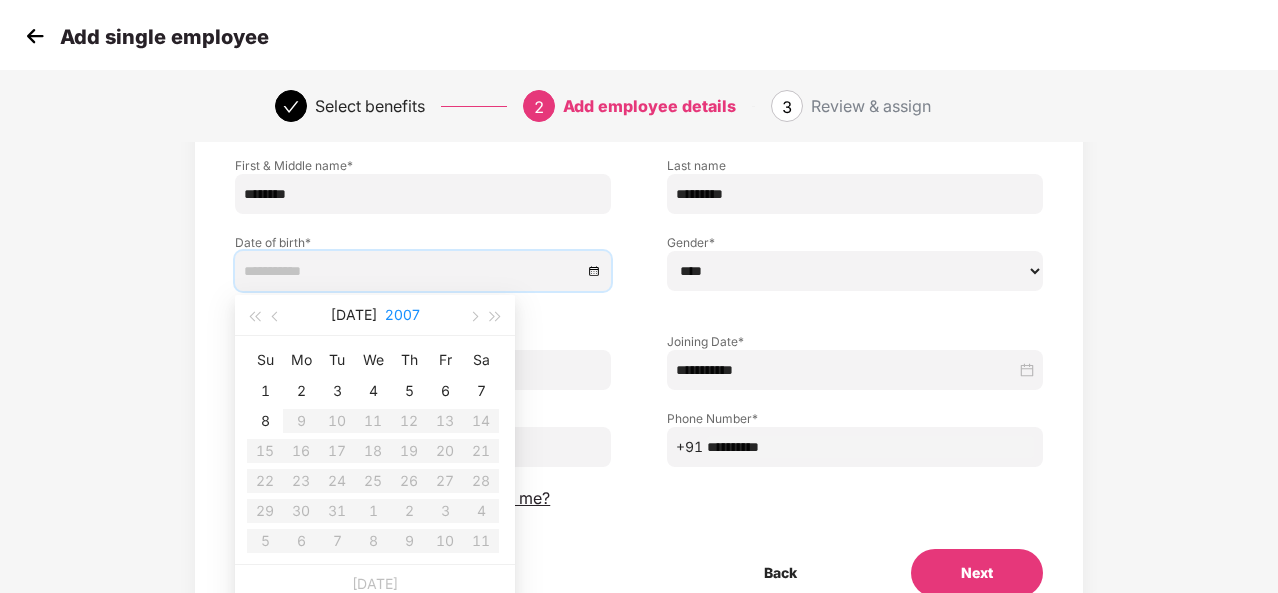 click on "2007" at bounding box center [402, 315] 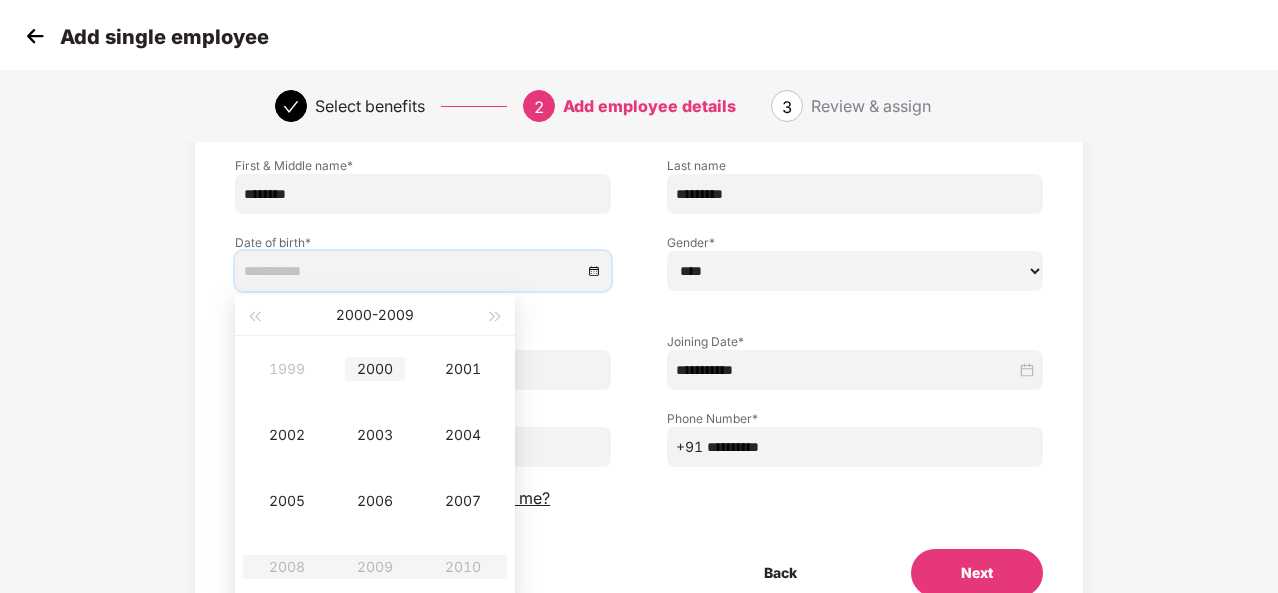 type on "**********" 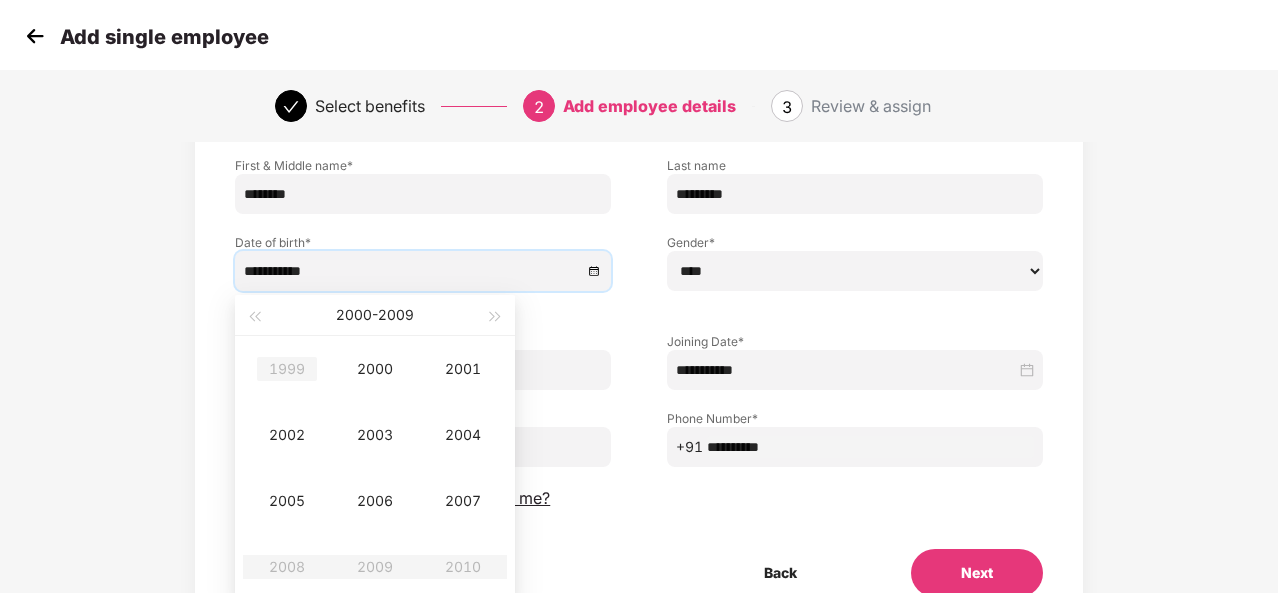 type on "**********" 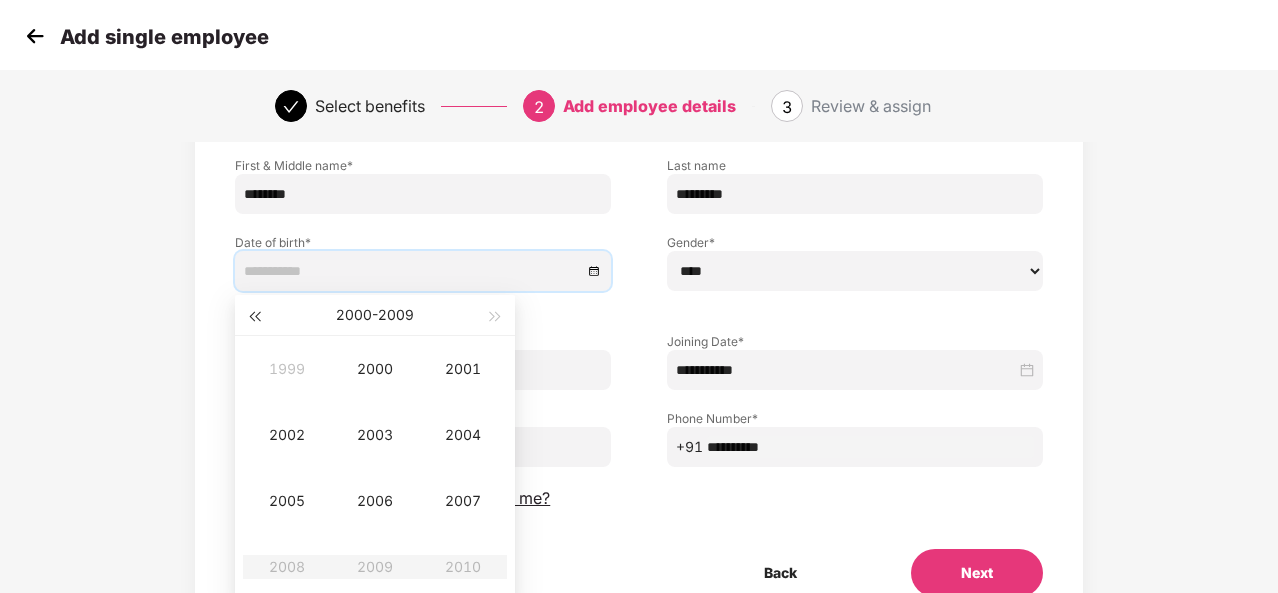 click at bounding box center (254, 317) 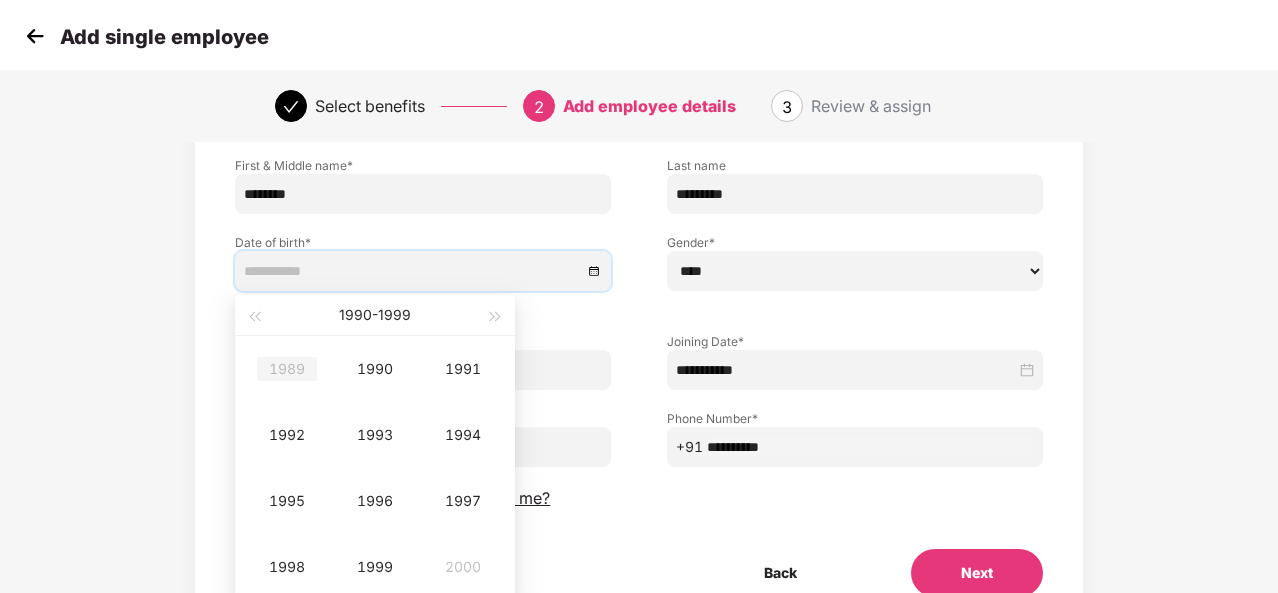 type on "**********" 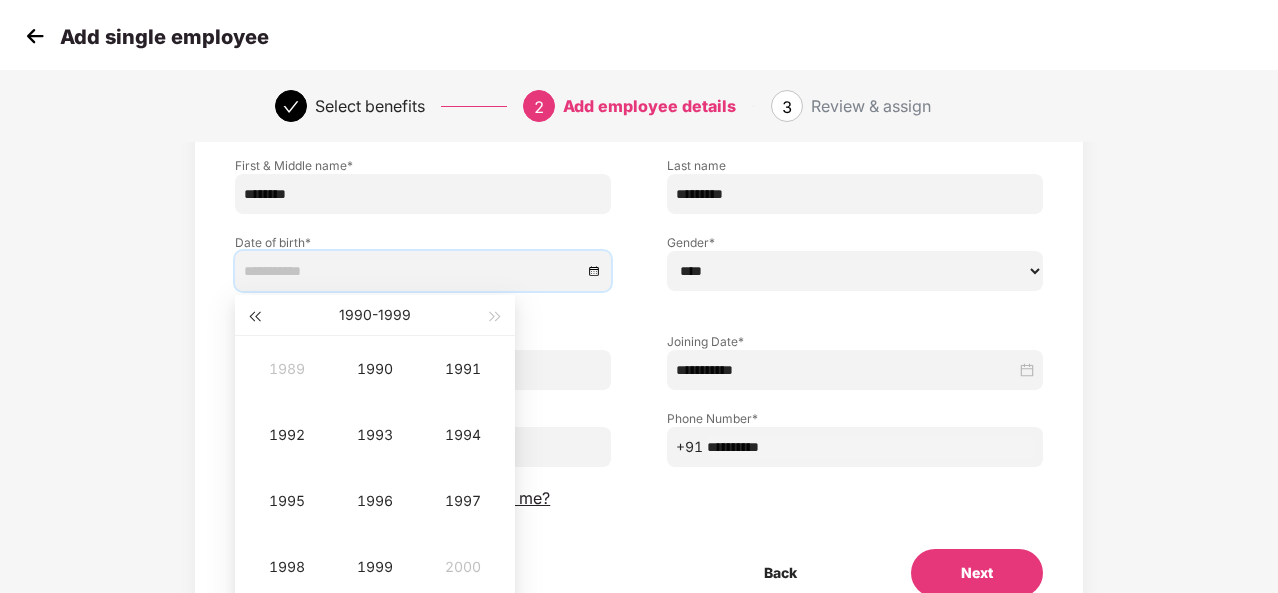 click at bounding box center (254, 315) 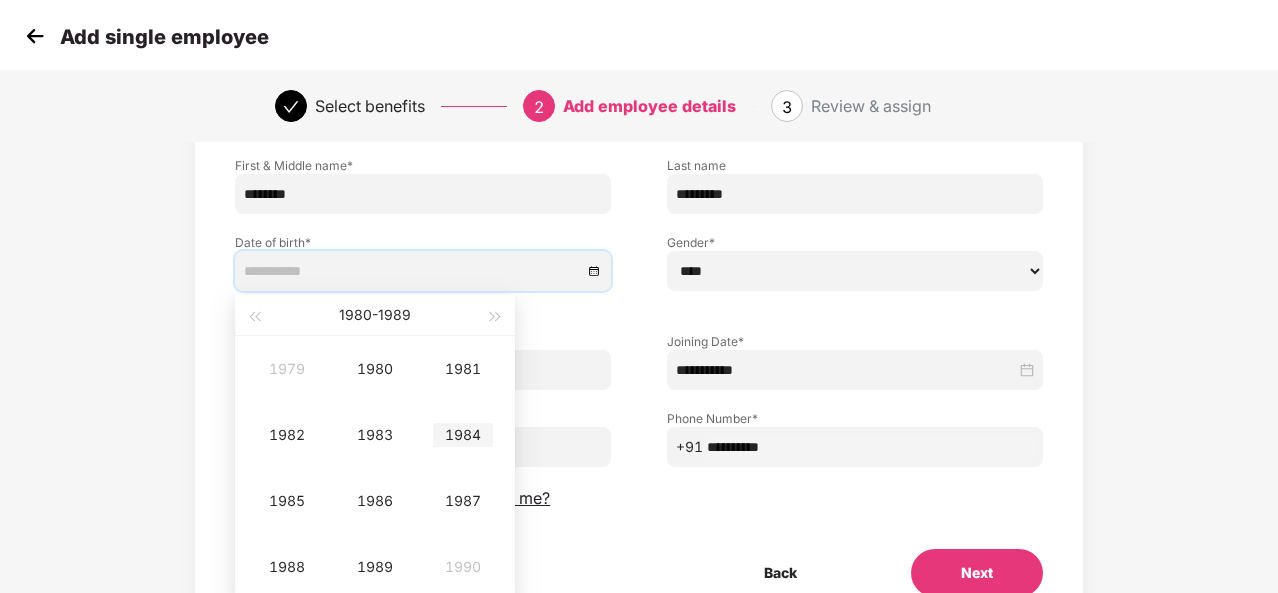 type on "**********" 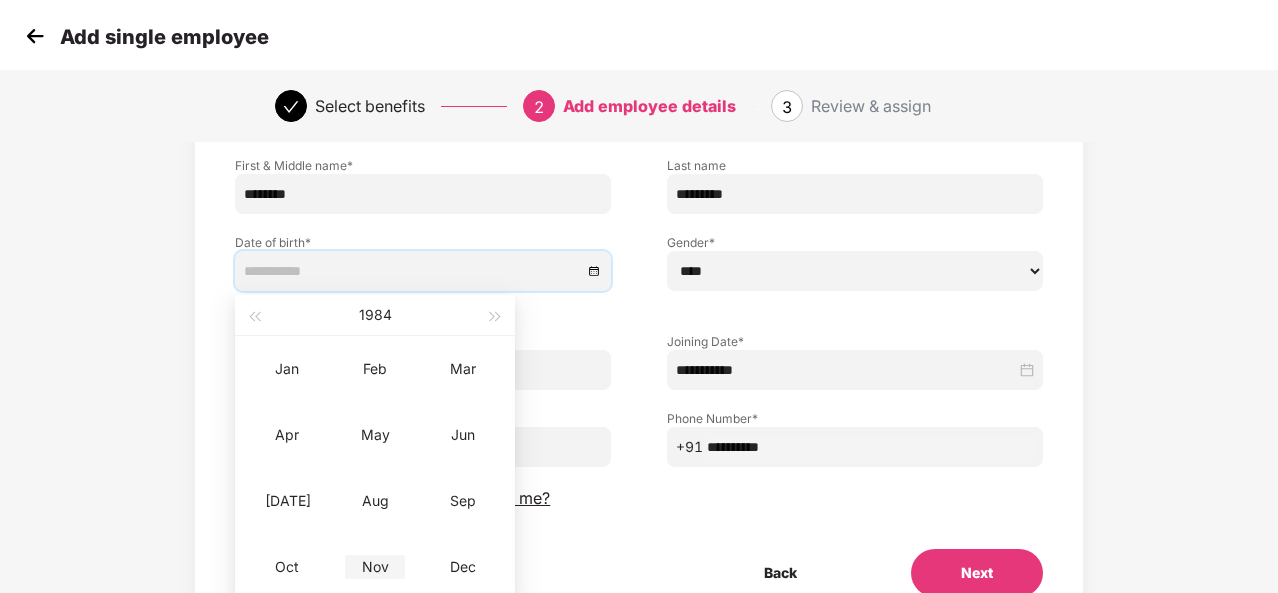 type on "**********" 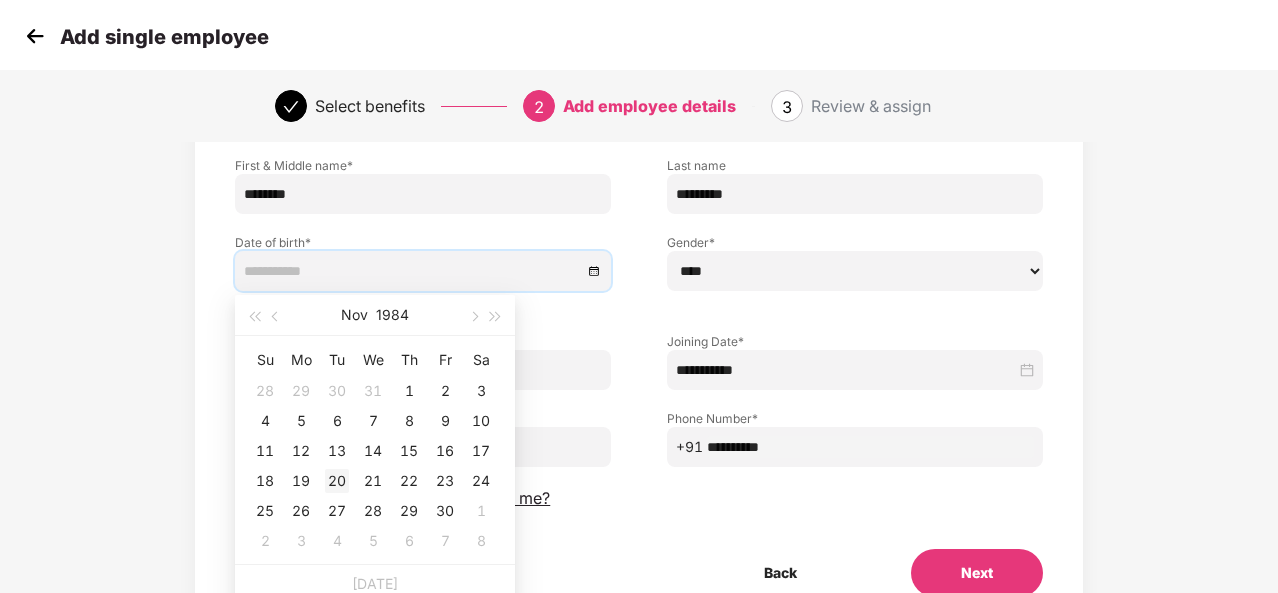 type on "**********" 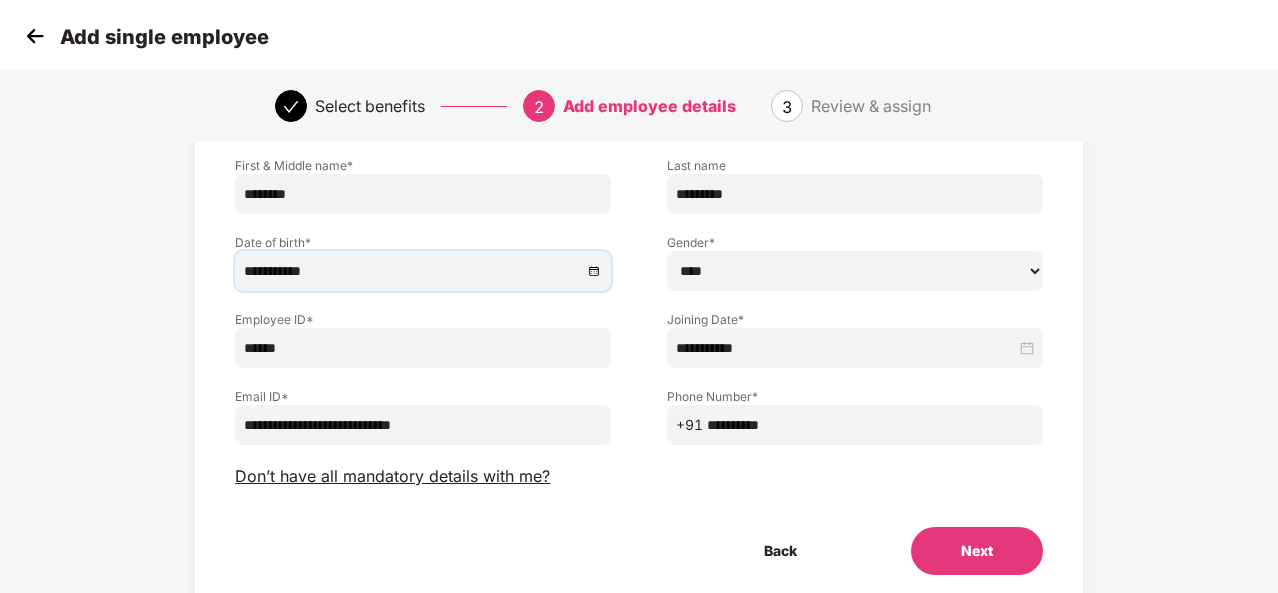 click on "Next" at bounding box center (977, 551) 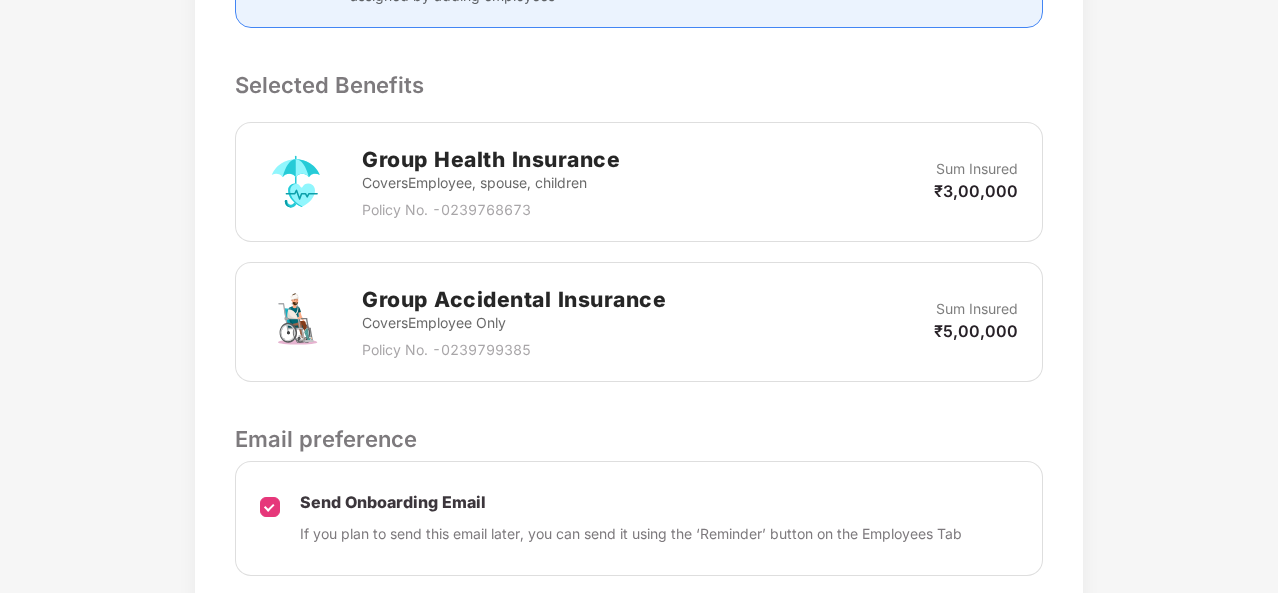 scroll, scrollTop: 790, scrollLeft: 0, axis: vertical 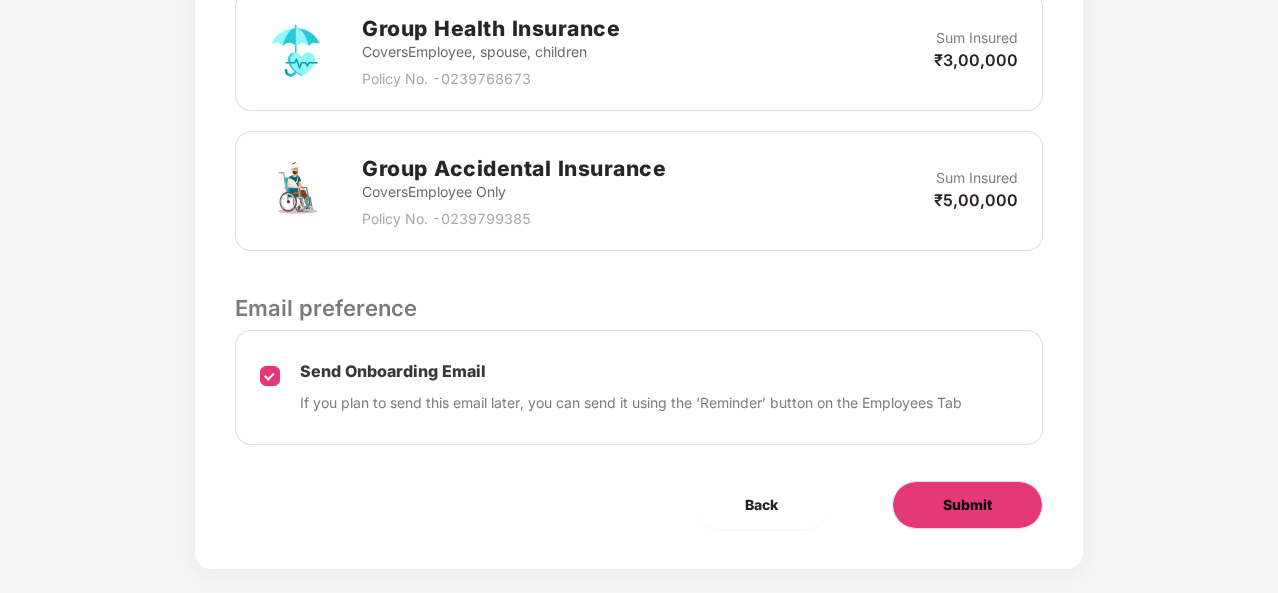 click on "Submit" at bounding box center (967, 505) 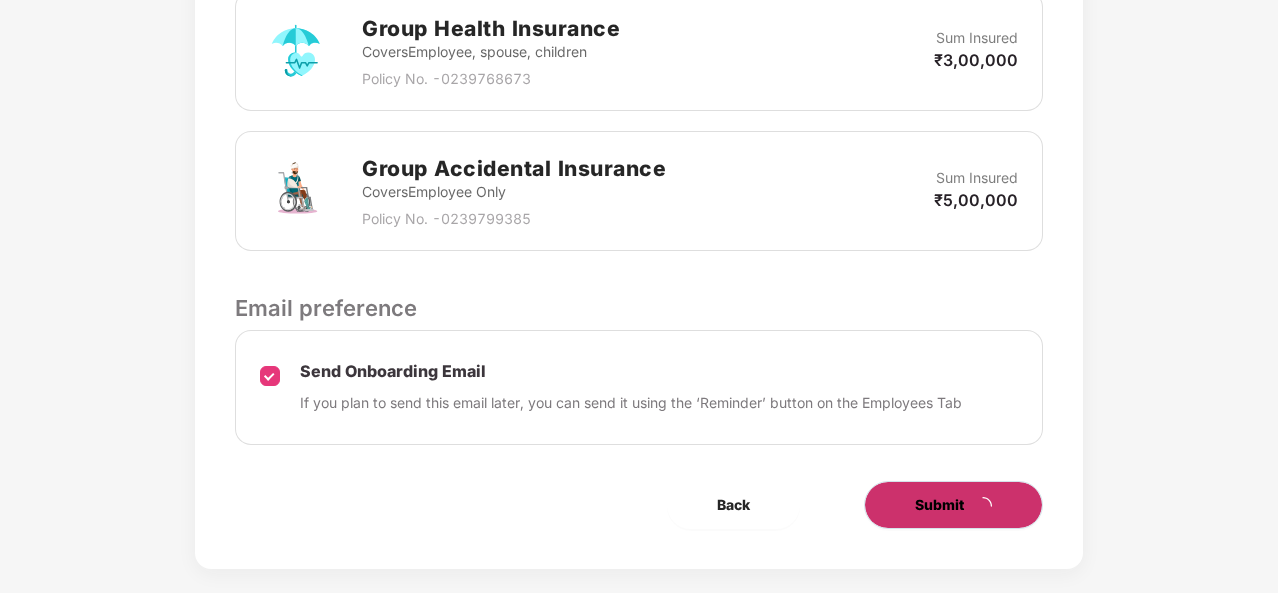 scroll, scrollTop: 0, scrollLeft: 0, axis: both 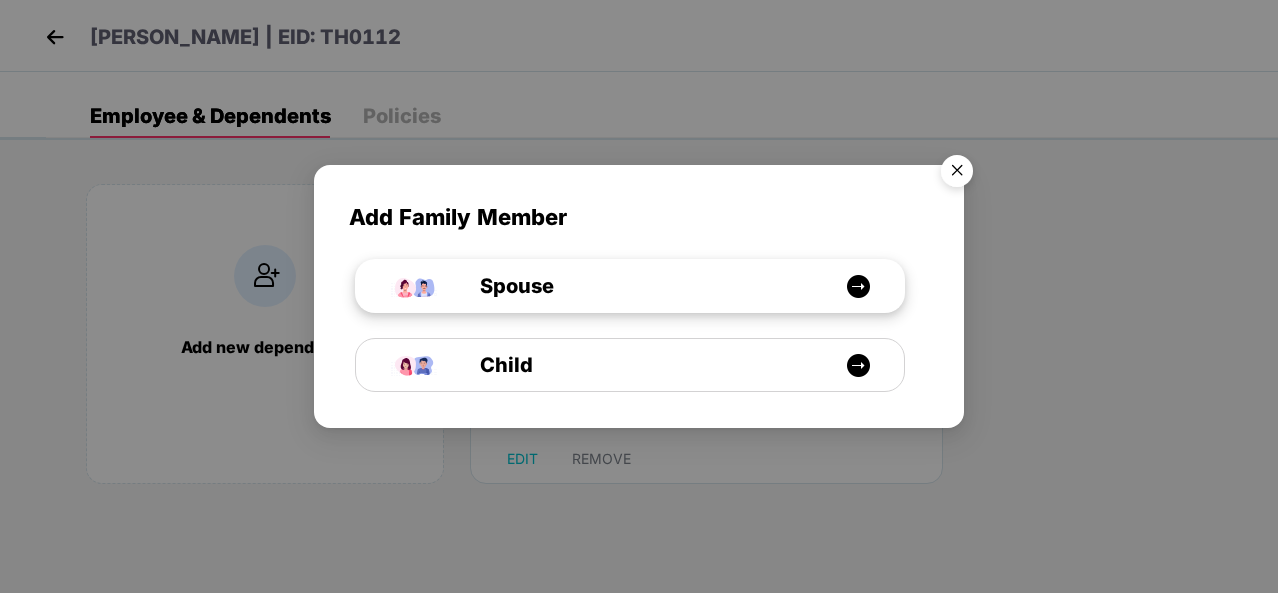 click at bounding box center [858, 286] 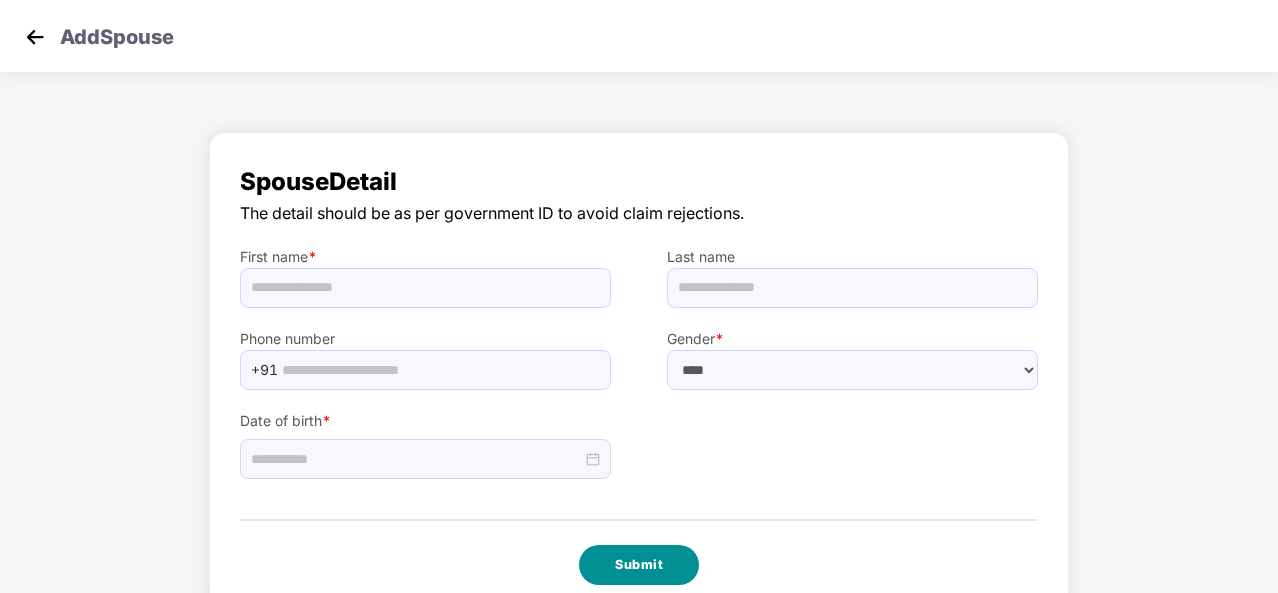 select on "******" 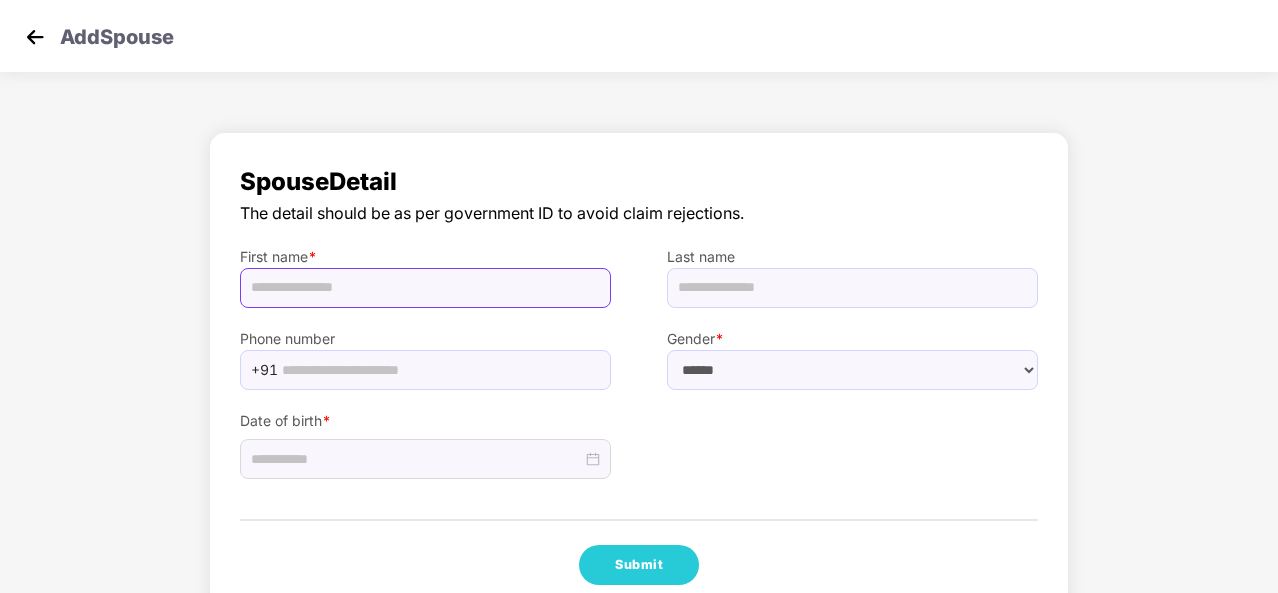 click at bounding box center [425, 288] 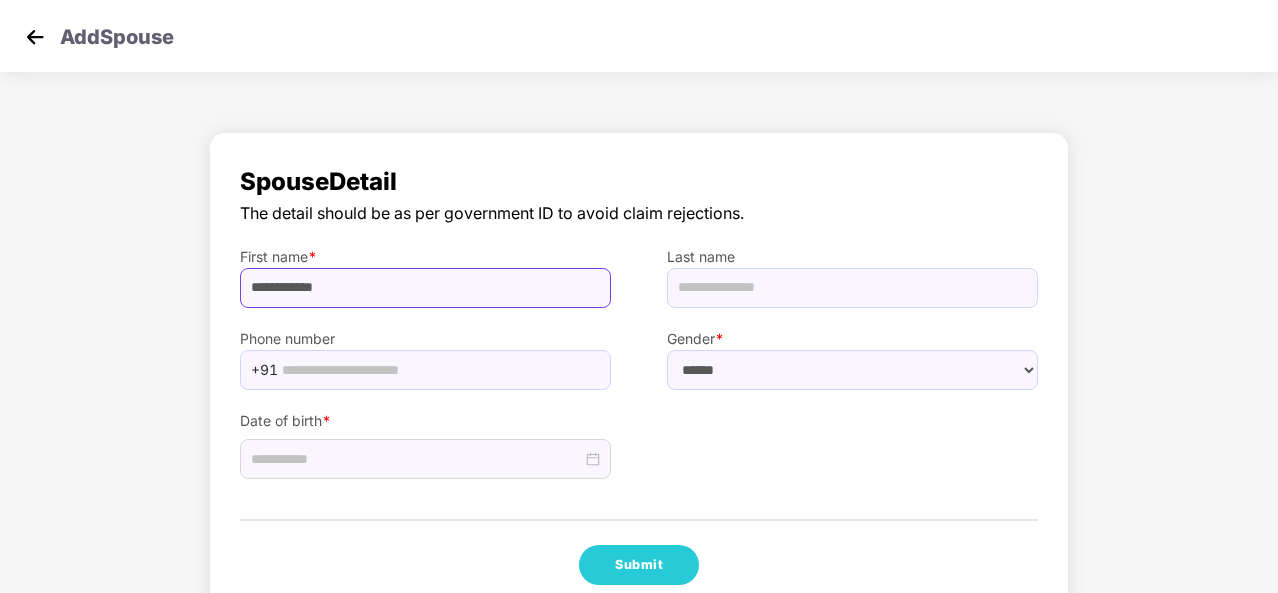 drag, startPoint x: 348, startPoint y: 286, endPoint x: 293, endPoint y: 284, distance: 55.03635 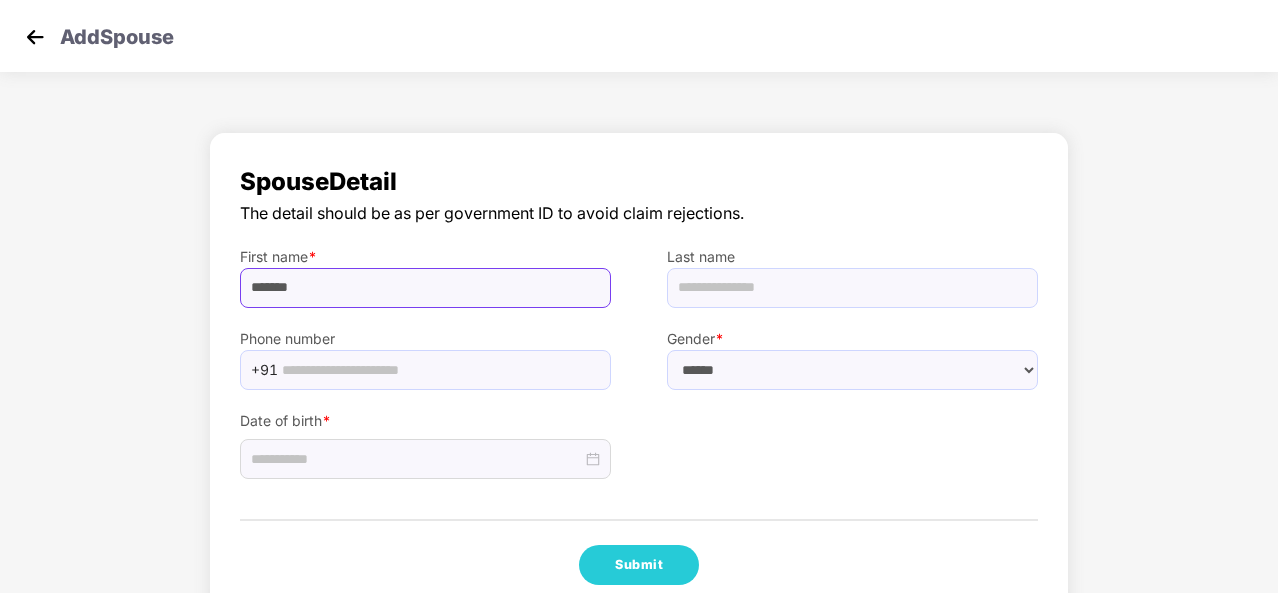 type on "******" 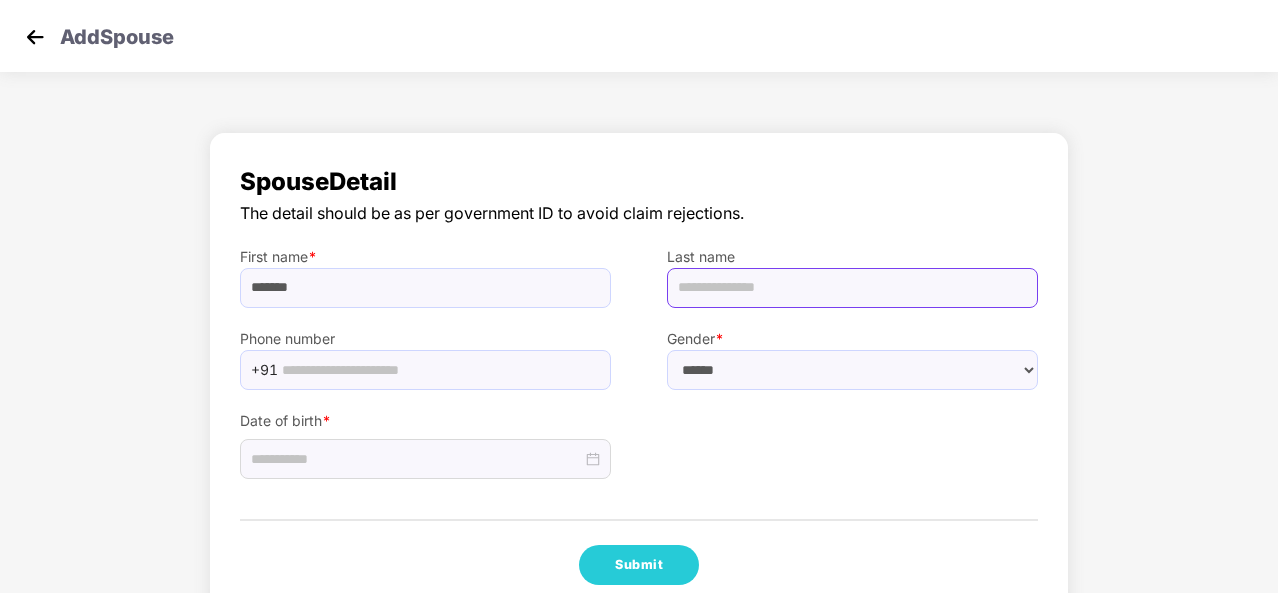 paste on "****" 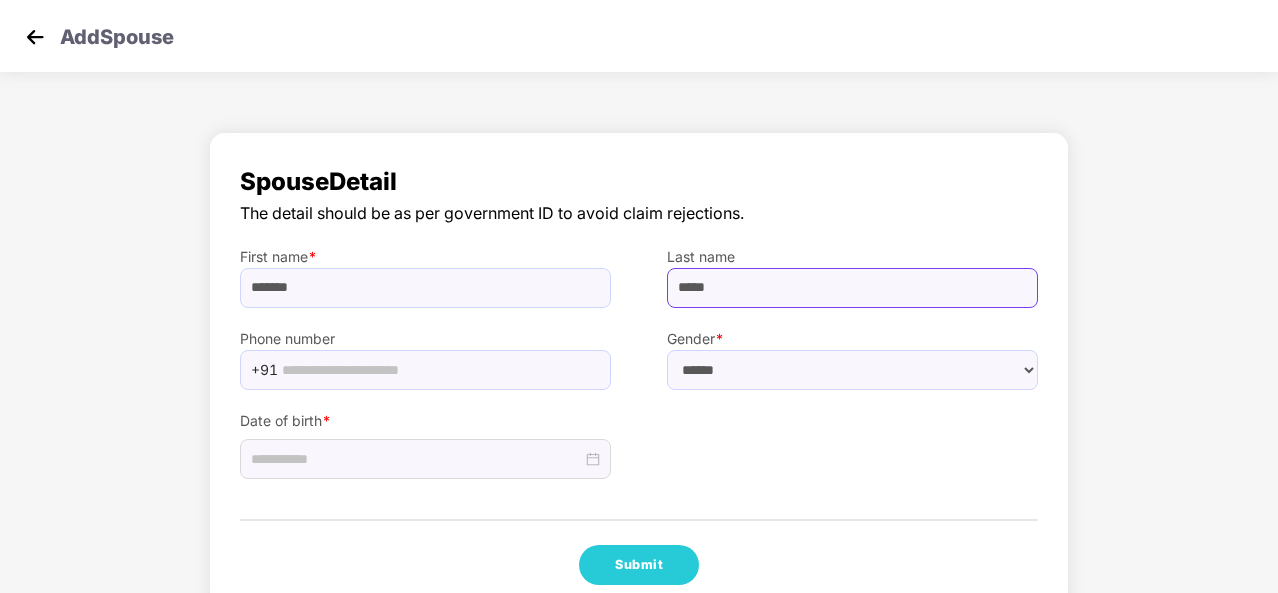 type on "****" 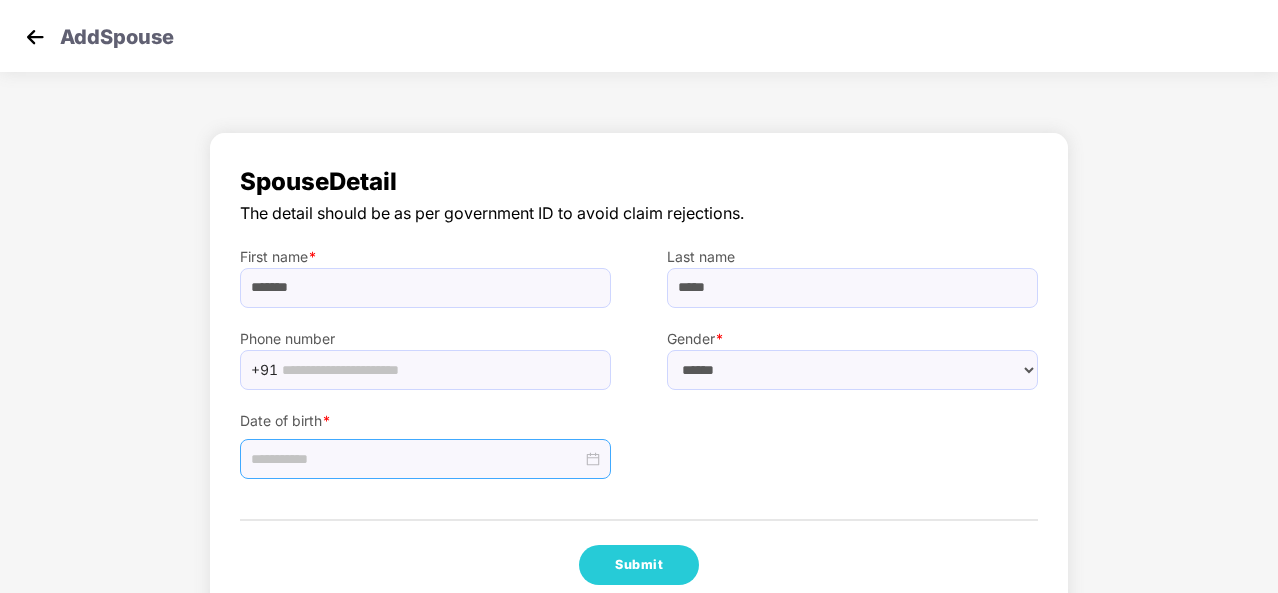 click at bounding box center [425, 459] 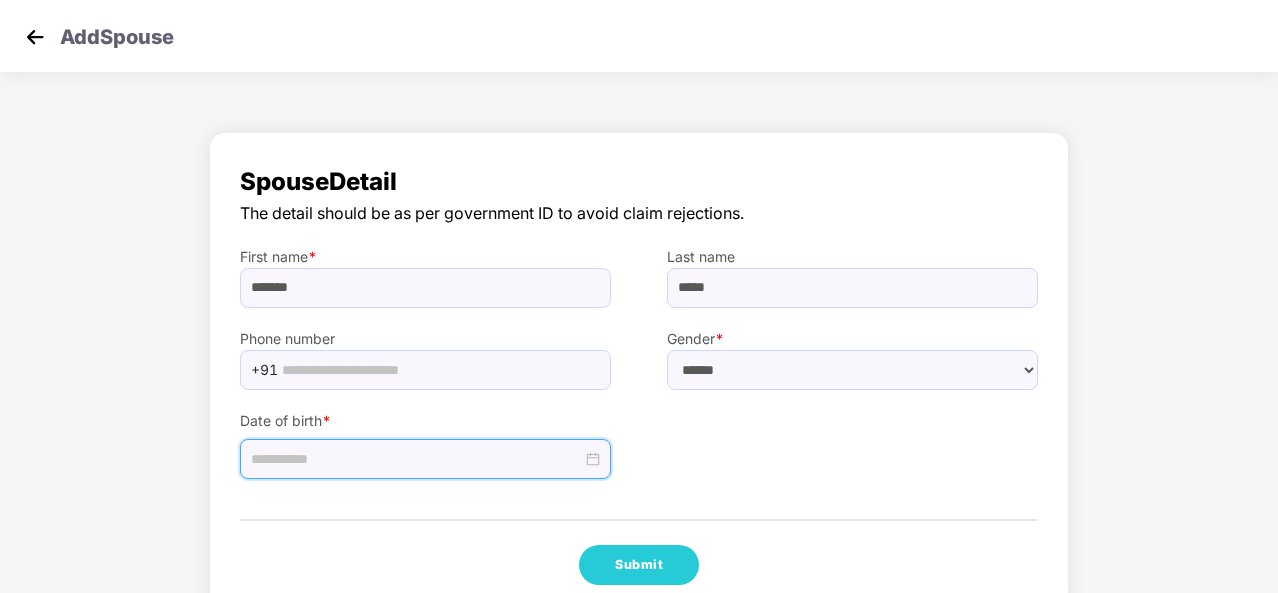 type on "**********" 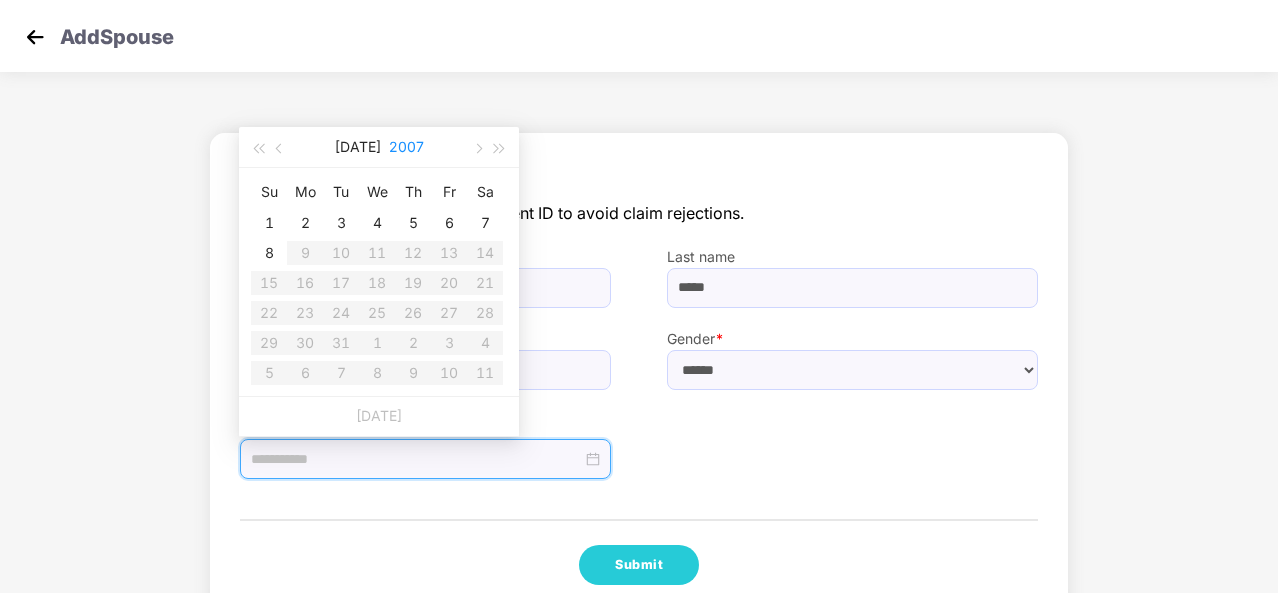 click on "2007" at bounding box center (406, 147) 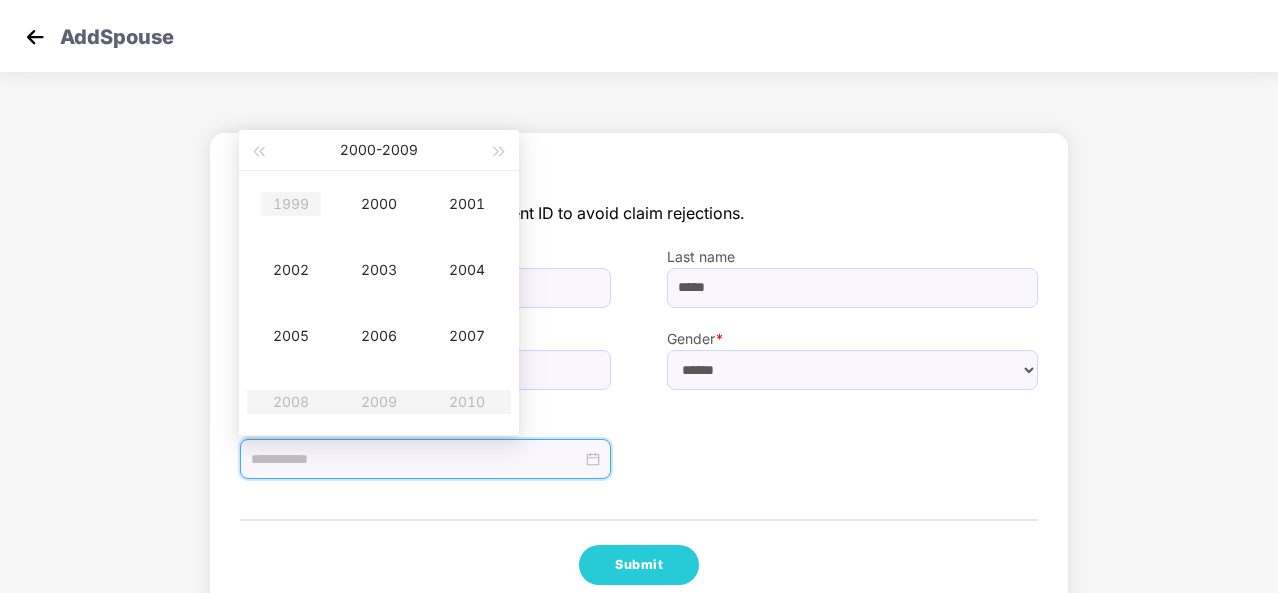 type on "**********" 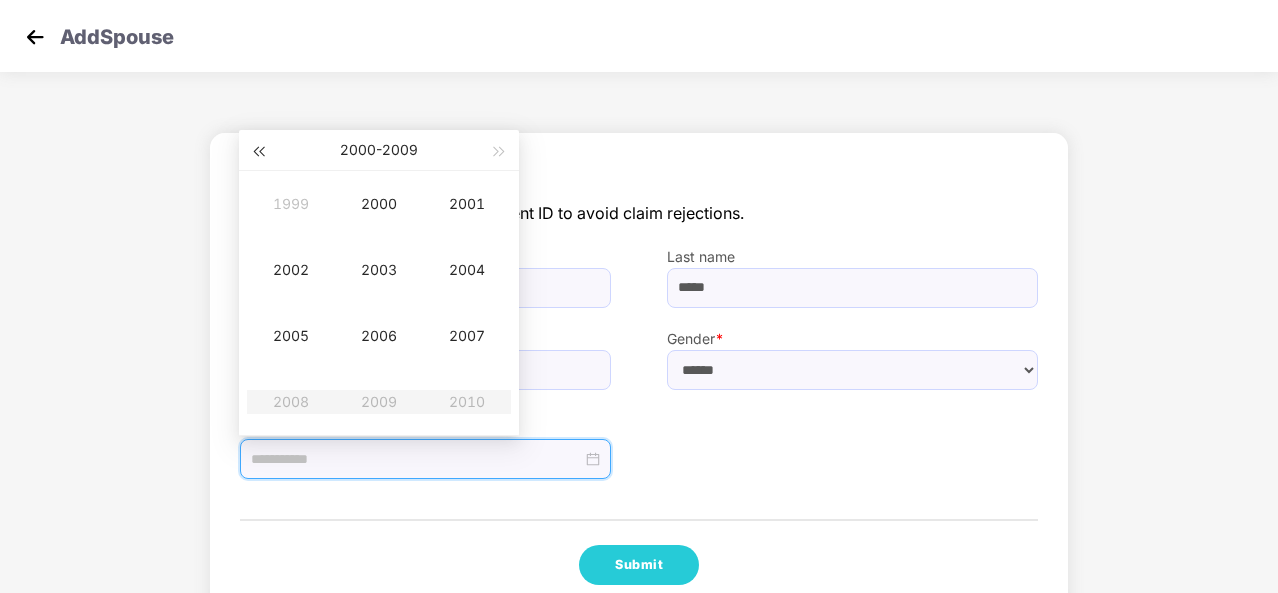 click at bounding box center (258, 152) 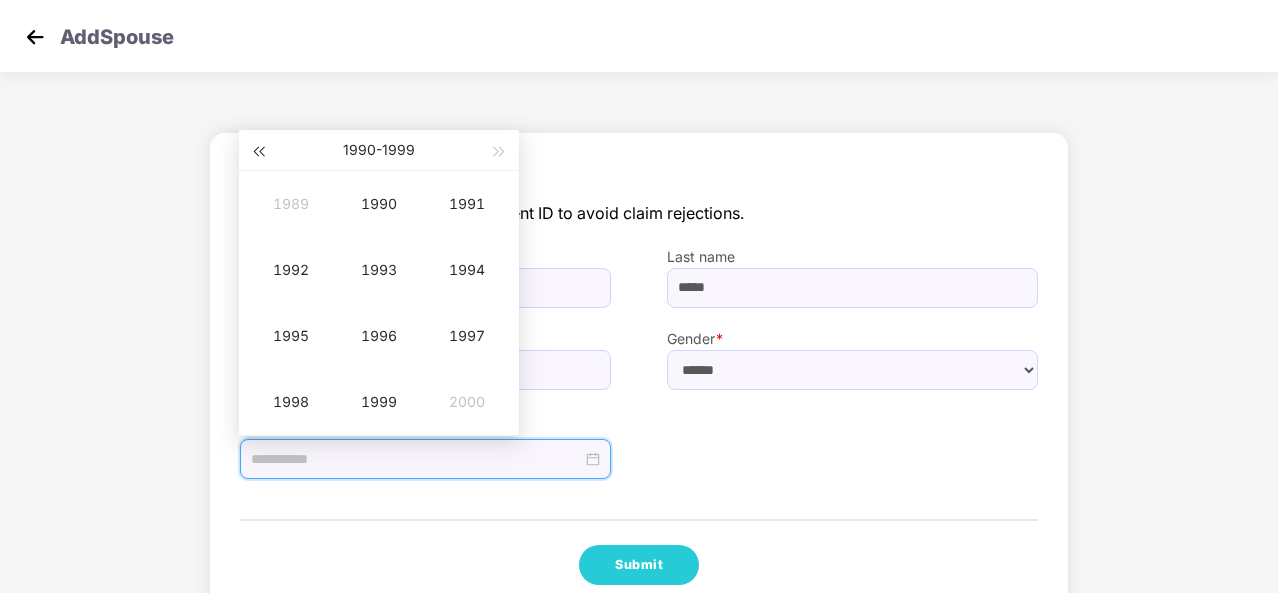 click at bounding box center (258, 152) 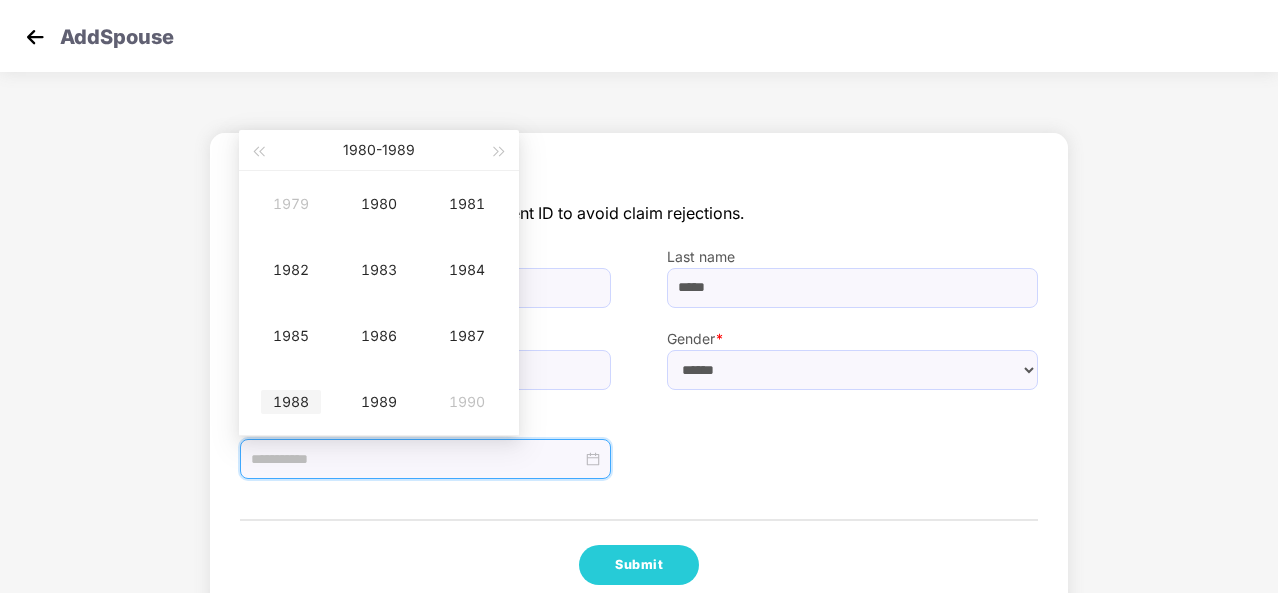 type on "**********" 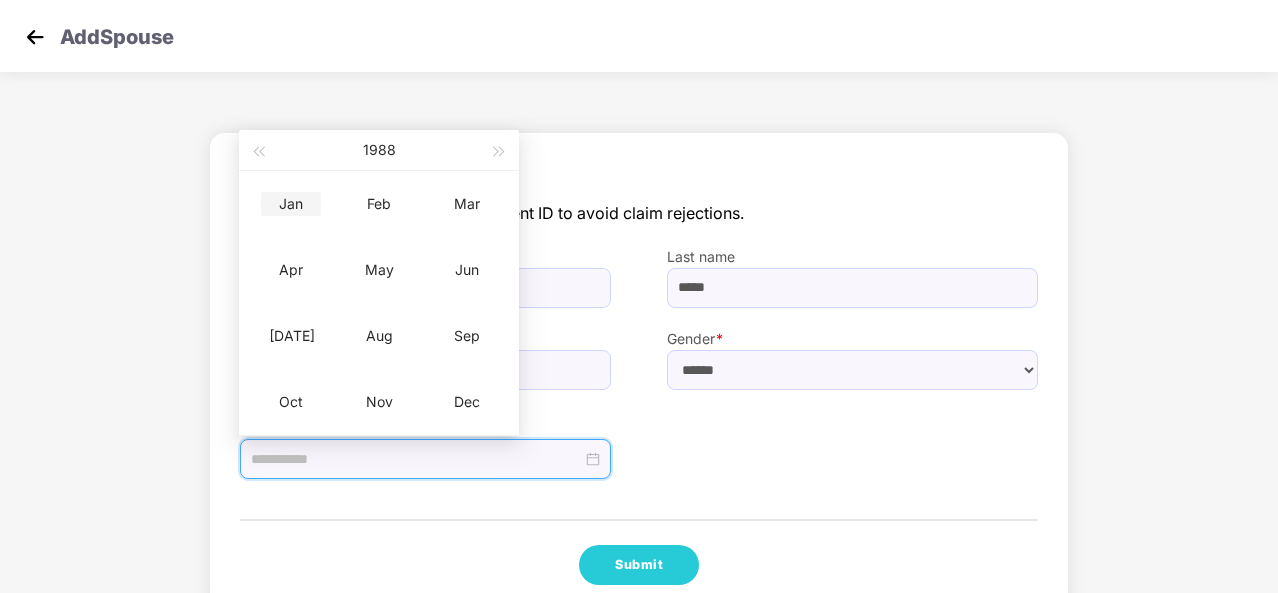 type on "**********" 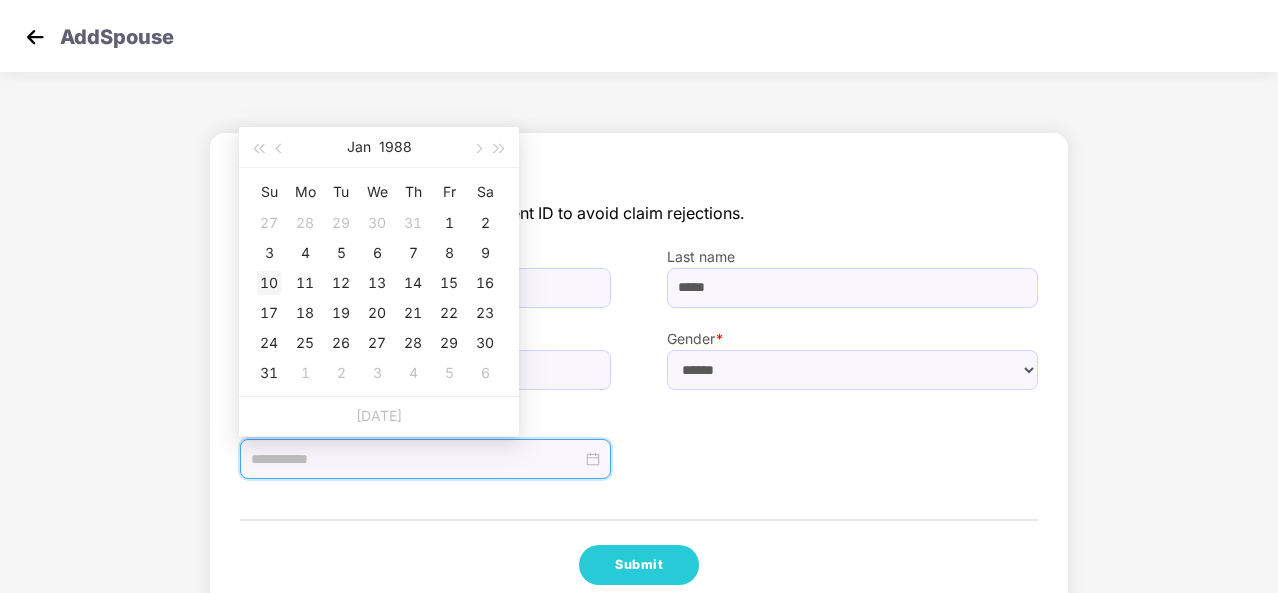 type on "**********" 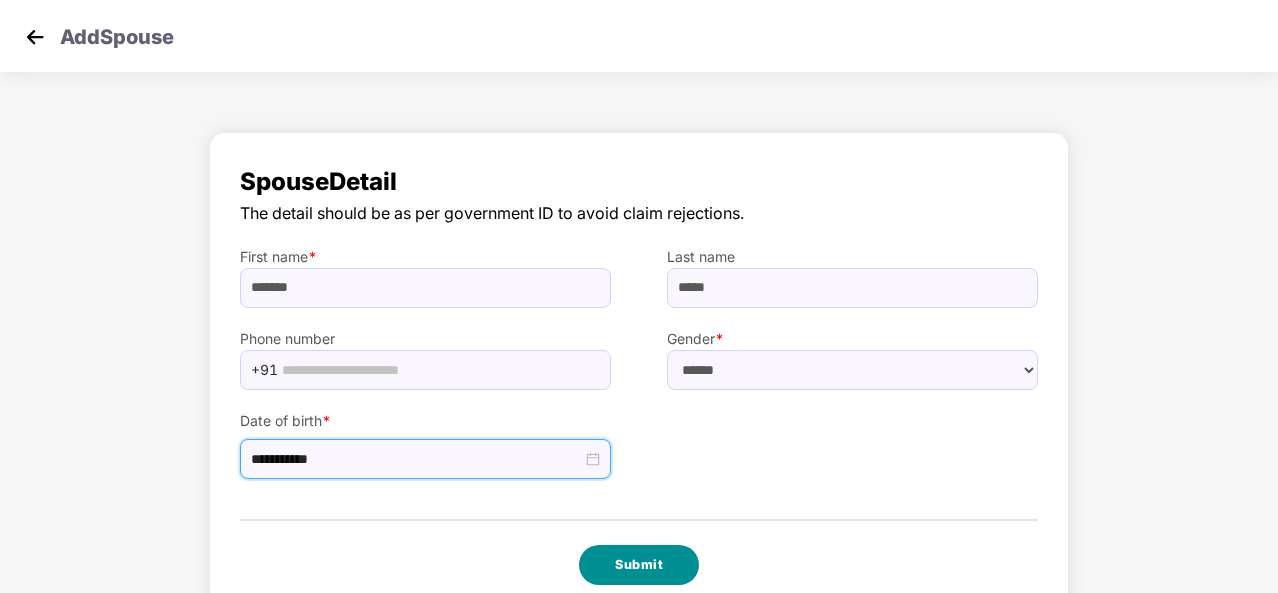 click on "Submit" at bounding box center [639, 565] 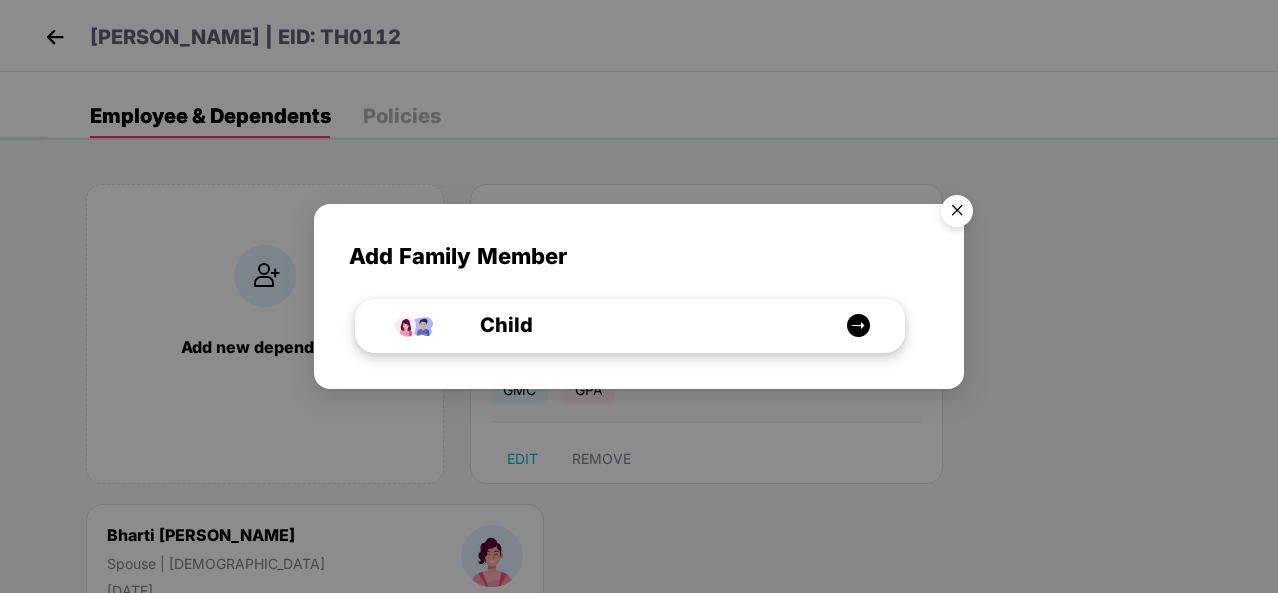 click at bounding box center (858, 325) 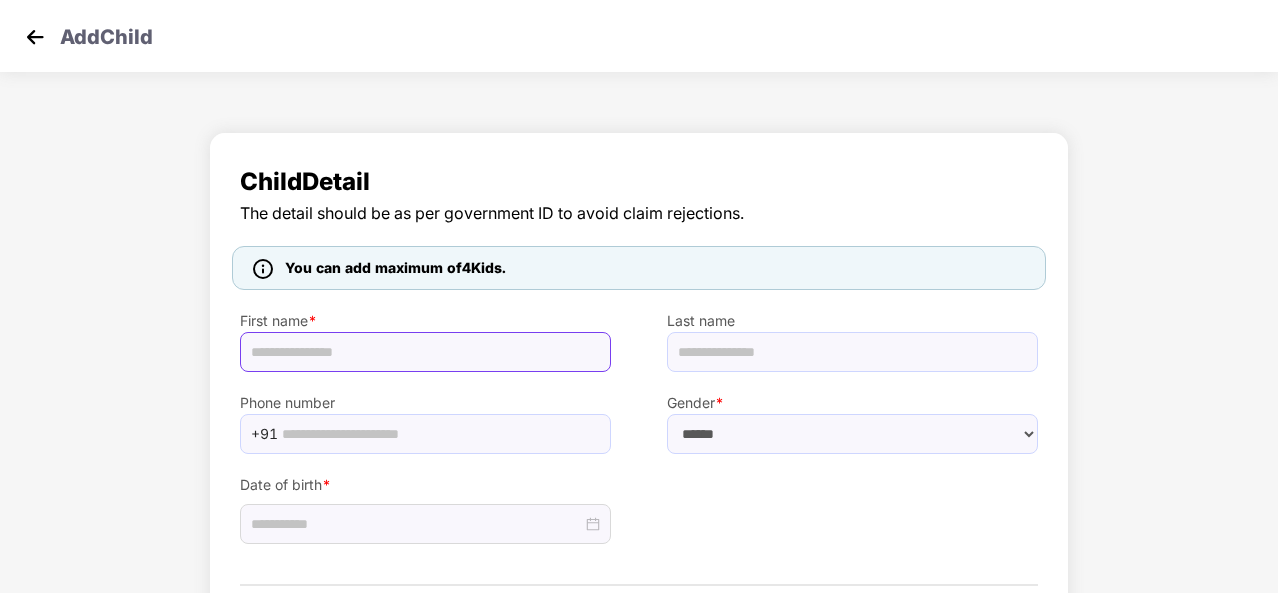 click at bounding box center [425, 352] 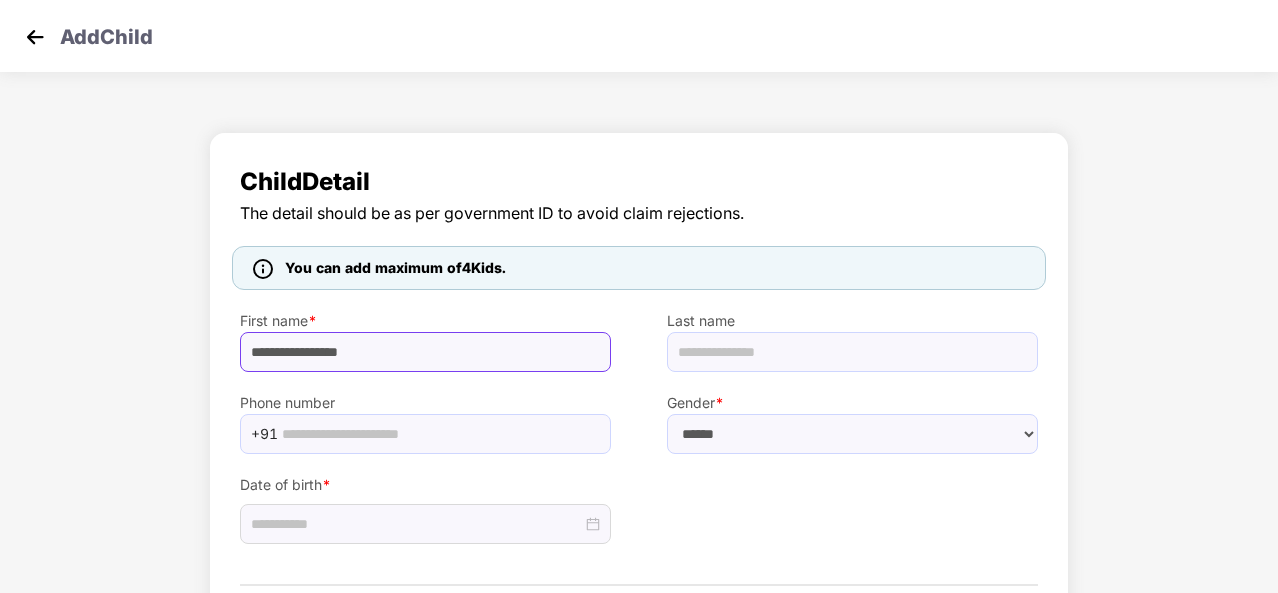 drag, startPoint x: 402, startPoint y: 355, endPoint x: 293, endPoint y: 345, distance: 109.457756 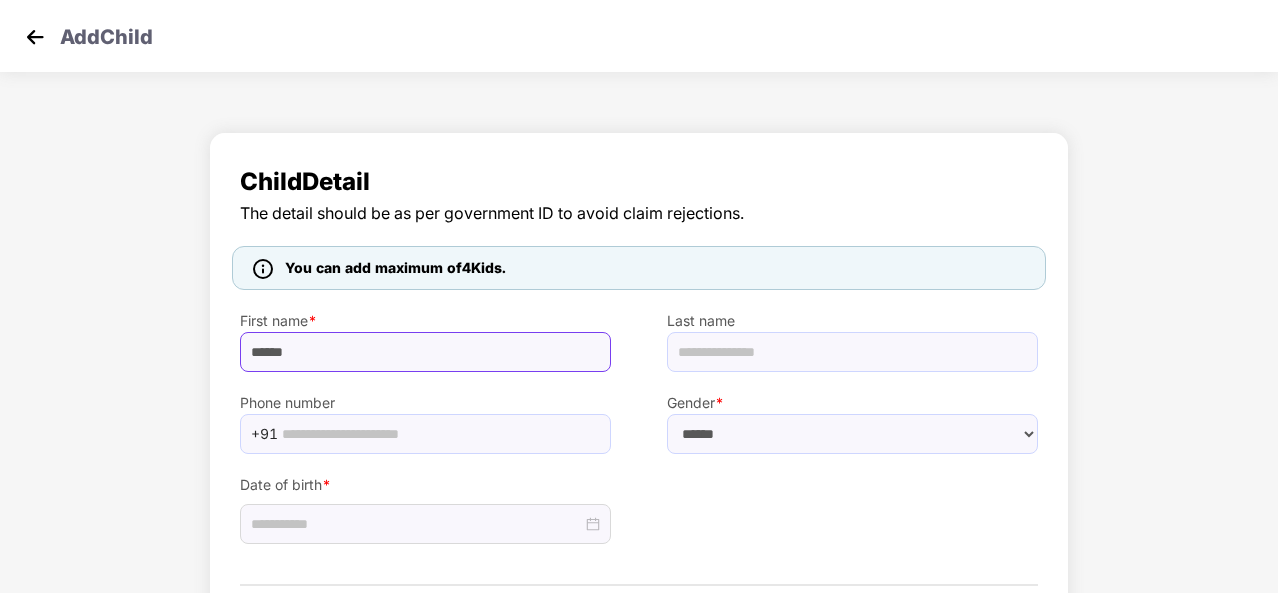 type on "******" 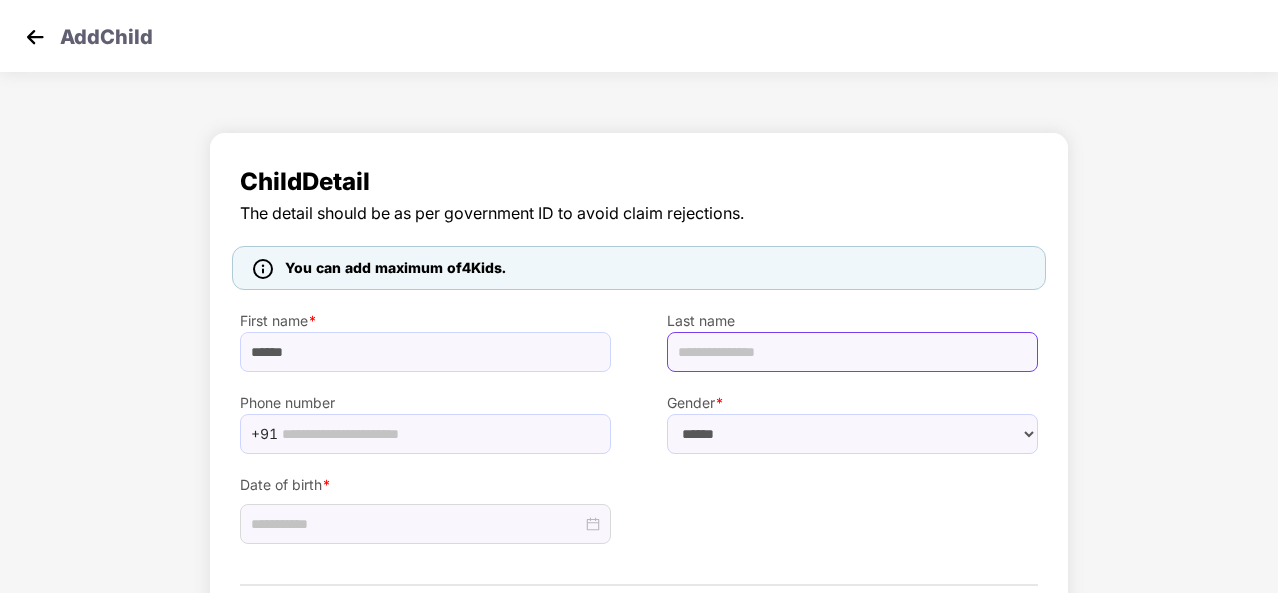click at bounding box center (852, 352) 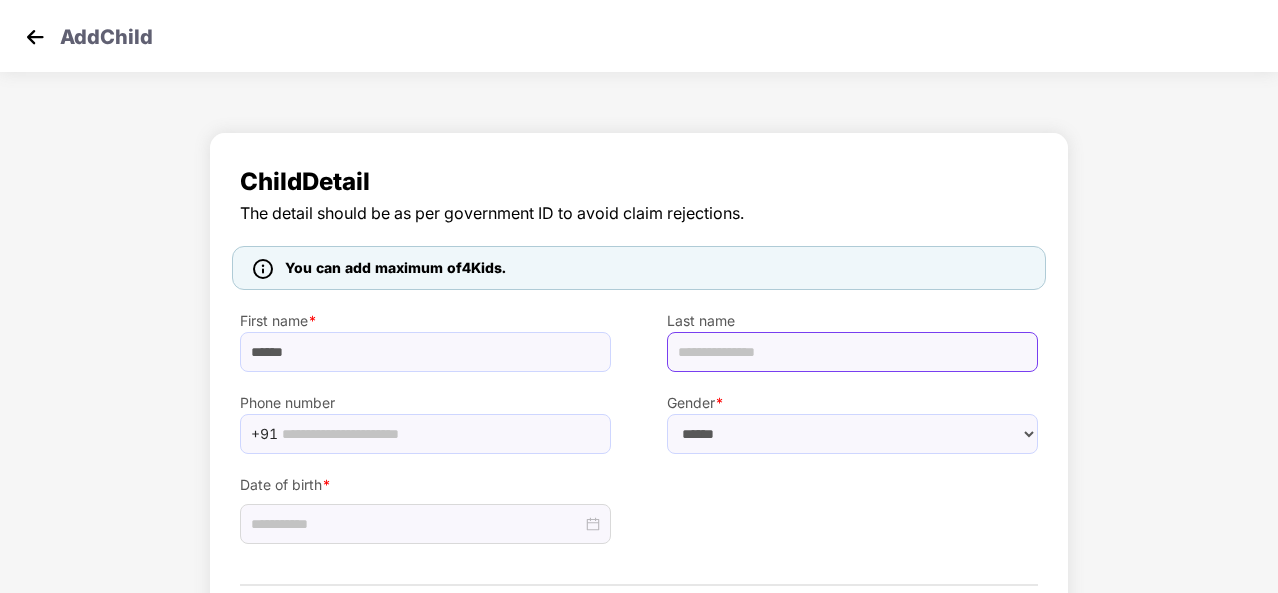 click at bounding box center (852, 352) 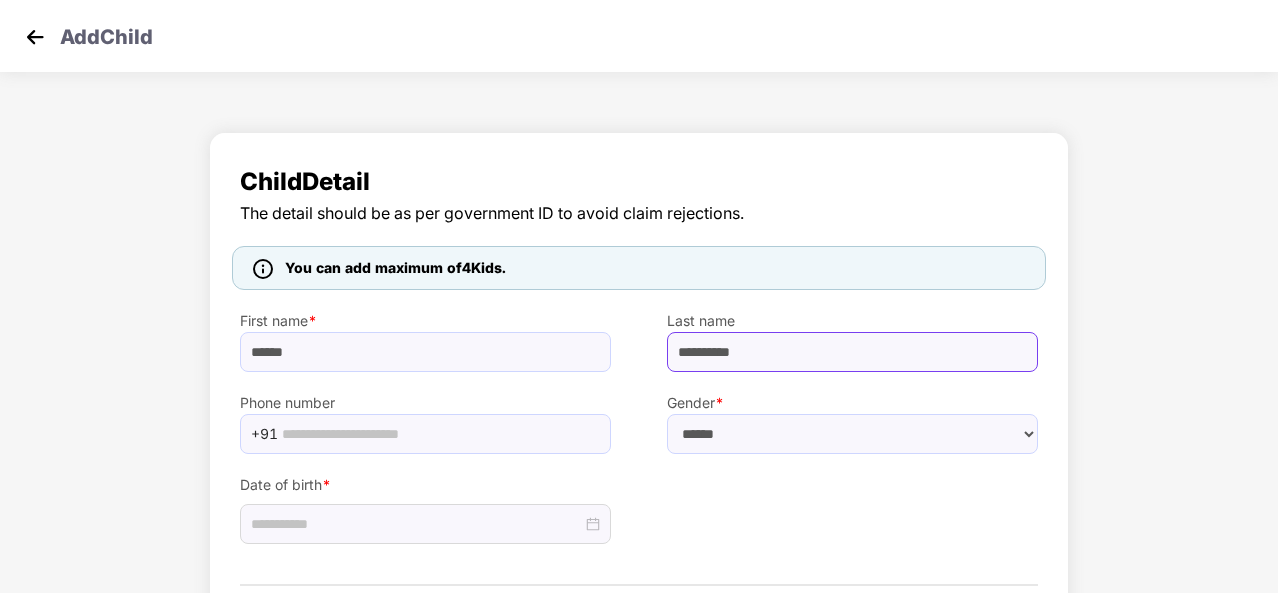 type on "*********" 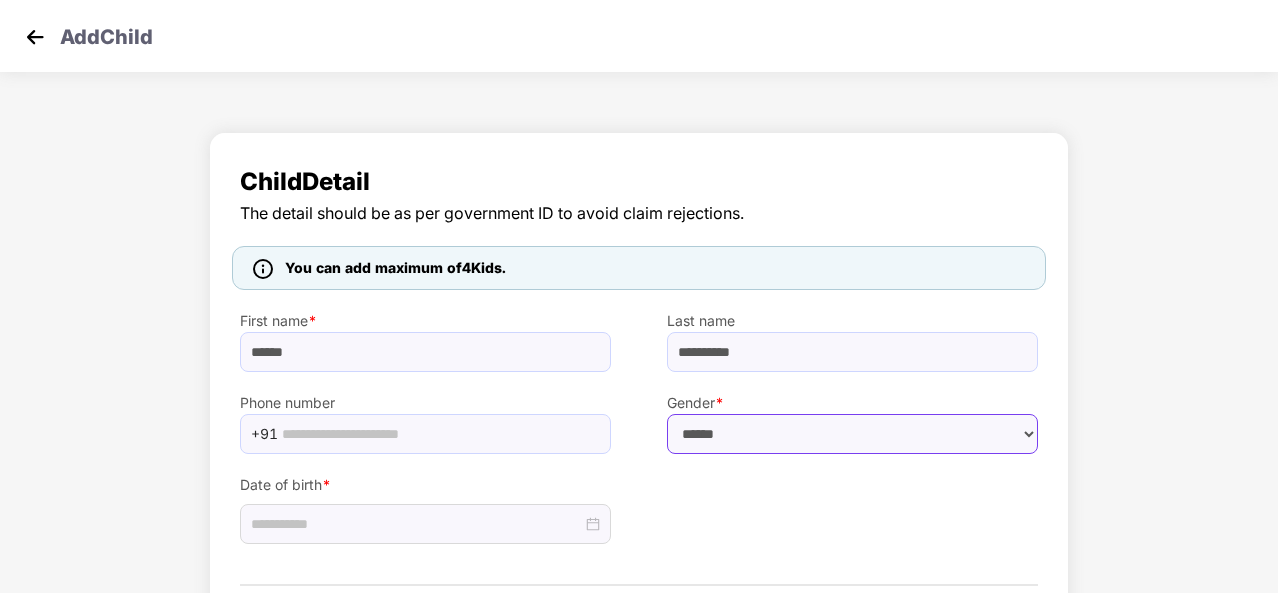click on "****** **** ******" at bounding box center (852, 434) 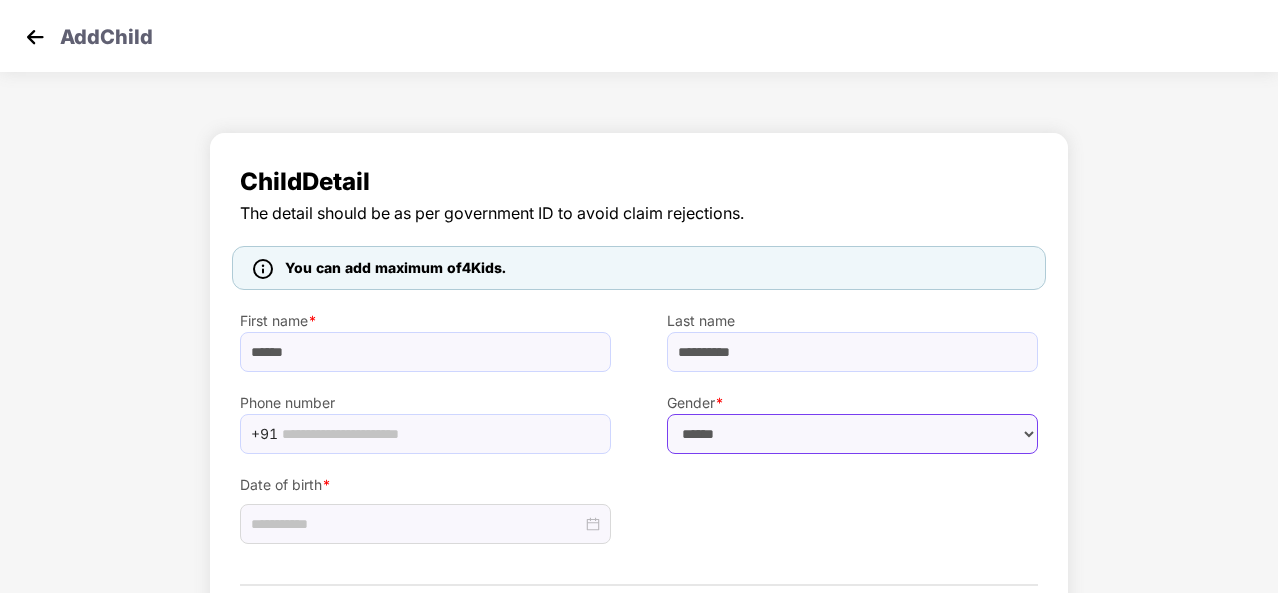 select on "******" 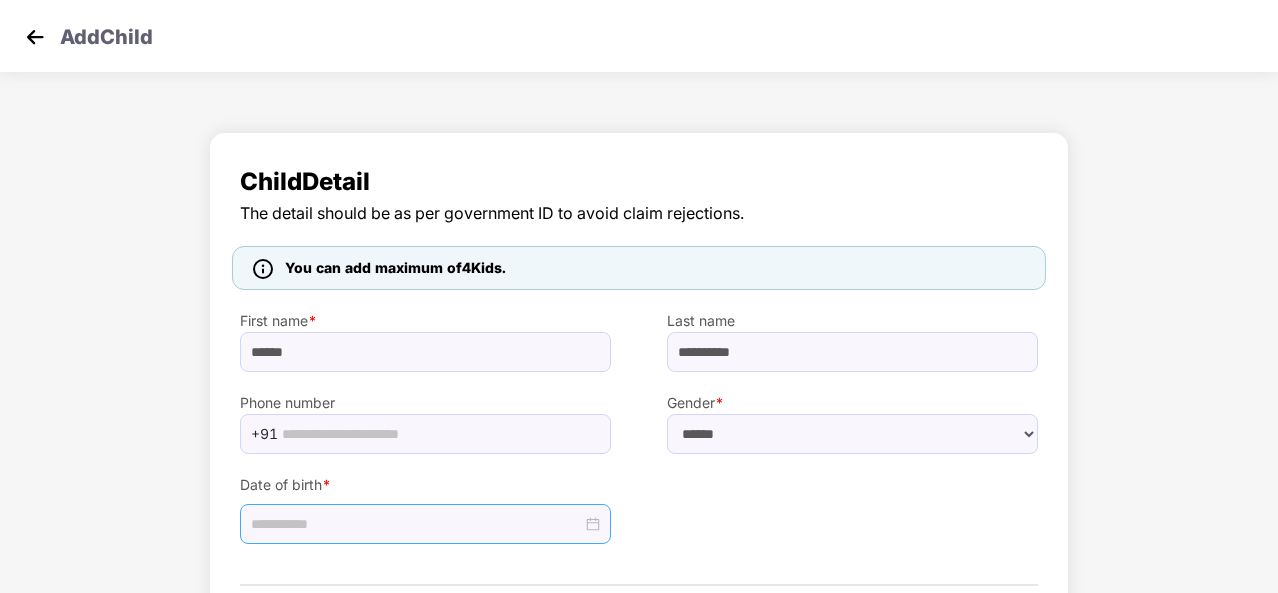 click at bounding box center (425, 524) 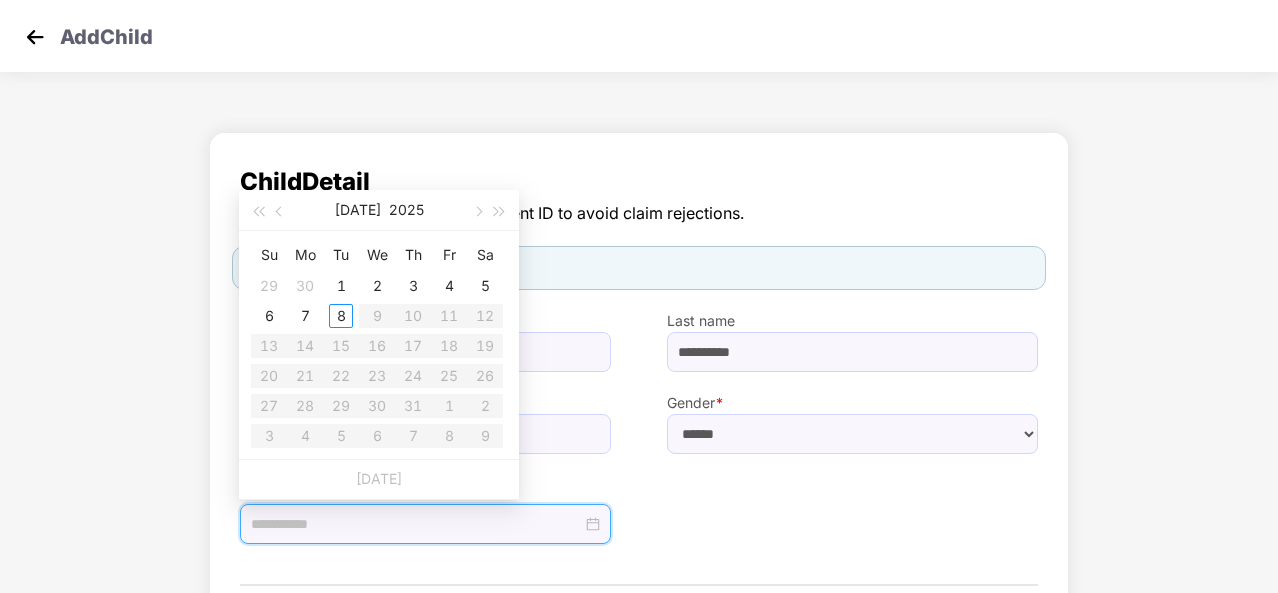 type on "**********" 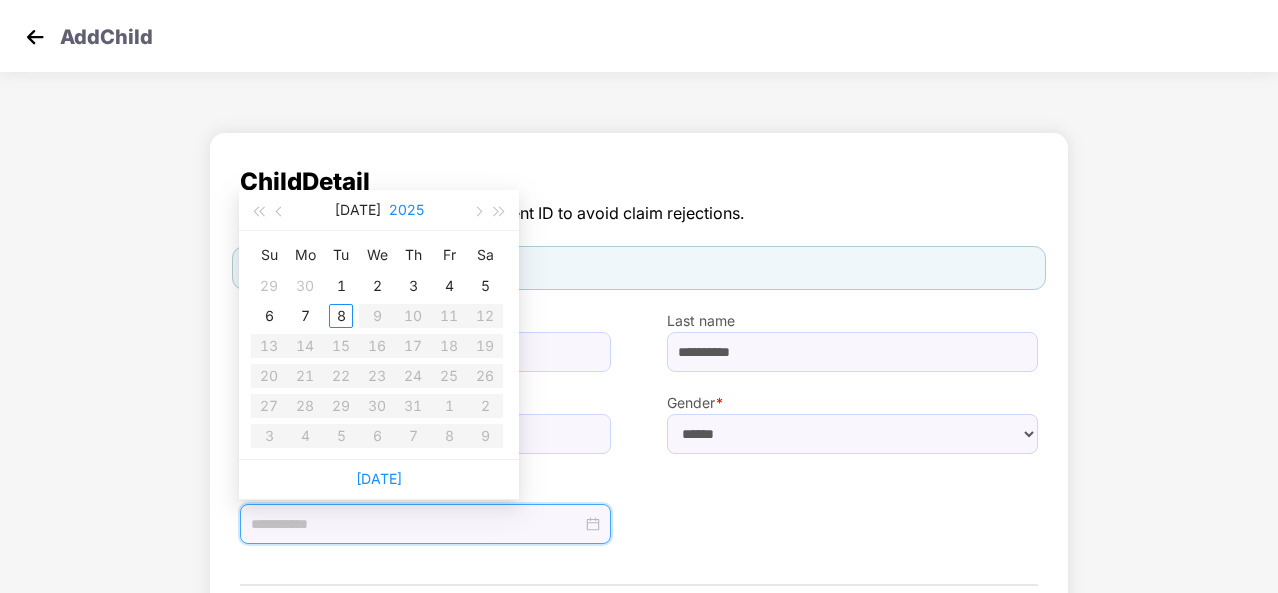 click on "2025" at bounding box center [406, 210] 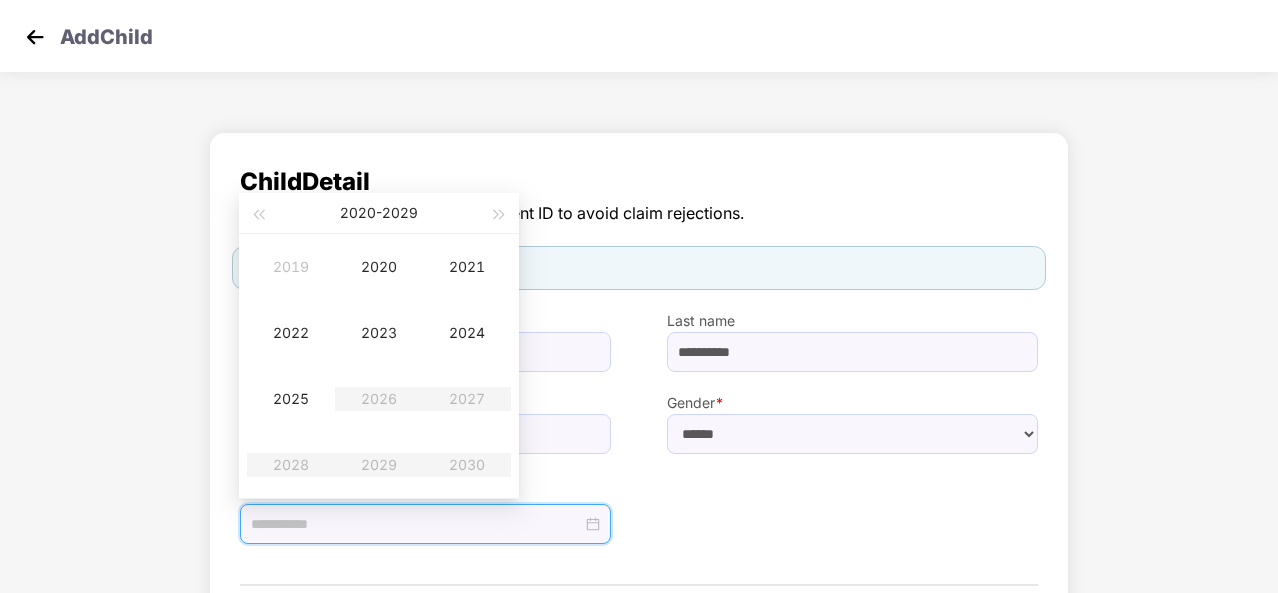 type on "**********" 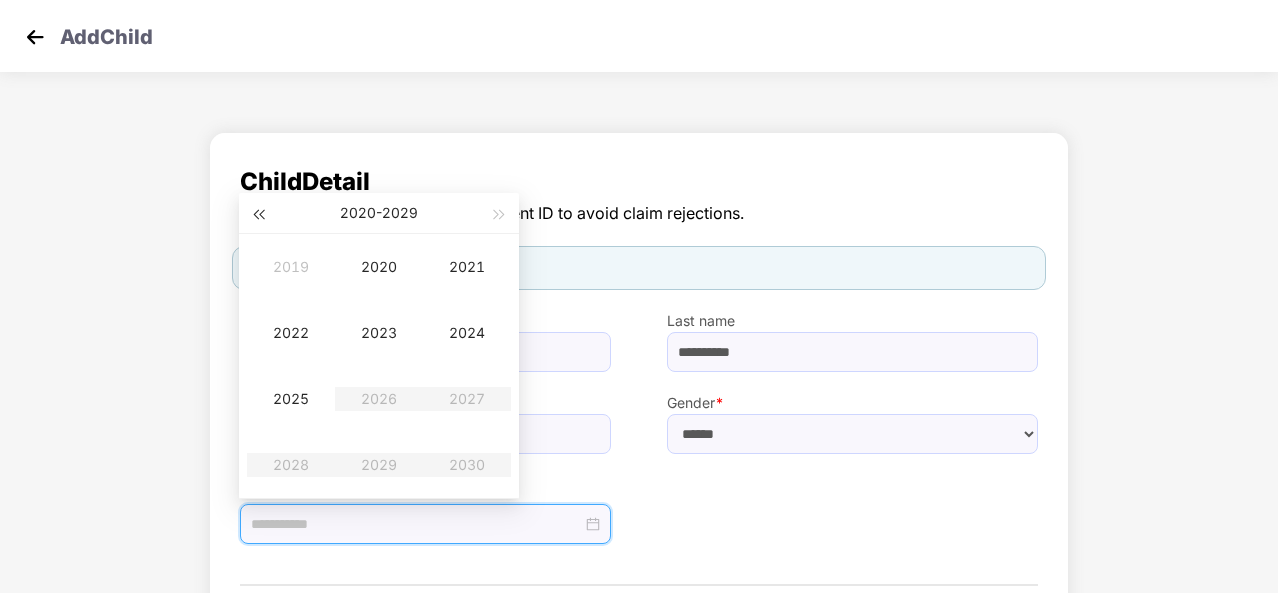 click at bounding box center (258, 215) 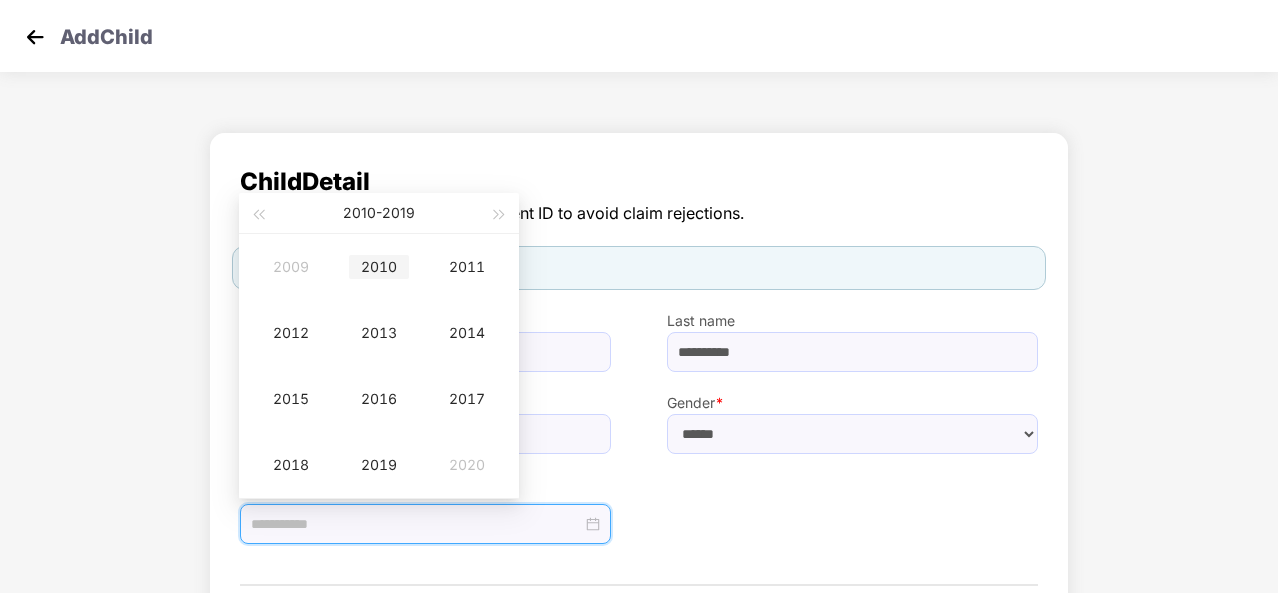 type on "**********" 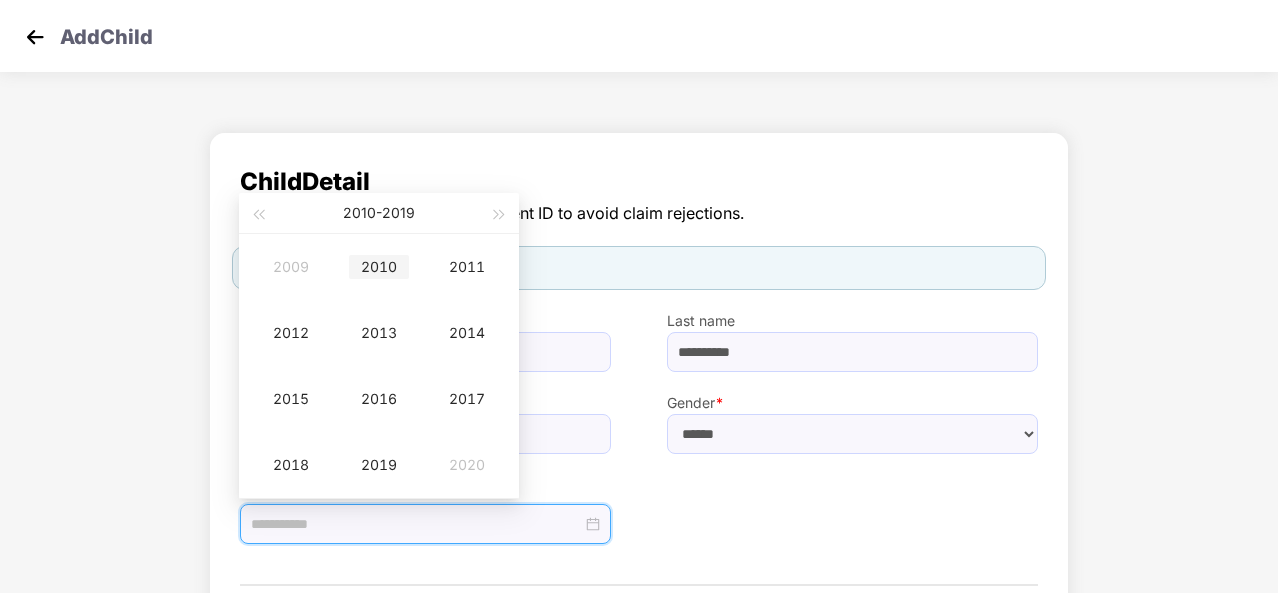 click on "2010" at bounding box center [379, 267] 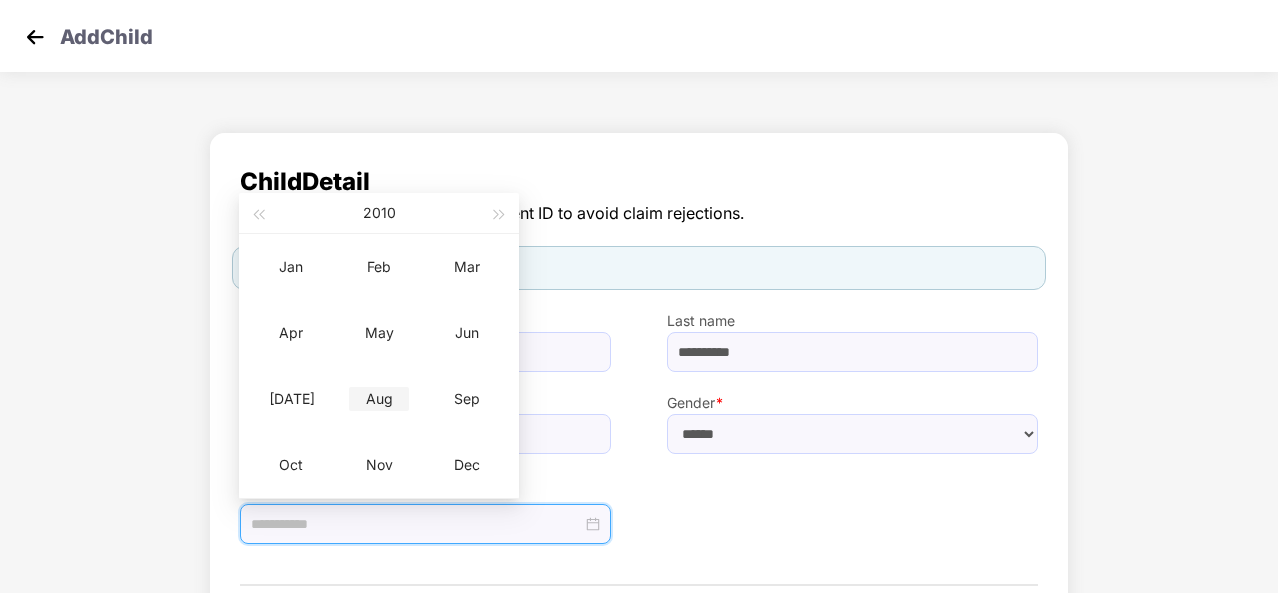type on "**********" 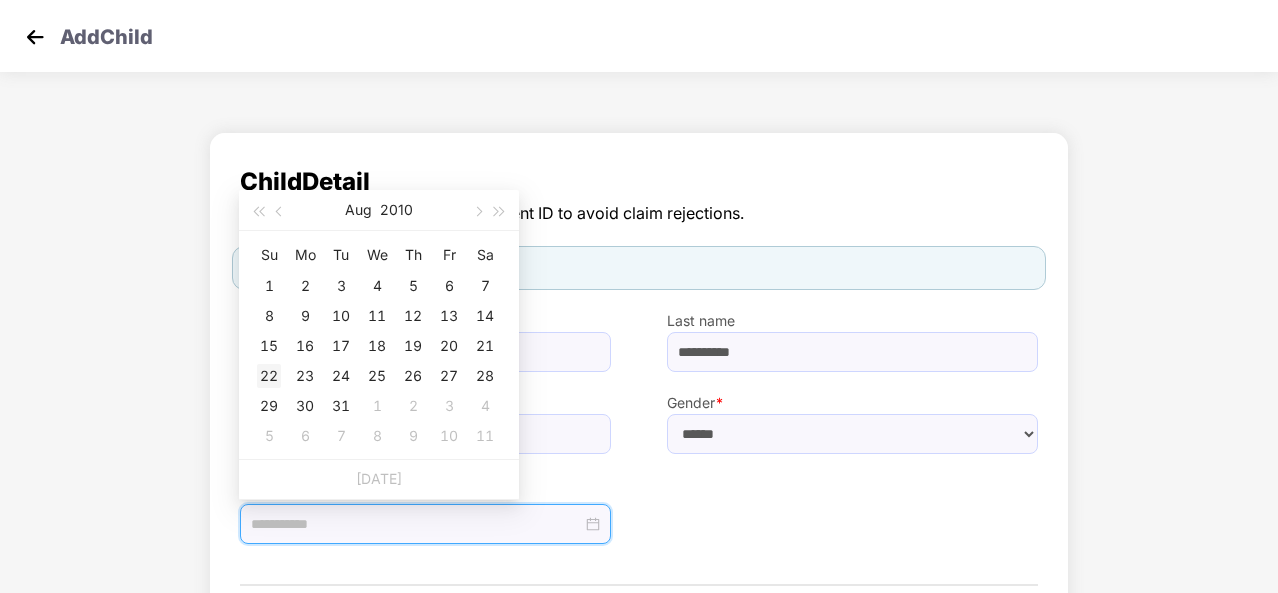 type on "**********" 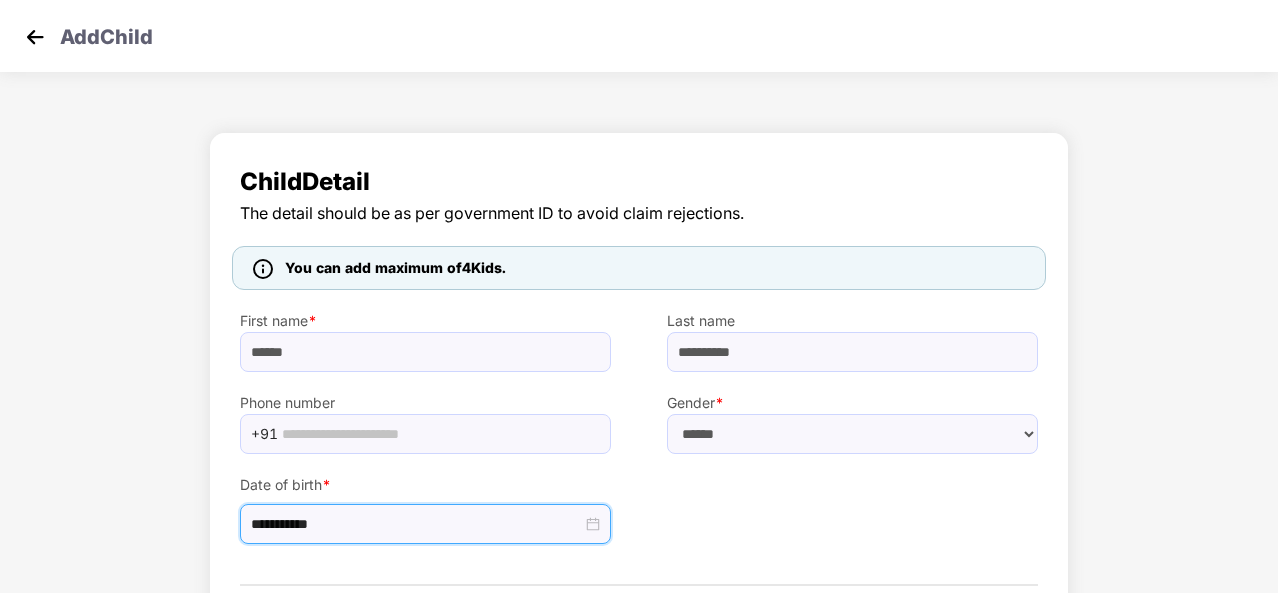 scroll, scrollTop: 105, scrollLeft: 0, axis: vertical 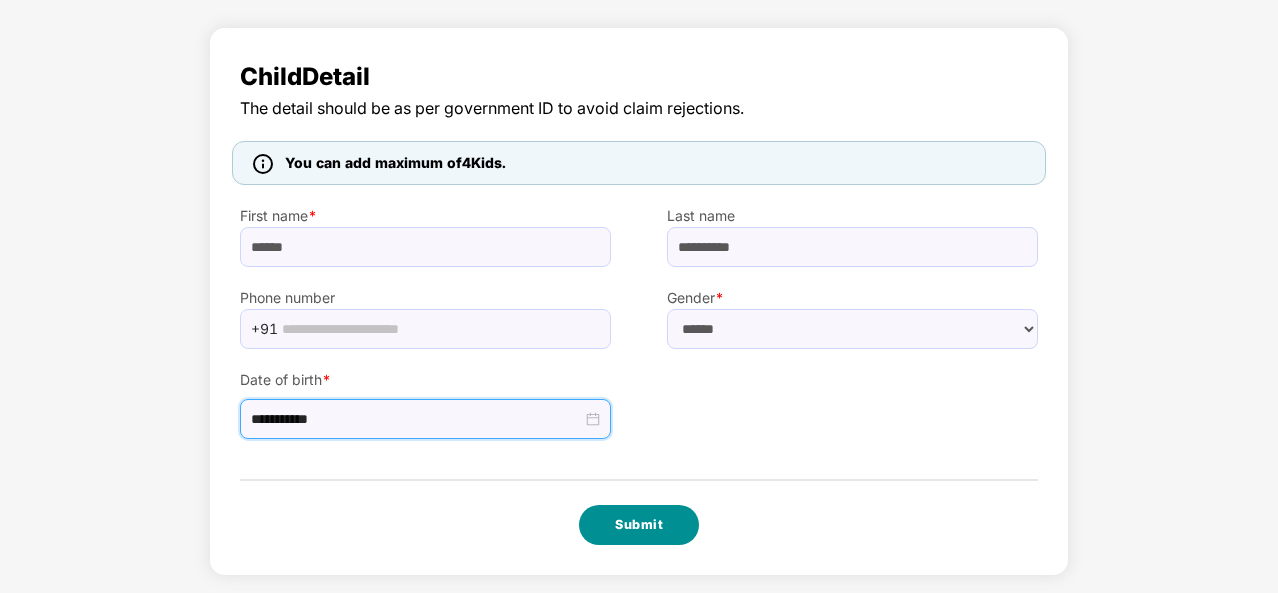 click on "Submit" at bounding box center (639, 525) 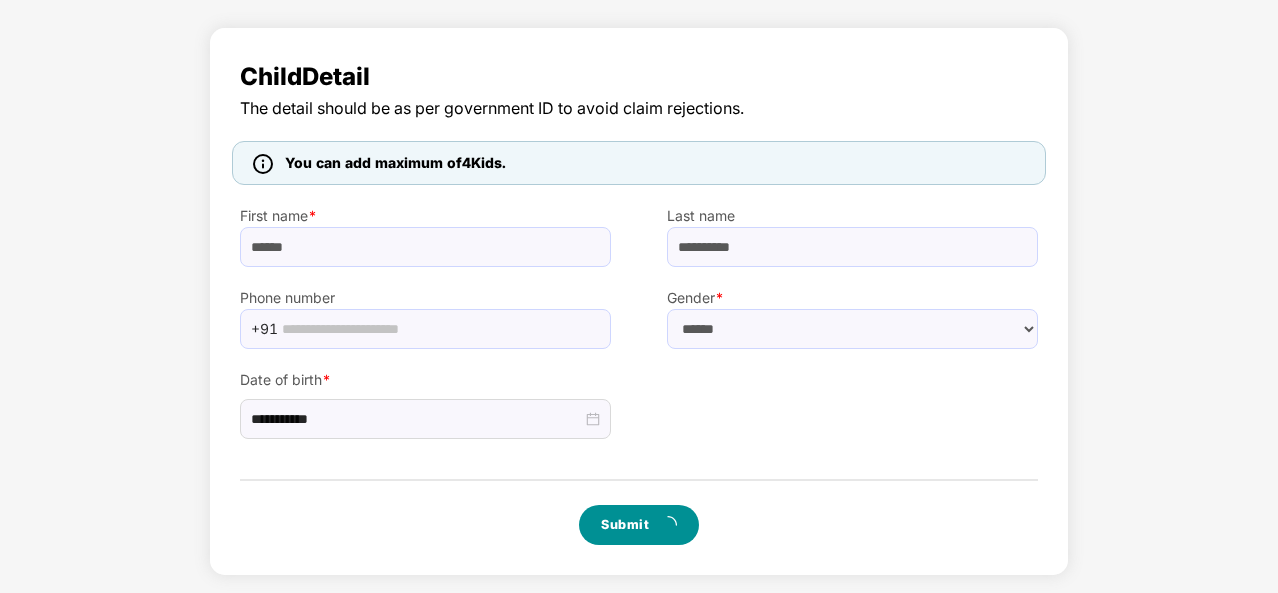 scroll, scrollTop: 0, scrollLeft: 0, axis: both 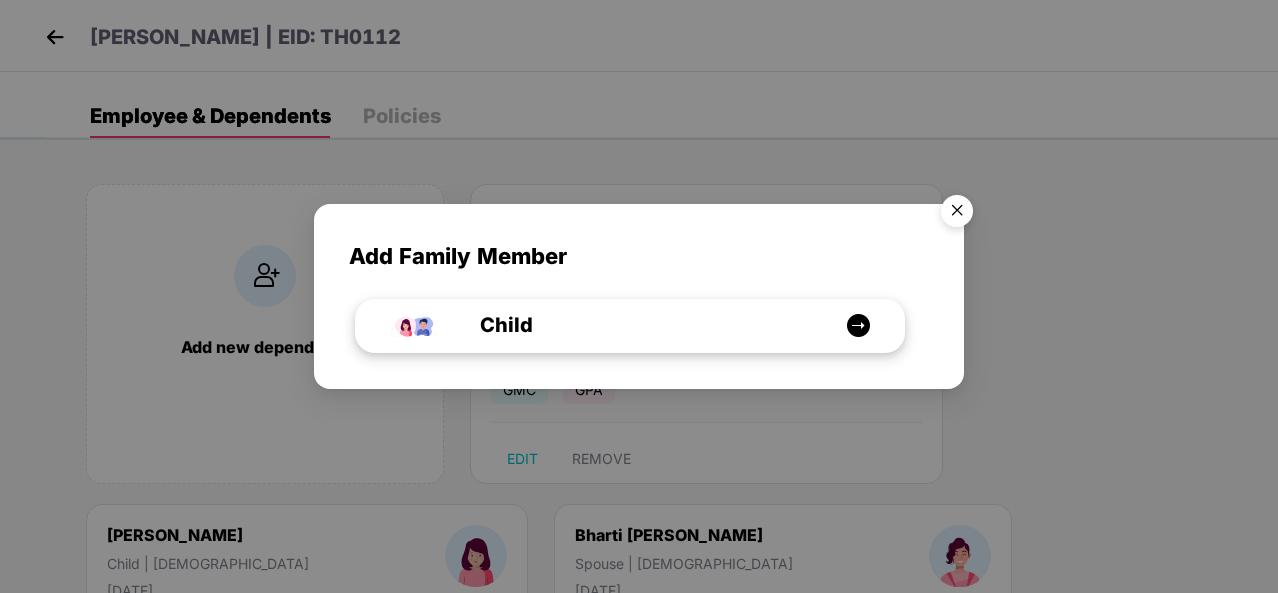 click at bounding box center (858, 325) 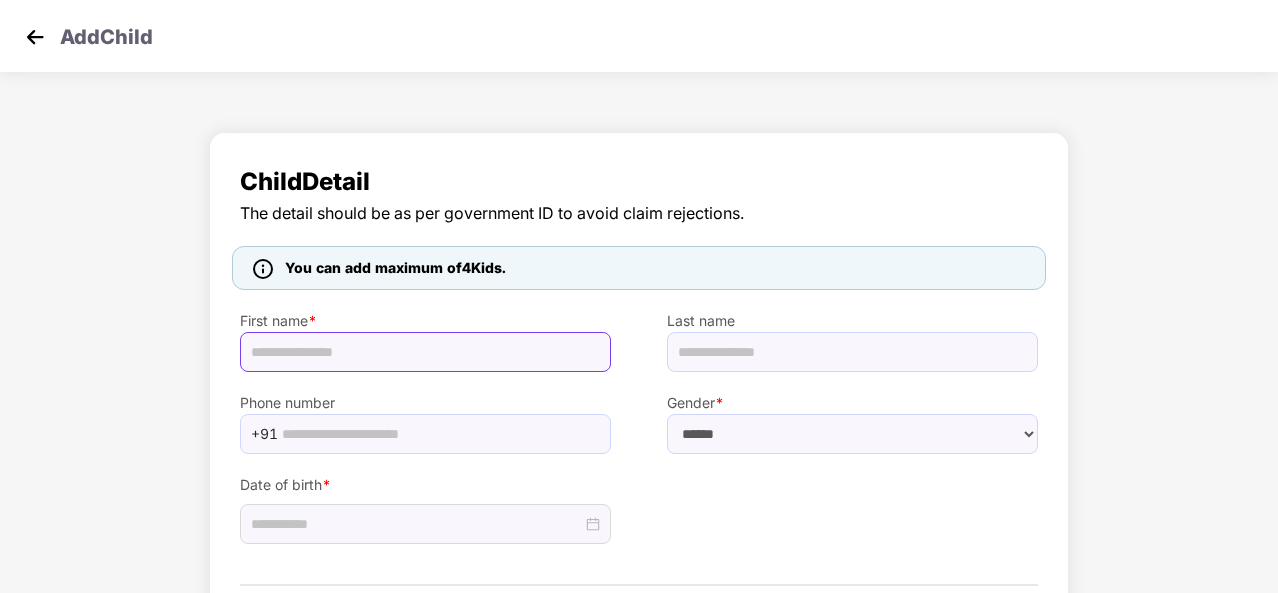 click at bounding box center (425, 352) 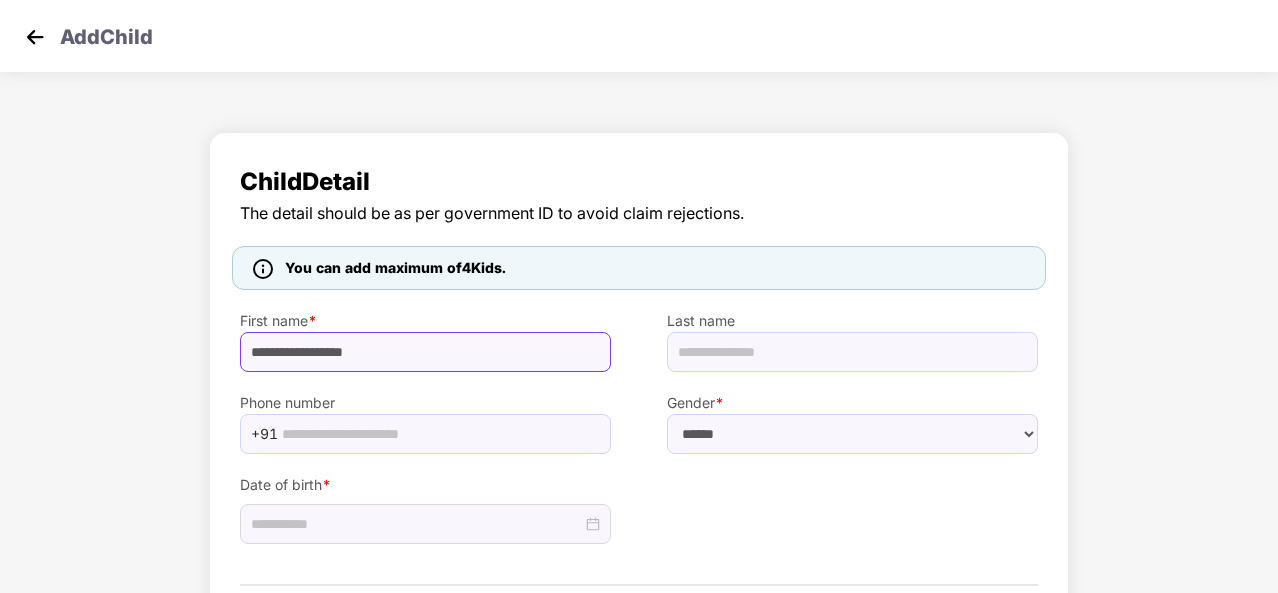 drag, startPoint x: 353, startPoint y: 346, endPoint x: 405, endPoint y: 351, distance: 52.23983 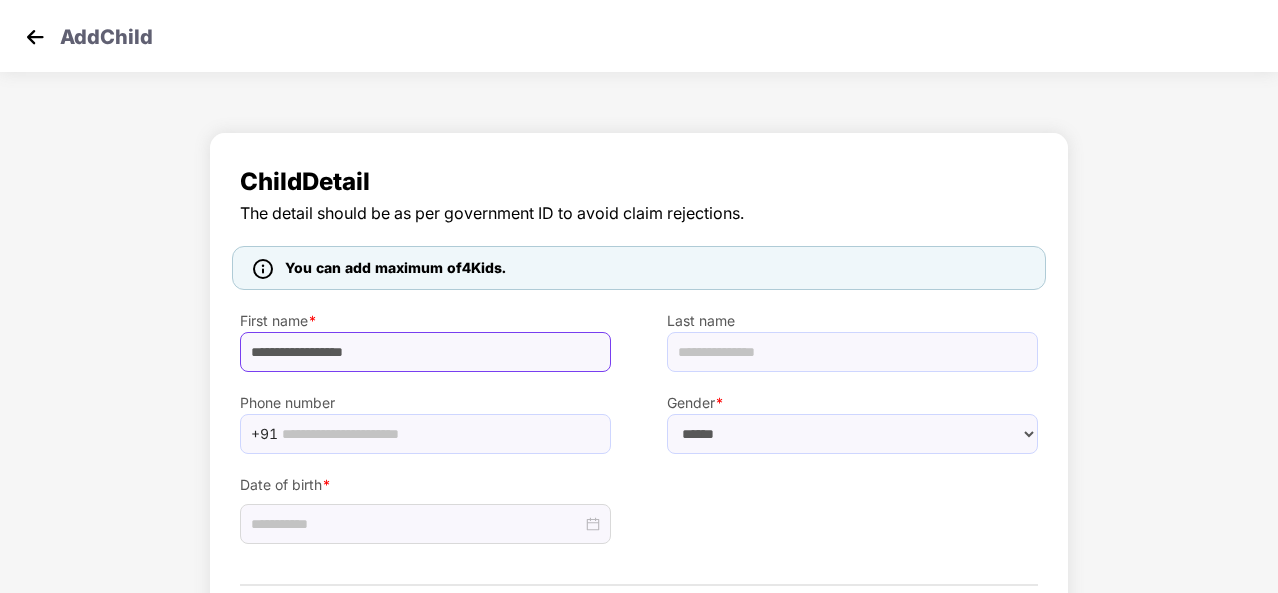 type on "**********" 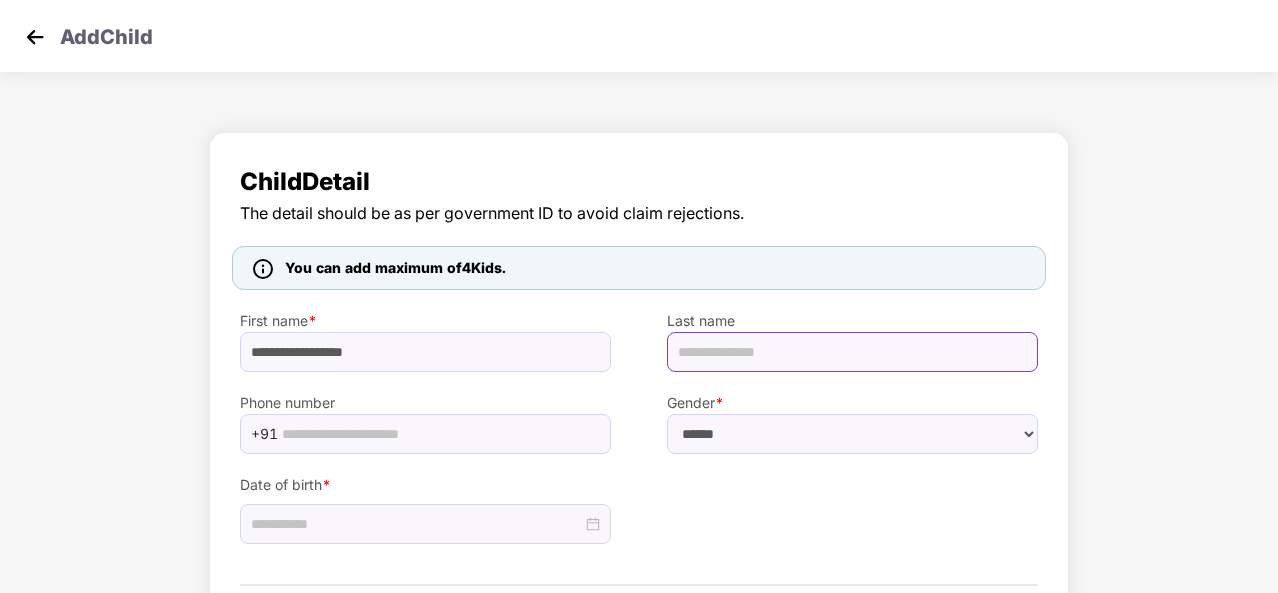 click at bounding box center (852, 352) 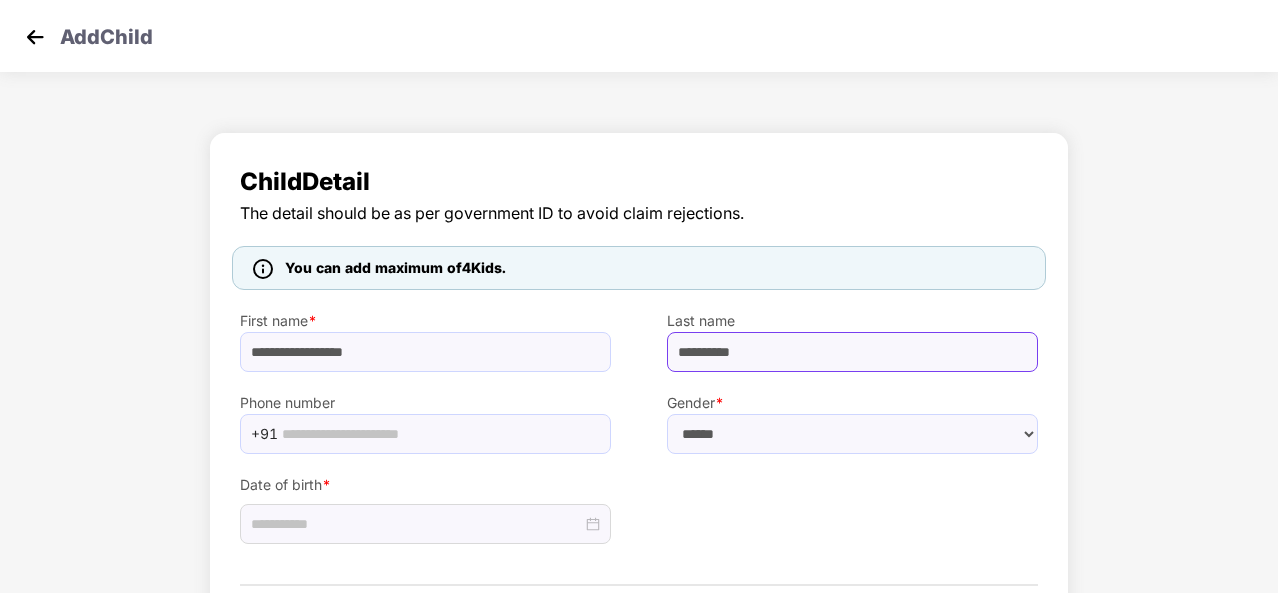 type on "*********" 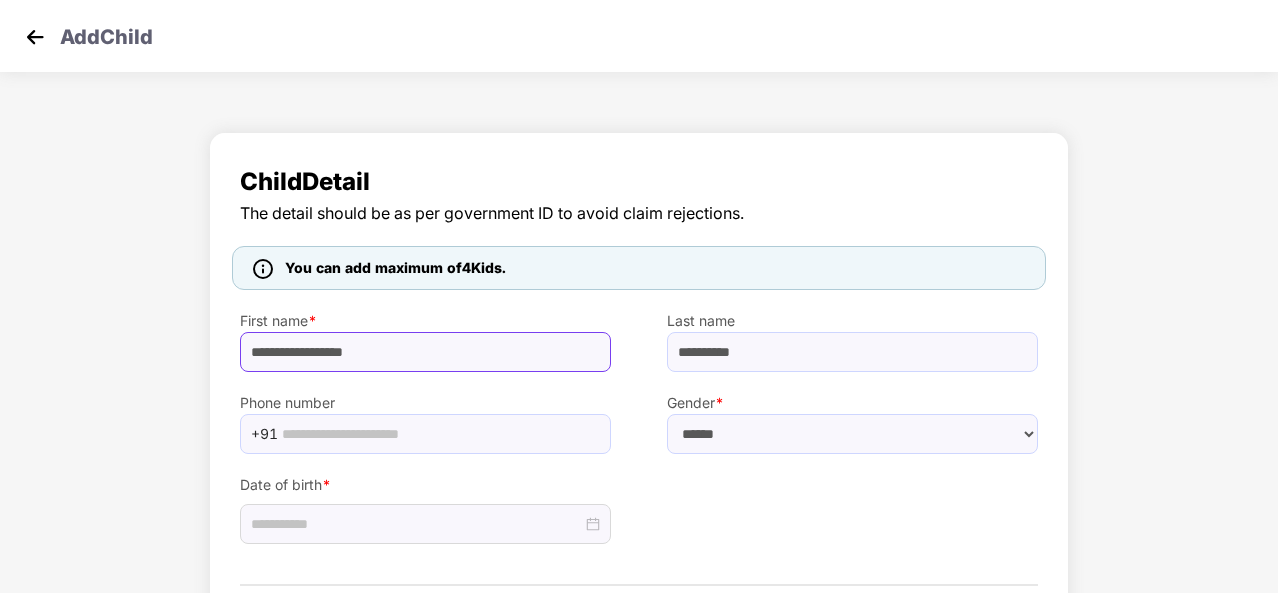 click on "**********" at bounding box center (425, 352) 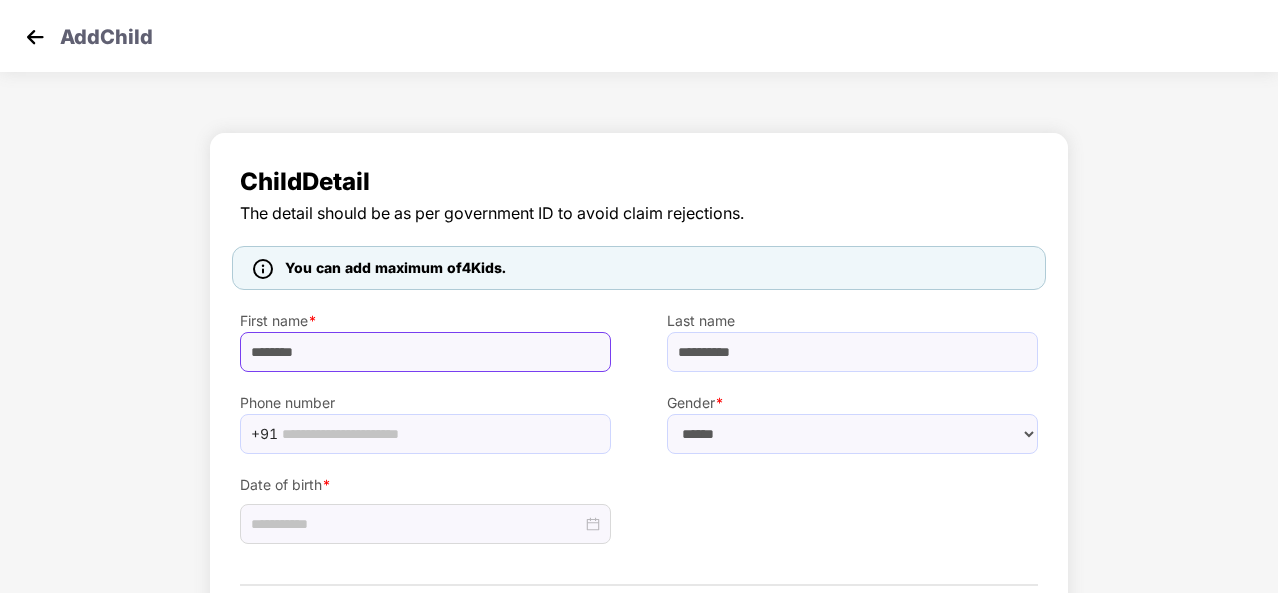 type on "*******" 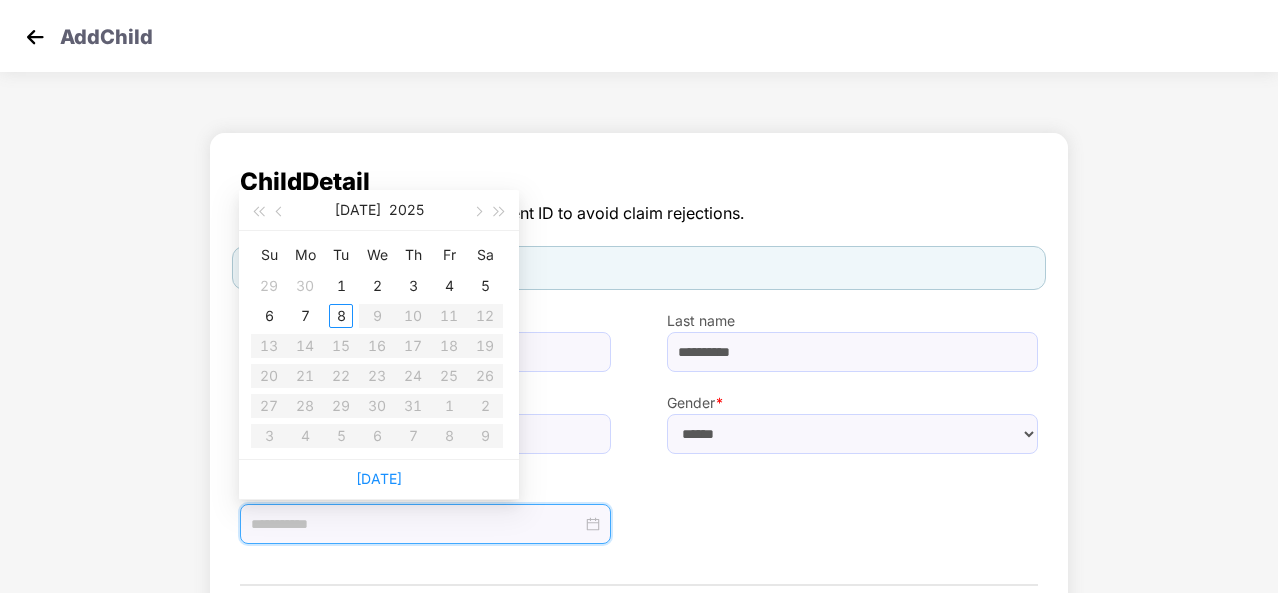 click at bounding box center (416, 524) 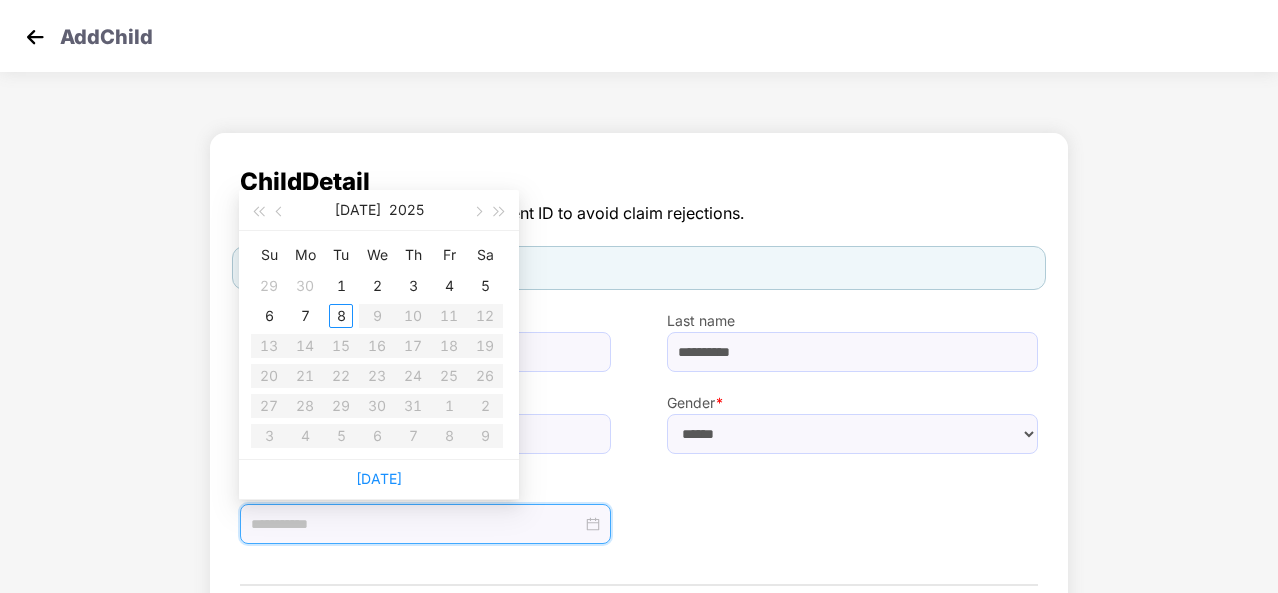 scroll, scrollTop: 52, scrollLeft: 0, axis: vertical 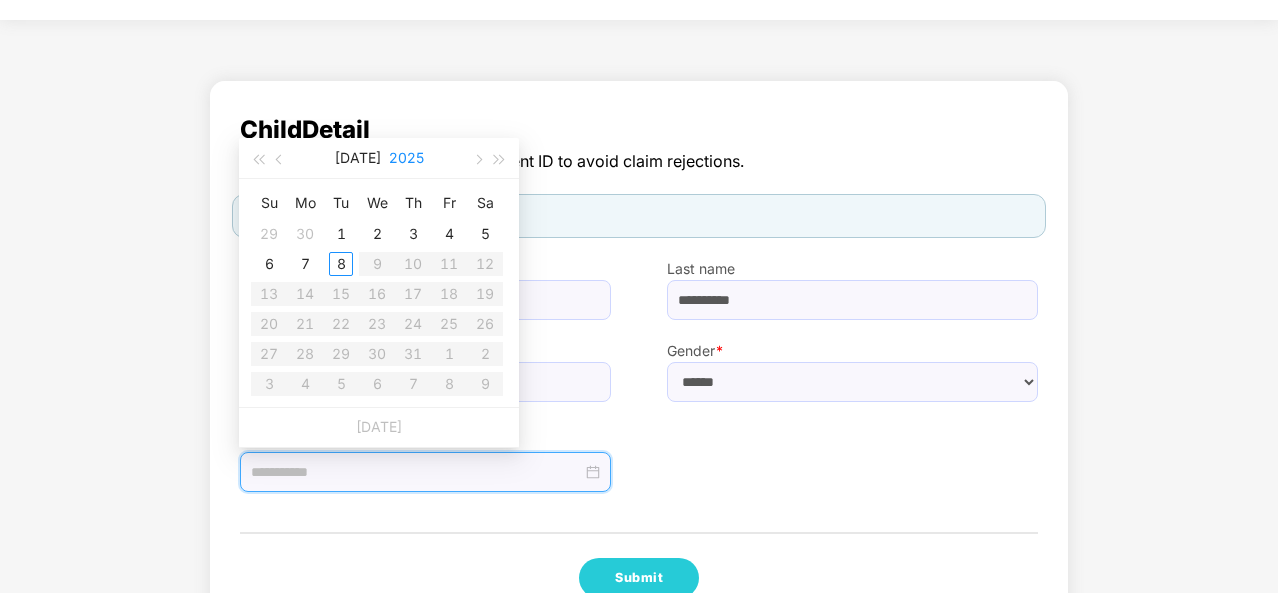 type on "**********" 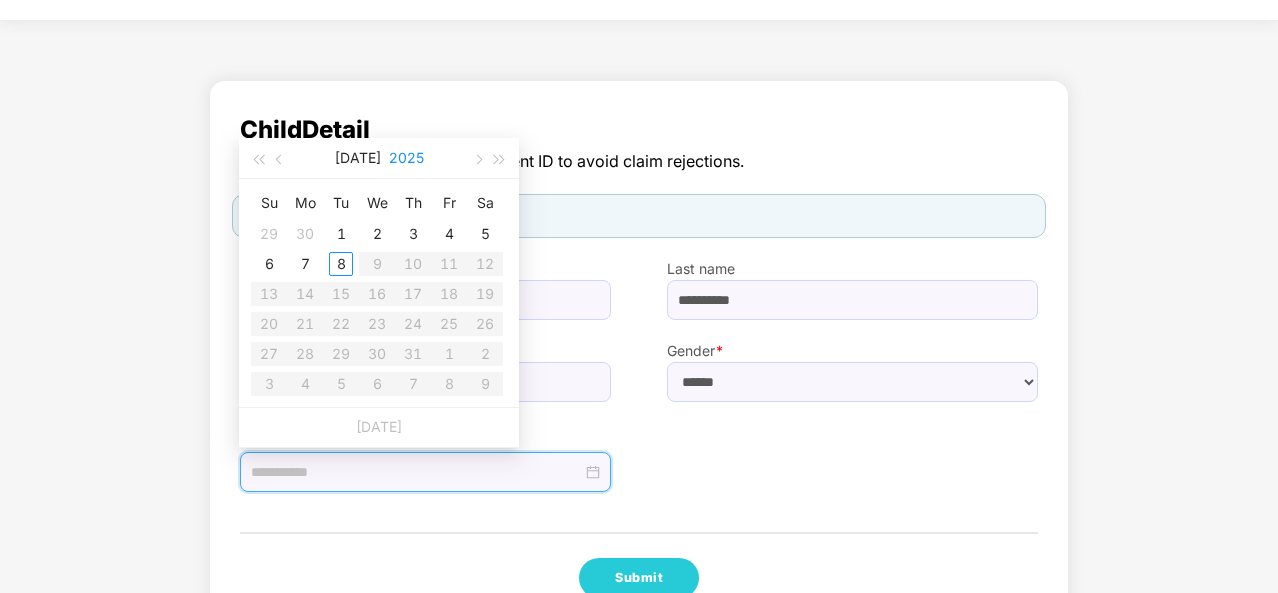 click on "2025" at bounding box center (406, 158) 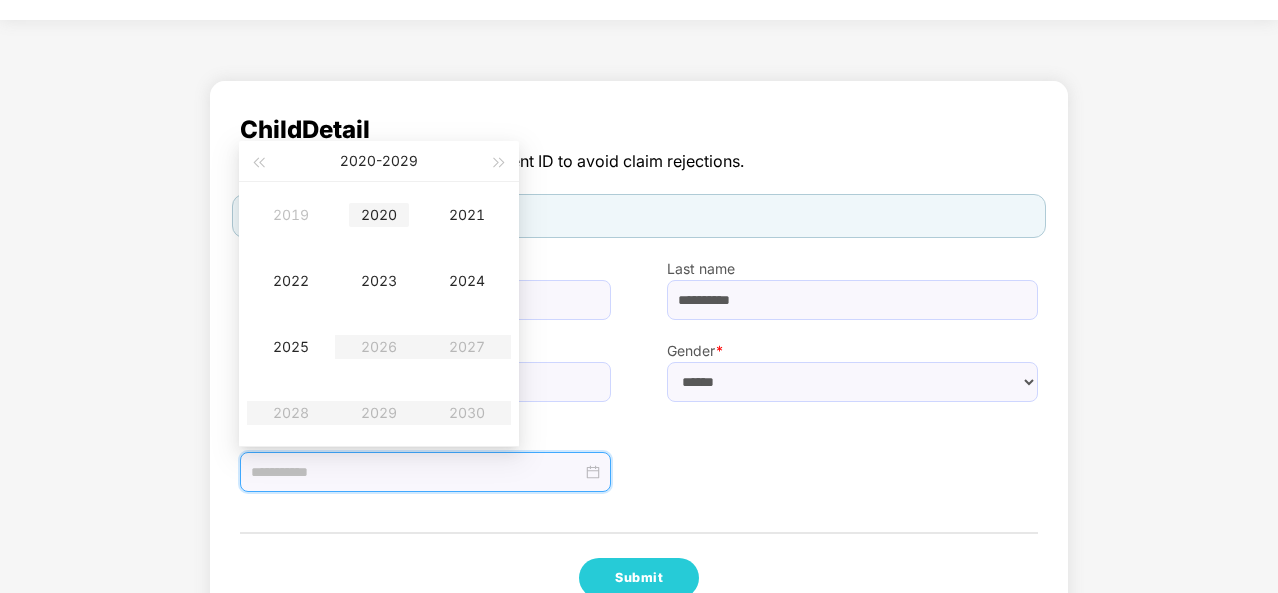 type on "**********" 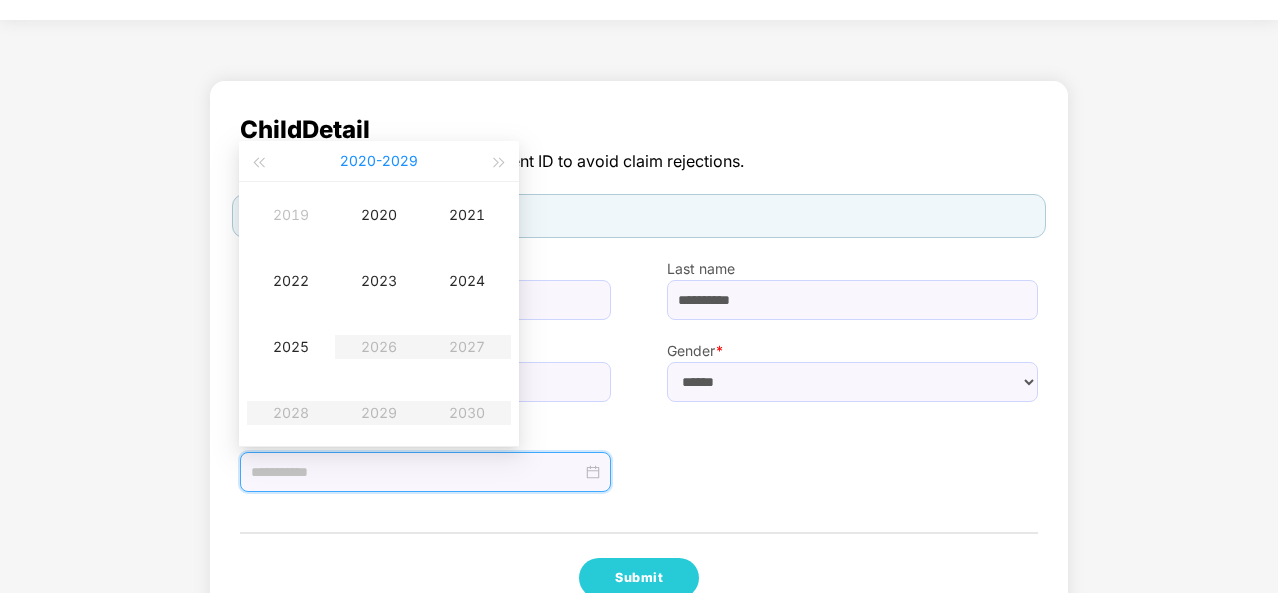 click on "[DATE] - [DATE]" at bounding box center (379, 161) 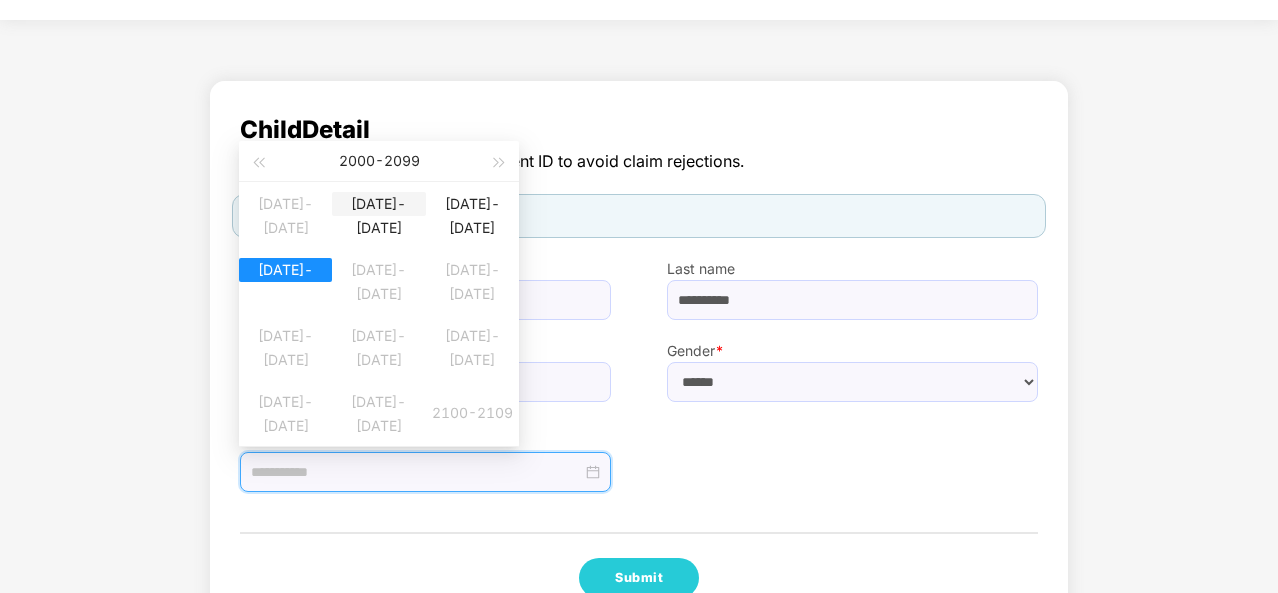 type on "**********" 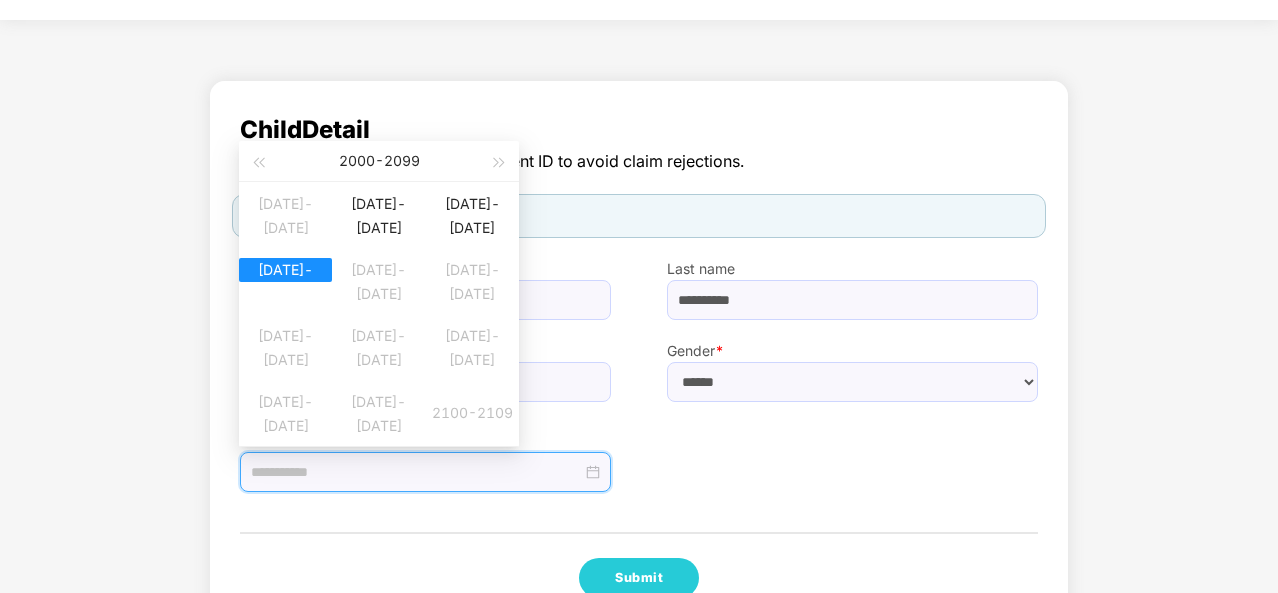 type on "**********" 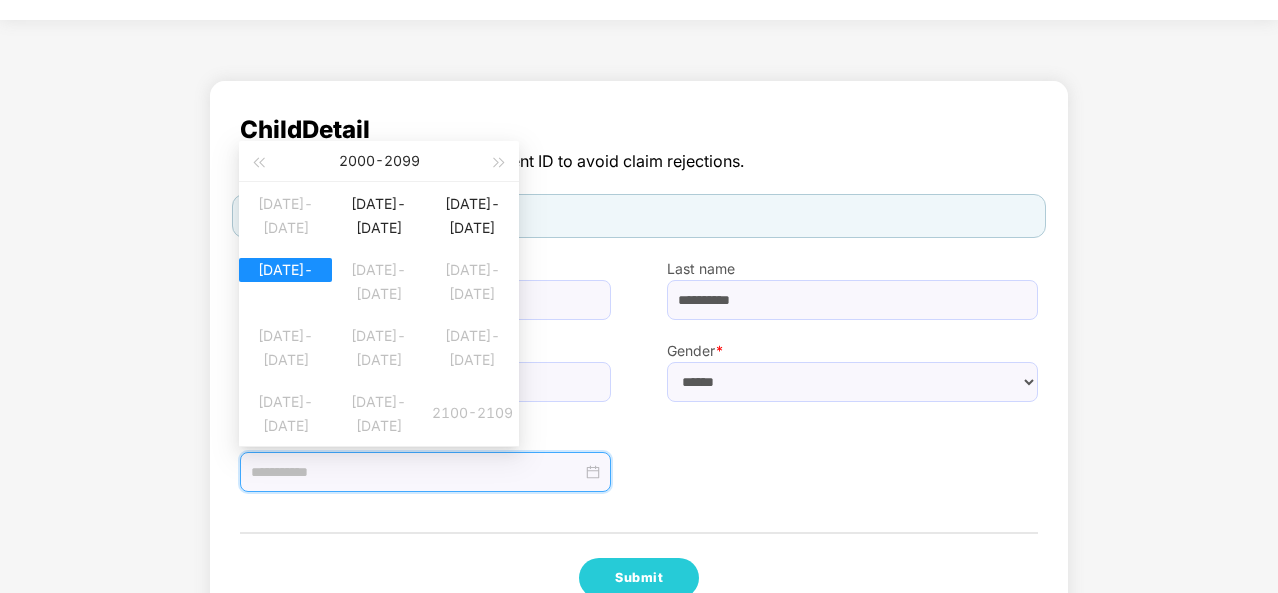 click on "[DATE] - [DATE]" at bounding box center (378, 161) 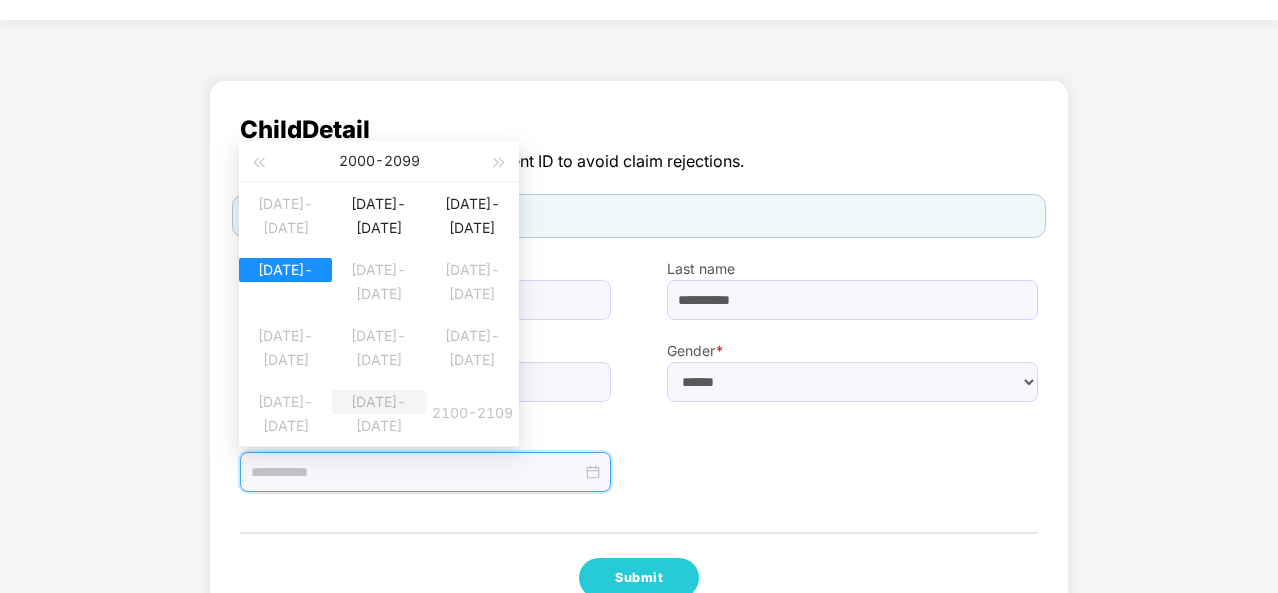 click at bounding box center (258, 163) 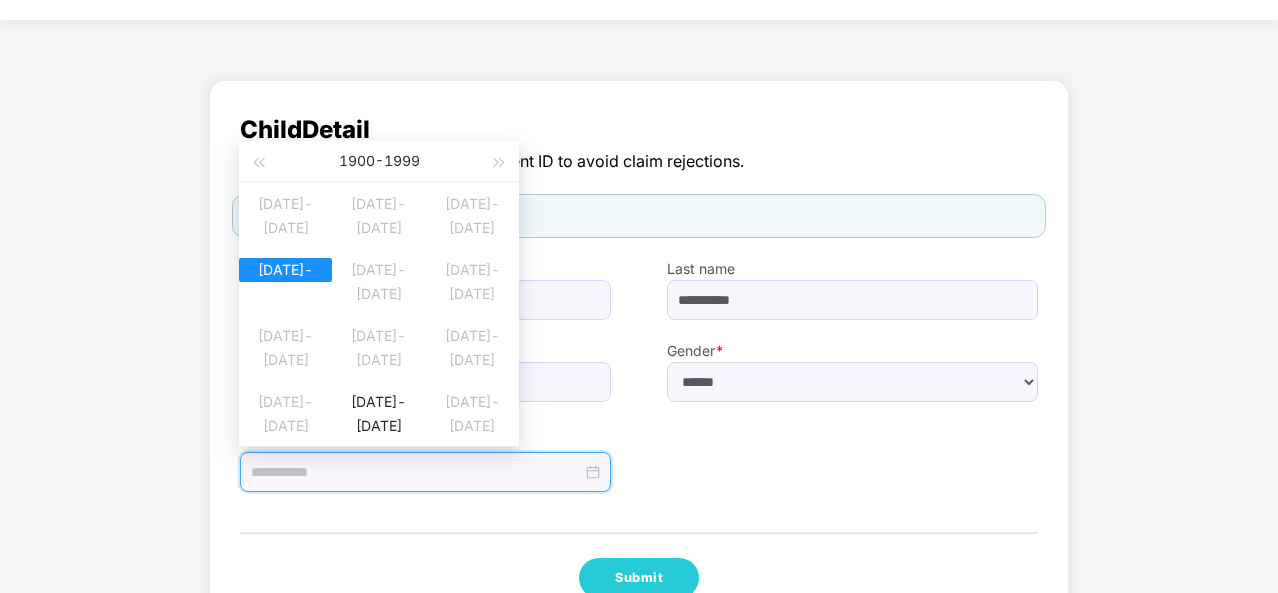click on "[DATE]-[DATE] [DATE]-[DATE] [DATE]-[DATE] [DATE]-[DATE] [DATE]-[DATE] [DATE]-[DATE] [DATE]-[DATE] [DATE]-[DATE] [DATE]-[DATE] [DATE]-[DATE] [DATE]-[DATE] [DATE]-[DATE]" at bounding box center (379, 314) 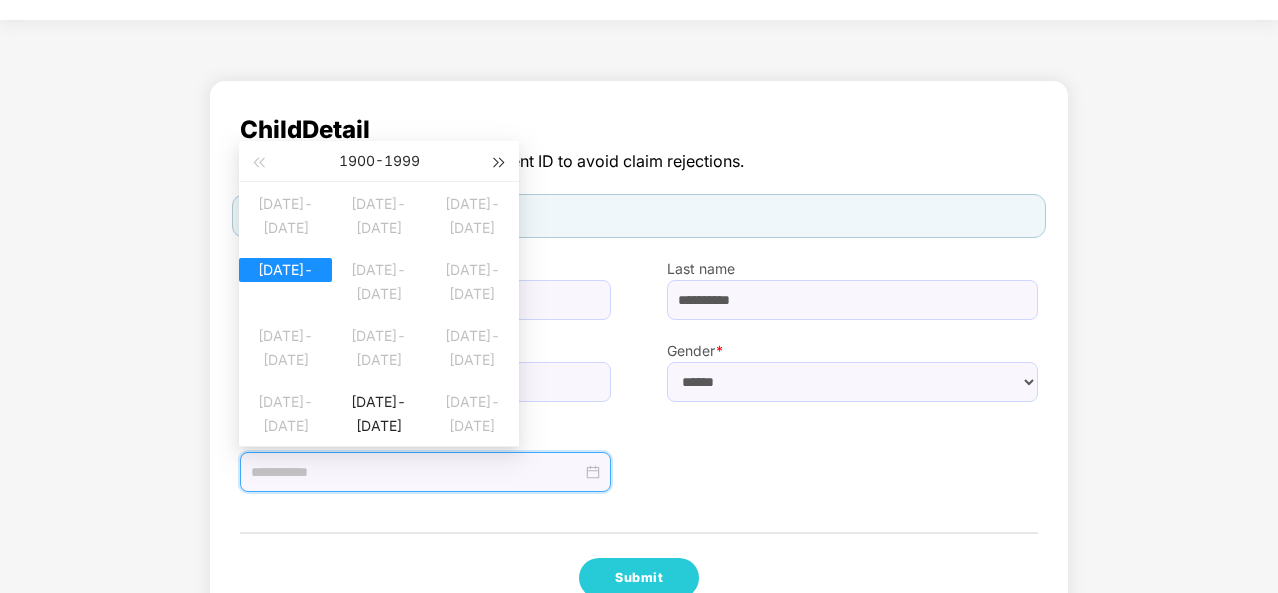 click at bounding box center [500, 163] 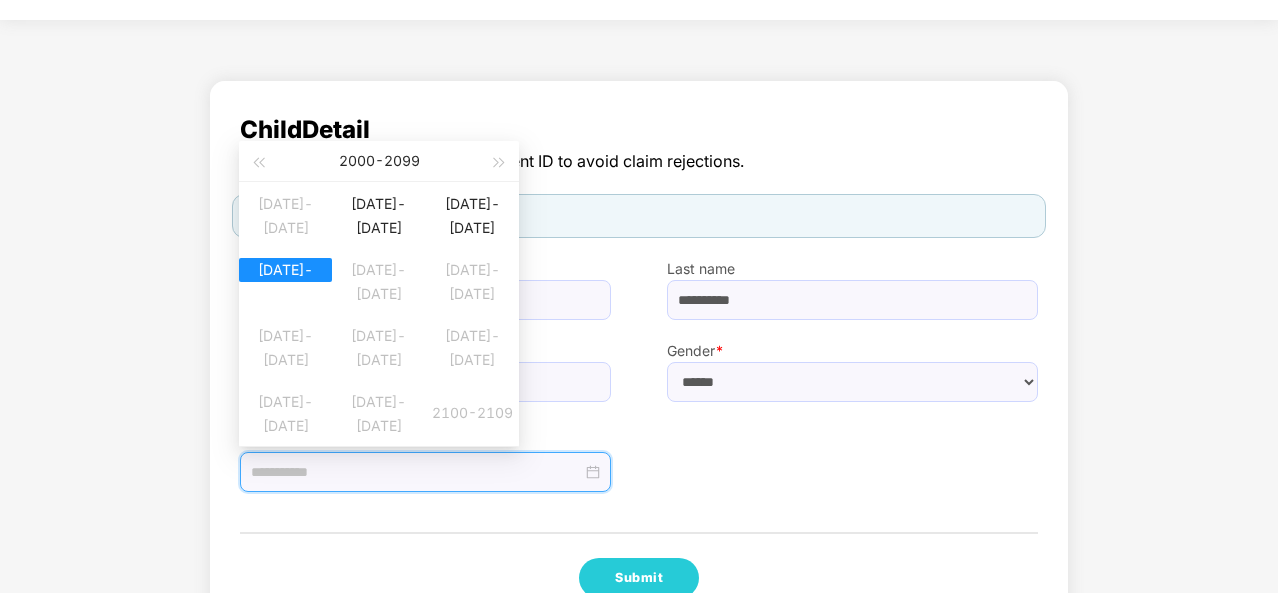 click on "[DATE] - [DATE]" at bounding box center (379, 161) 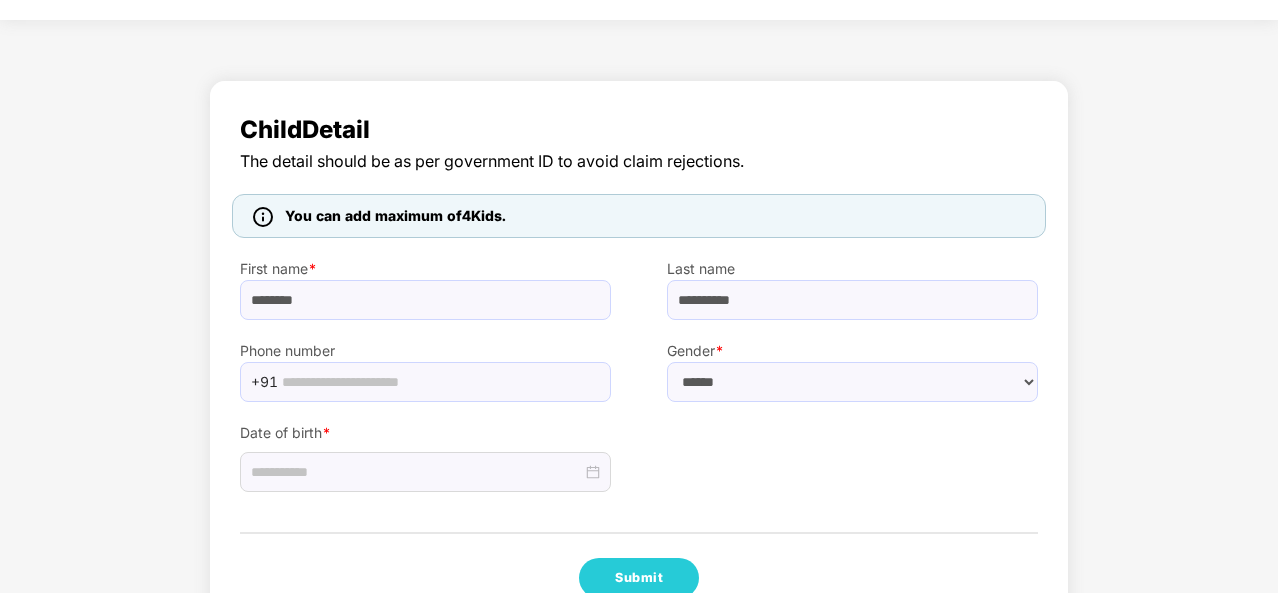 click on "Date of birth  *" at bounding box center (639, 447) 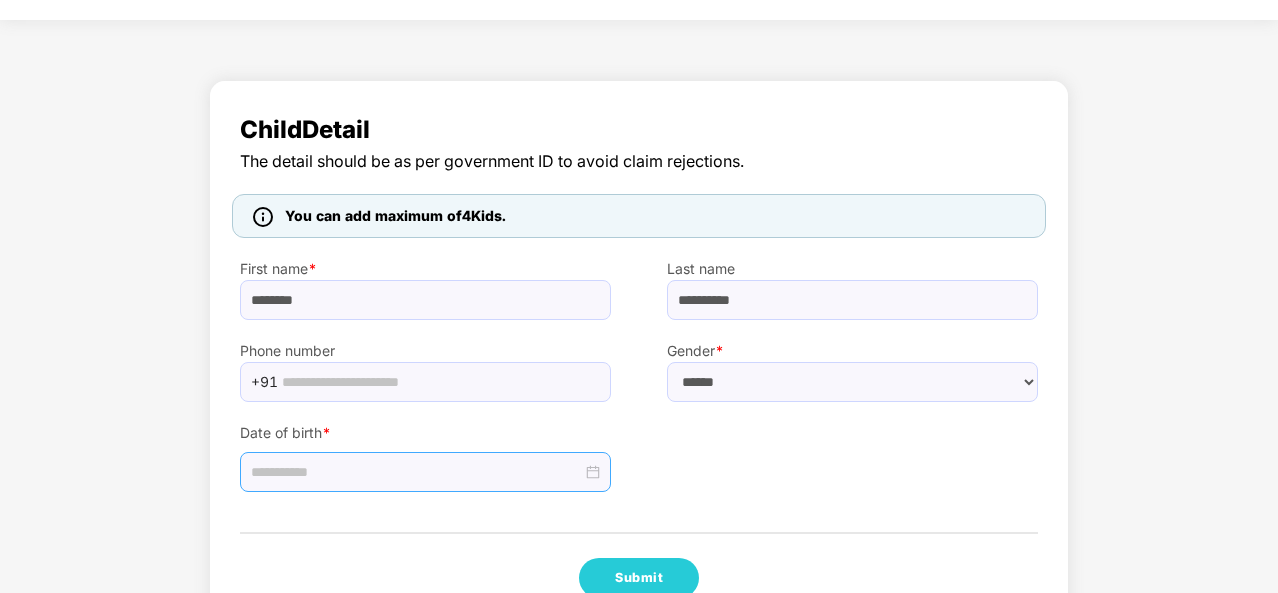 click at bounding box center [425, 472] 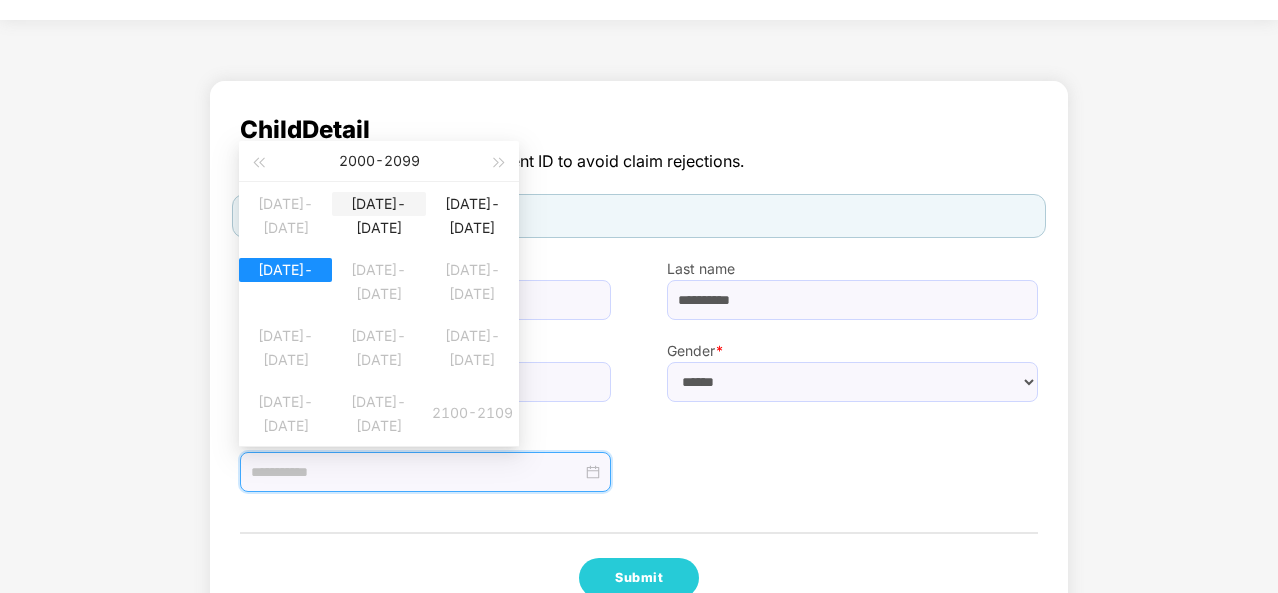 type on "**********" 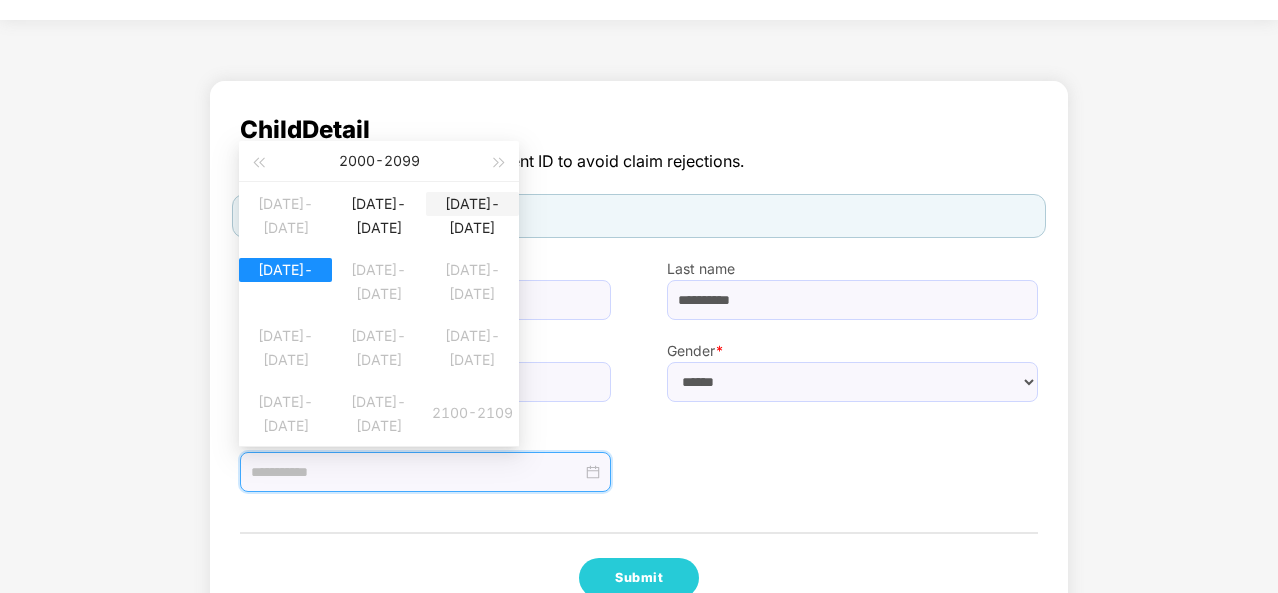 click on "[DATE]-[DATE]" at bounding box center [472, 204] 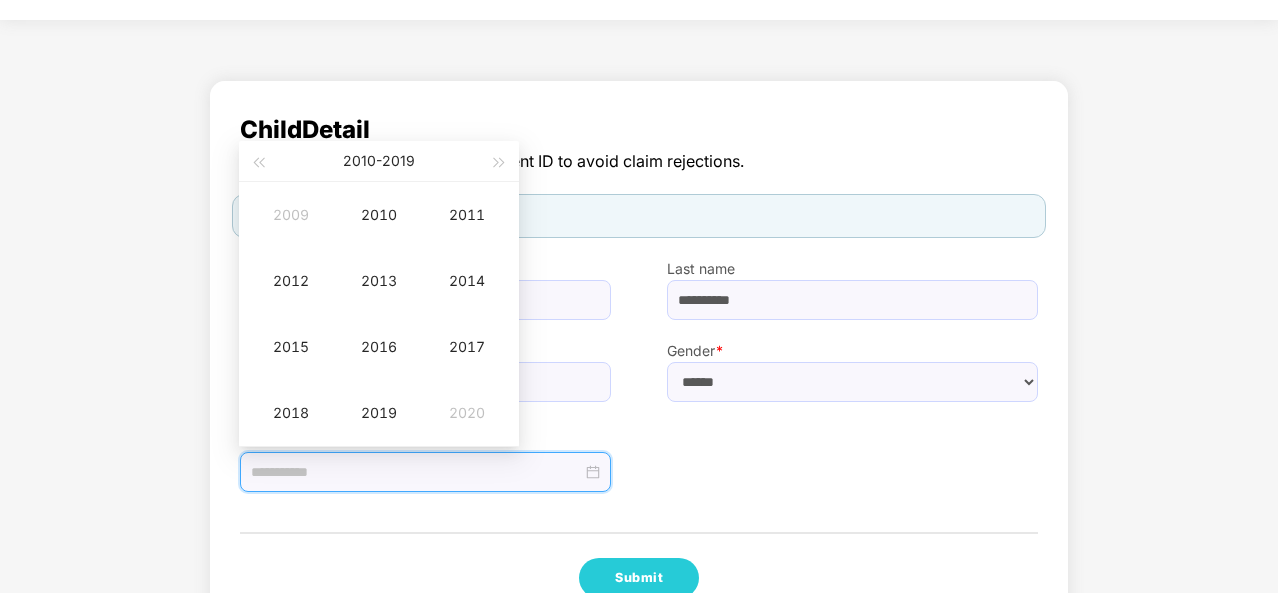 click on "2011" at bounding box center [467, 215] 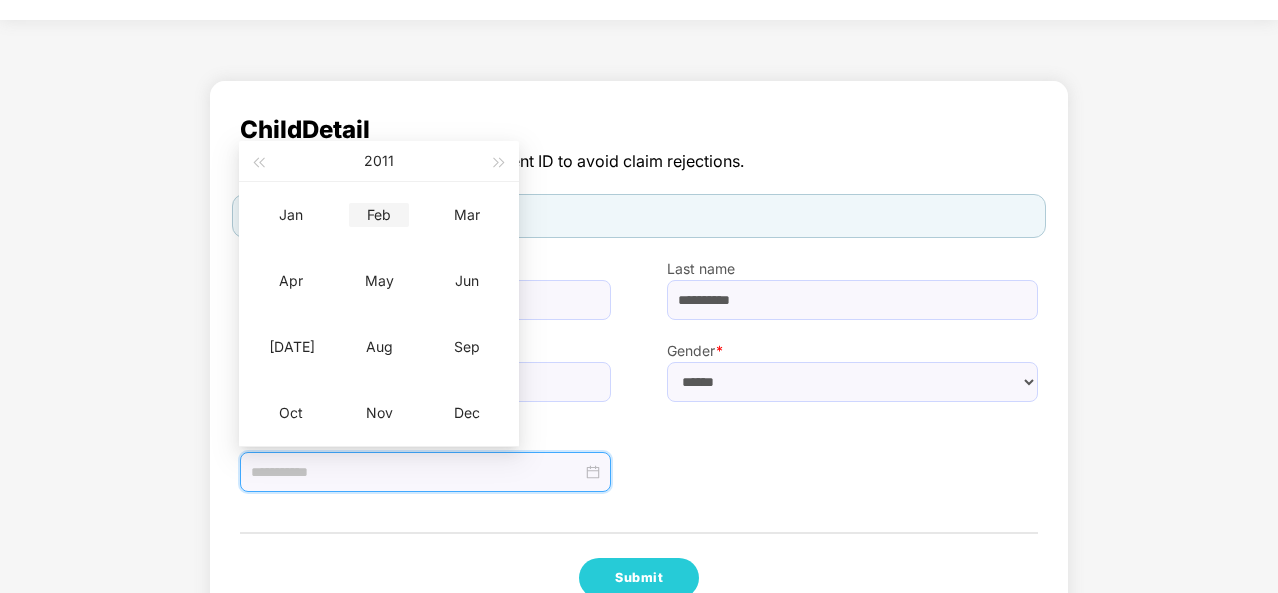 type on "**********" 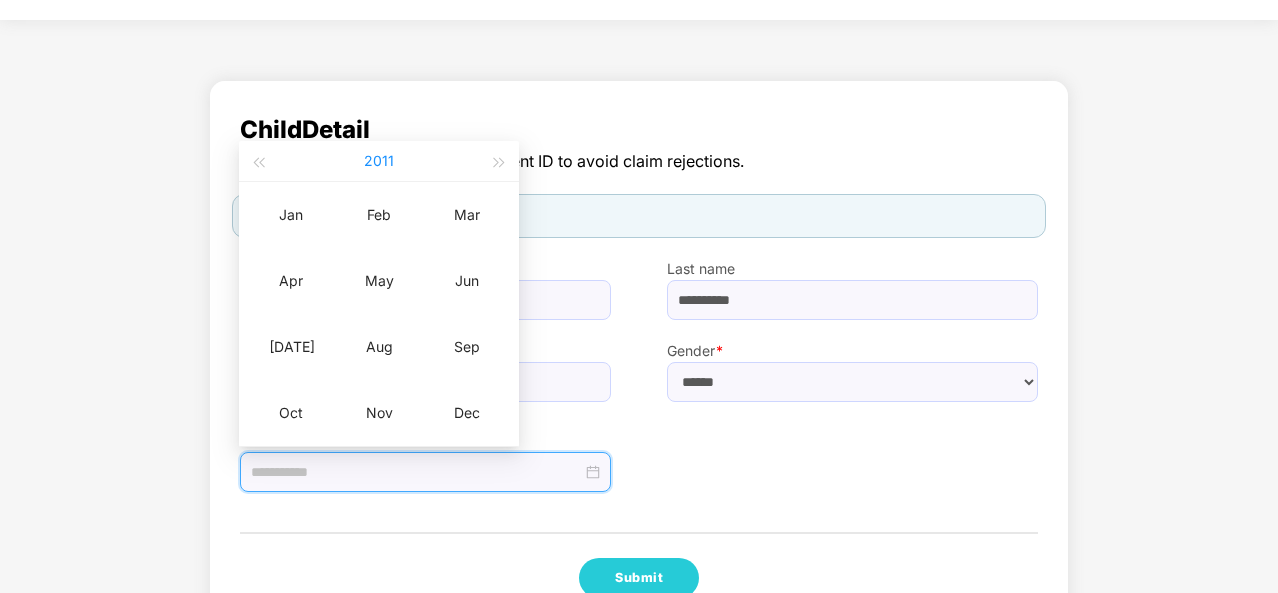 click on "2011" at bounding box center (379, 161) 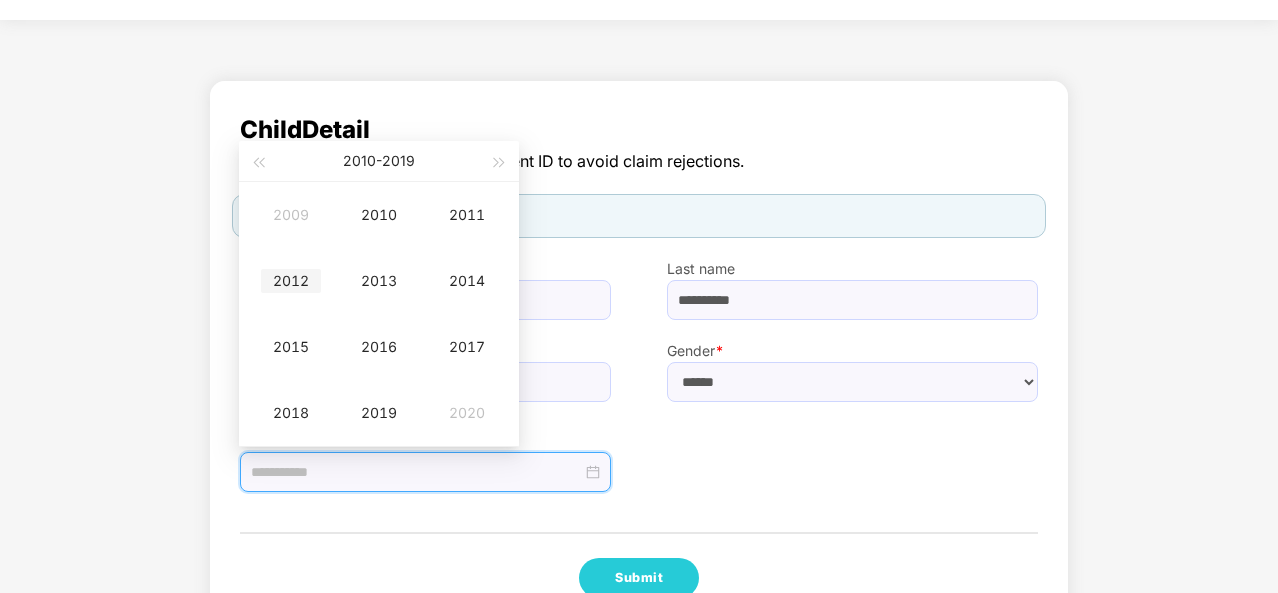 type on "**********" 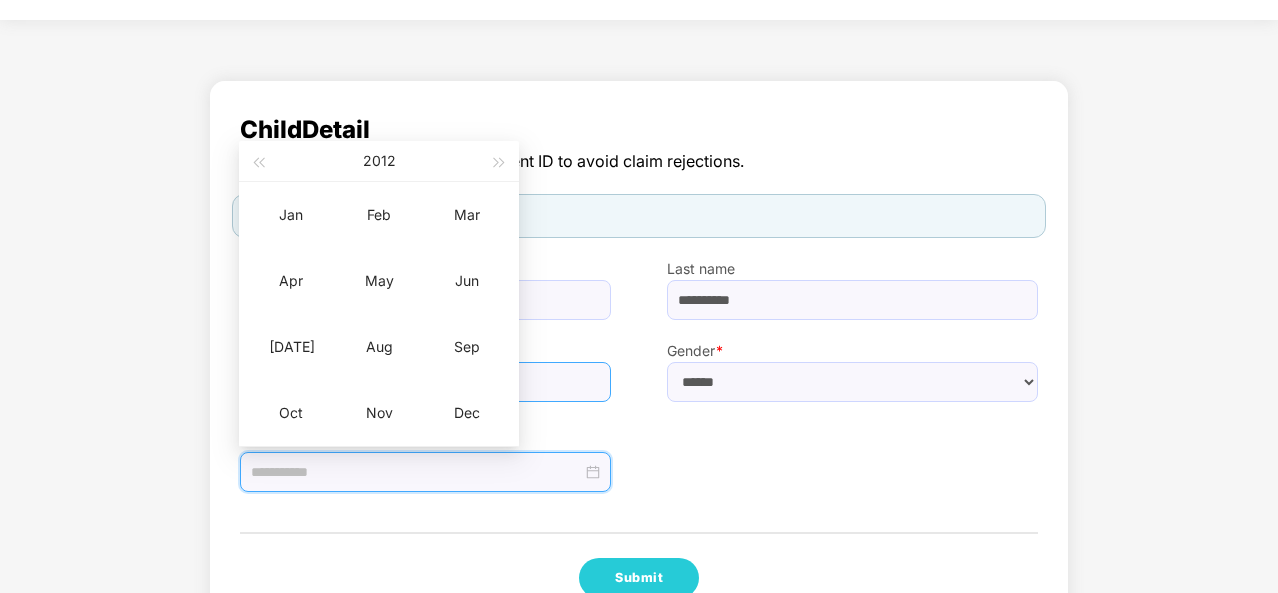 type on "**********" 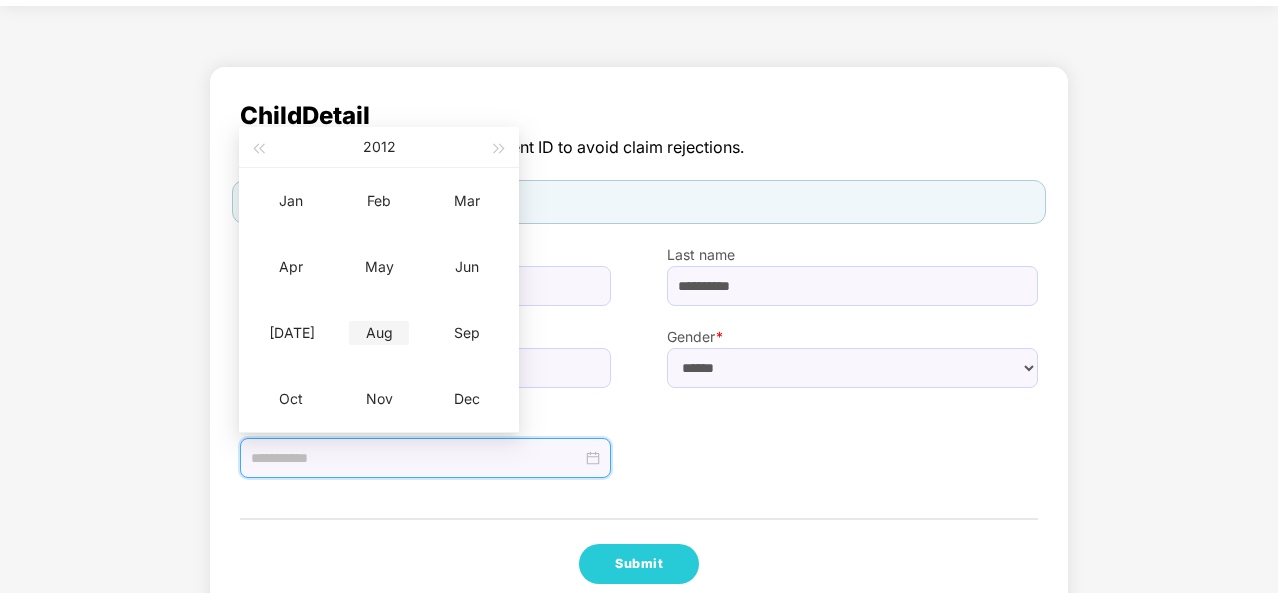 scroll, scrollTop: 68, scrollLeft: 0, axis: vertical 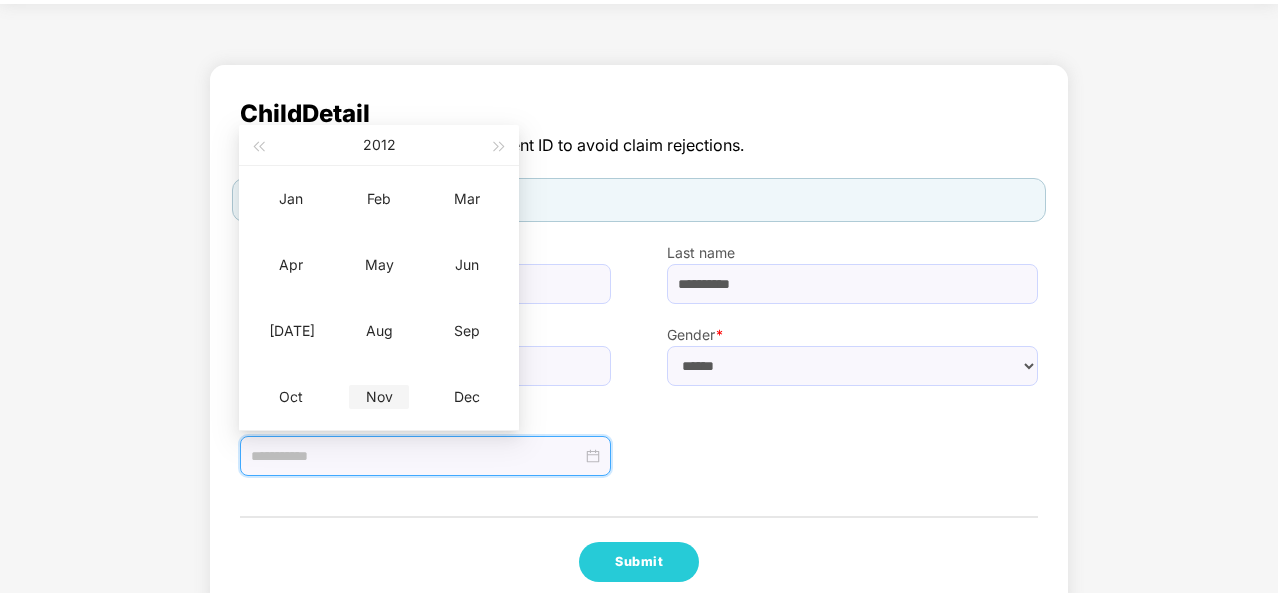 type on "**********" 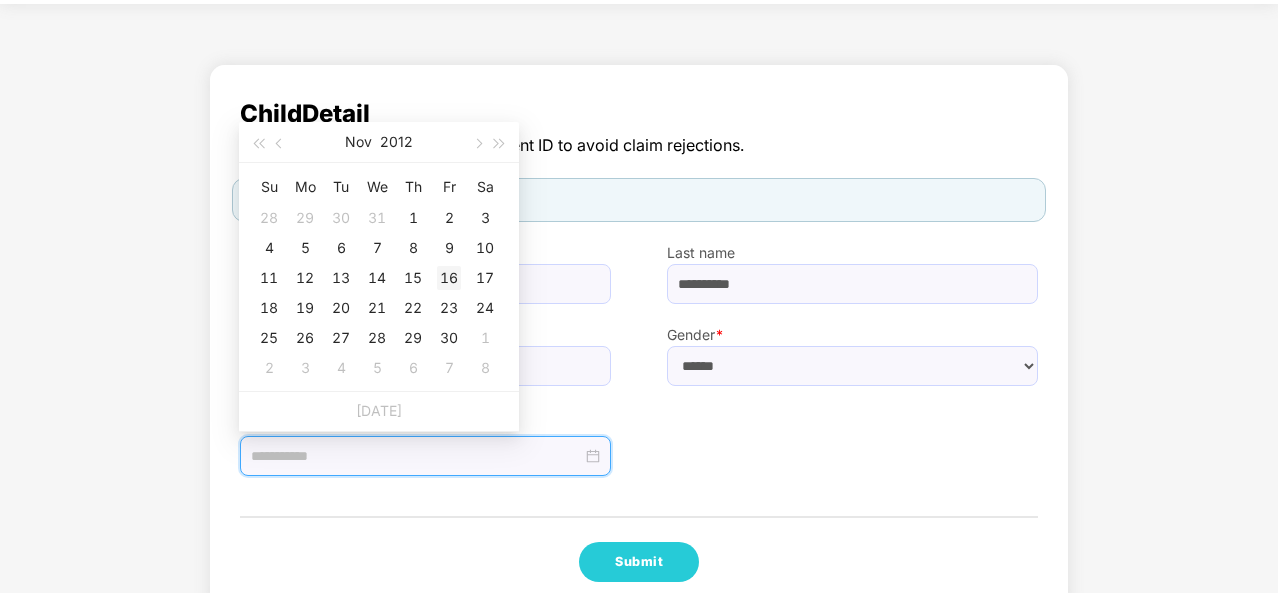 type on "**********" 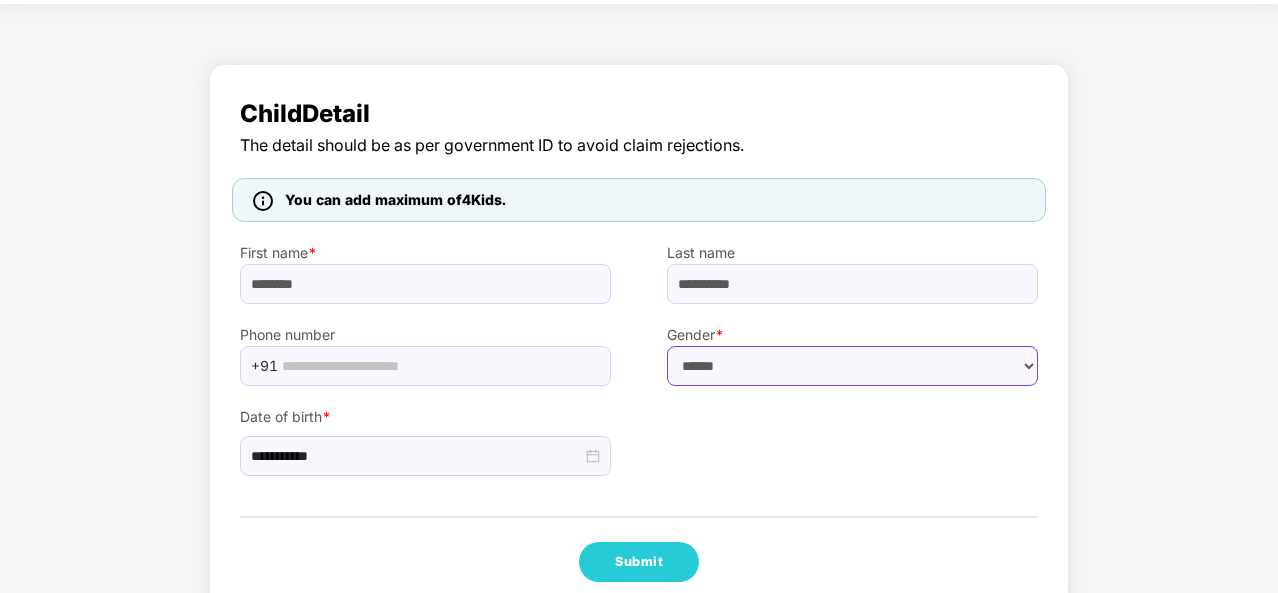 click on "****** **** ******" at bounding box center (852, 366) 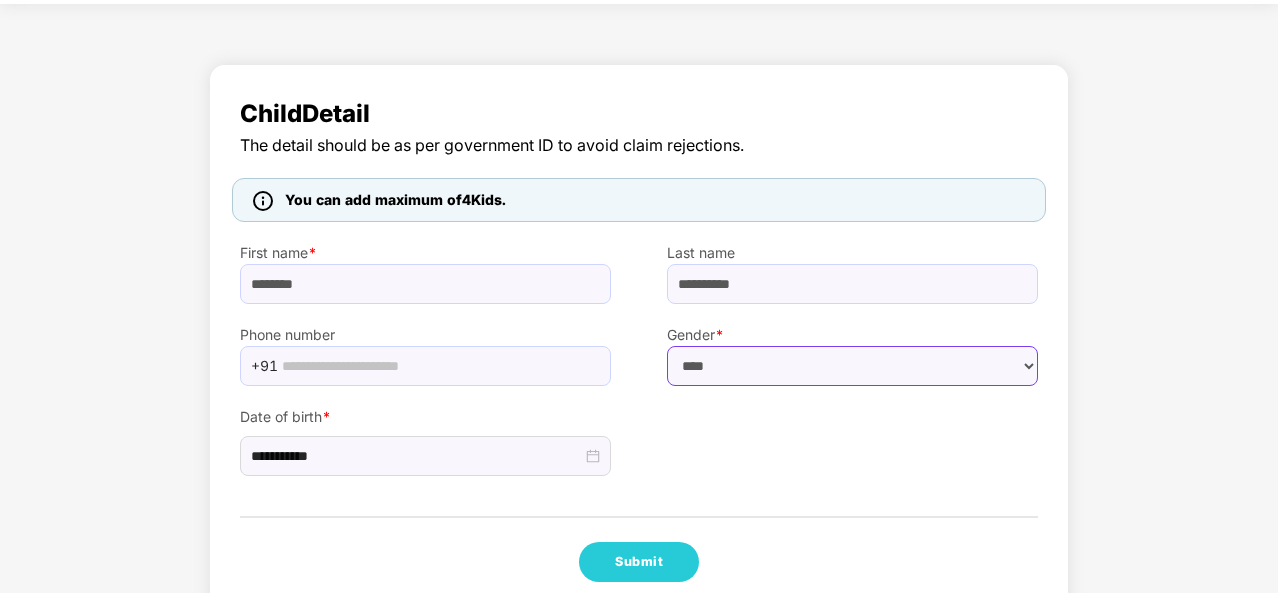 click on "****** **** ******" at bounding box center (852, 366) 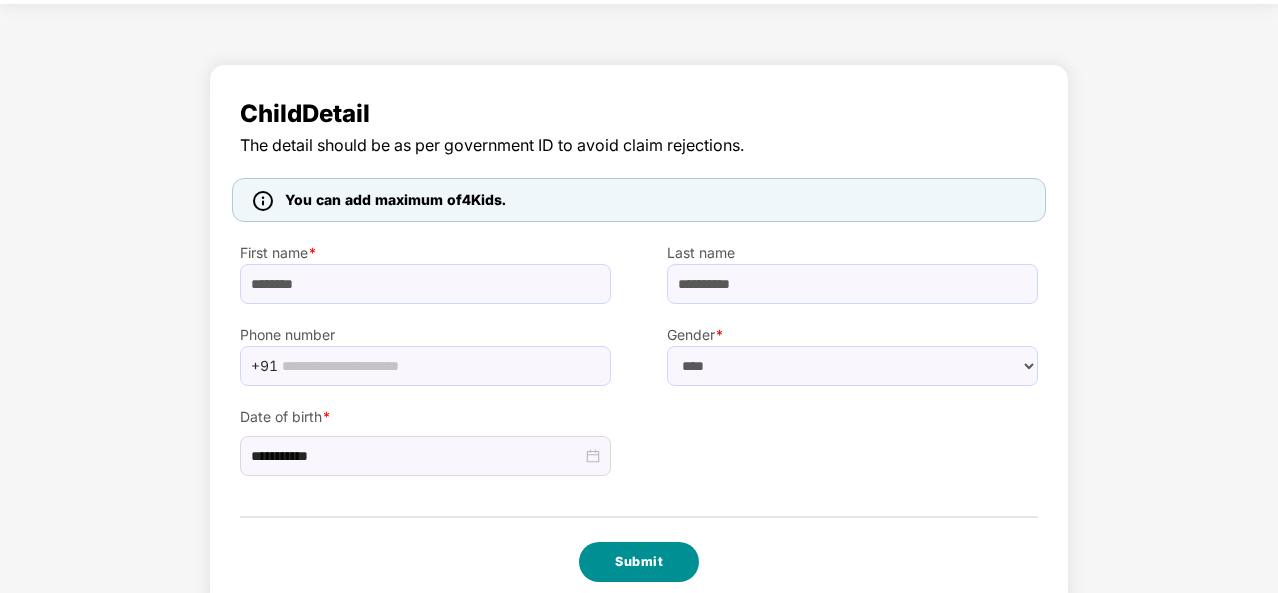 click on "Submit" at bounding box center [639, 562] 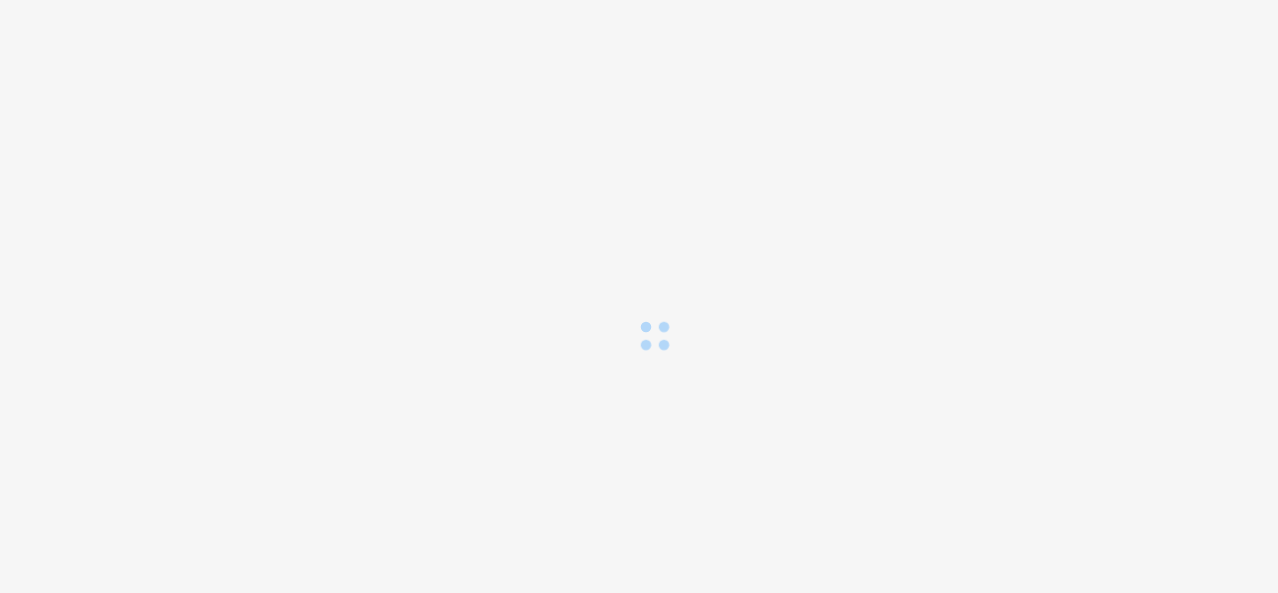 scroll, scrollTop: 0, scrollLeft: 0, axis: both 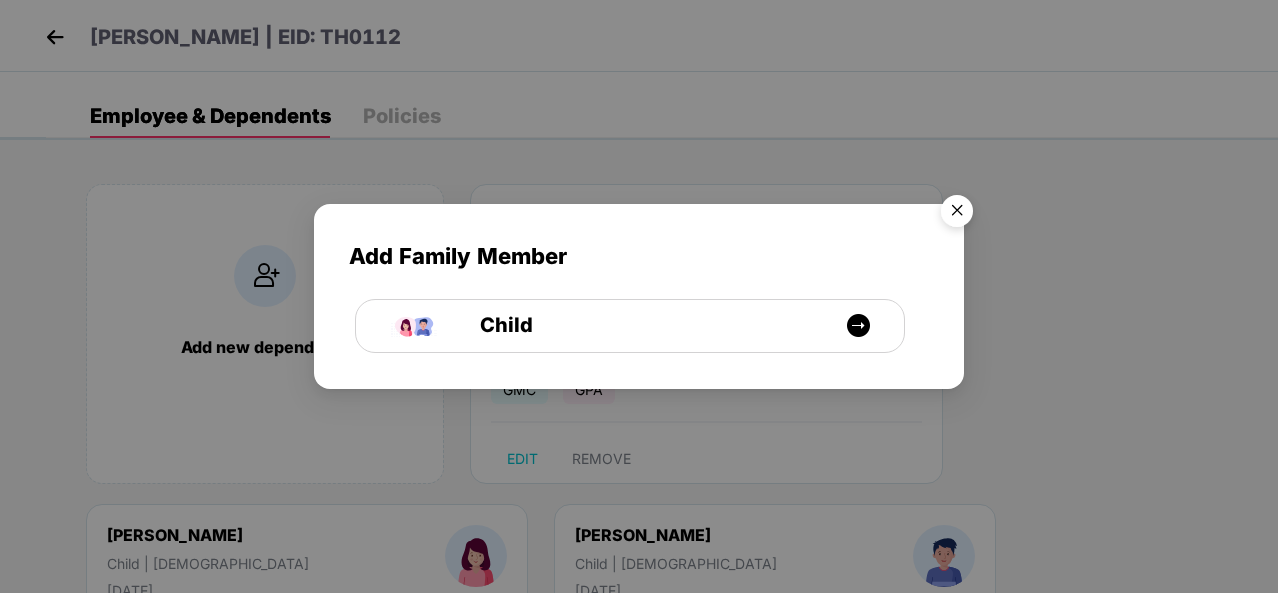 click at bounding box center [957, 214] 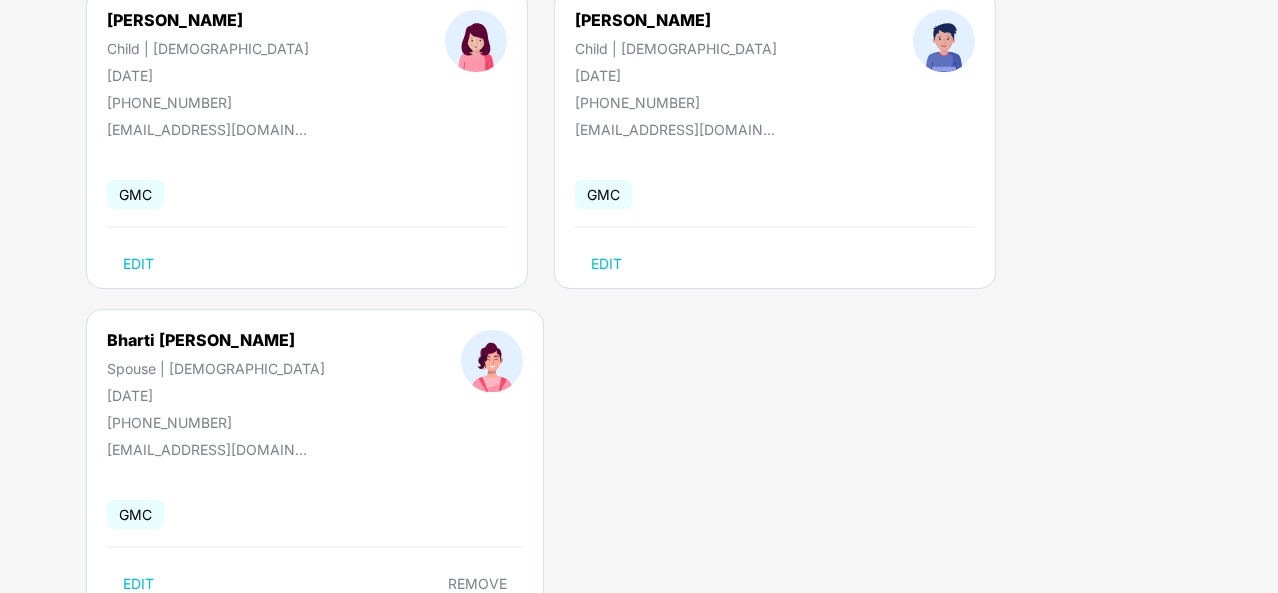 scroll, scrollTop: 0, scrollLeft: 0, axis: both 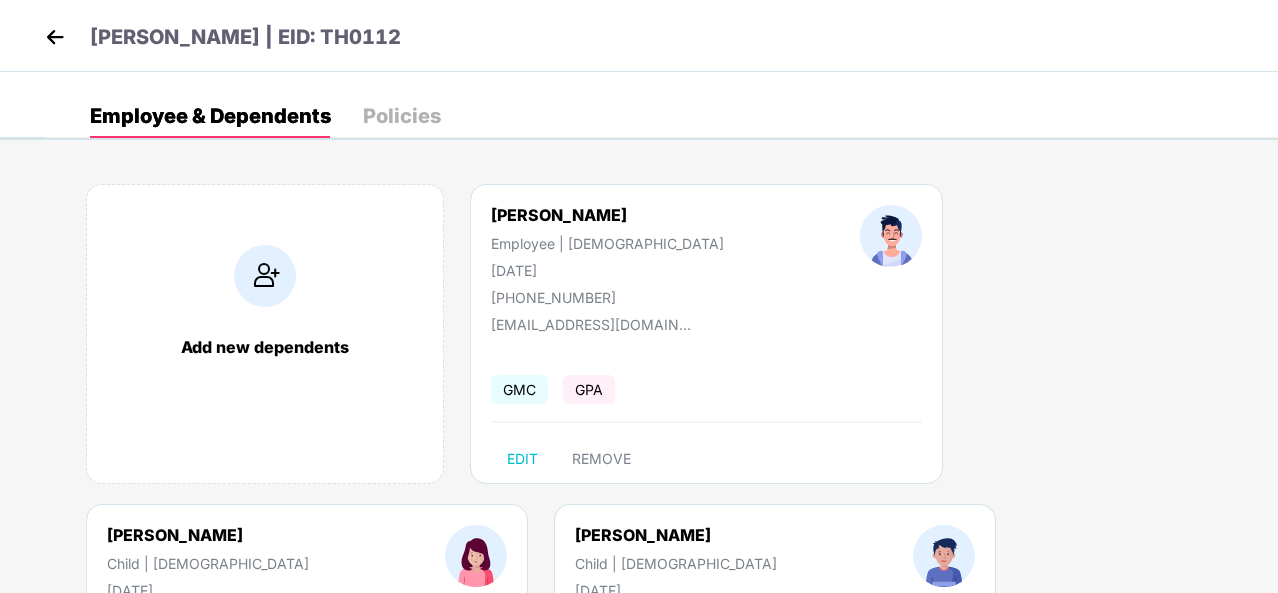 click at bounding box center (55, 37) 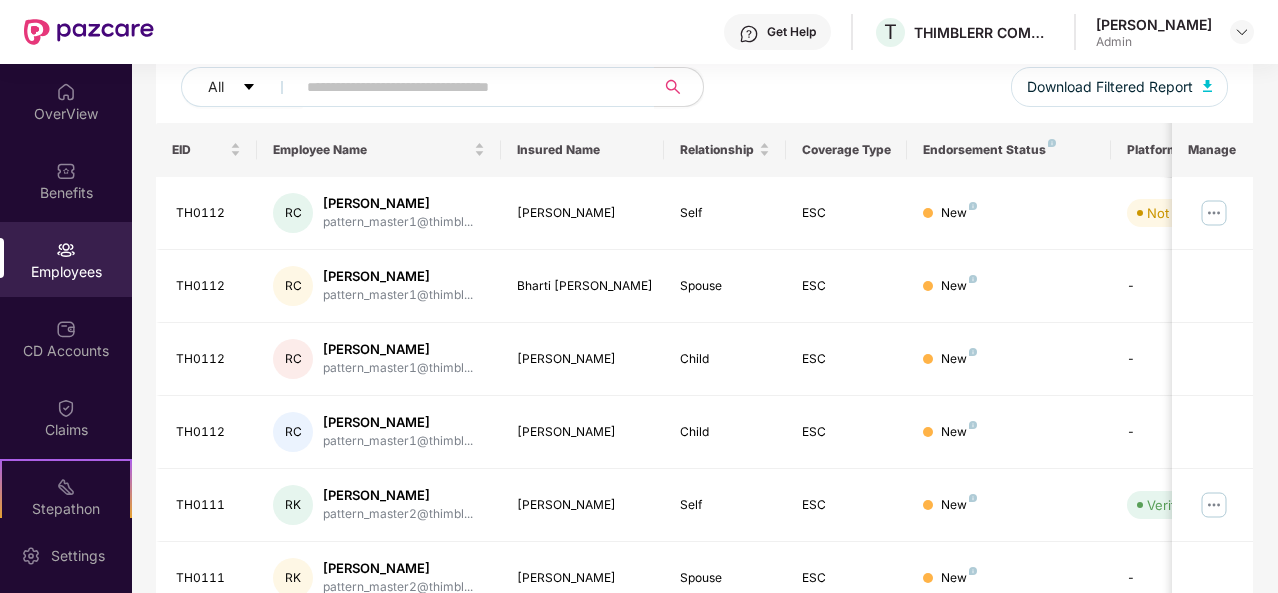 scroll, scrollTop: 256, scrollLeft: 0, axis: vertical 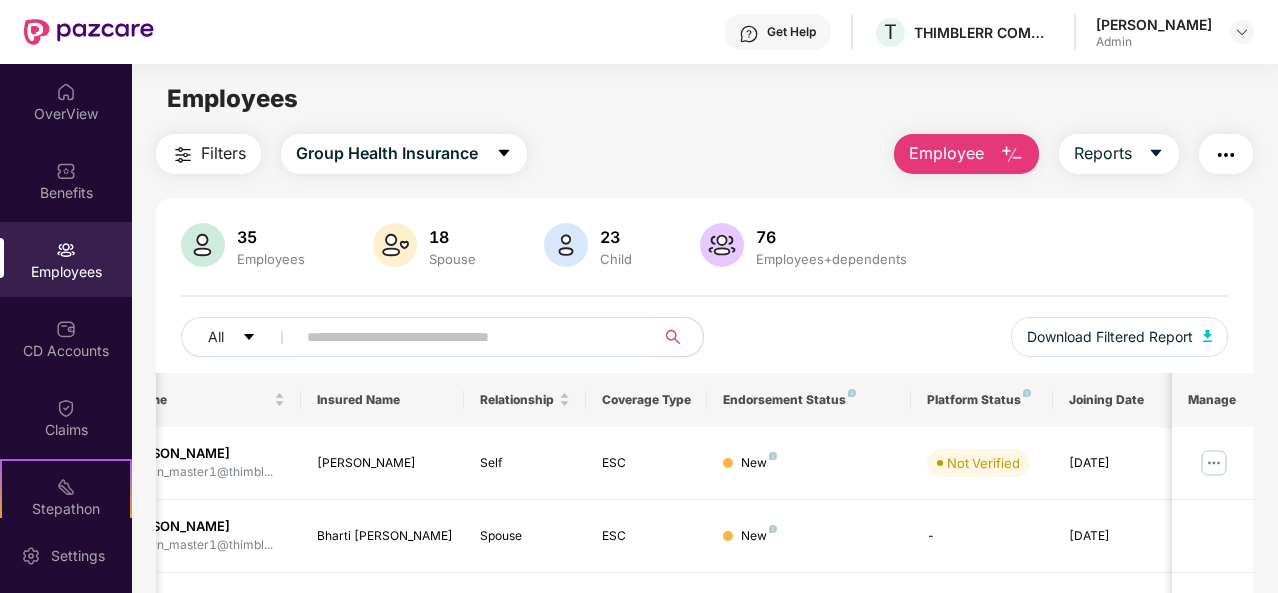 click at bounding box center (1012, 155) 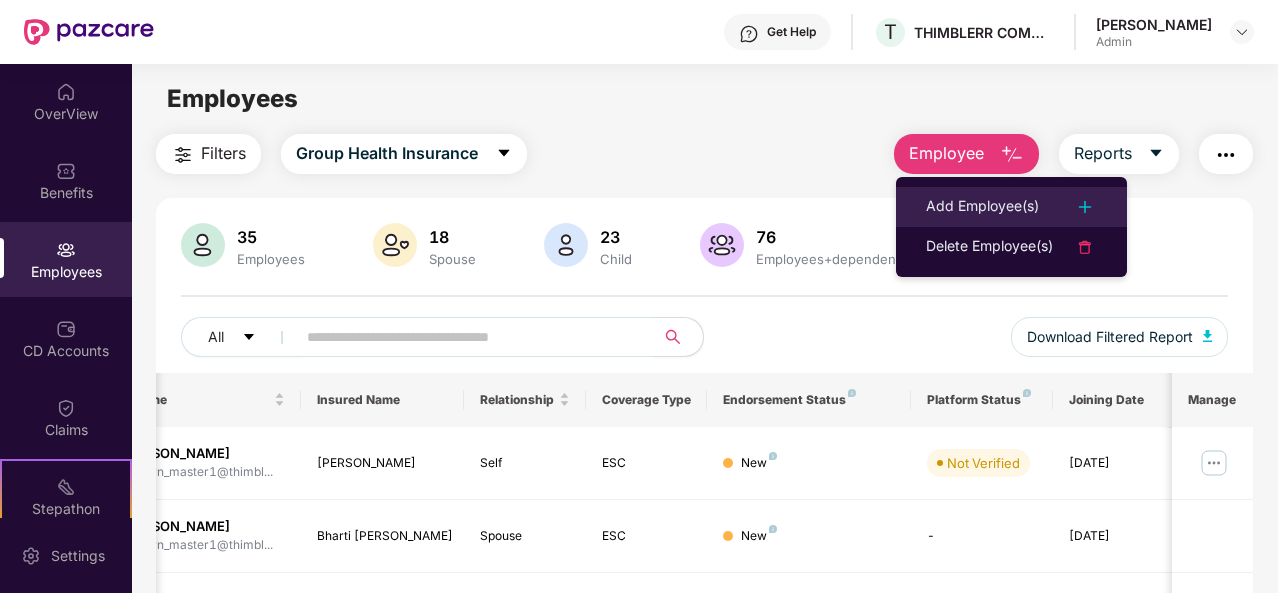 click on "Add Employee(s)" at bounding box center [982, 207] 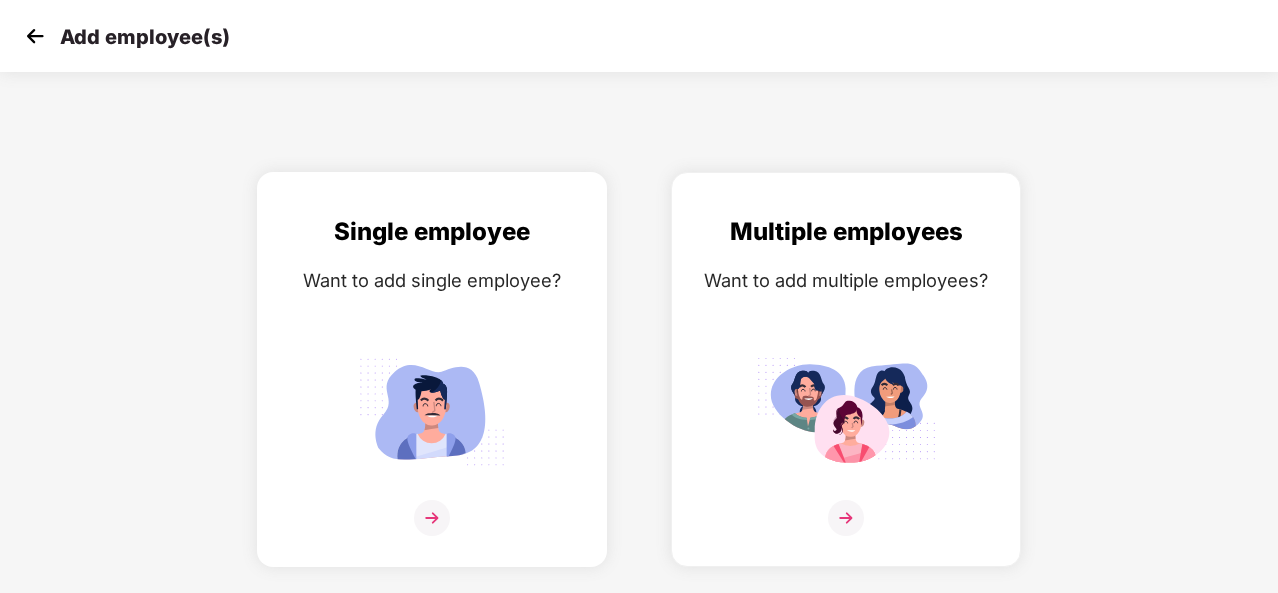 click at bounding box center (432, 411) 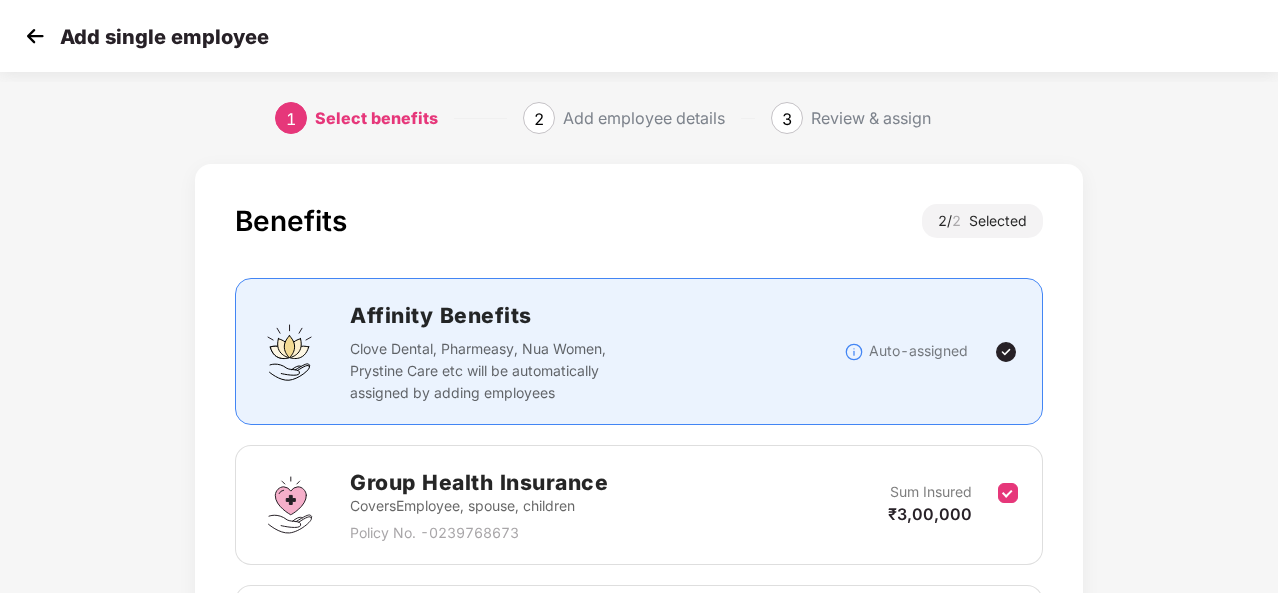 scroll, scrollTop: 284, scrollLeft: 0, axis: vertical 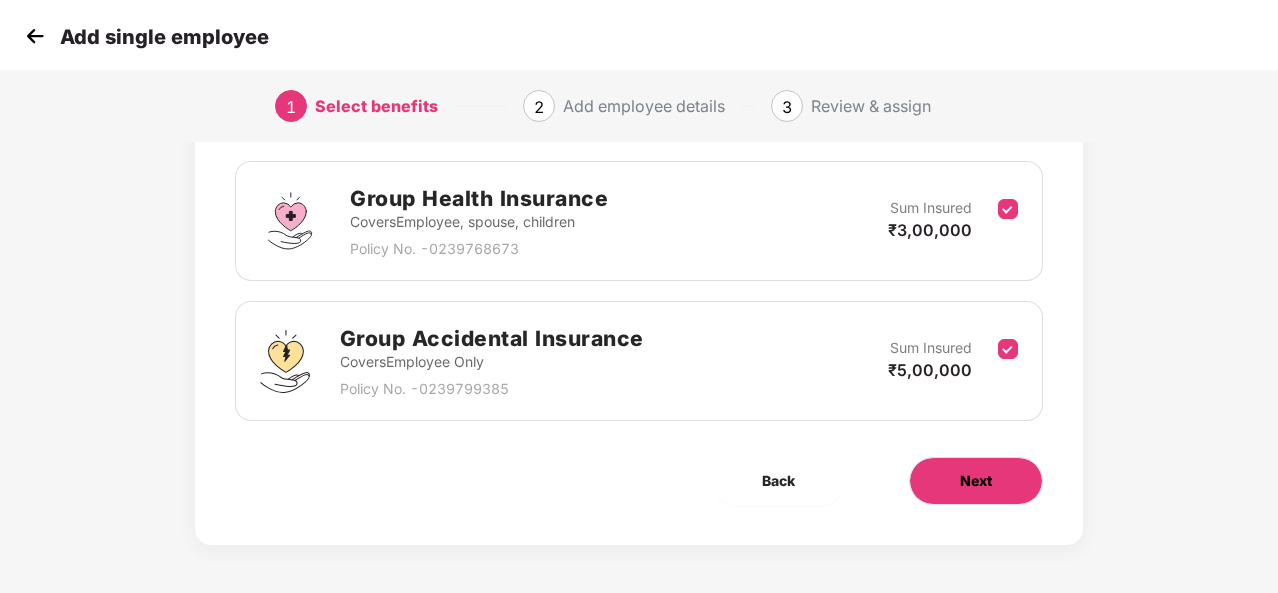 click on "Next" at bounding box center (976, 481) 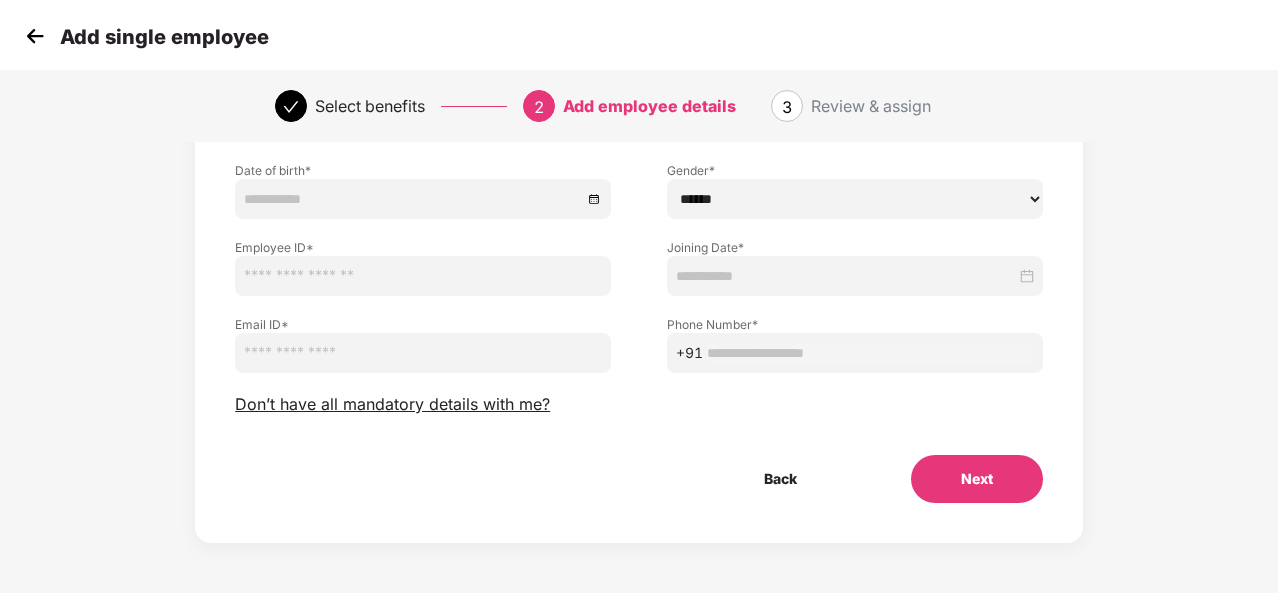 scroll, scrollTop: 0, scrollLeft: 0, axis: both 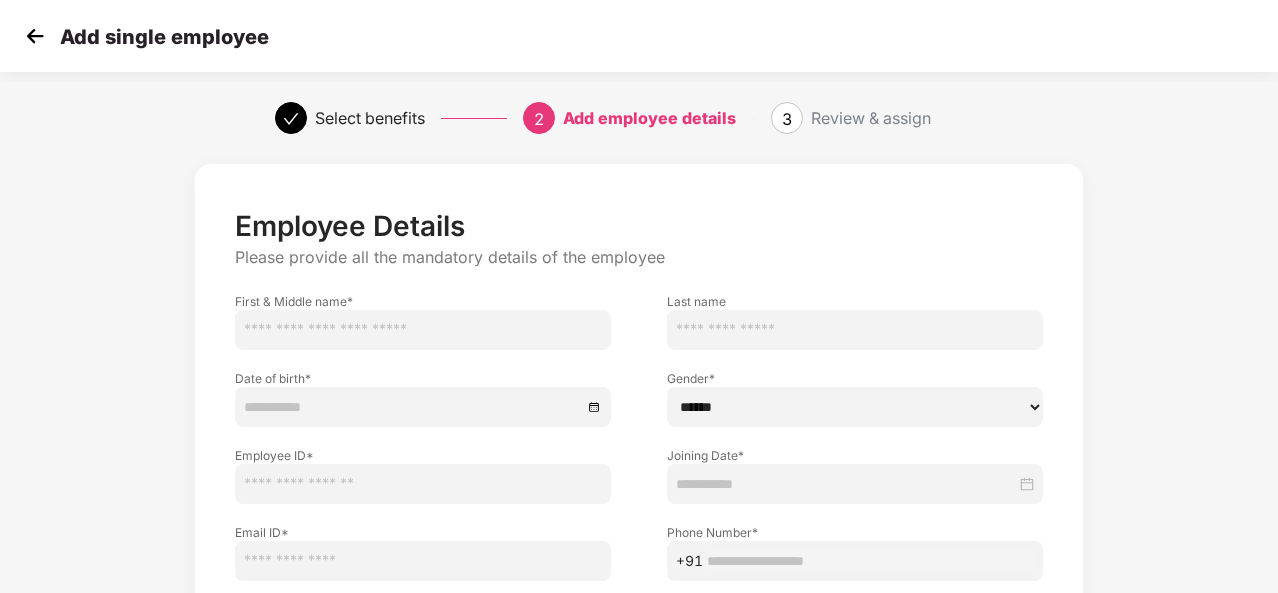 click at bounding box center (423, 330) 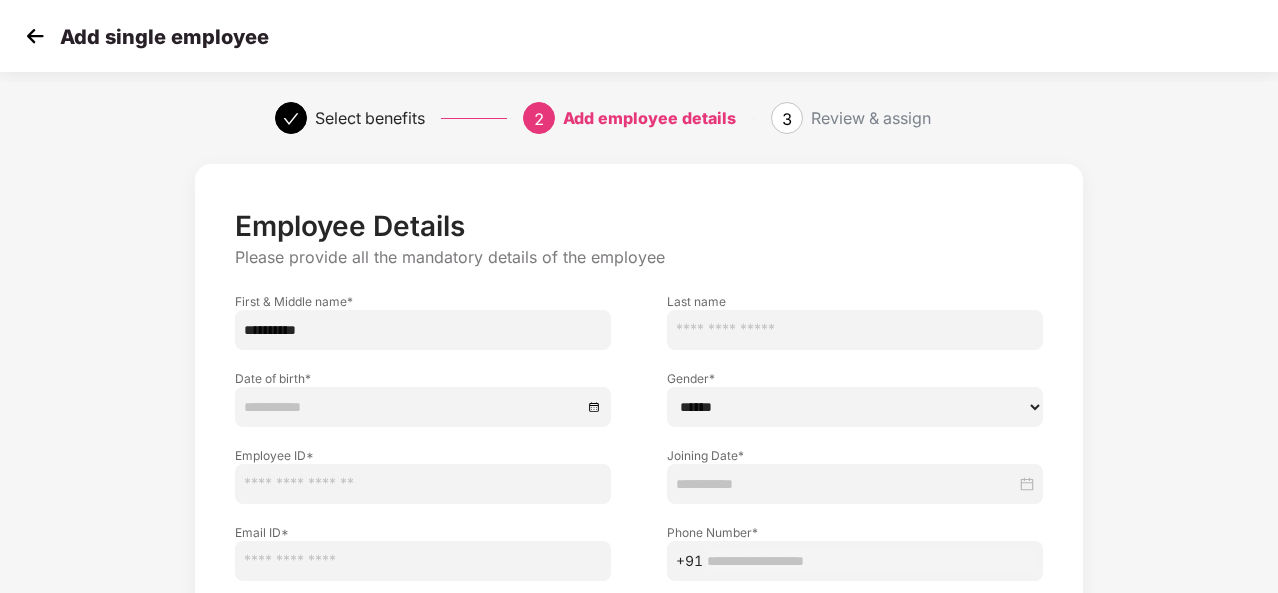 drag, startPoint x: 324, startPoint y: 325, endPoint x: 274, endPoint y: 330, distance: 50.24938 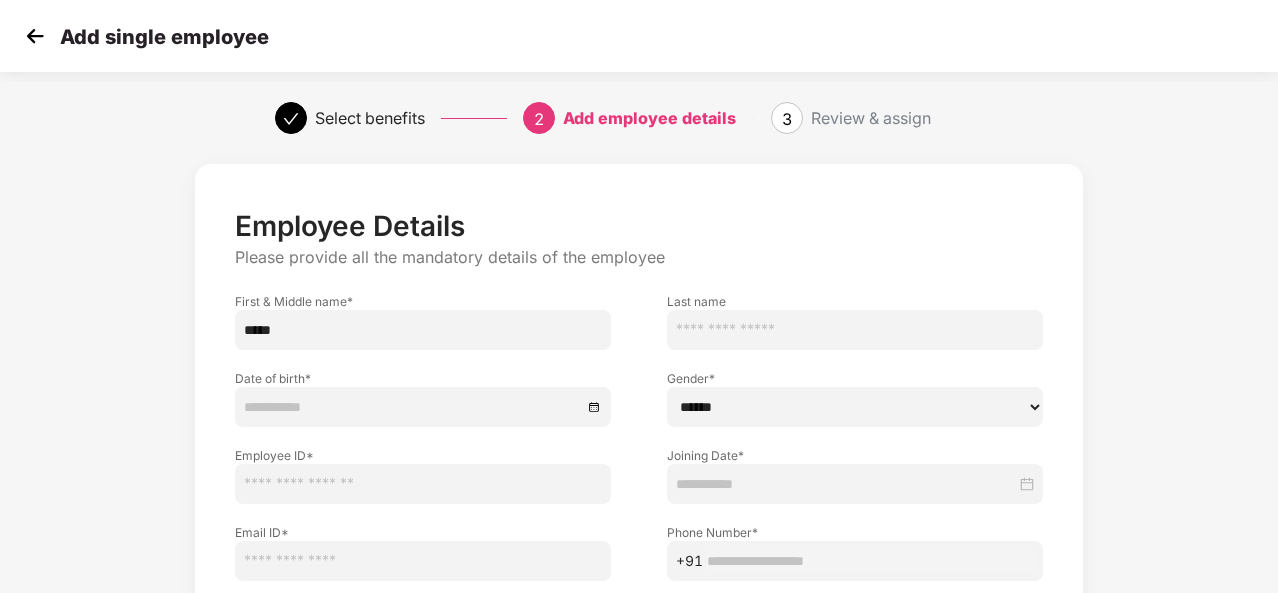 type on "****" 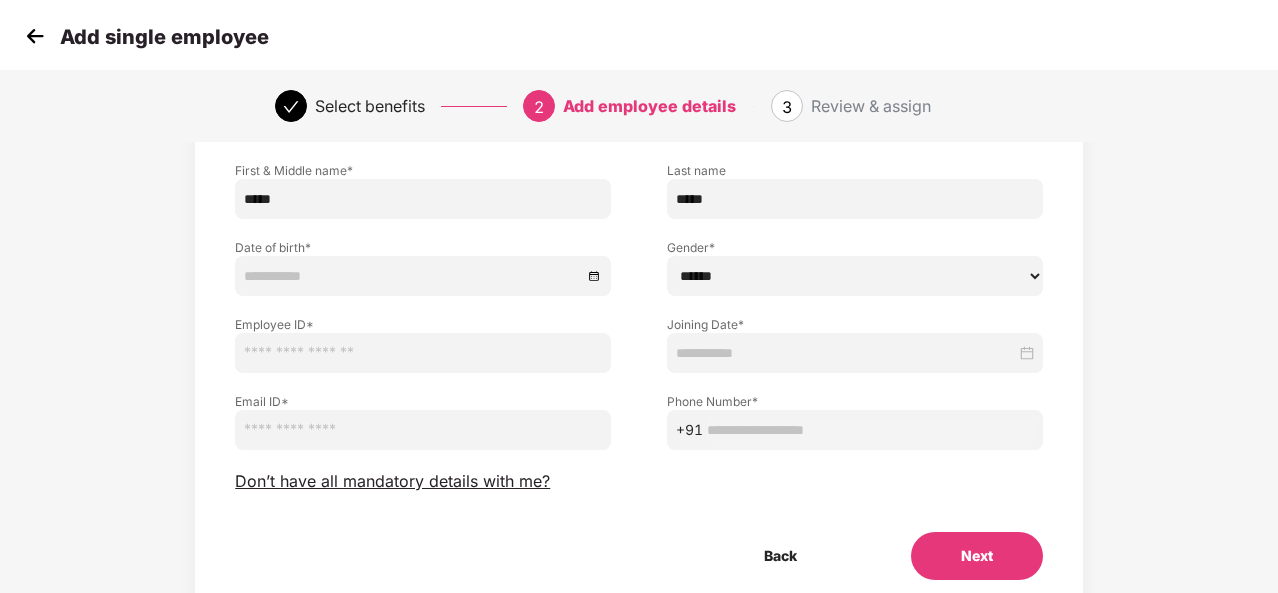 scroll, scrollTop: 134, scrollLeft: 0, axis: vertical 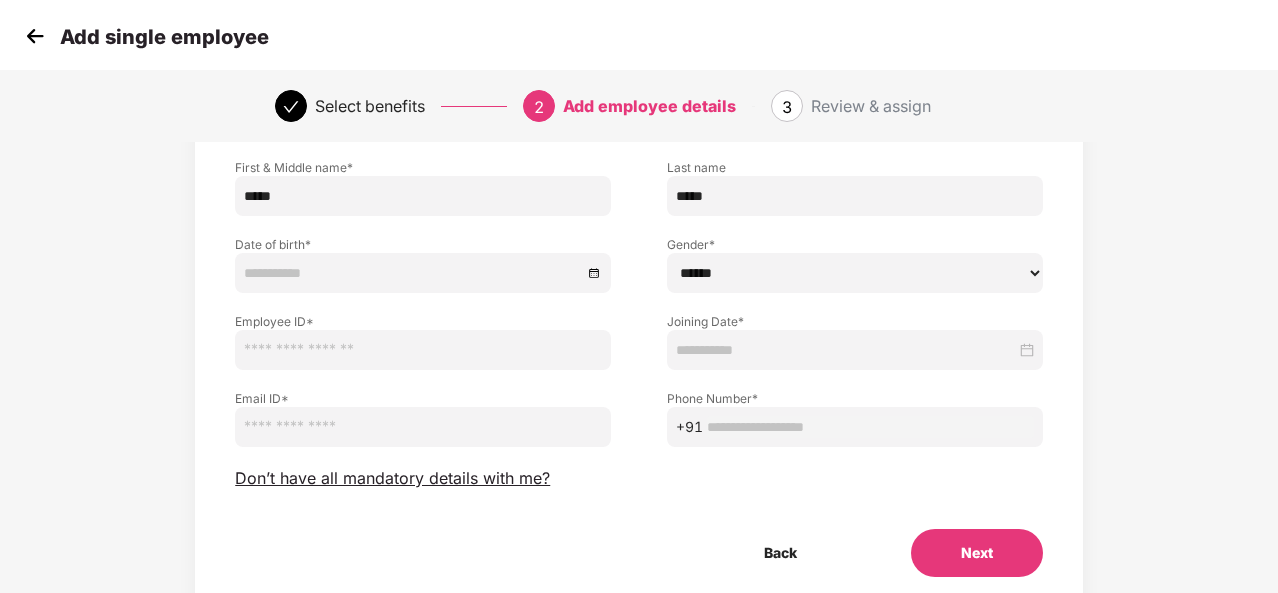 type on "*****" 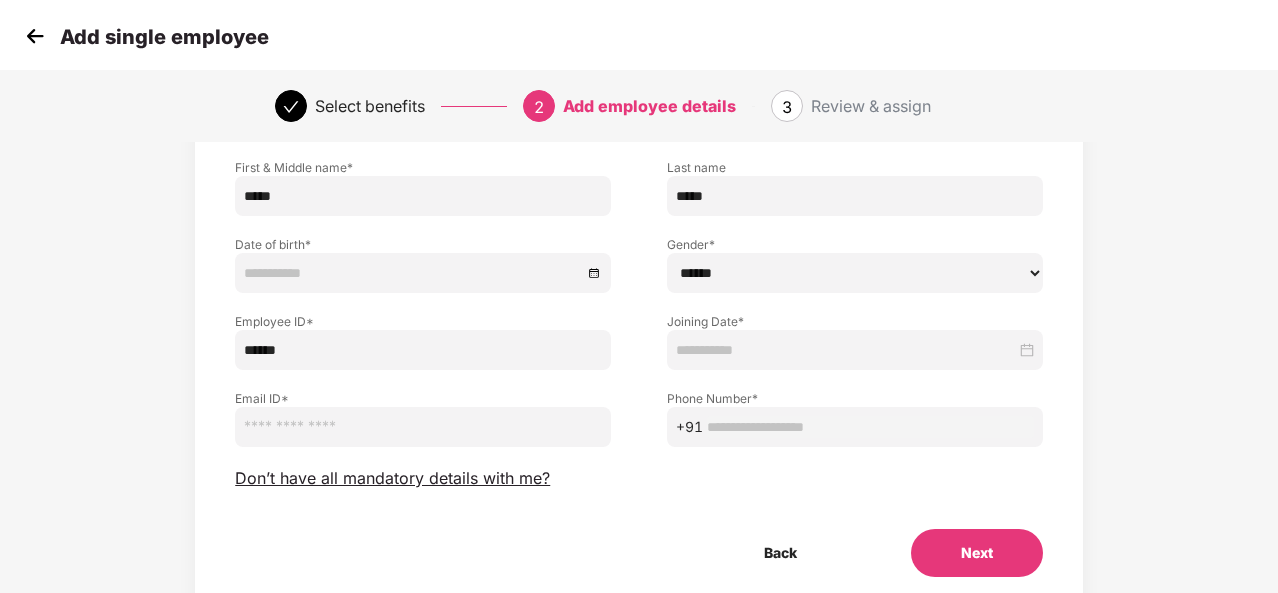 type on "******" 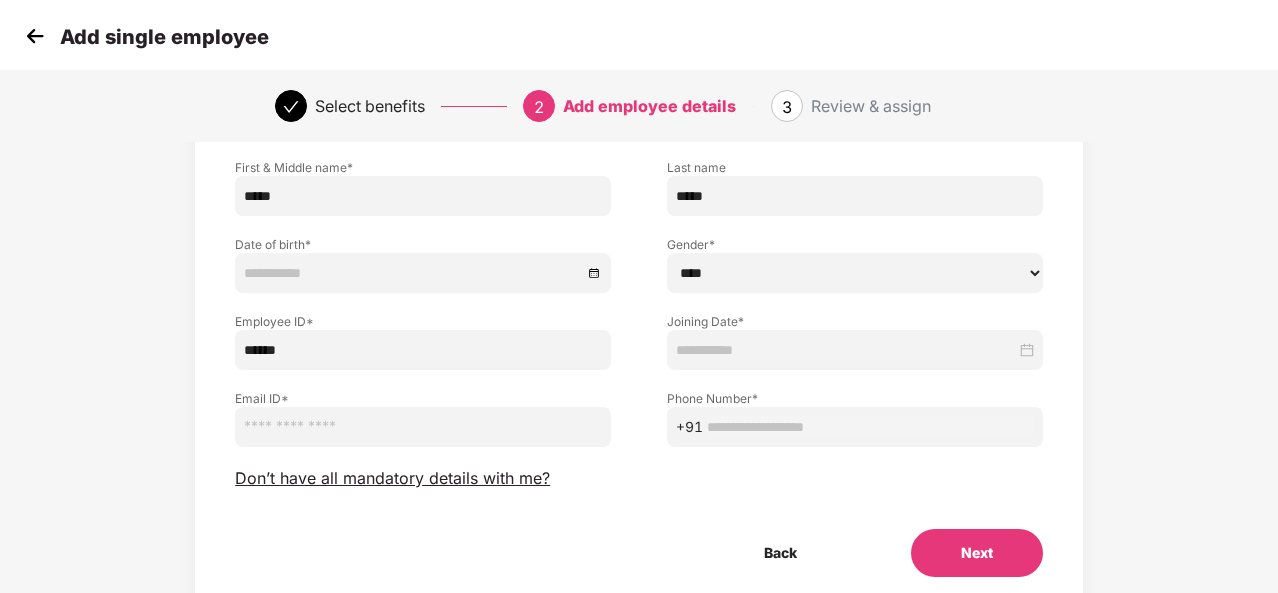 click on "****** **** ******" at bounding box center (855, 273) 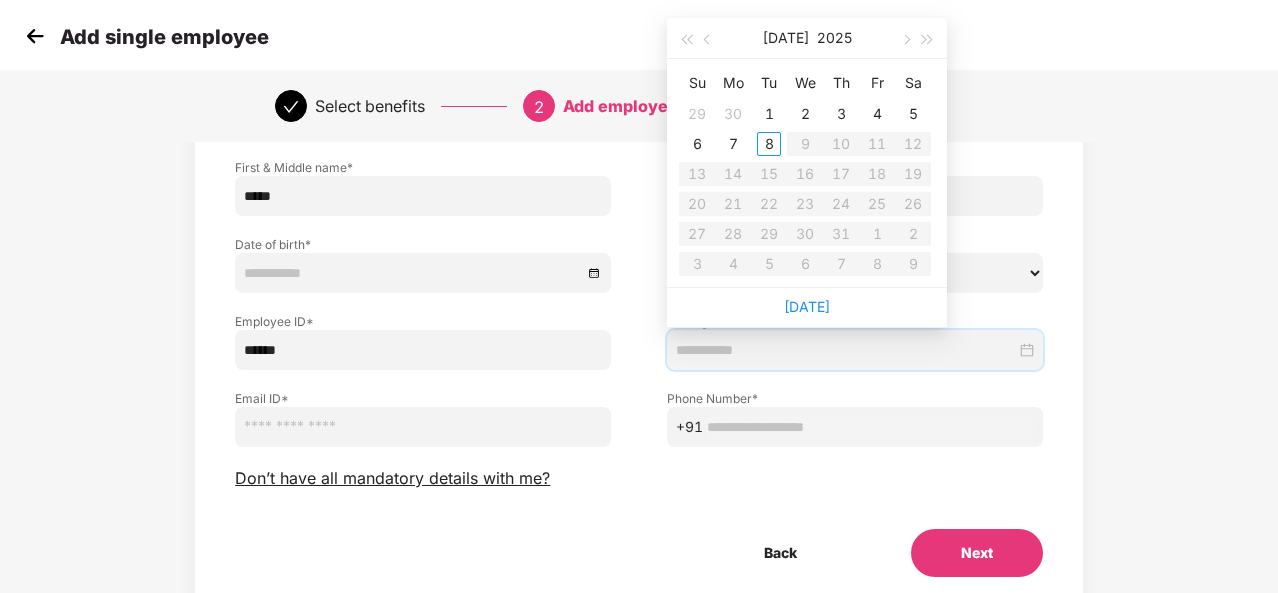 click at bounding box center (846, 350) 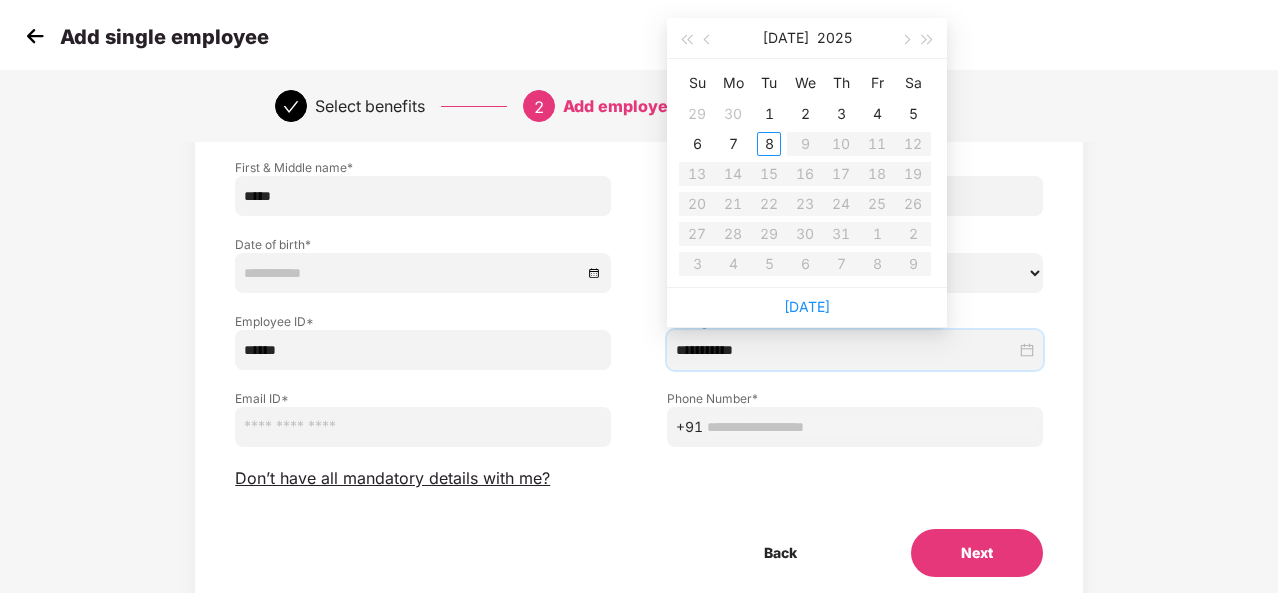 type on "**********" 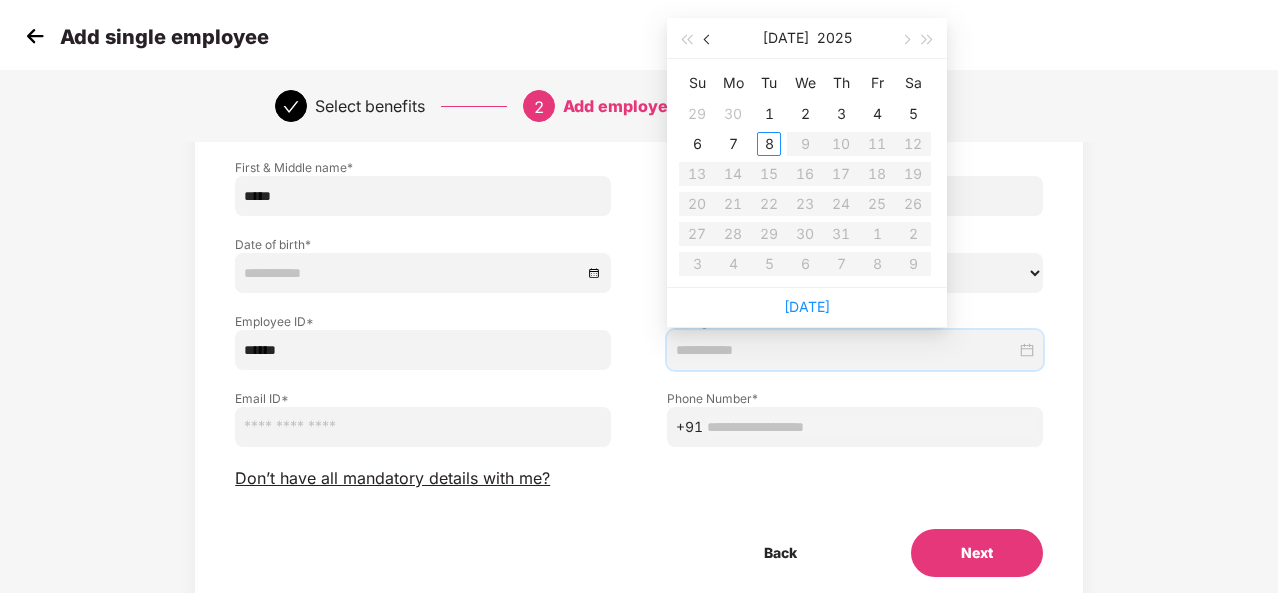 click at bounding box center (709, 40) 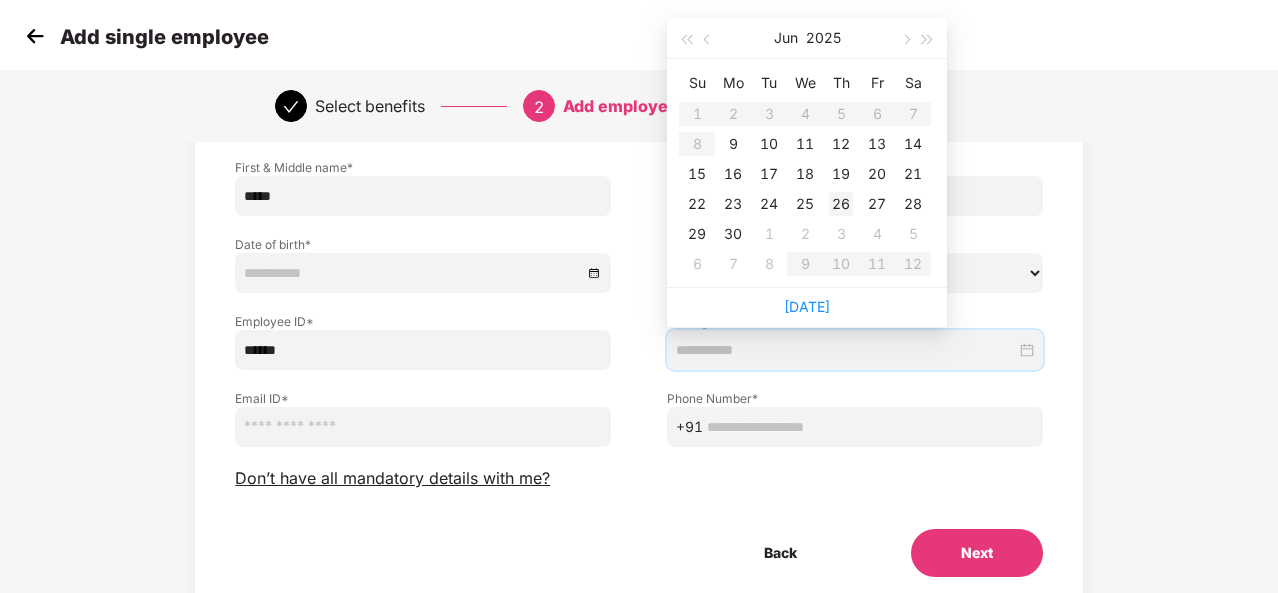type on "**********" 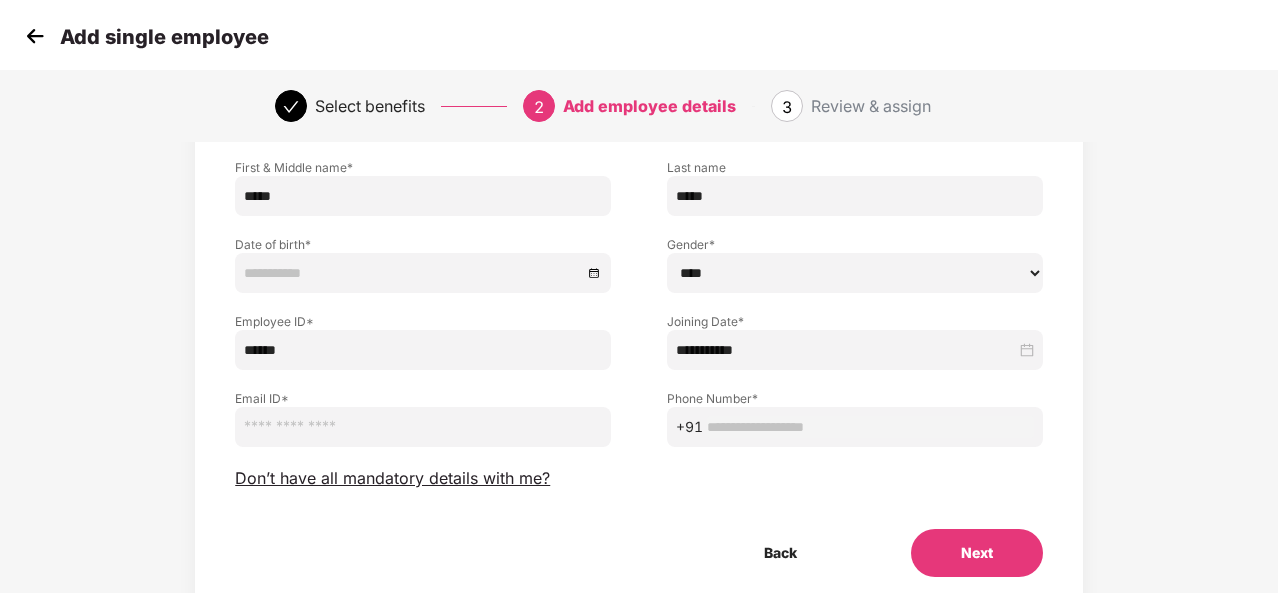 click at bounding box center (423, 427) 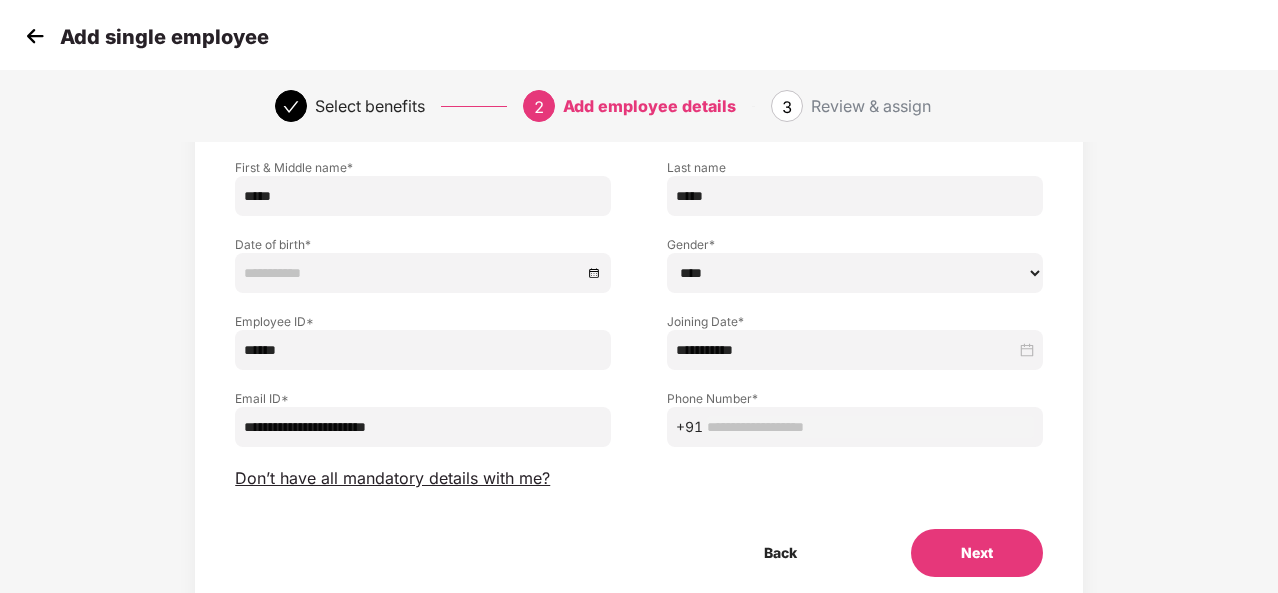 type on "**********" 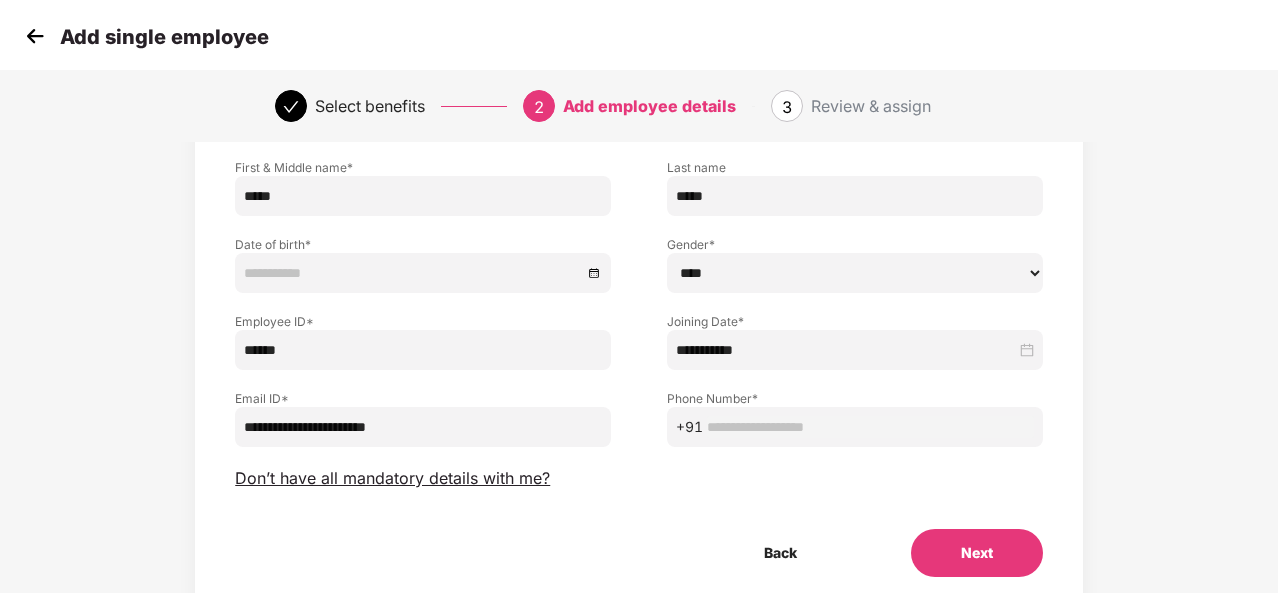 click at bounding box center (870, 427) 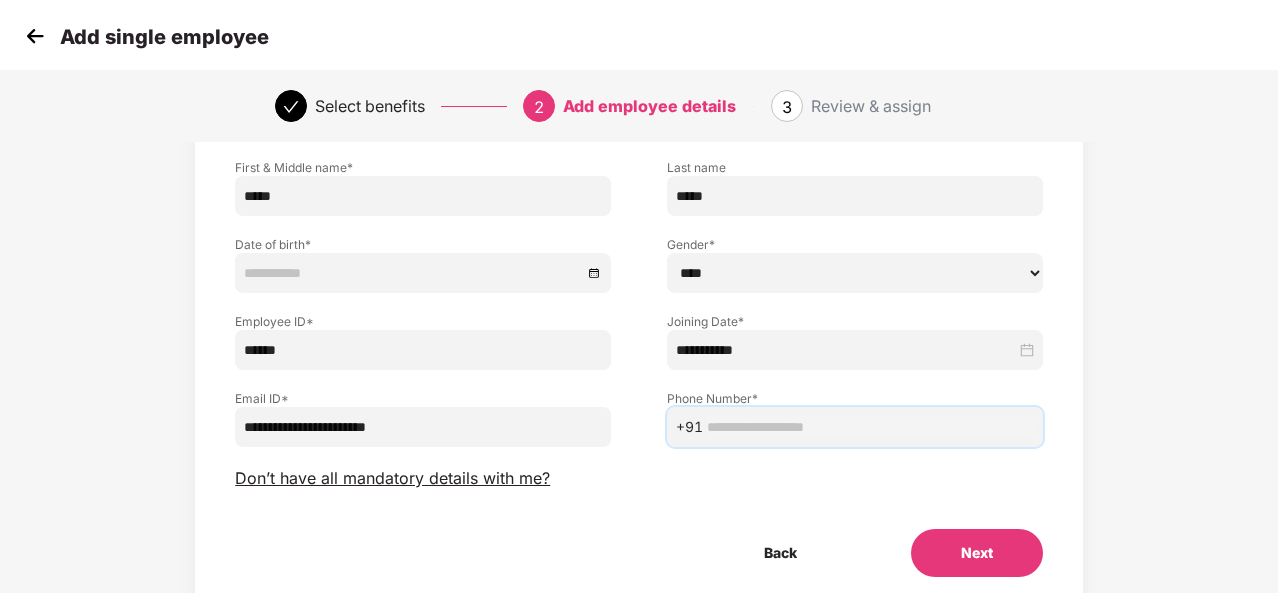 paste on "**********" 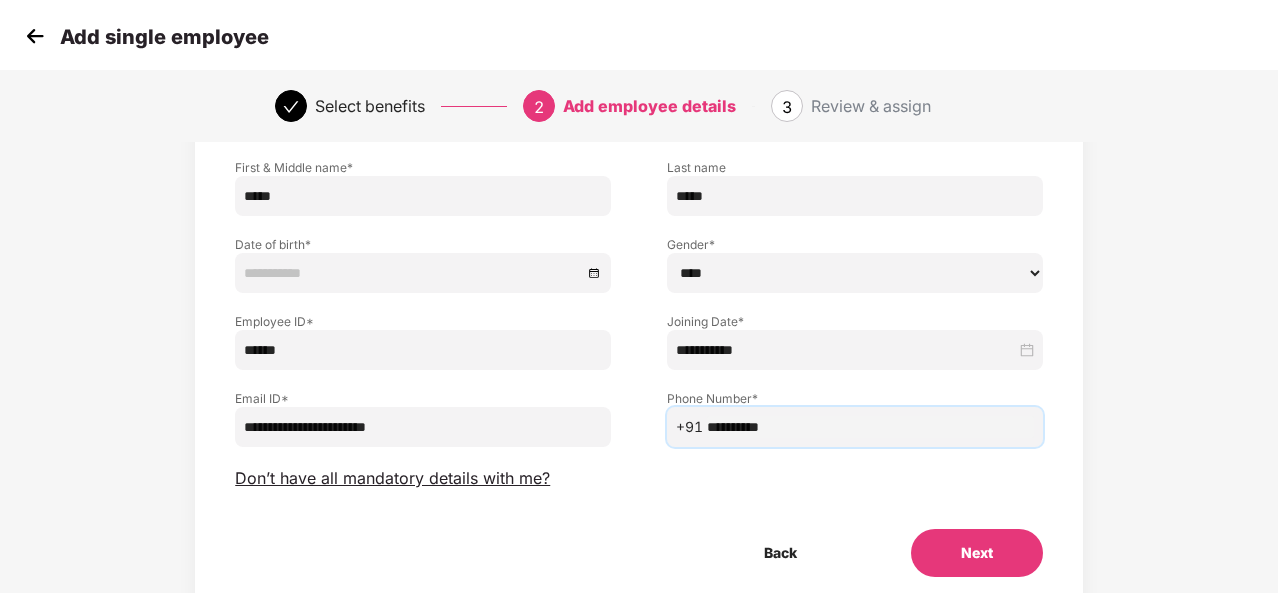 click on "Back" at bounding box center [780, 553] 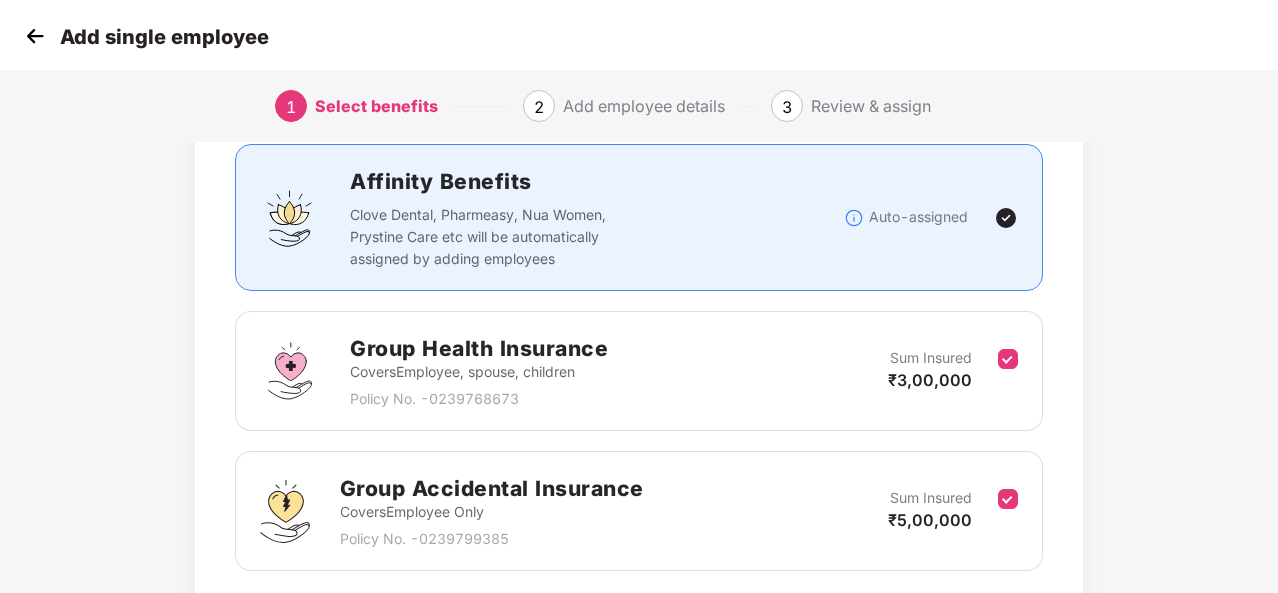scroll, scrollTop: 284, scrollLeft: 0, axis: vertical 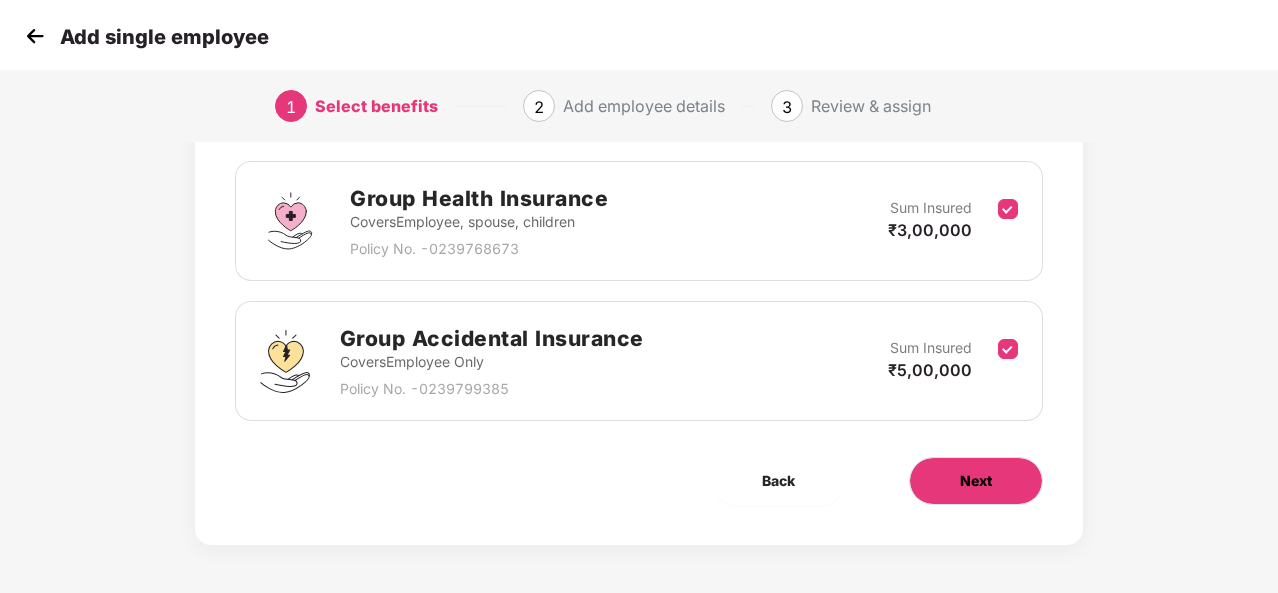 click on "Next" at bounding box center (976, 481) 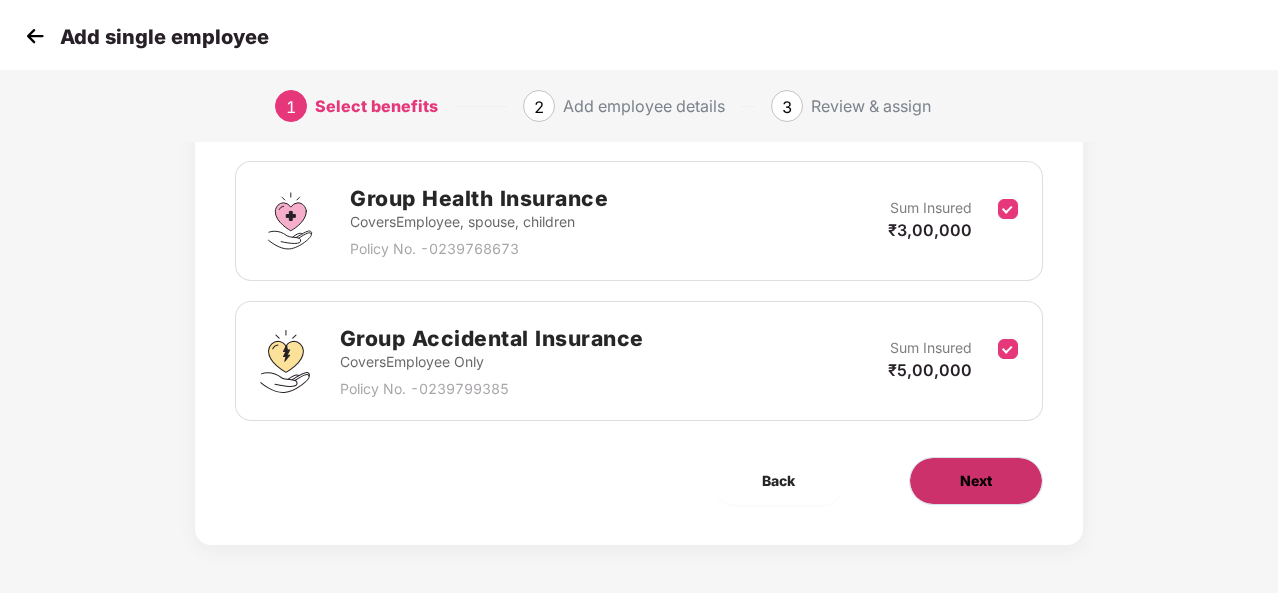 select on "****" 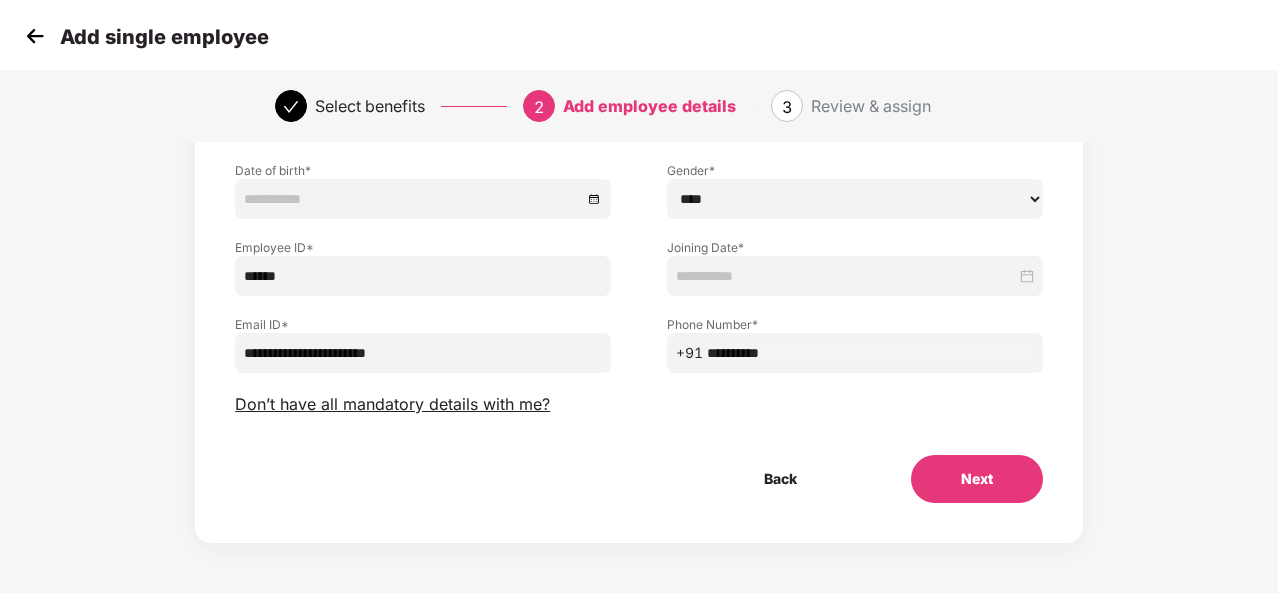 type on "**********" 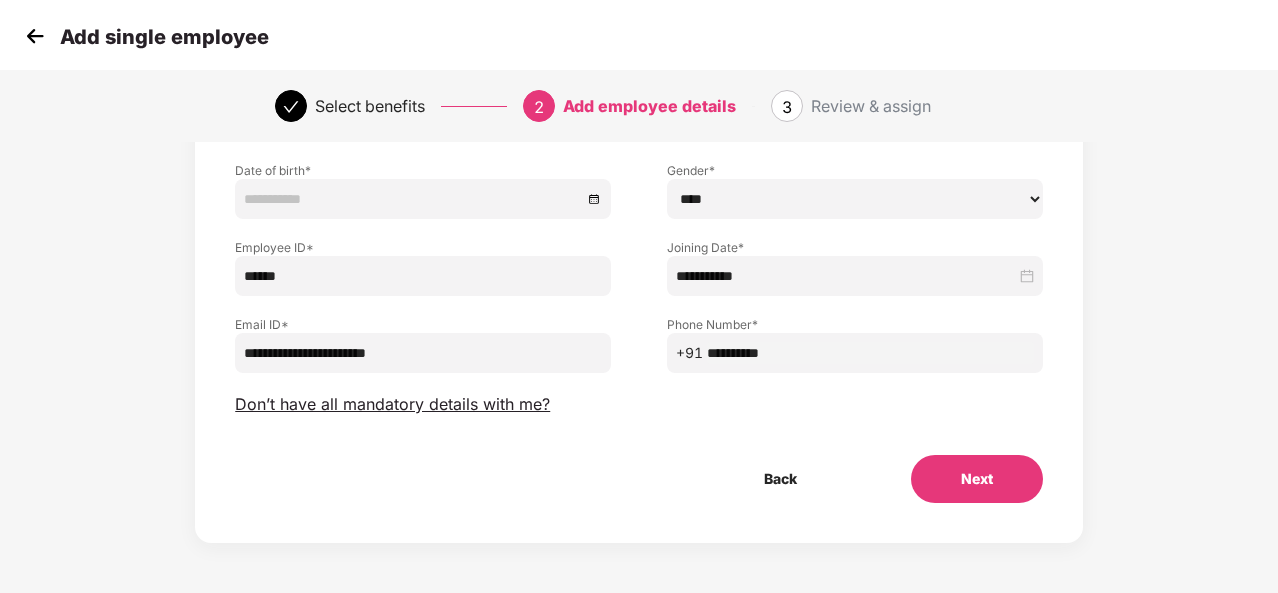 scroll, scrollTop: 193, scrollLeft: 0, axis: vertical 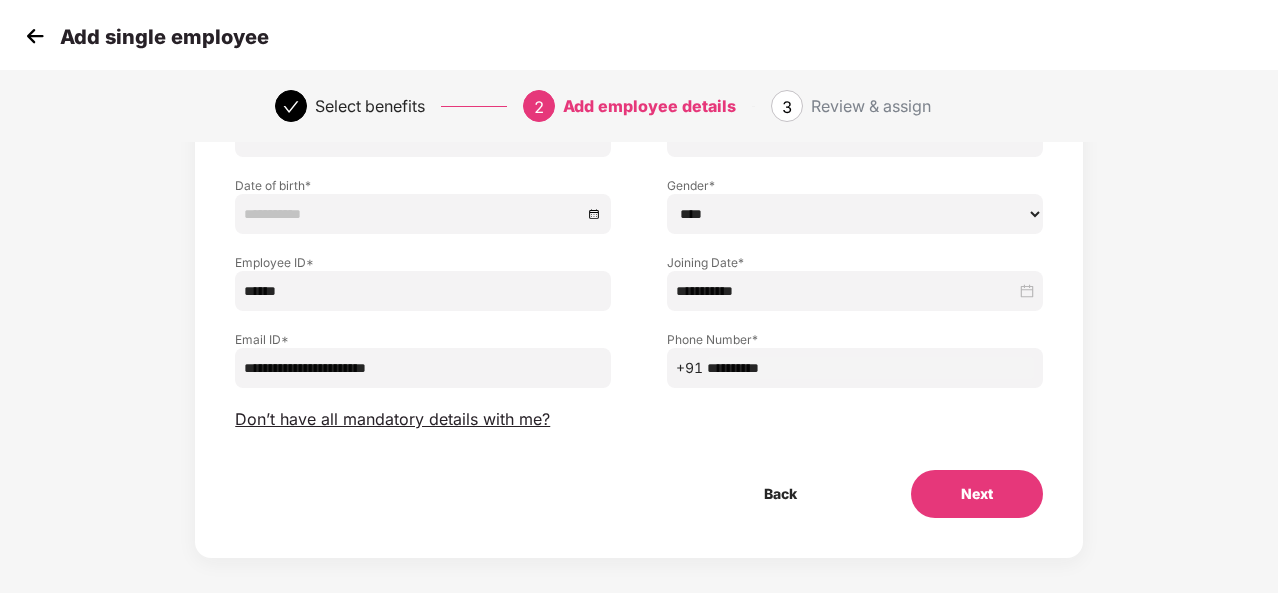 click at bounding box center [423, 214] 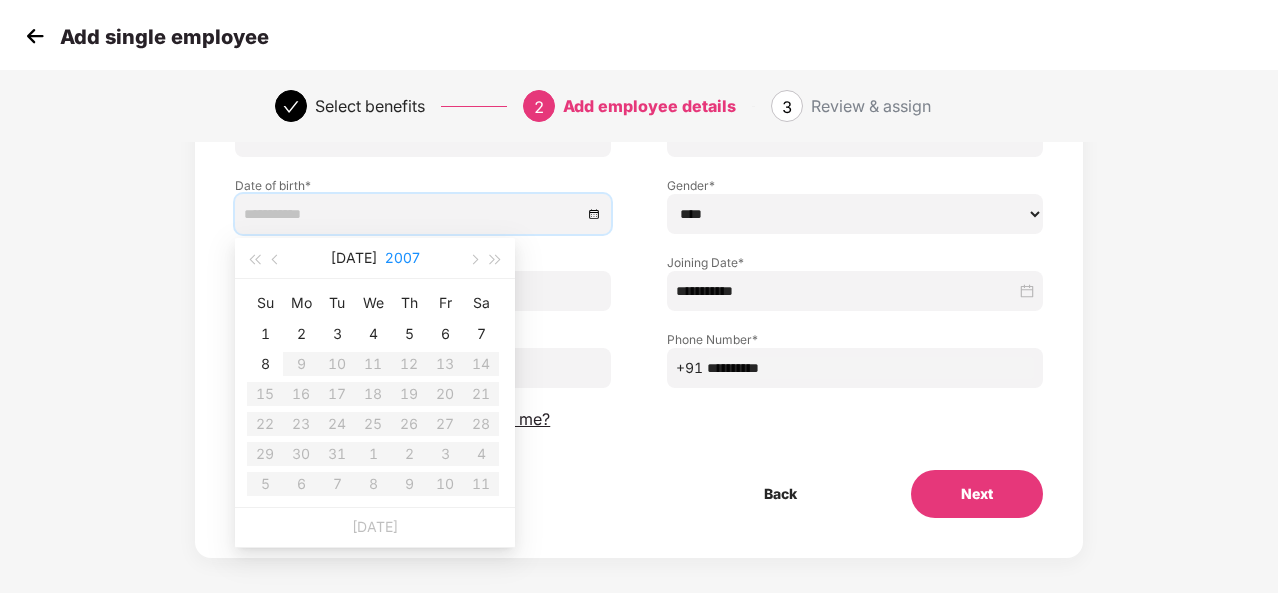 click on "2007" at bounding box center [402, 258] 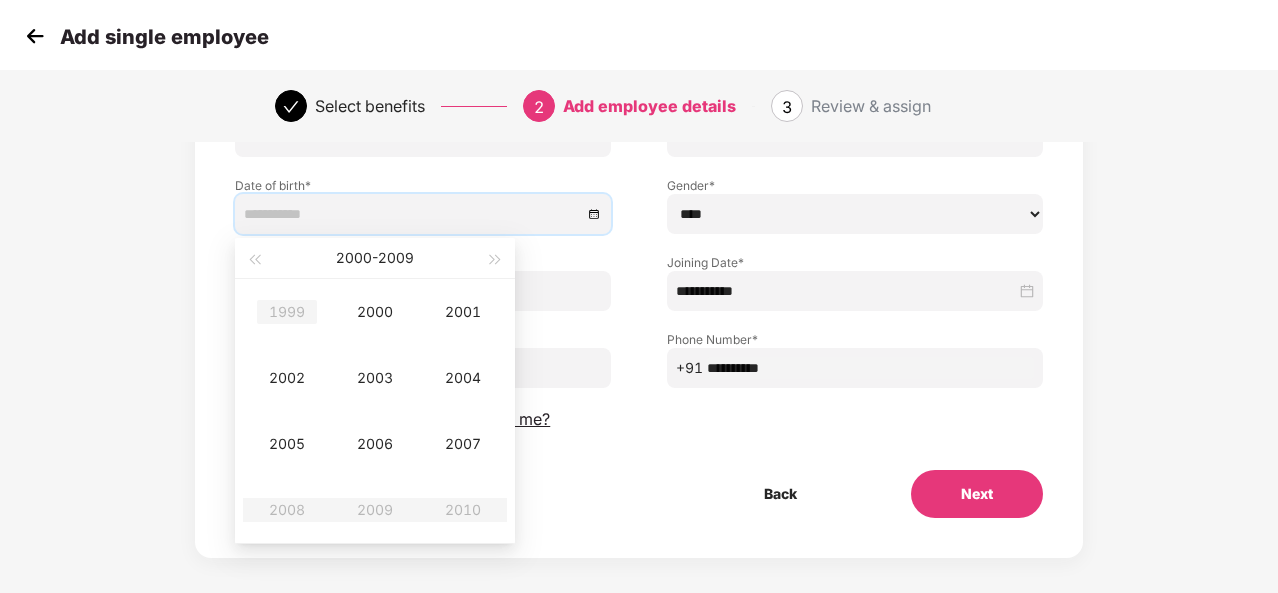 type on "**********" 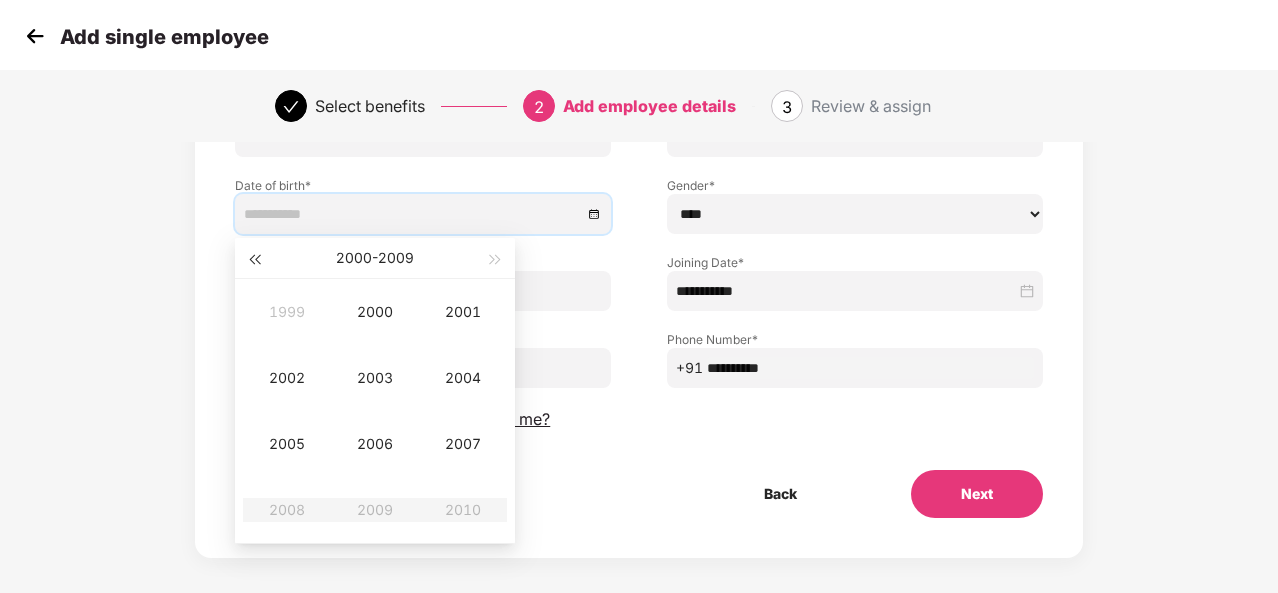 click at bounding box center [254, 258] 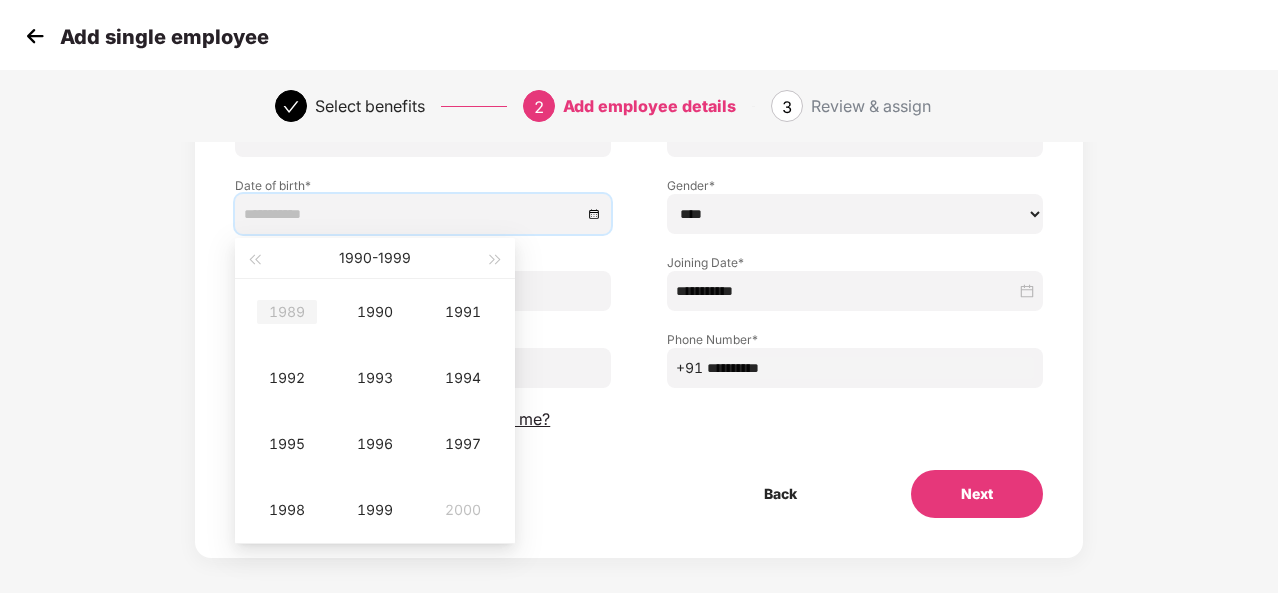 type on "**********" 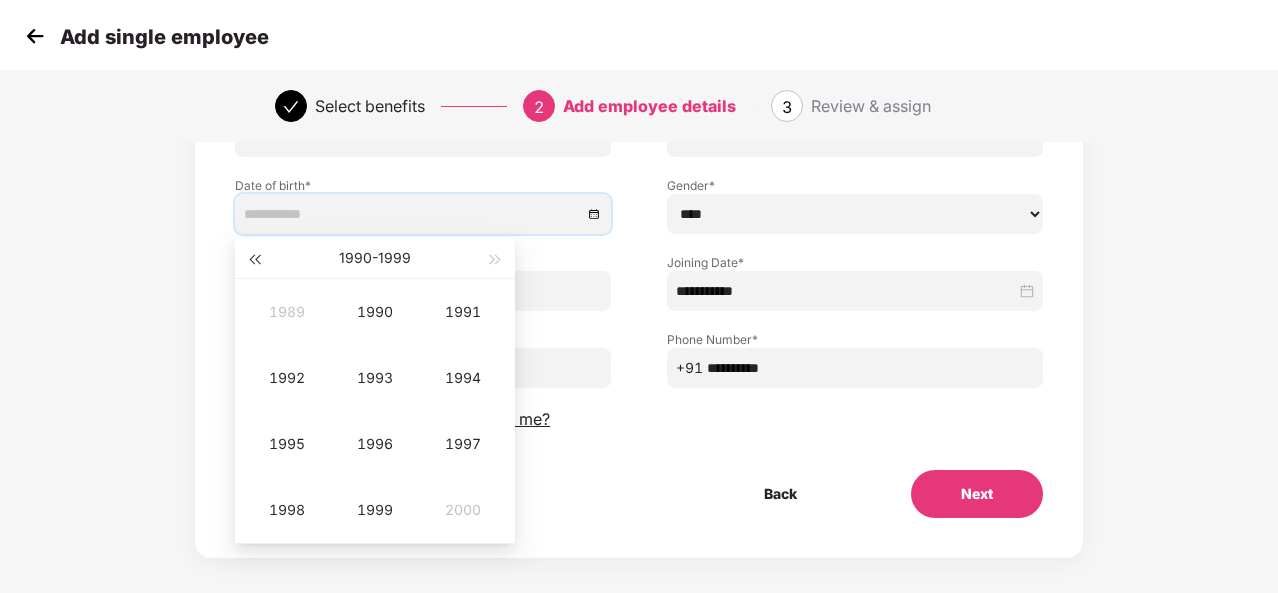 click at bounding box center (254, 259) 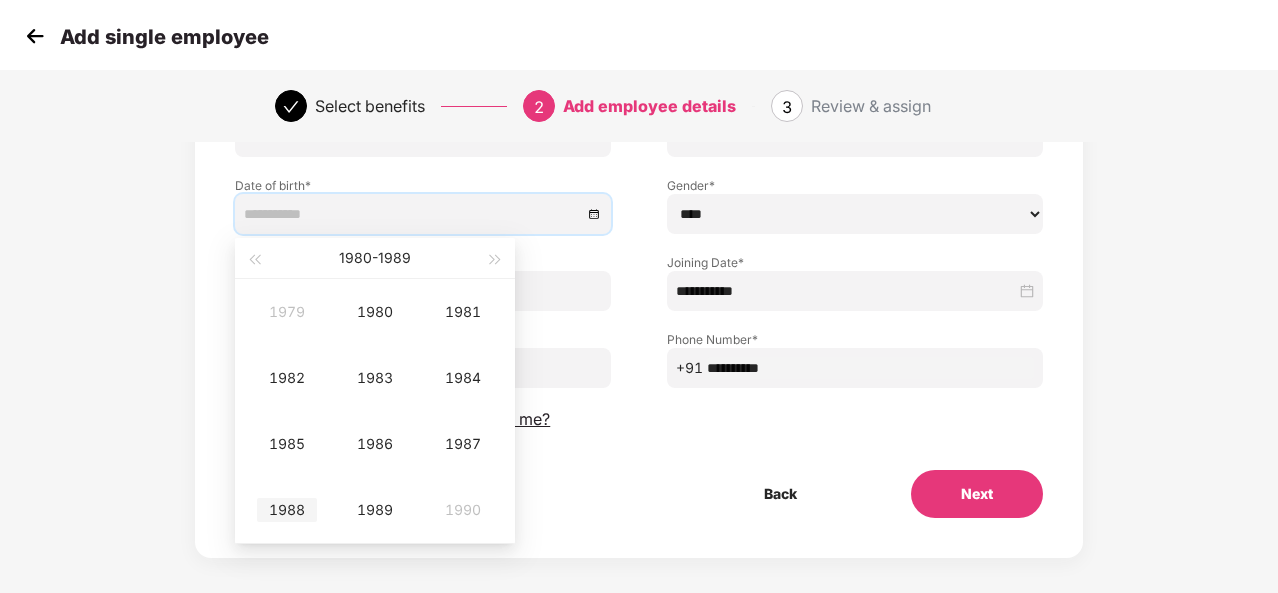 type on "**********" 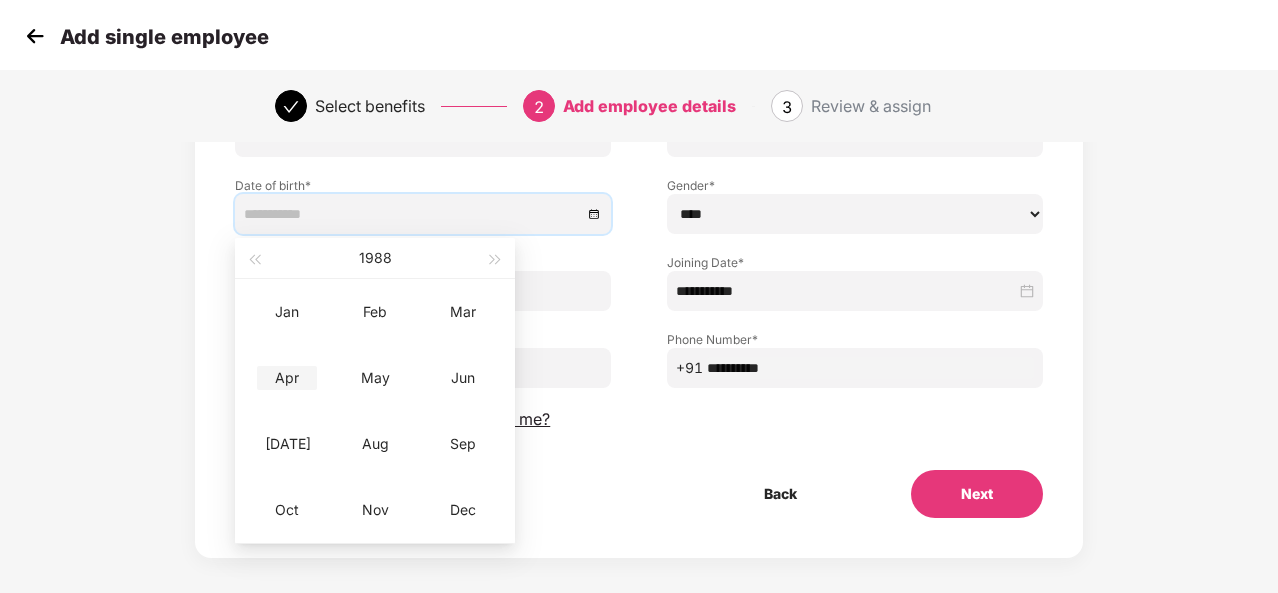 type on "**********" 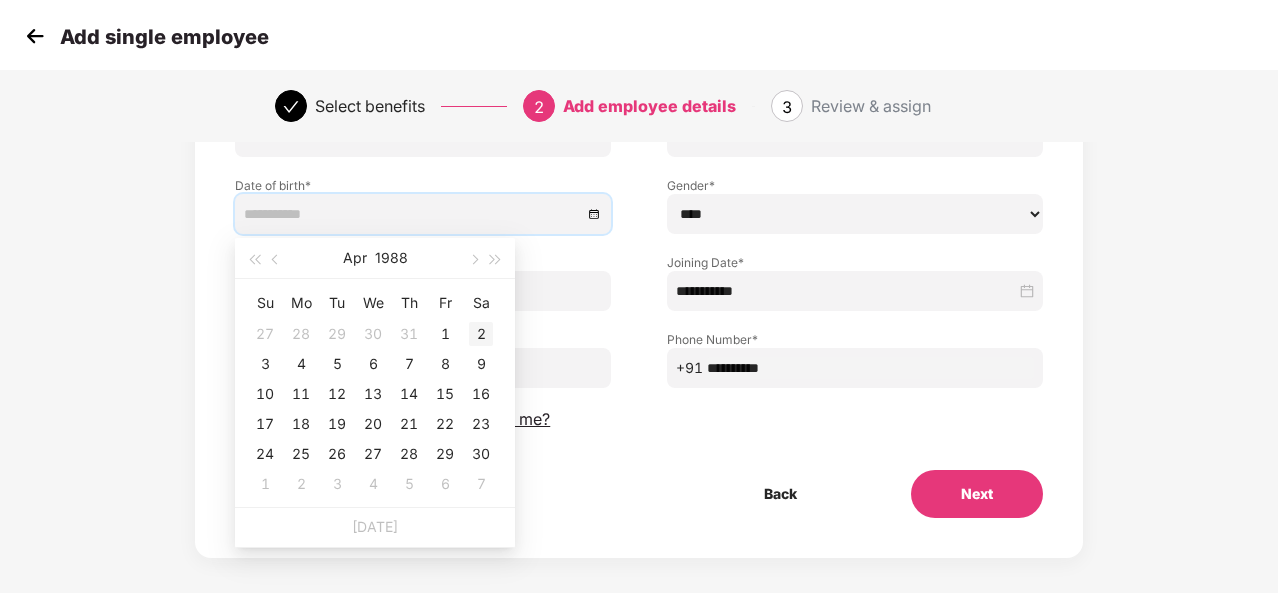 type on "**********" 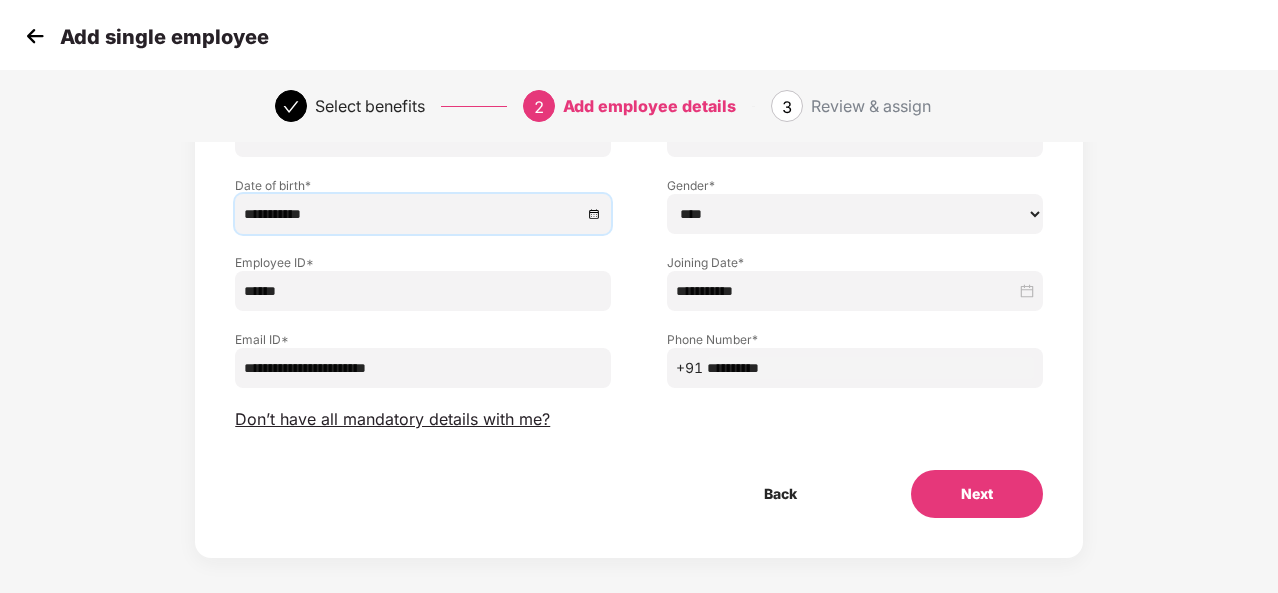 click on "Next" at bounding box center [977, 494] 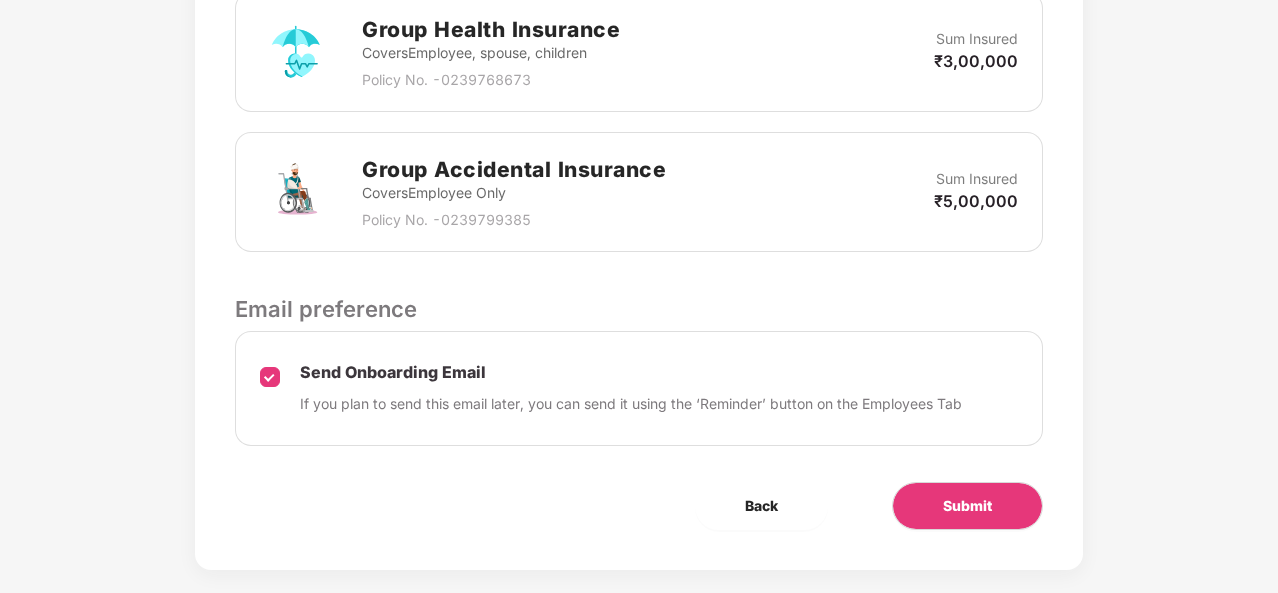 scroll, scrollTop: 790, scrollLeft: 0, axis: vertical 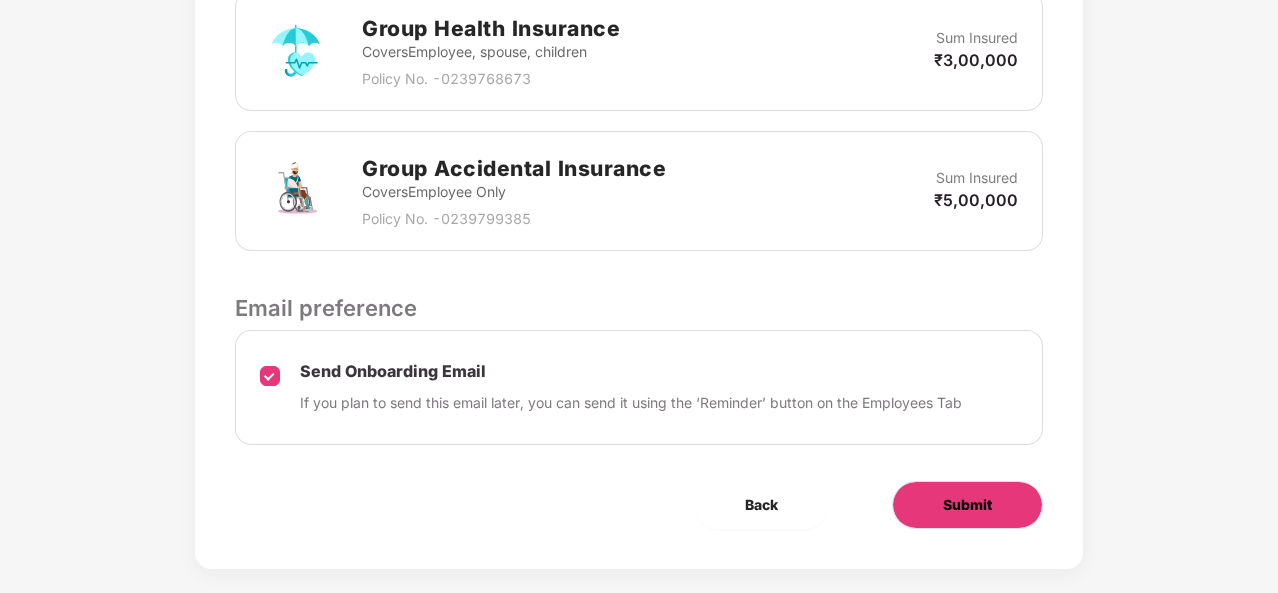 click on "Submit" at bounding box center (967, 505) 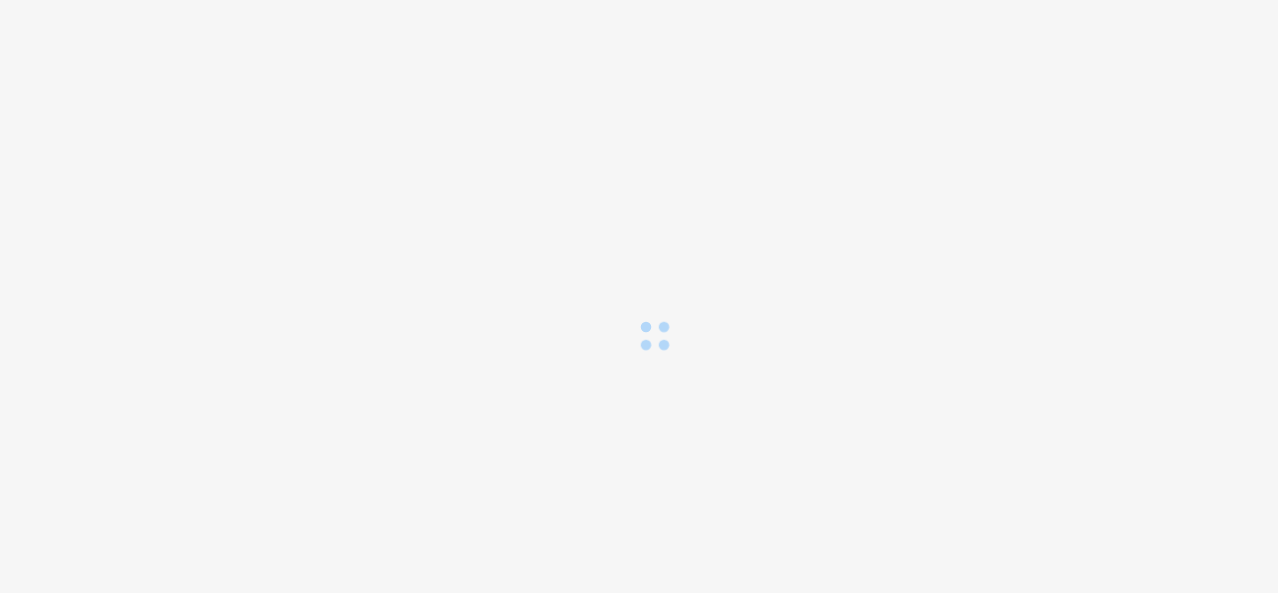 scroll, scrollTop: 0, scrollLeft: 0, axis: both 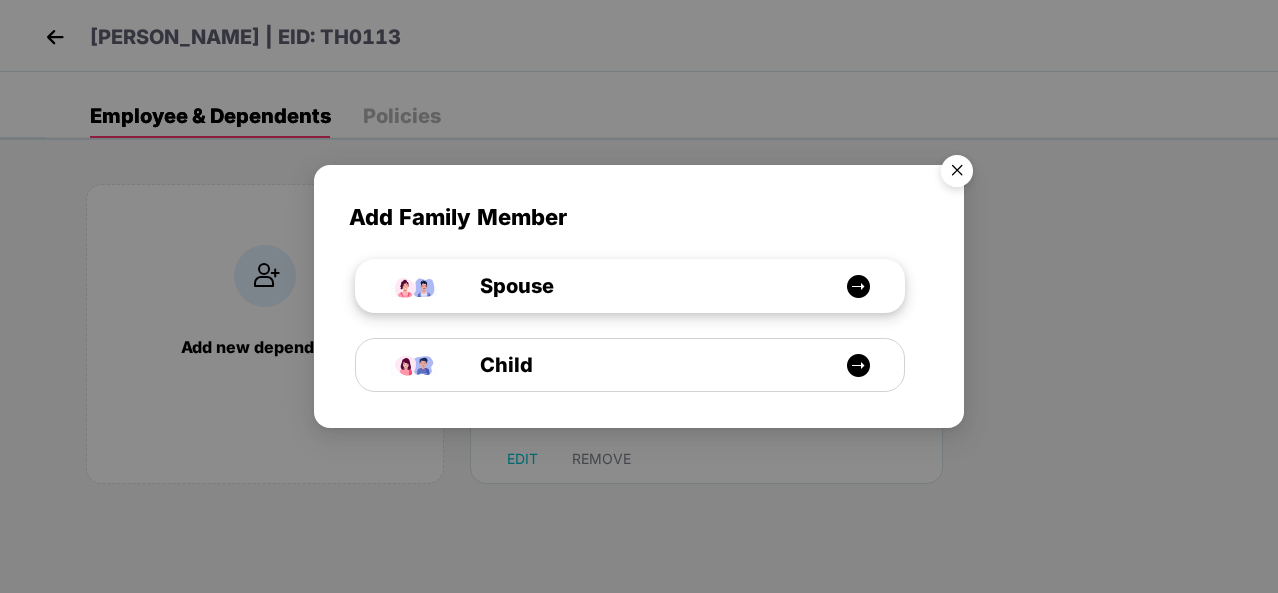 click at bounding box center [858, 286] 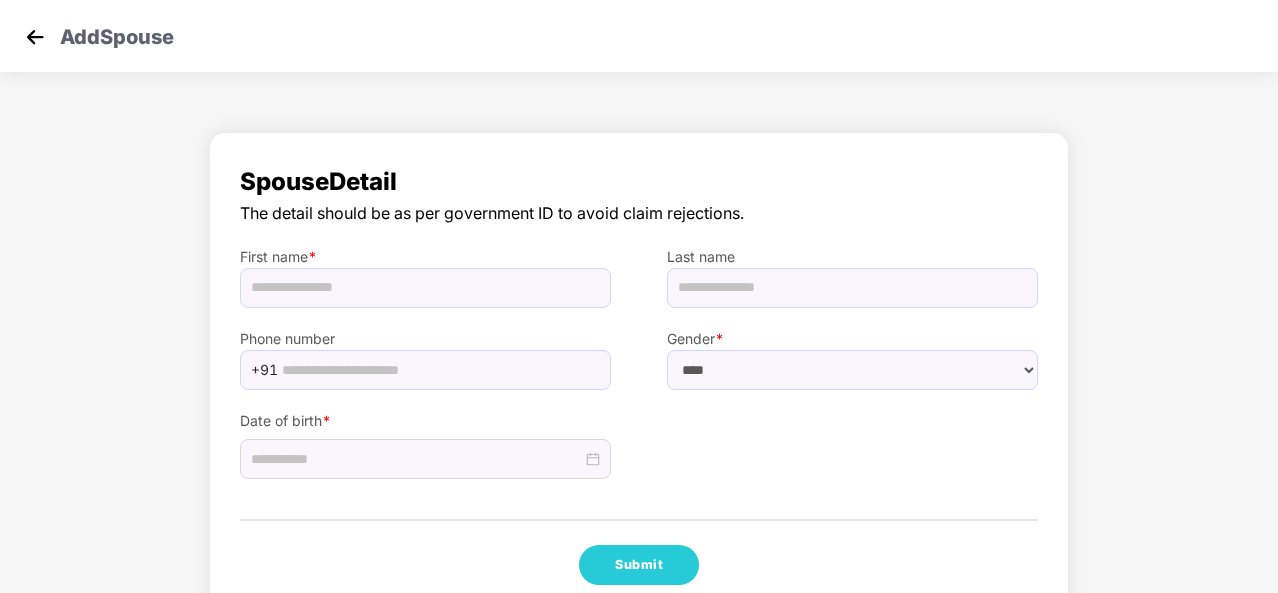 select on "******" 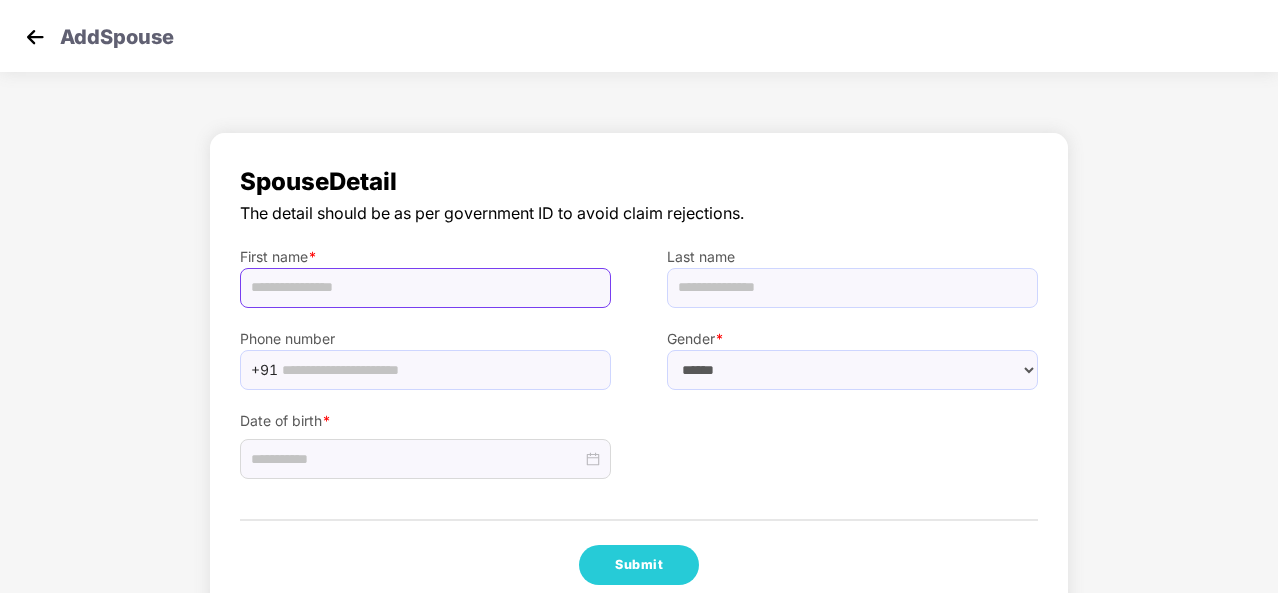 click at bounding box center (425, 288) 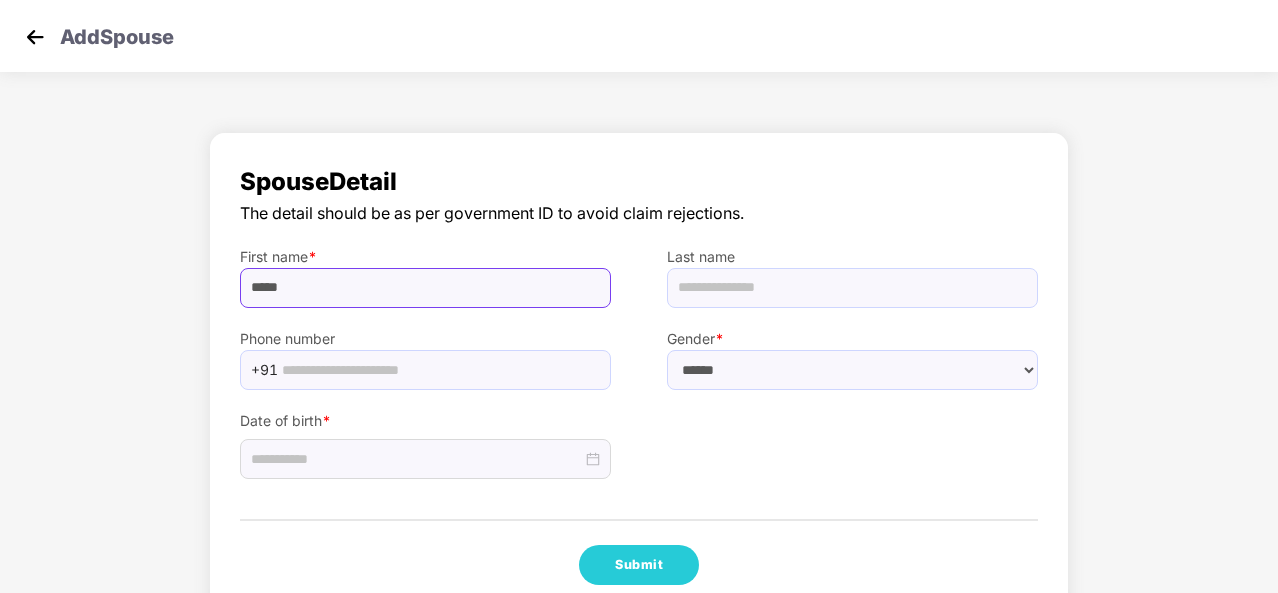 type on "*****" 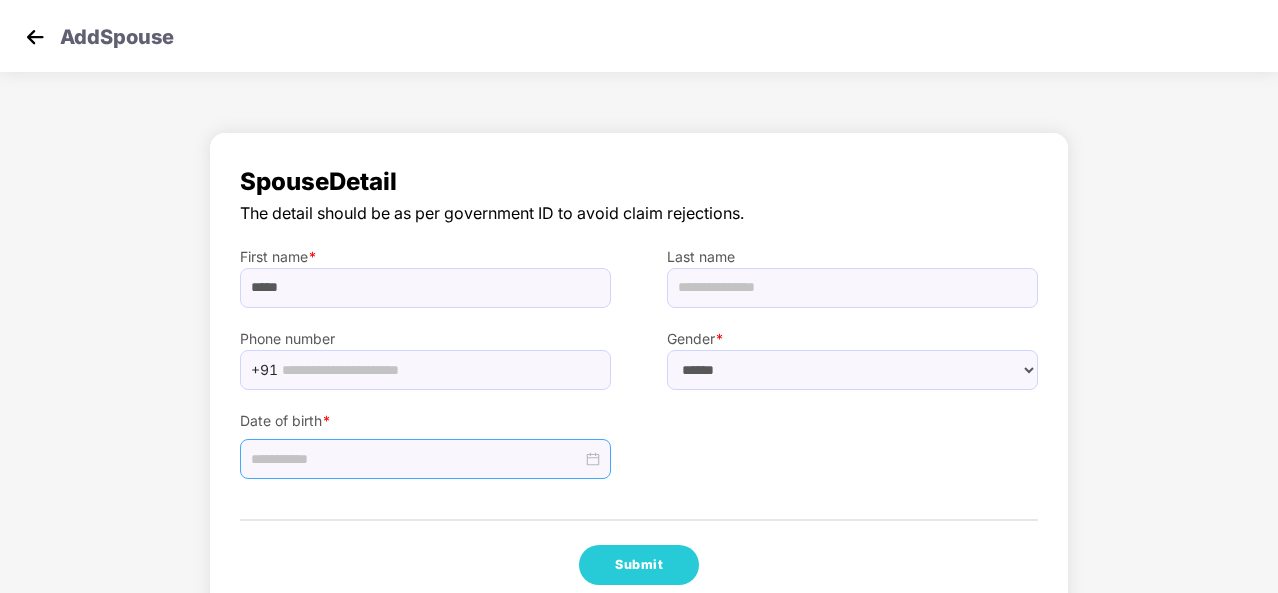 click at bounding box center (425, 459) 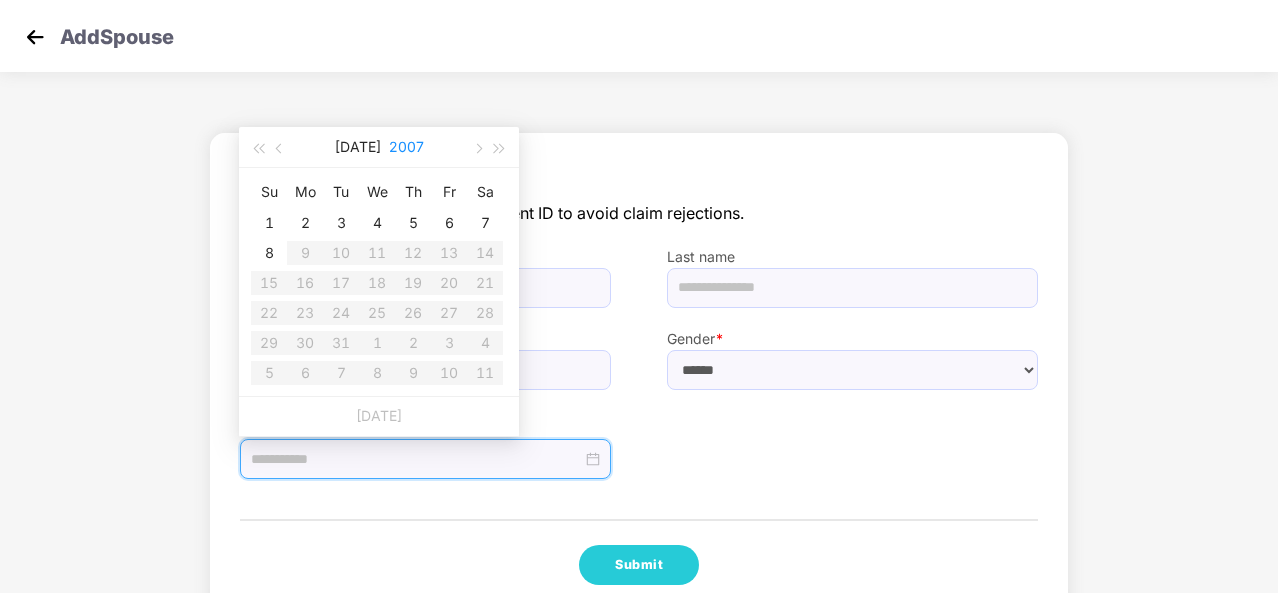 click on "2007" at bounding box center (406, 147) 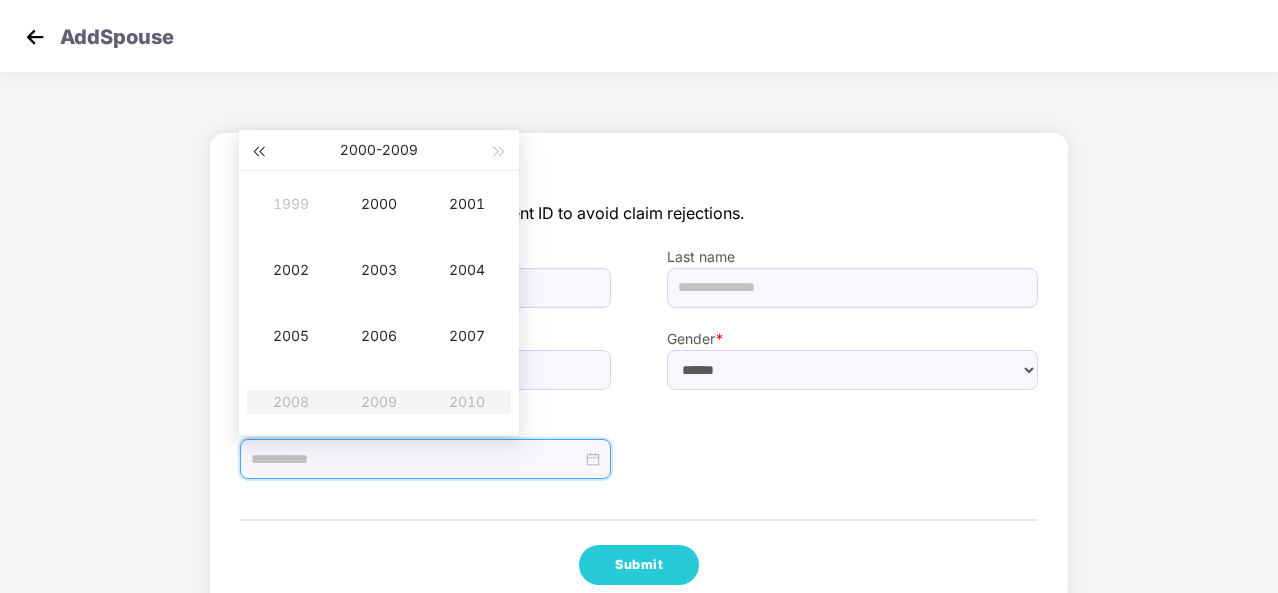 click at bounding box center (258, 150) 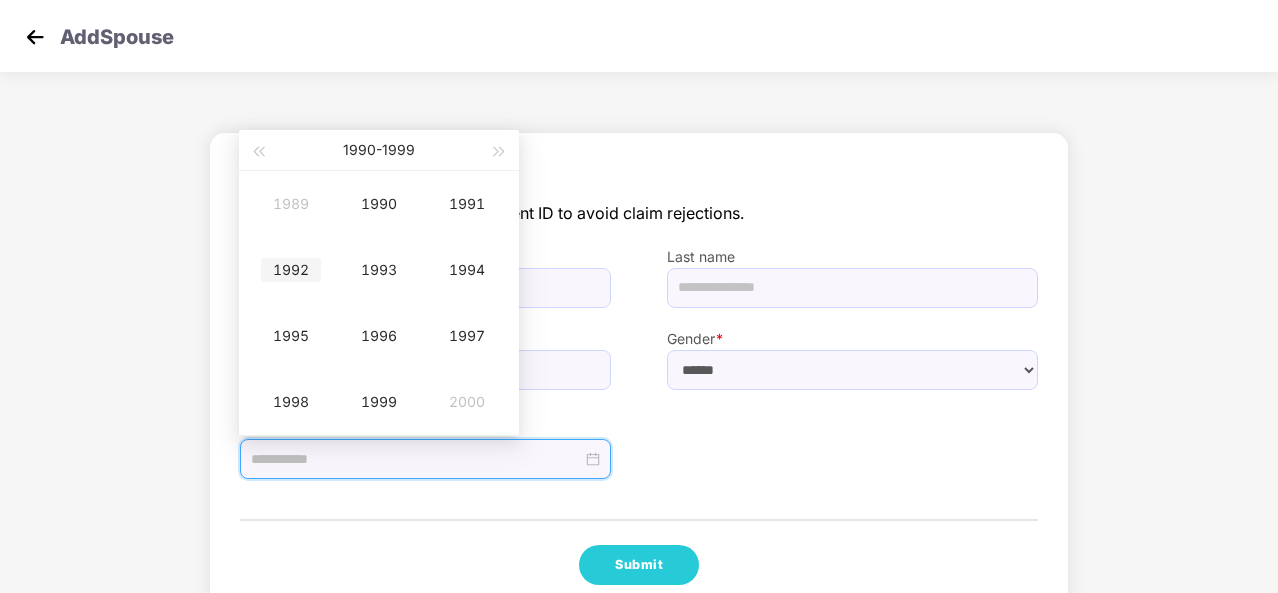 type on "**********" 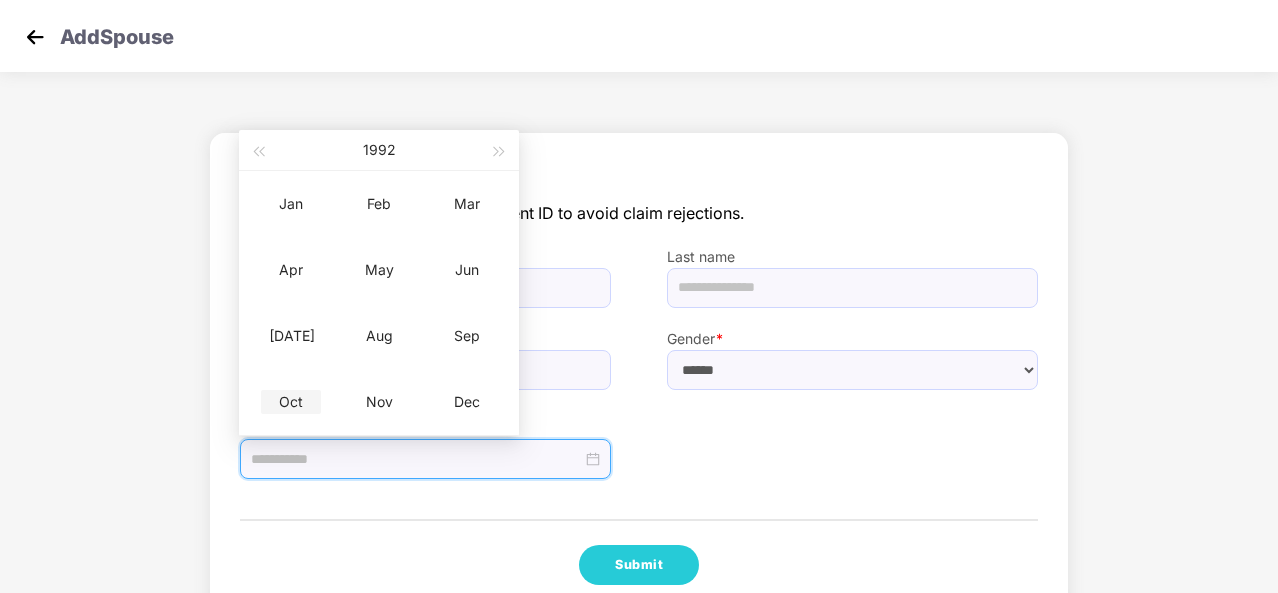 type on "**********" 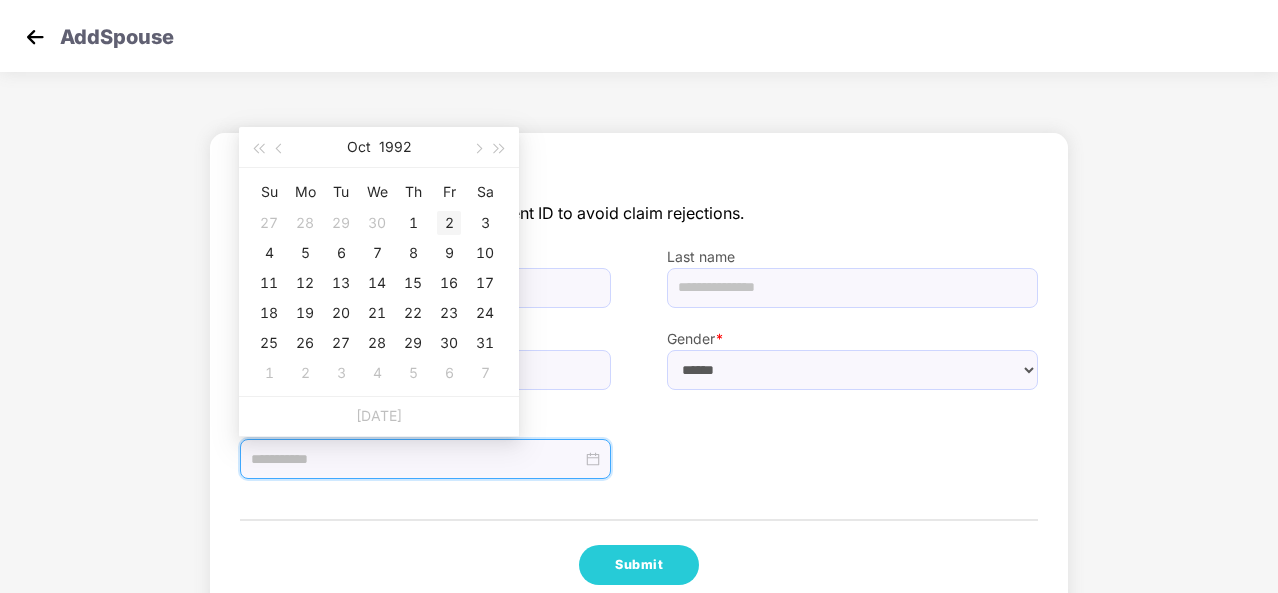 type on "**********" 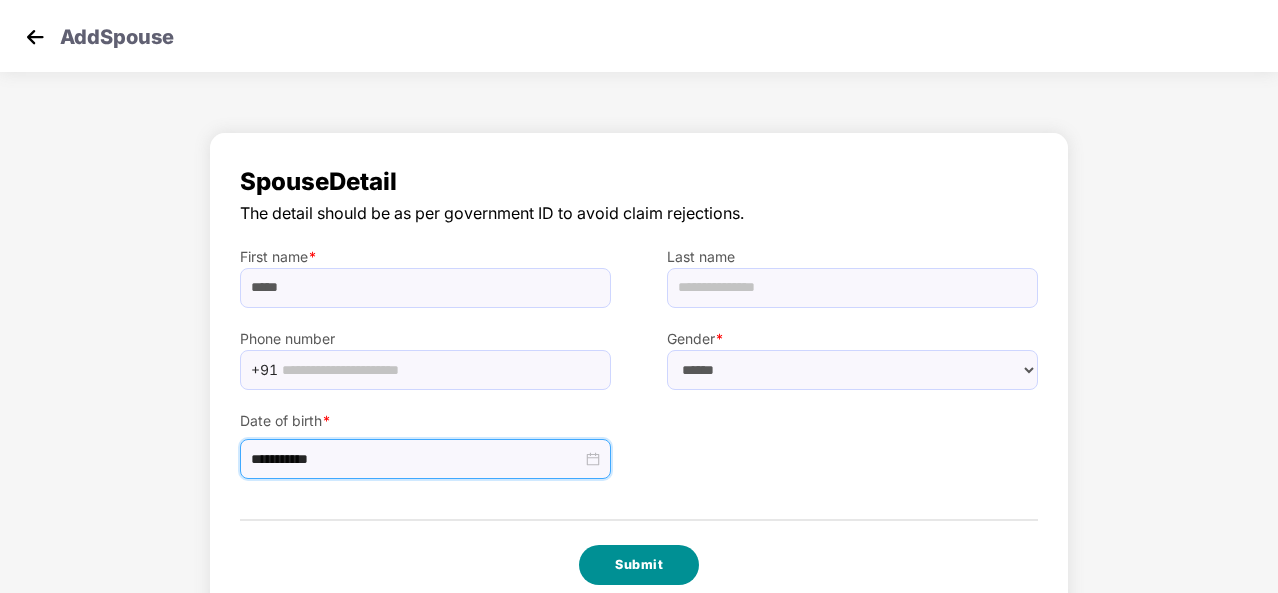 click on "Submit" at bounding box center (639, 565) 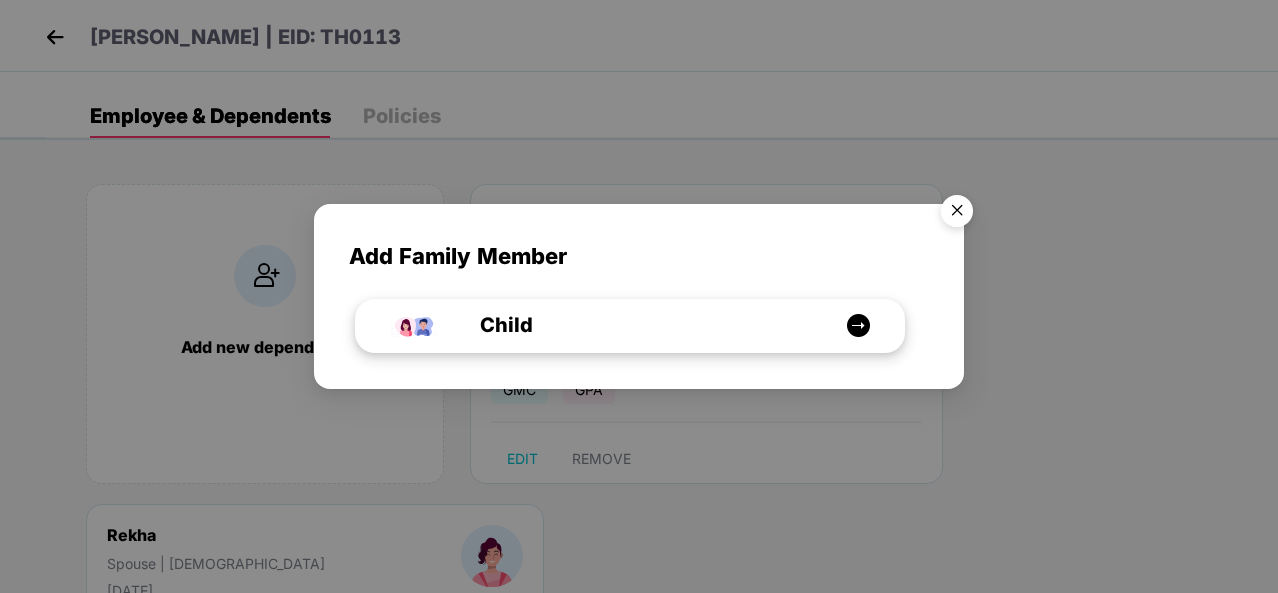 click at bounding box center [858, 325] 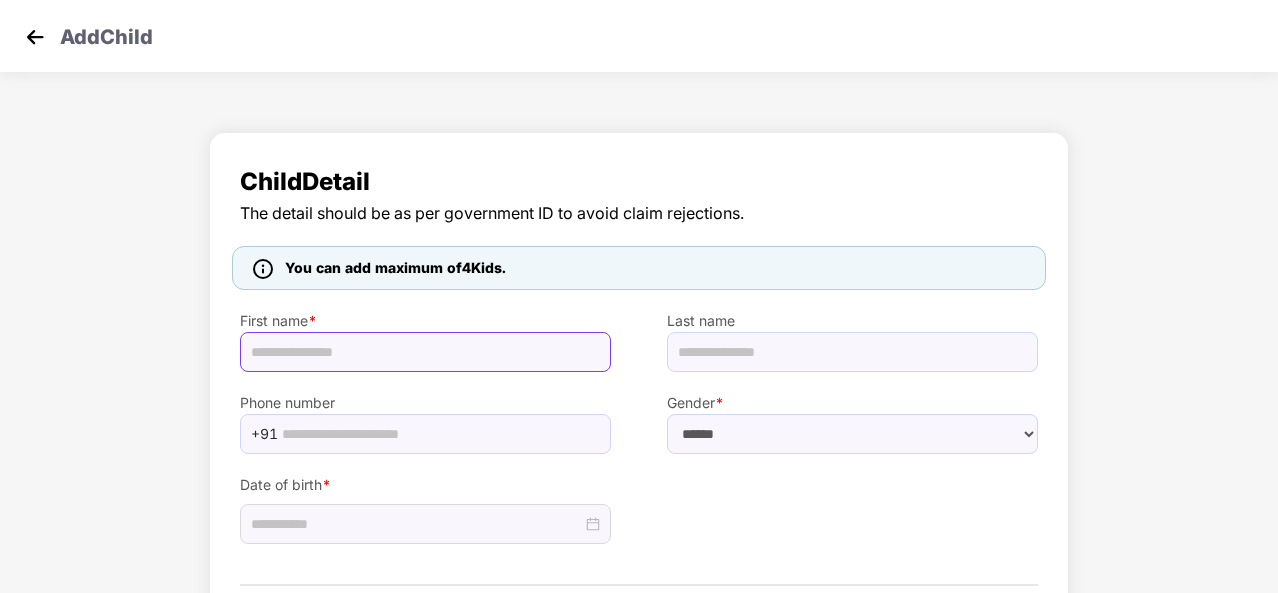 click at bounding box center [425, 352] 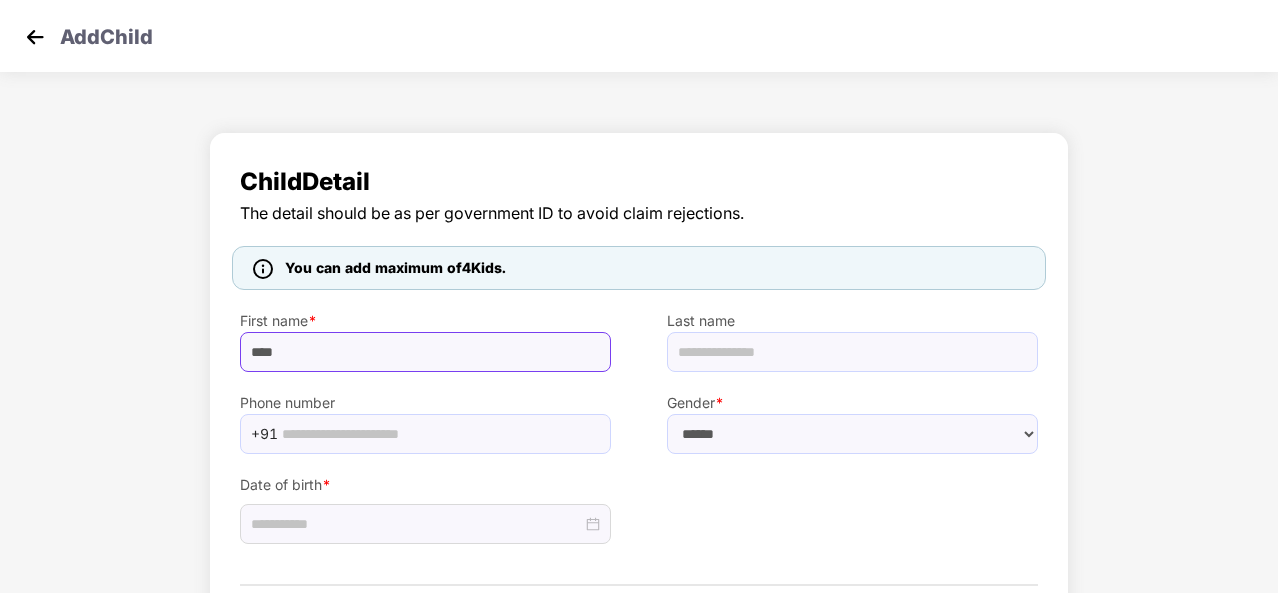 type on "***" 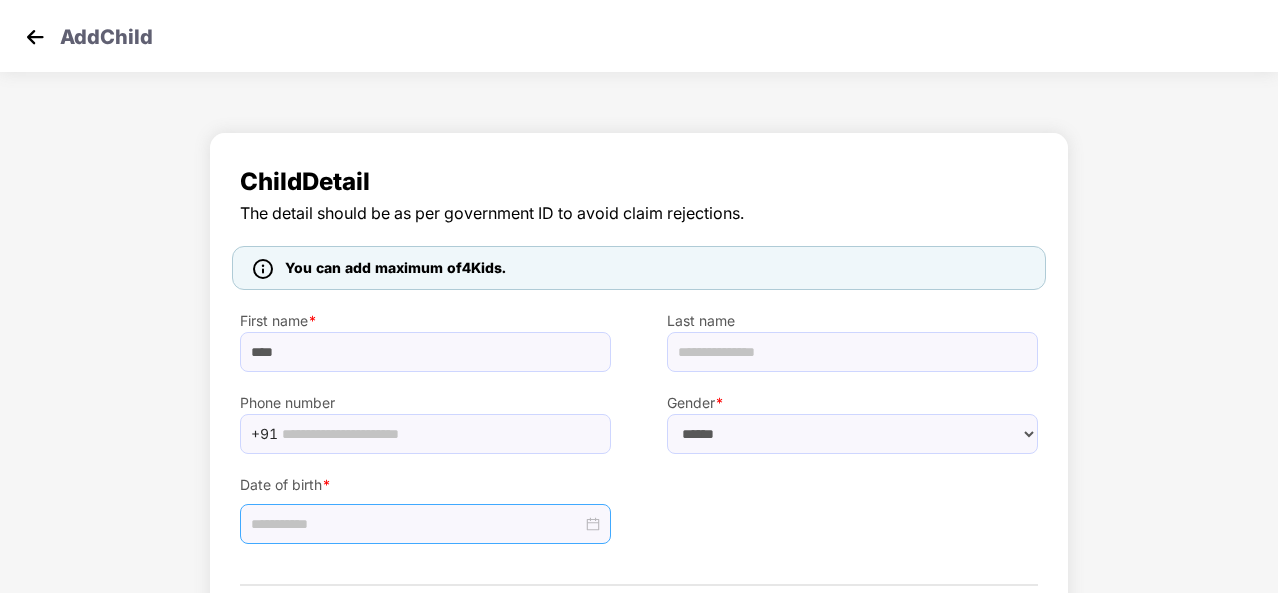 click at bounding box center [425, 524] 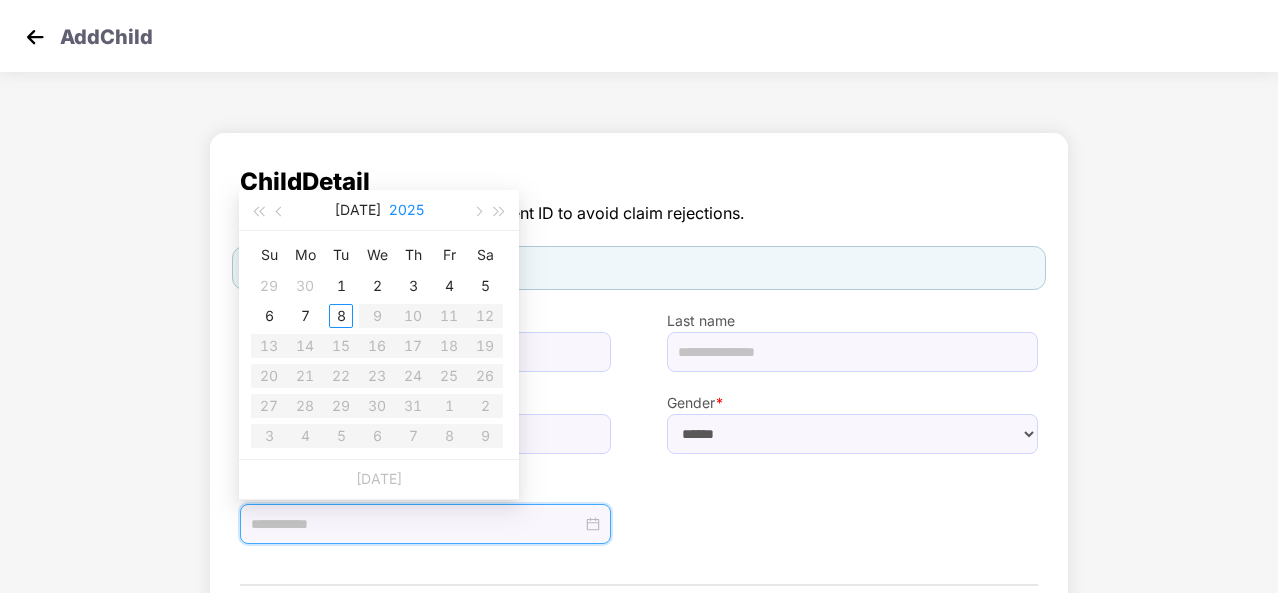 click on "2025" at bounding box center (406, 210) 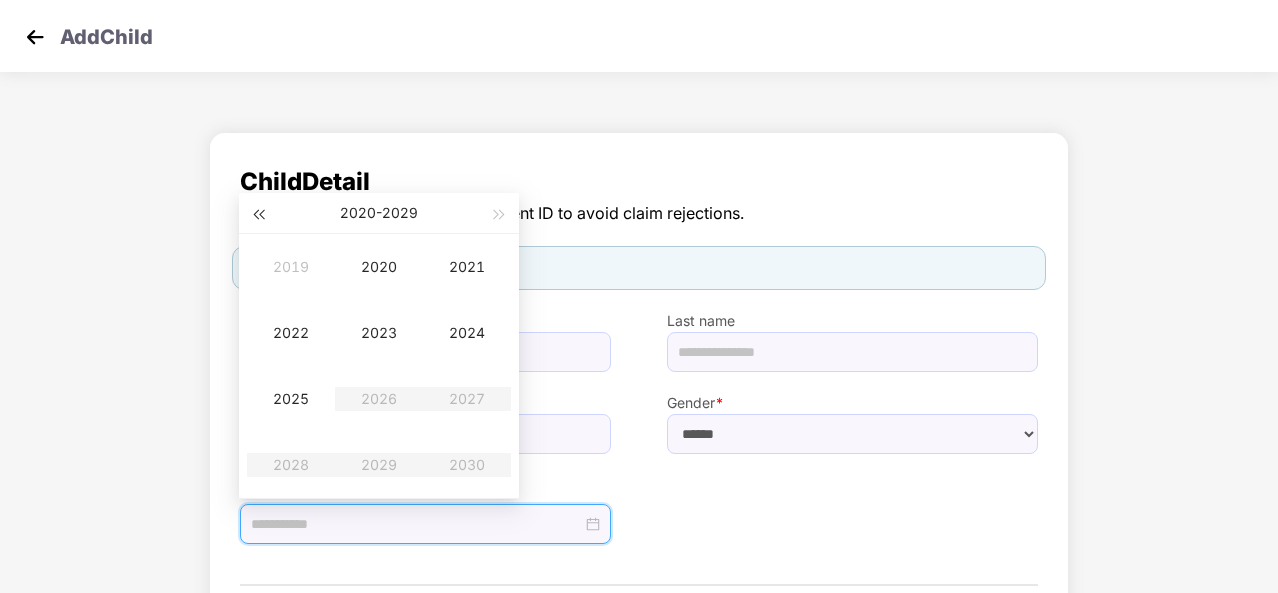click at bounding box center [258, 213] 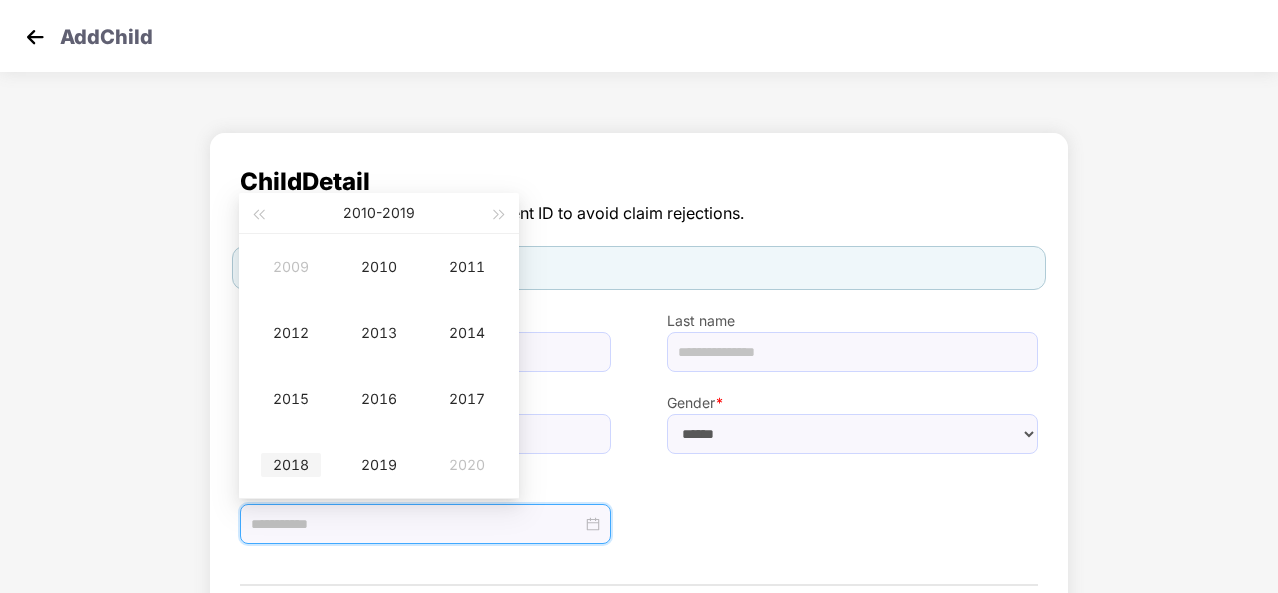 type on "**********" 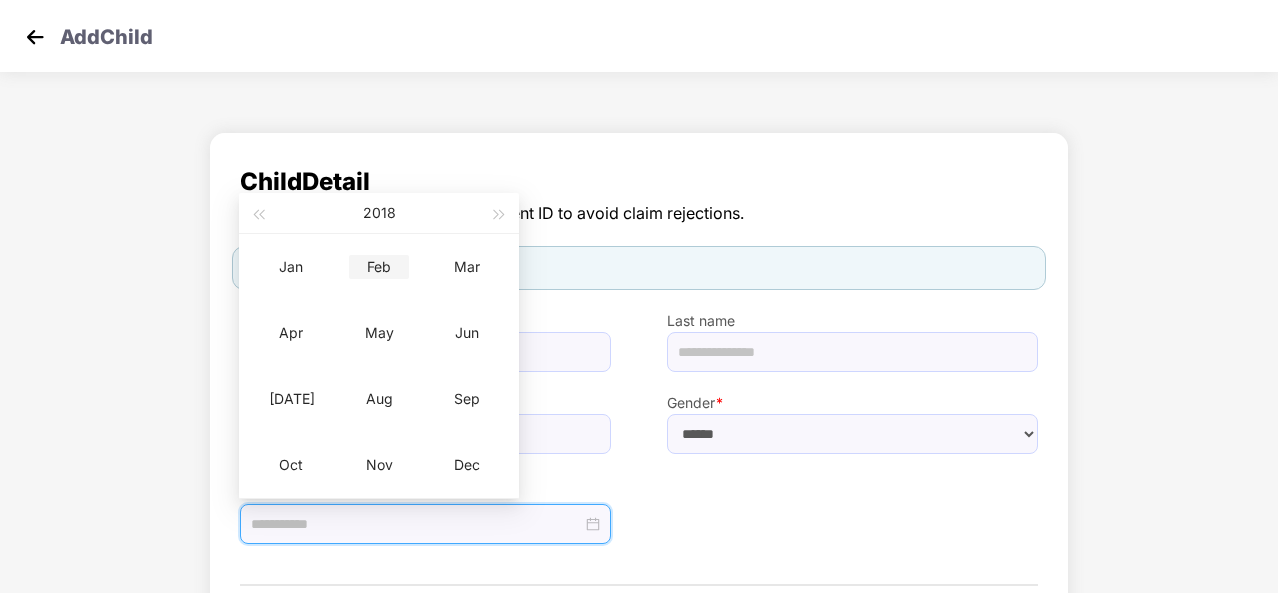 type on "**********" 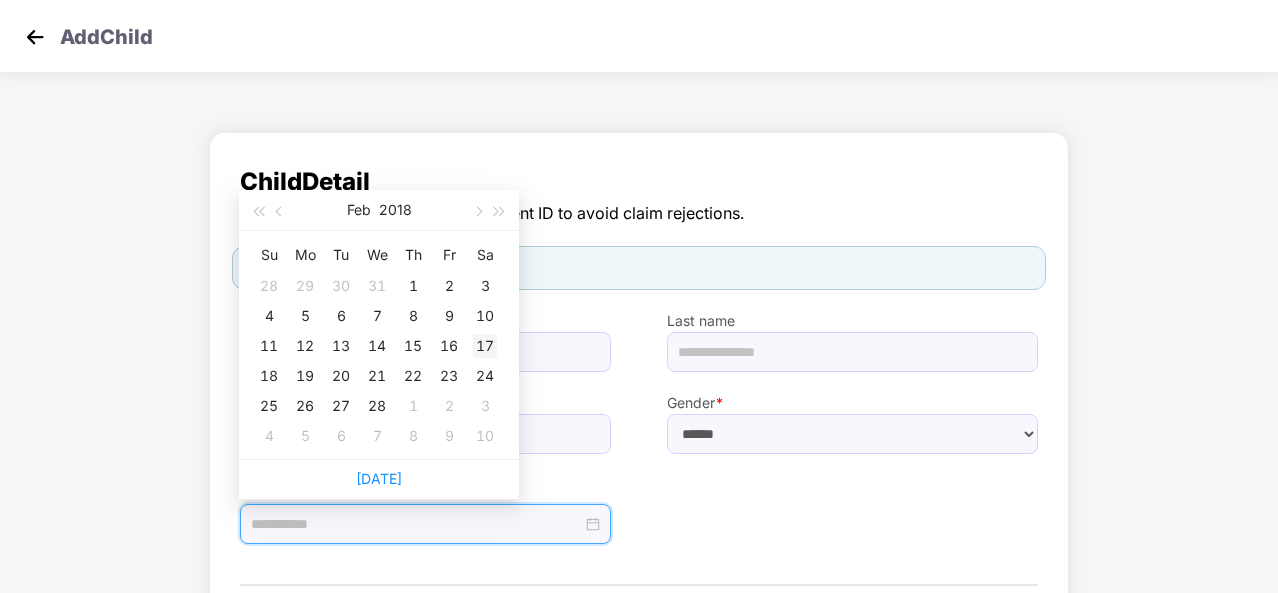 type on "**********" 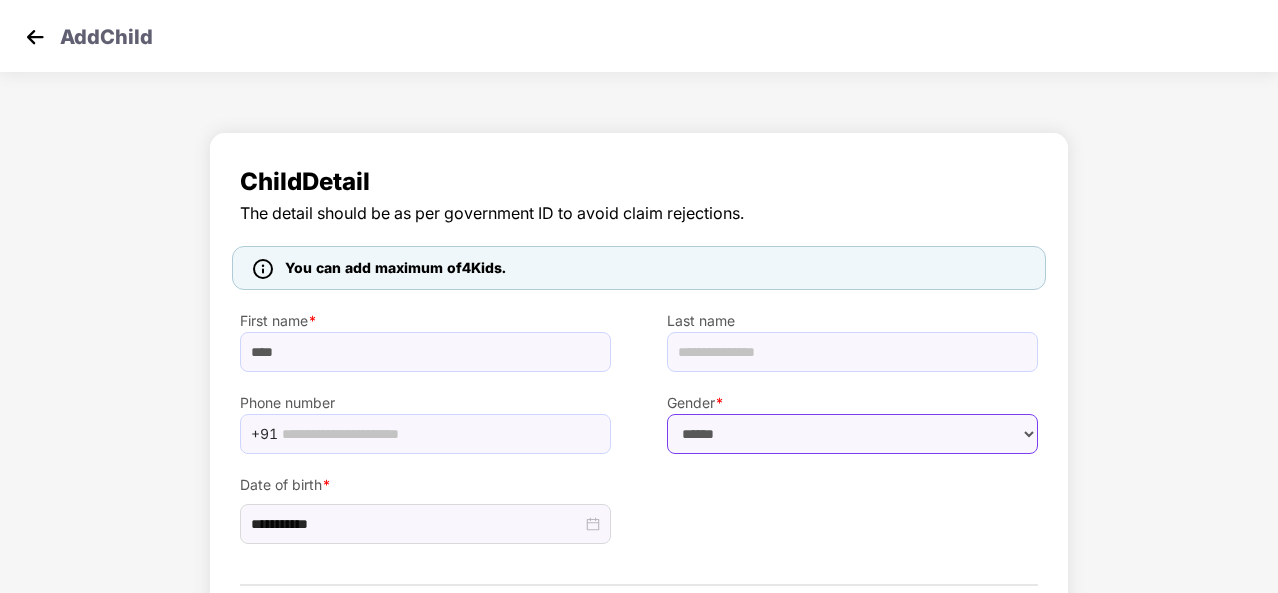 click on "****** **** ******" at bounding box center [852, 434] 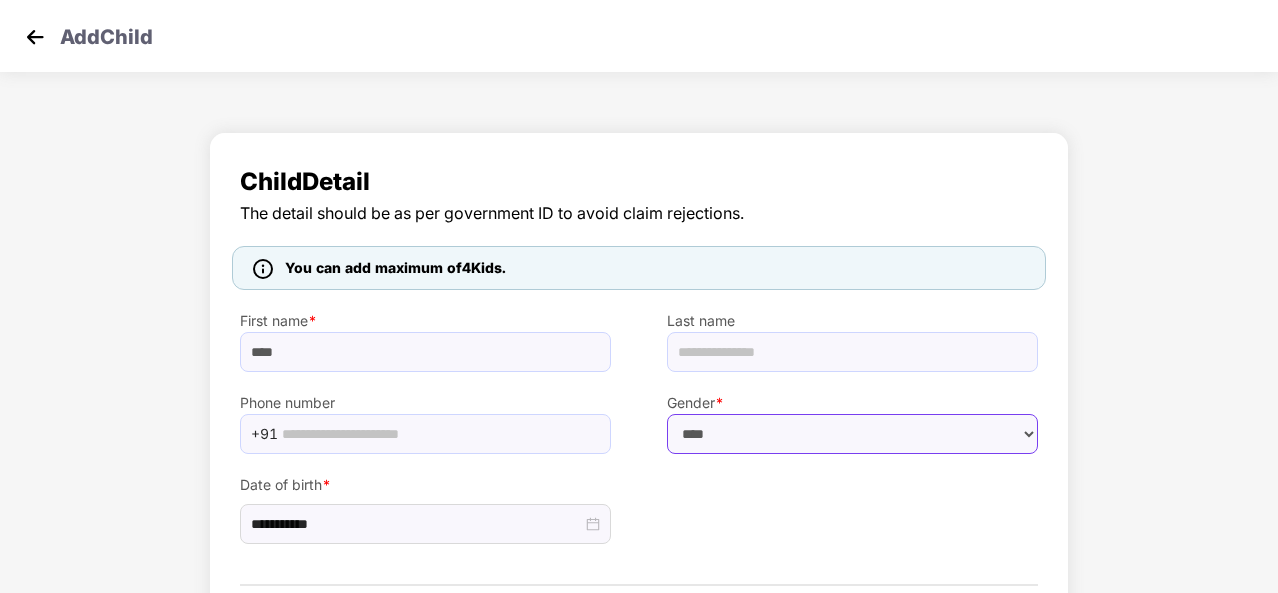 click on "****** **** ******" at bounding box center [852, 434] 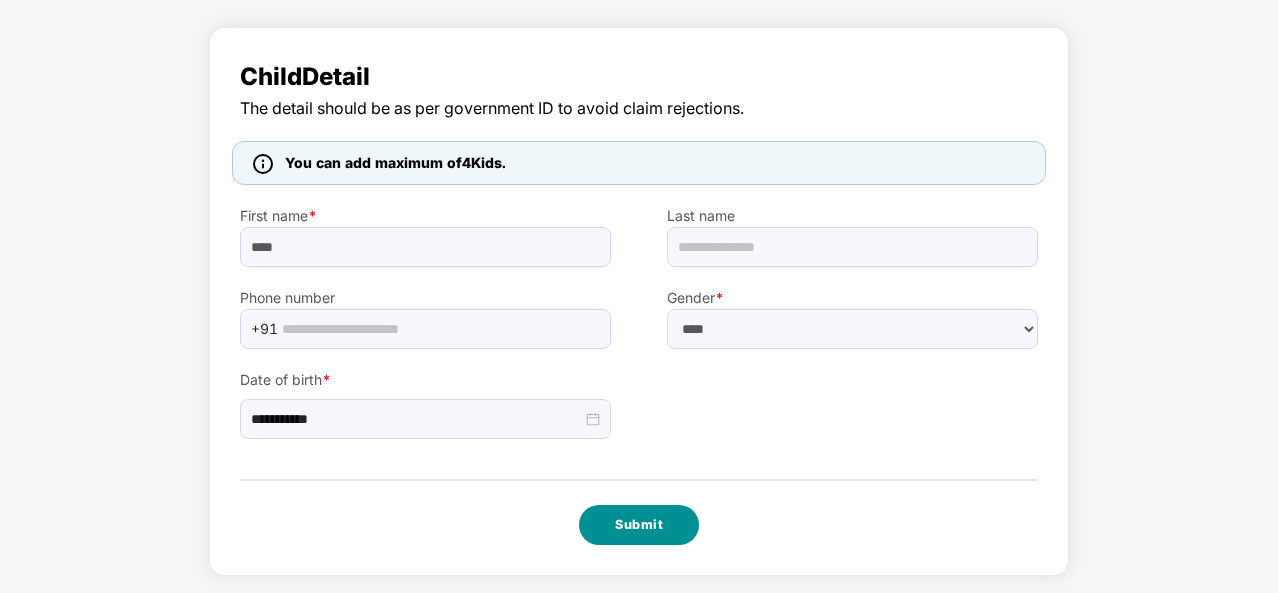 click on "Submit" at bounding box center (639, 525) 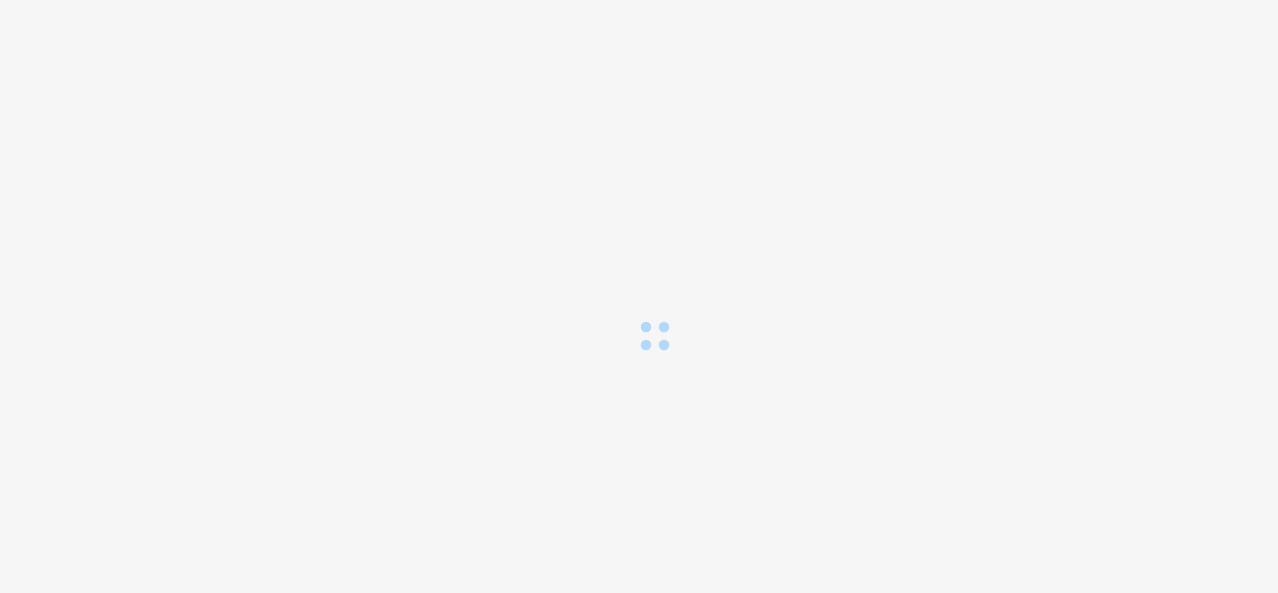 scroll, scrollTop: 0, scrollLeft: 0, axis: both 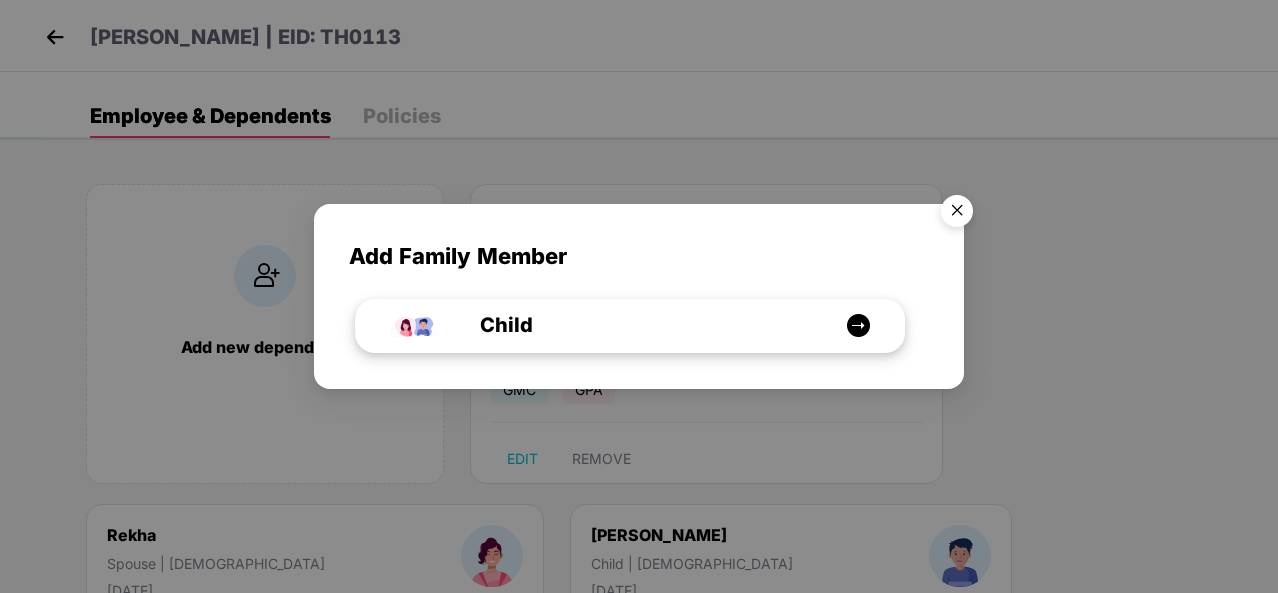 click at bounding box center [858, 325] 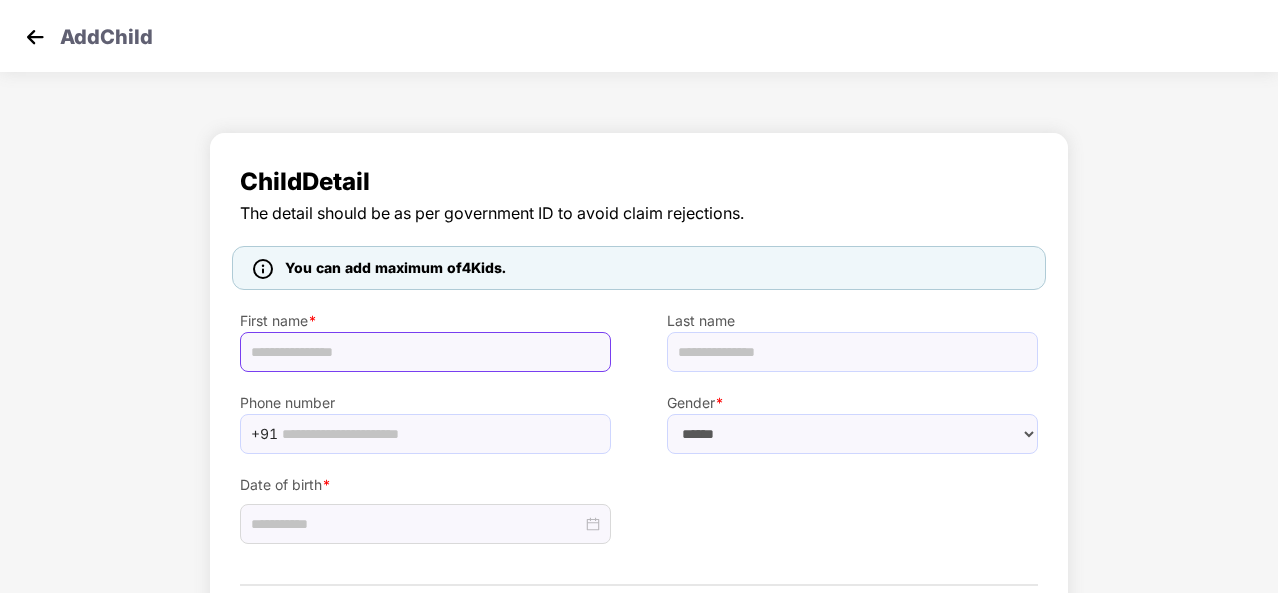 click at bounding box center (425, 352) 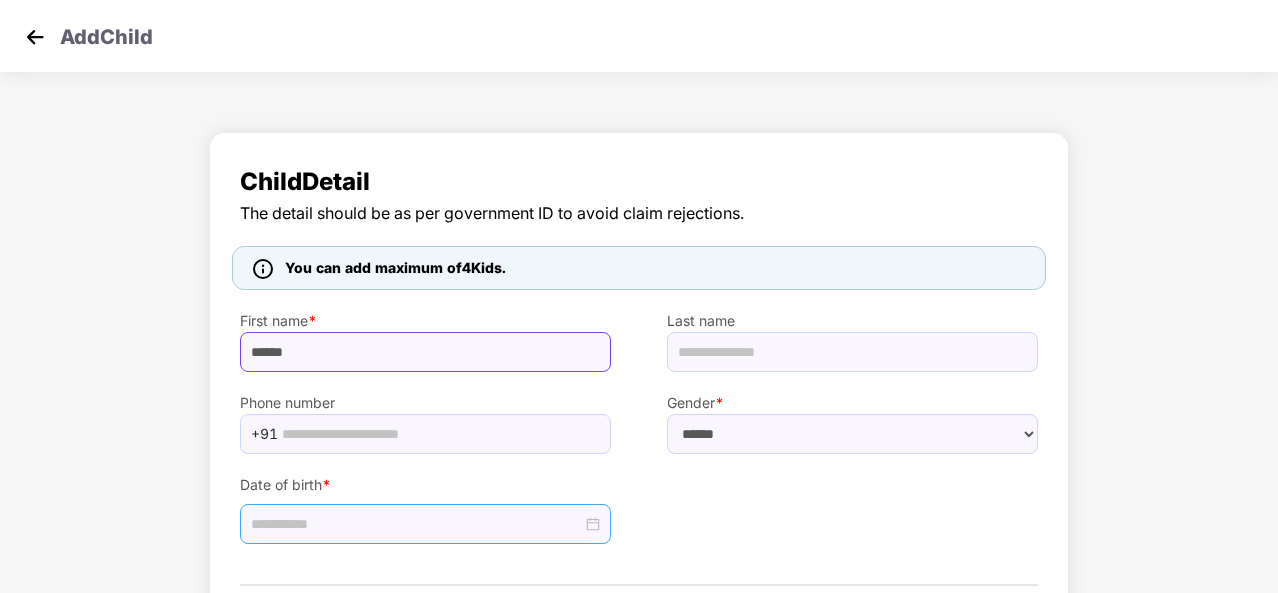 type on "******" 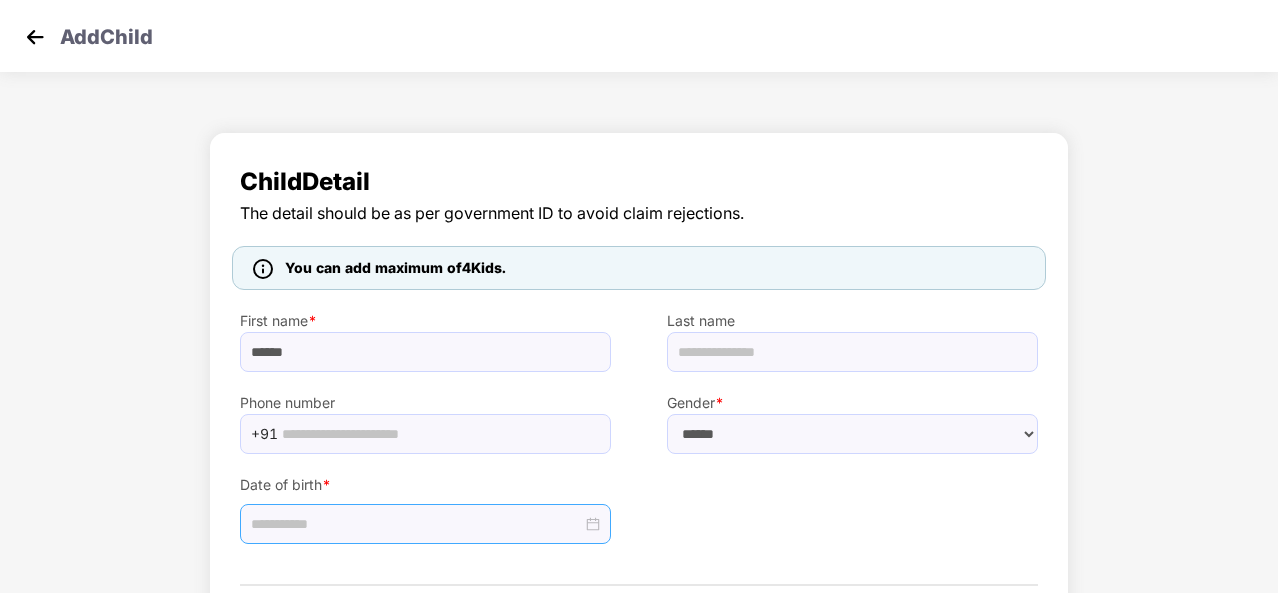 click at bounding box center (425, 524) 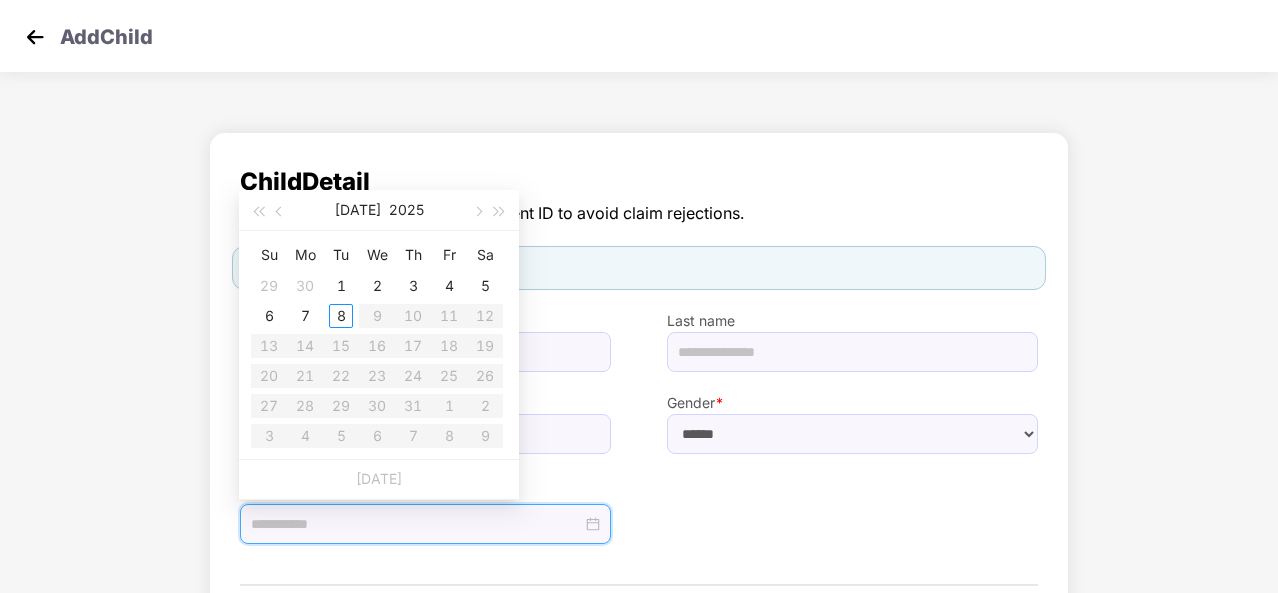 type on "**********" 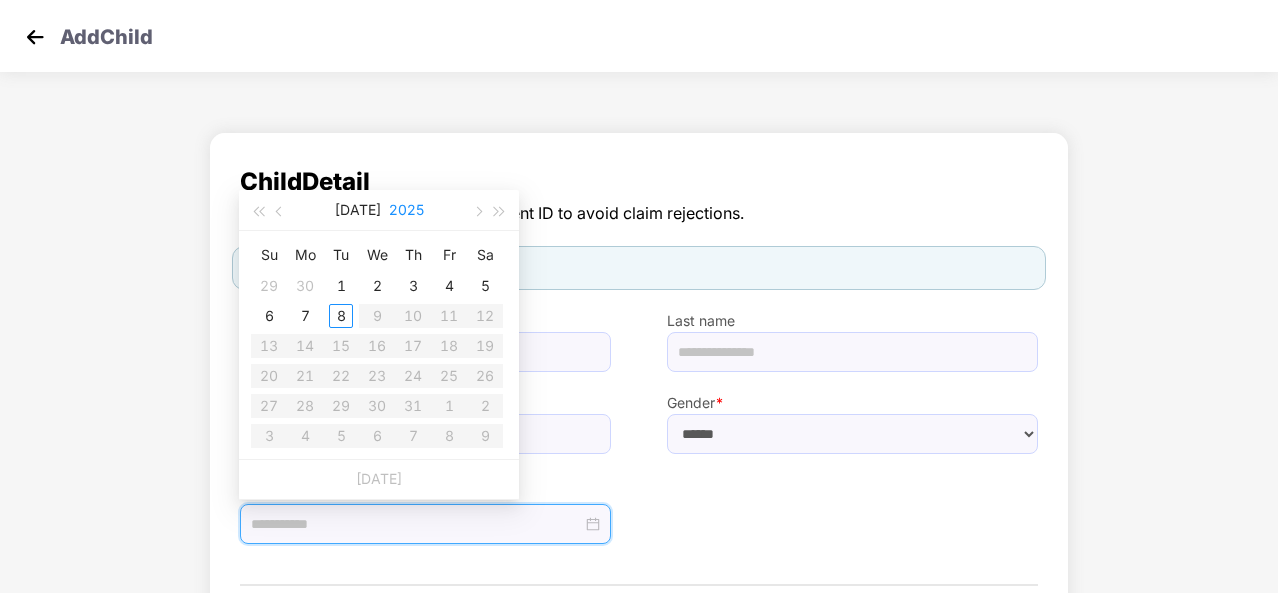 click on "2025" at bounding box center [406, 210] 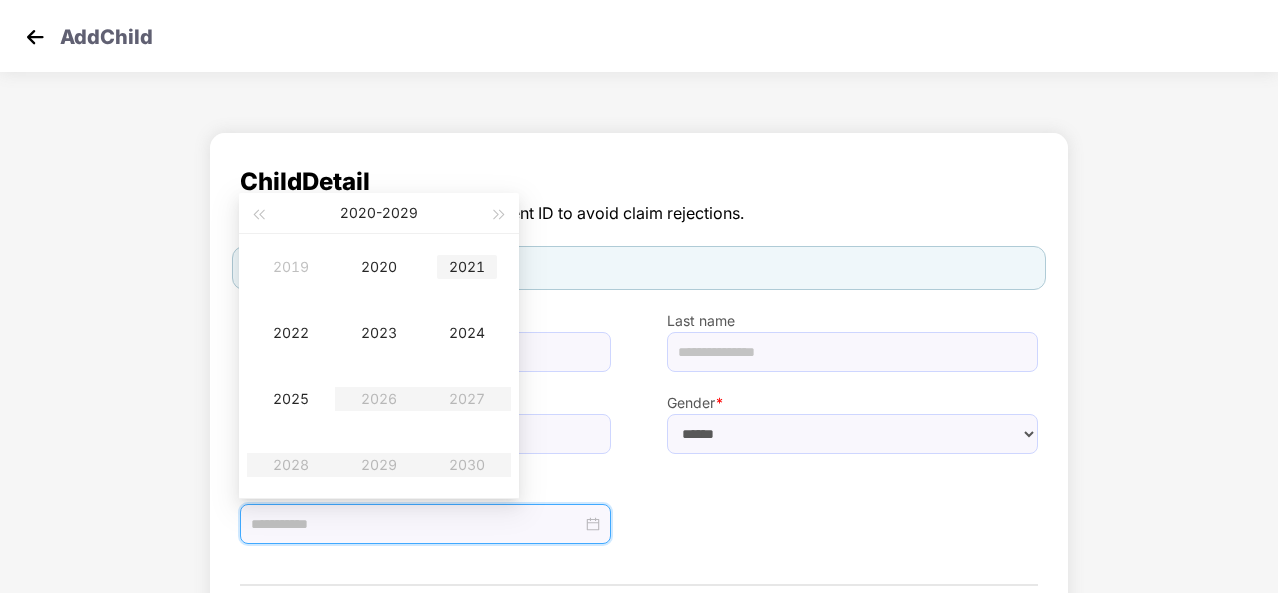 type on "**********" 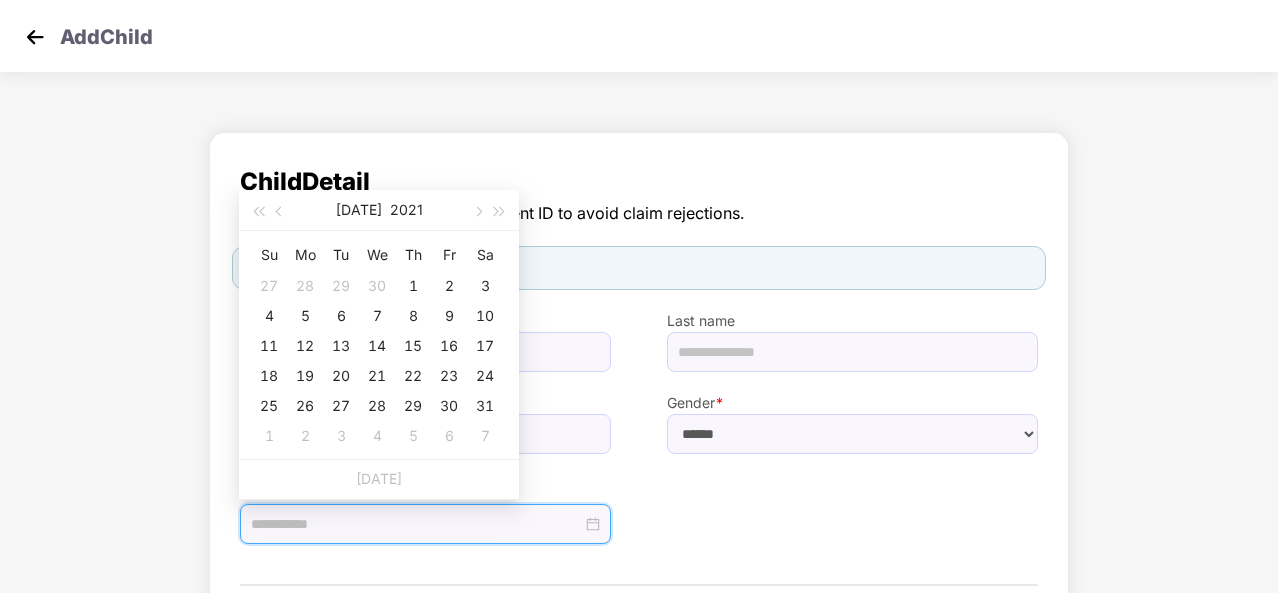 type on "**********" 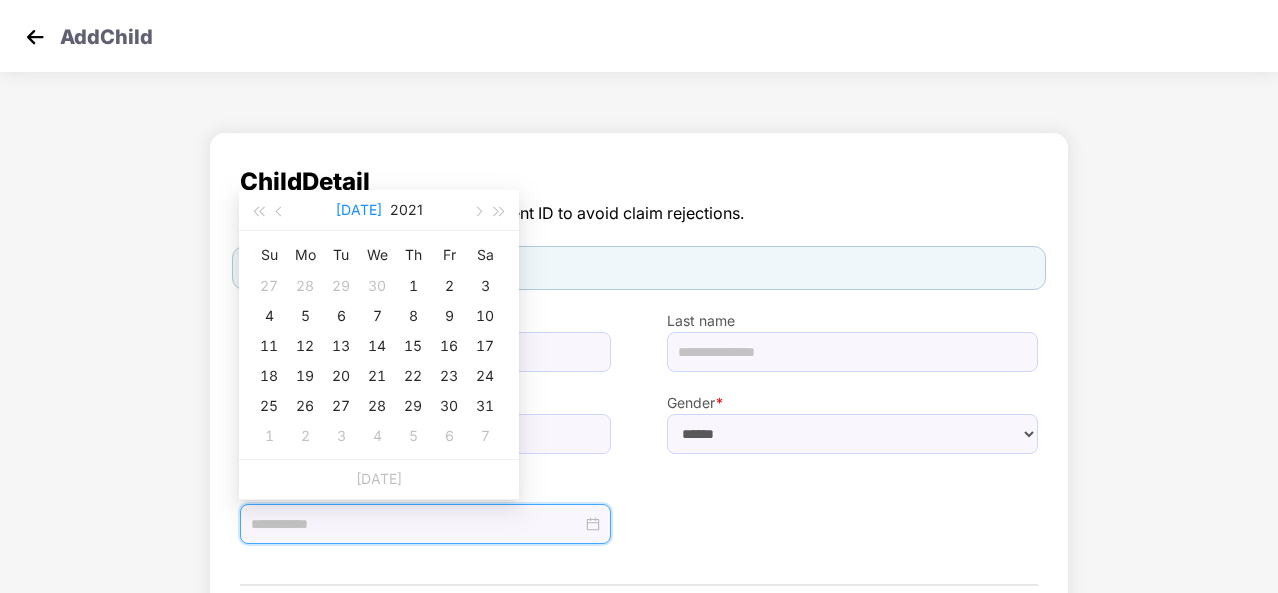 click on "[DATE]" at bounding box center (359, 210) 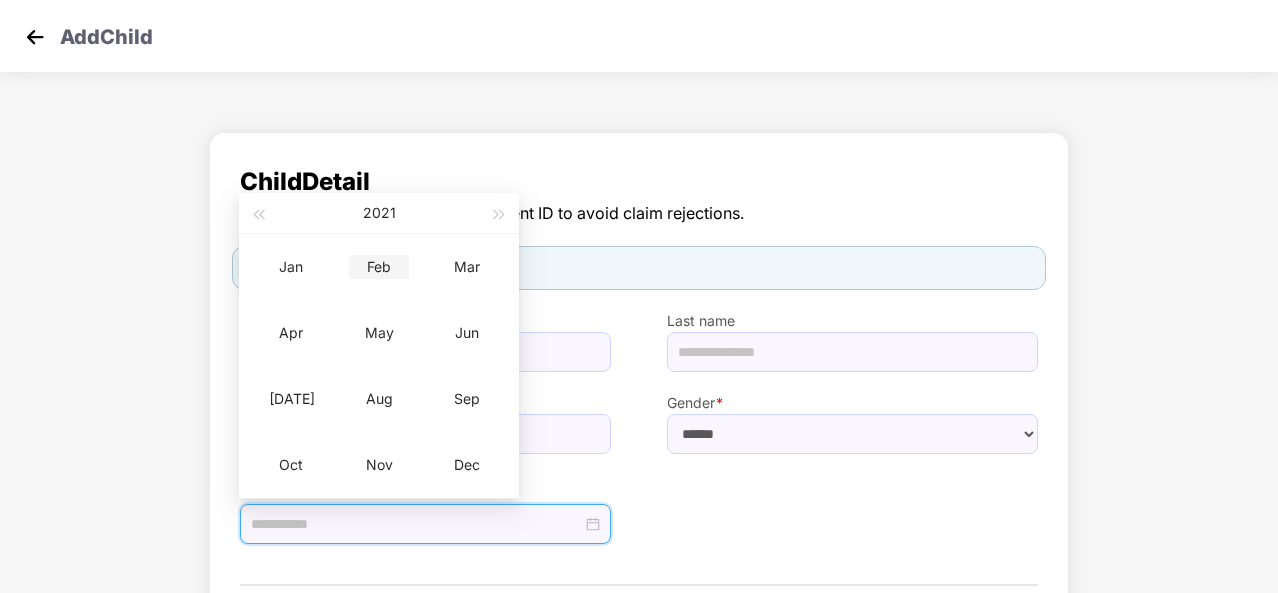 type on "**********" 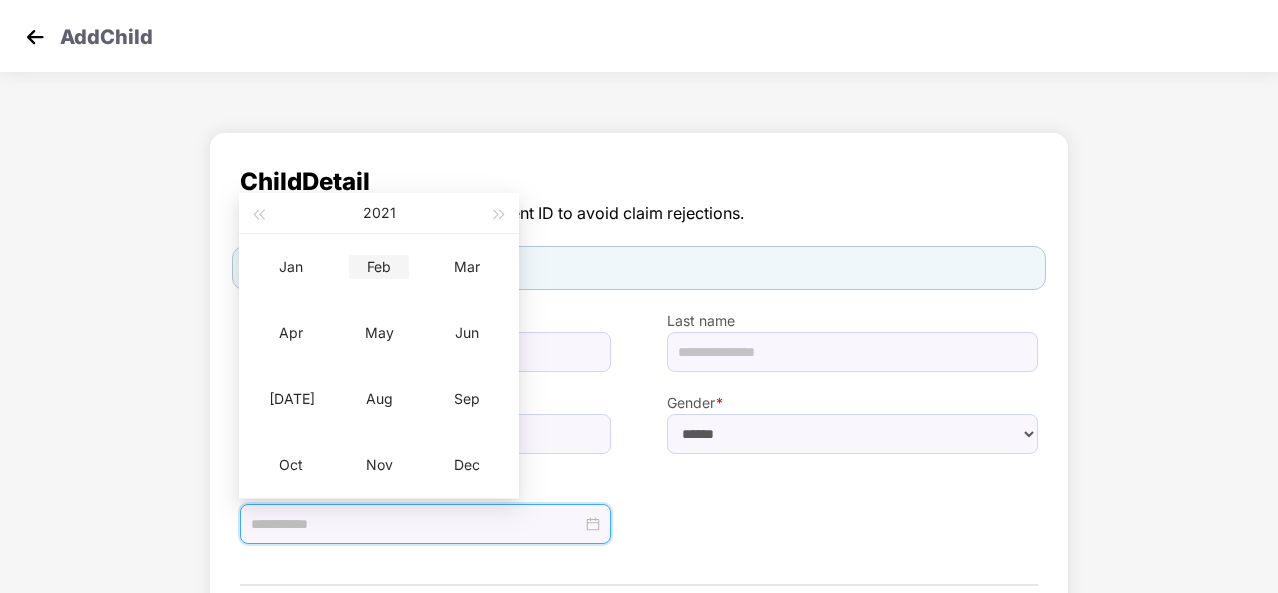 click on "Feb" at bounding box center (379, 267) 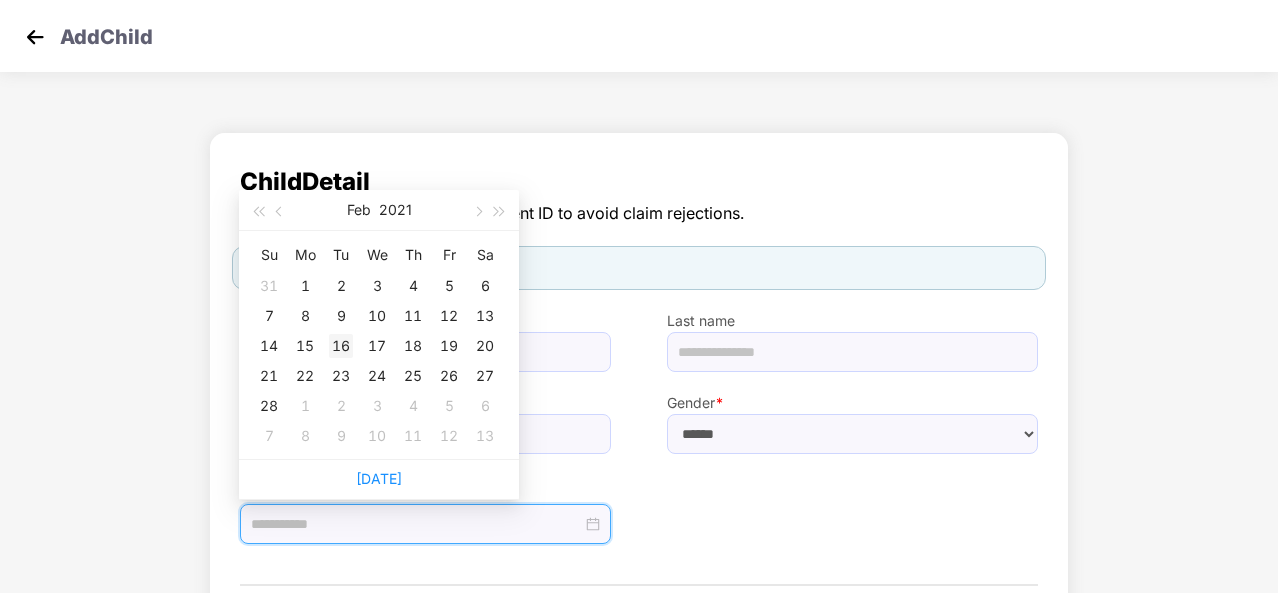 type on "**********" 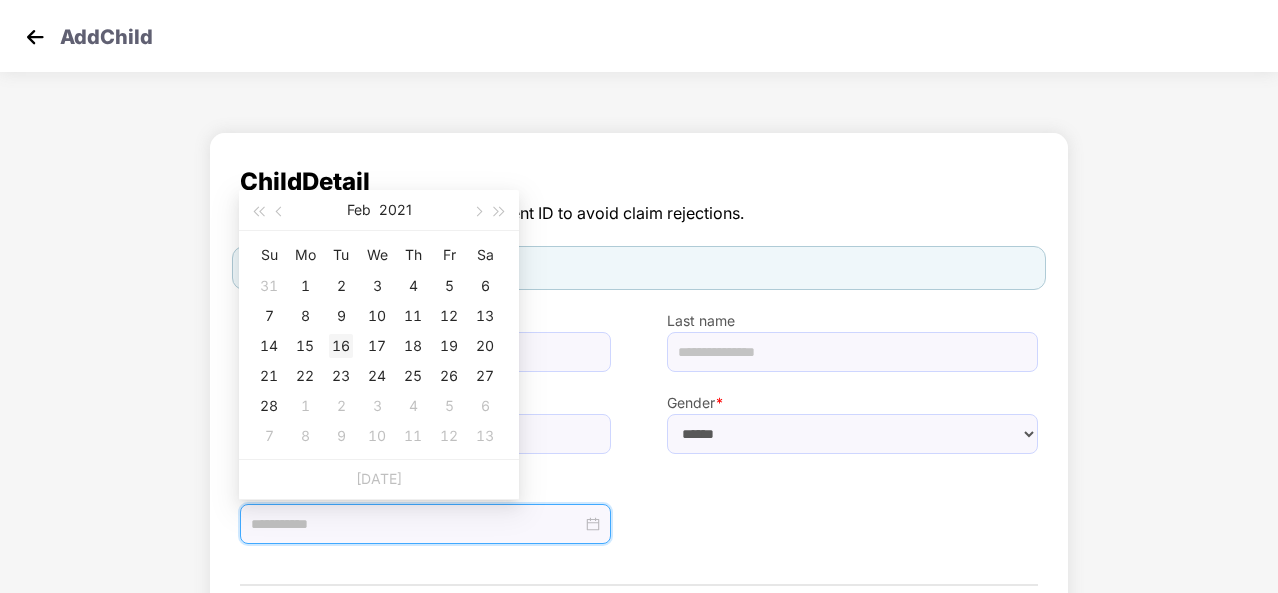 click on "16" at bounding box center (341, 346) 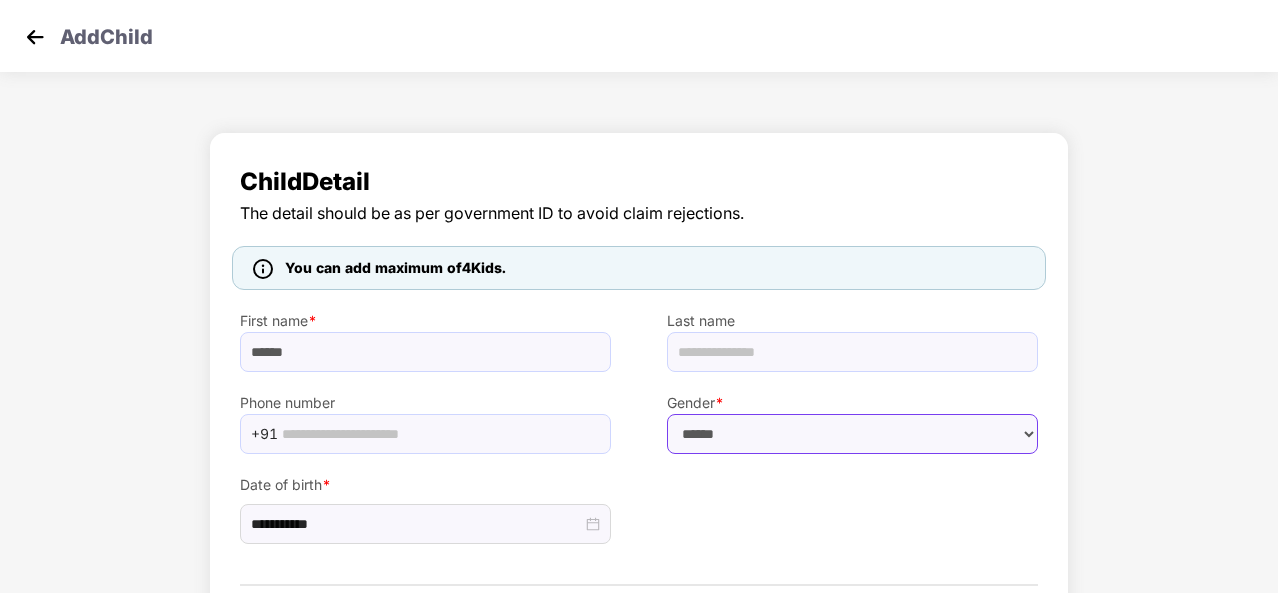 click on "****** **** ******" at bounding box center [852, 434] 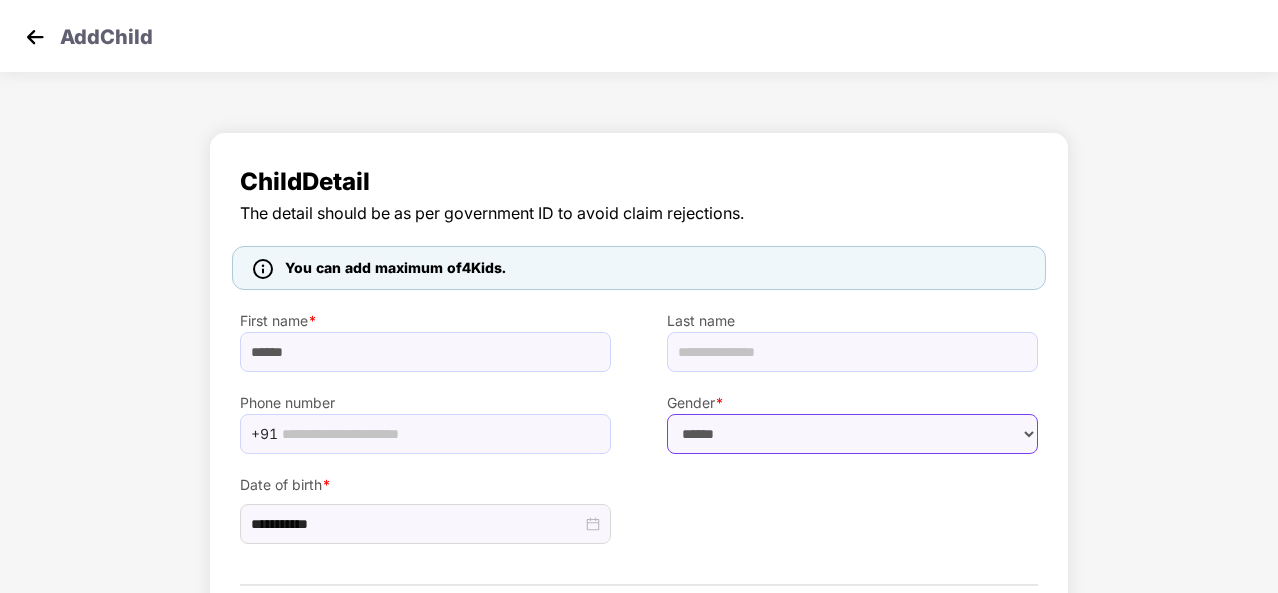 scroll, scrollTop: 105, scrollLeft: 0, axis: vertical 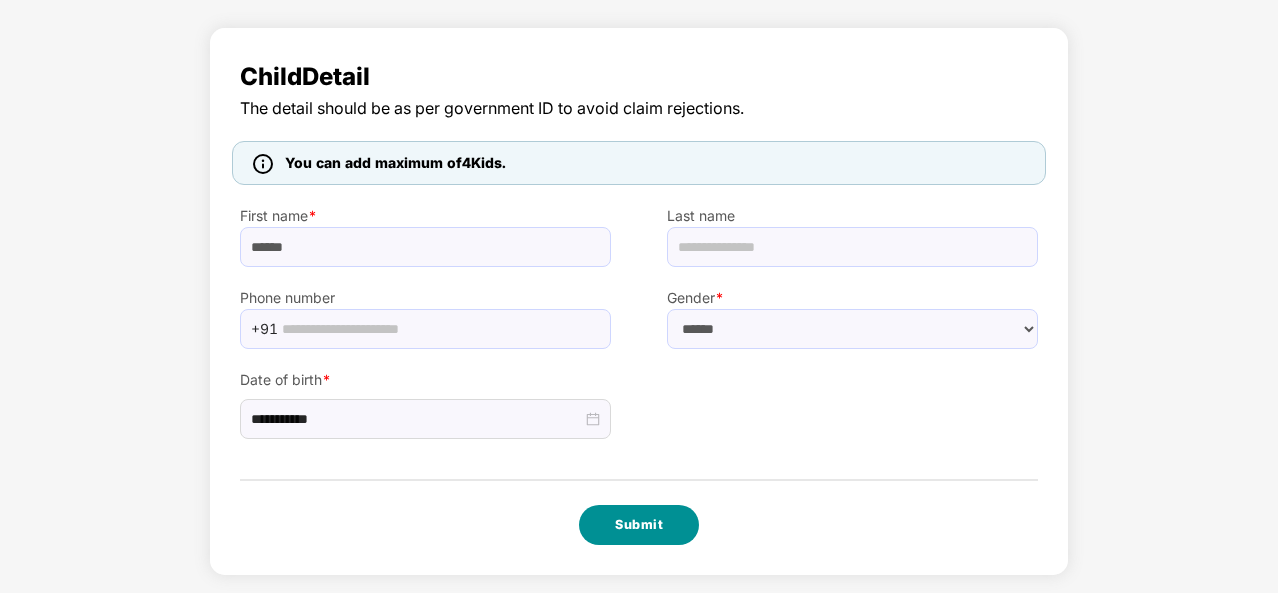 click on "Submit" at bounding box center [639, 525] 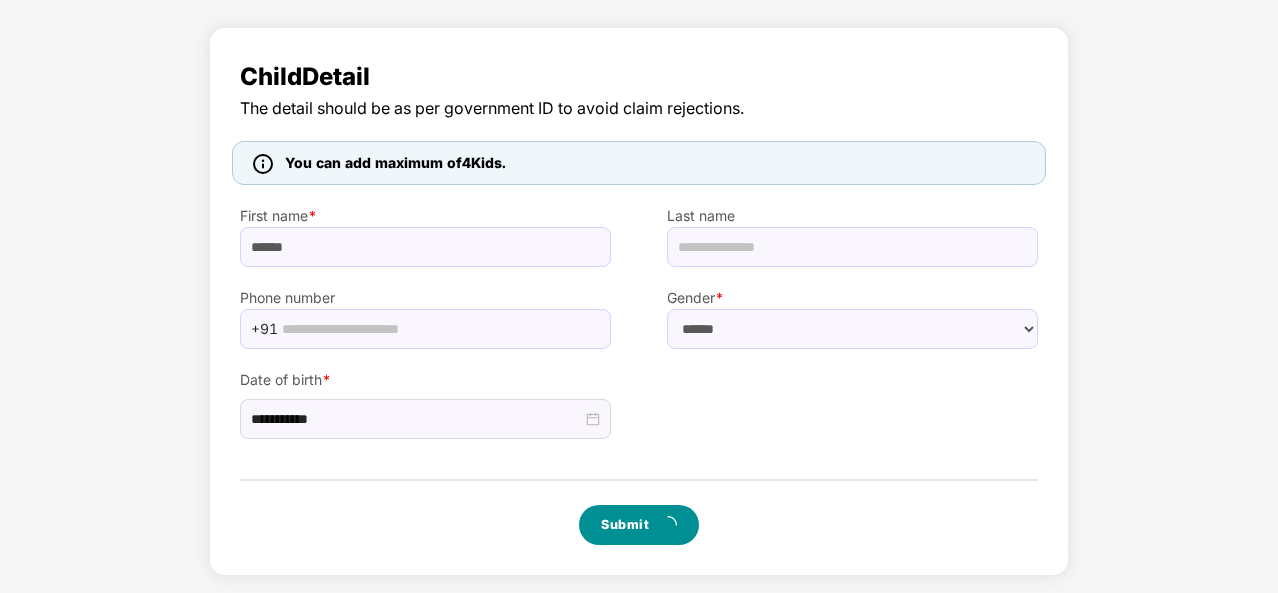 scroll, scrollTop: 0, scrollLeft: 0, axis: both 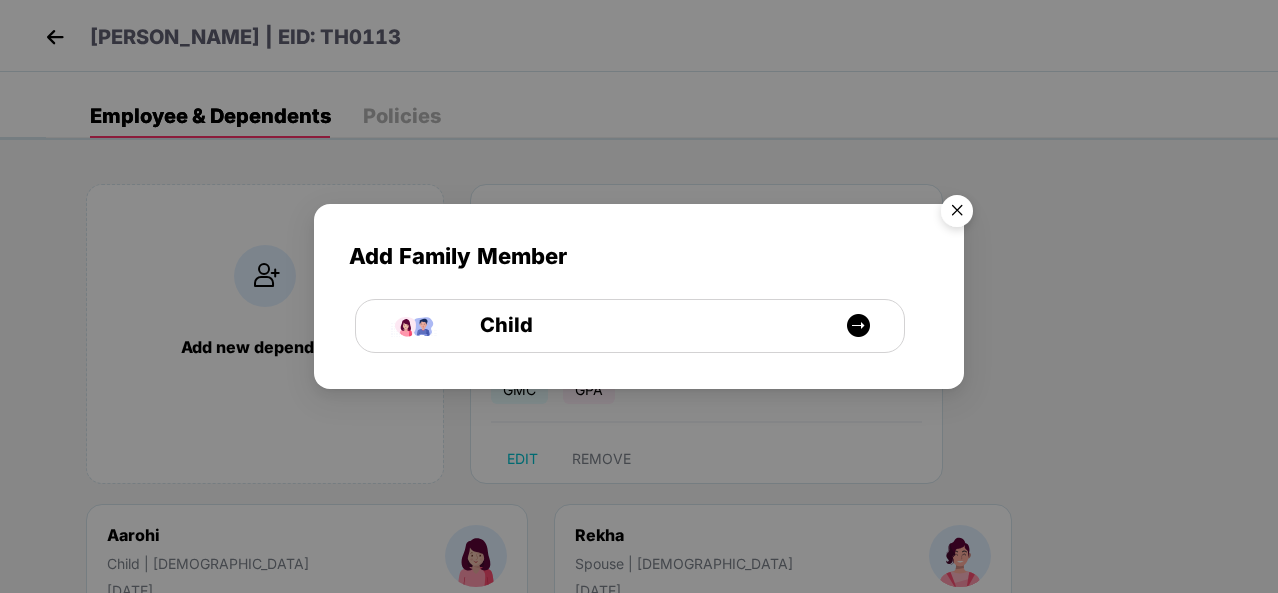 click at bounding box center [957, 214] 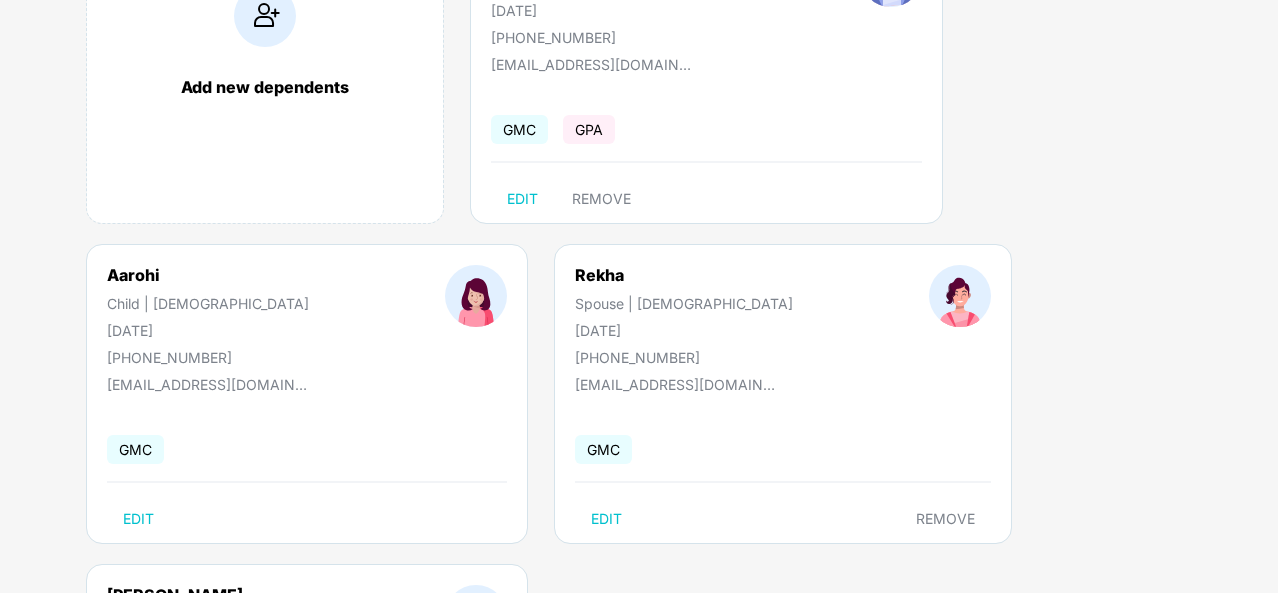 scroll, scrollTop: 0, scrollLeft: 0, axis: both 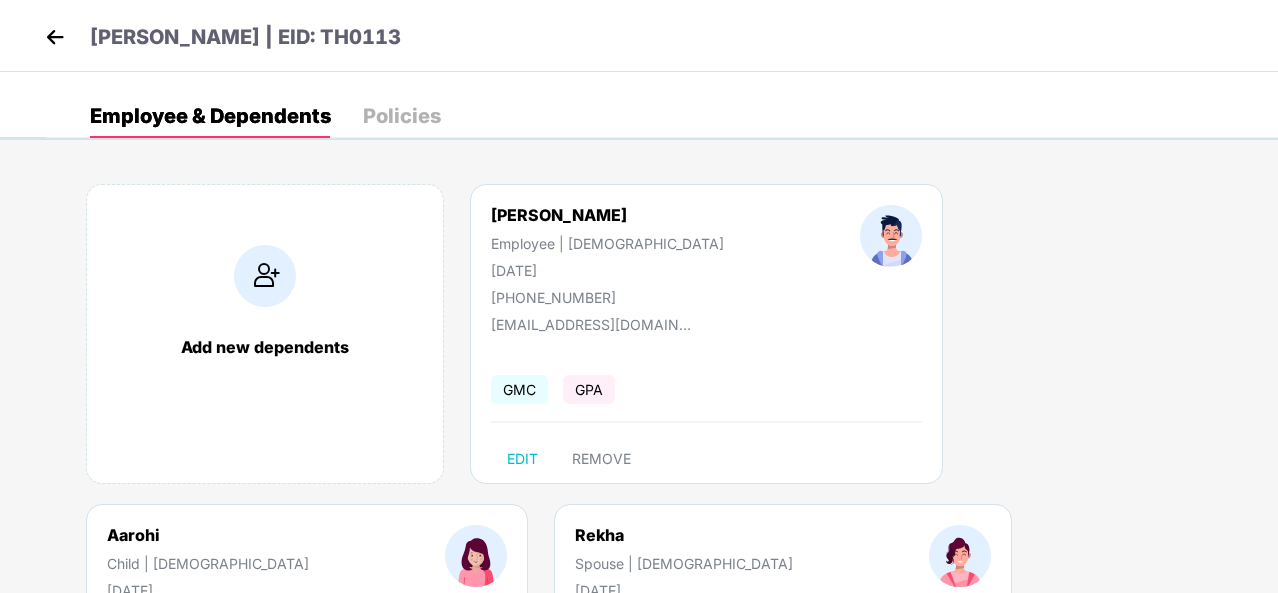 click at bounding box center (55, 37) 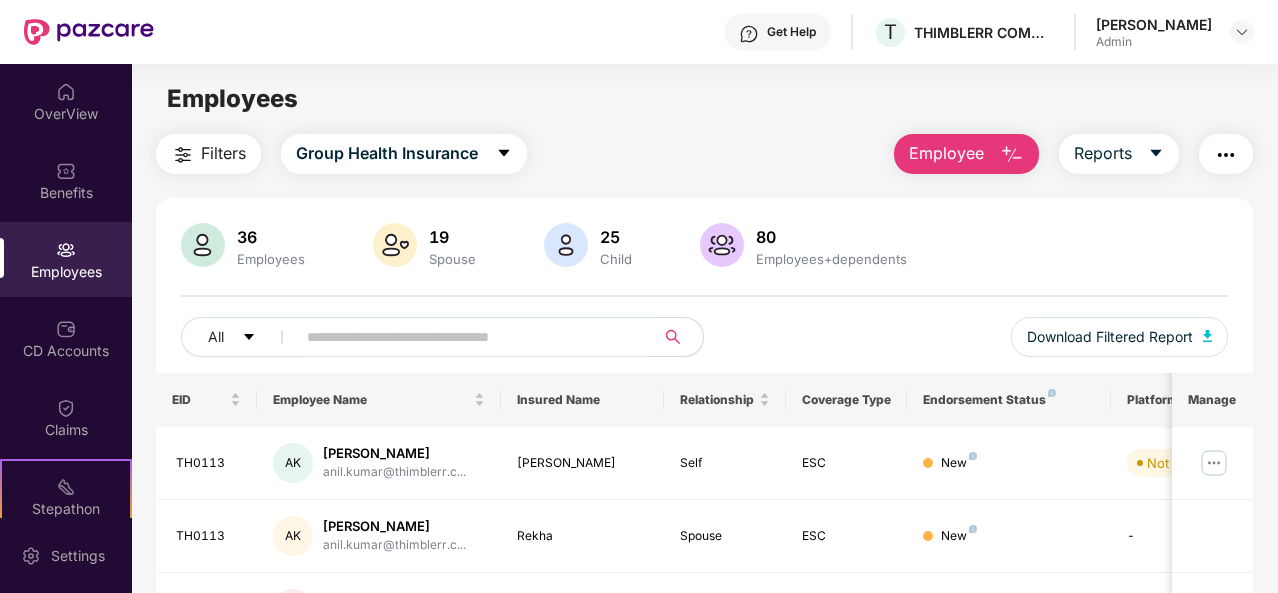scroll, scrollTop: 252, scrollLeft: 0, axis: vertical 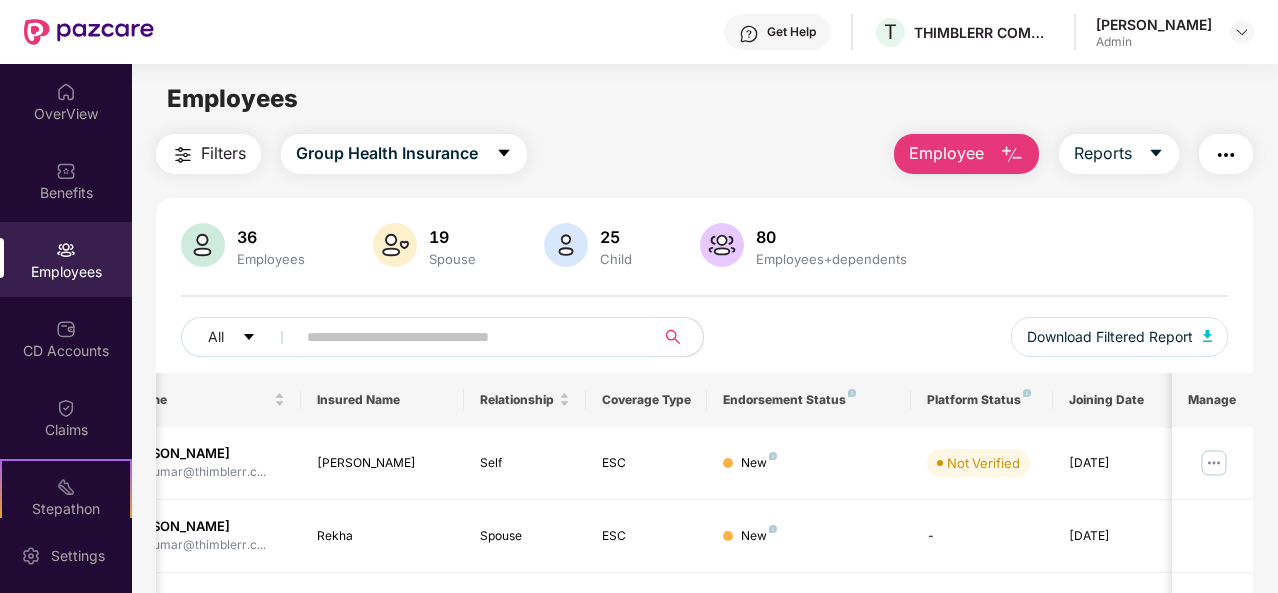 click at bounding box center [1012, 155] 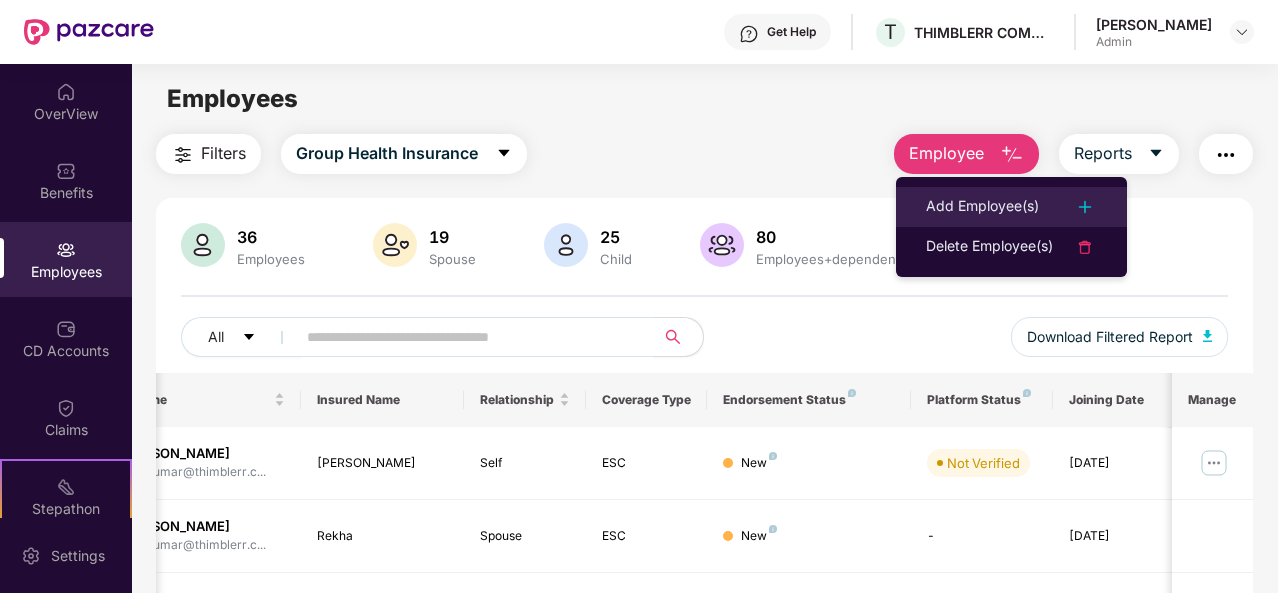 click on "Add Employee(s)" at bounding box center (982, 207) 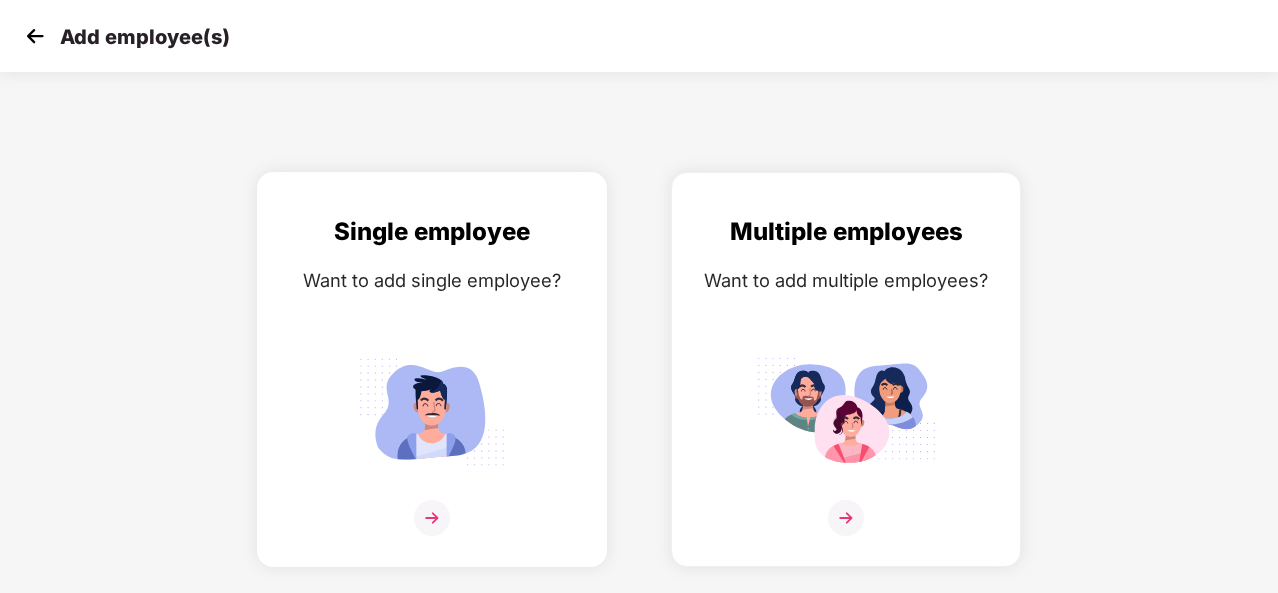 click on "Single employee Want to add single employee?" at bounding box center [432, 369] 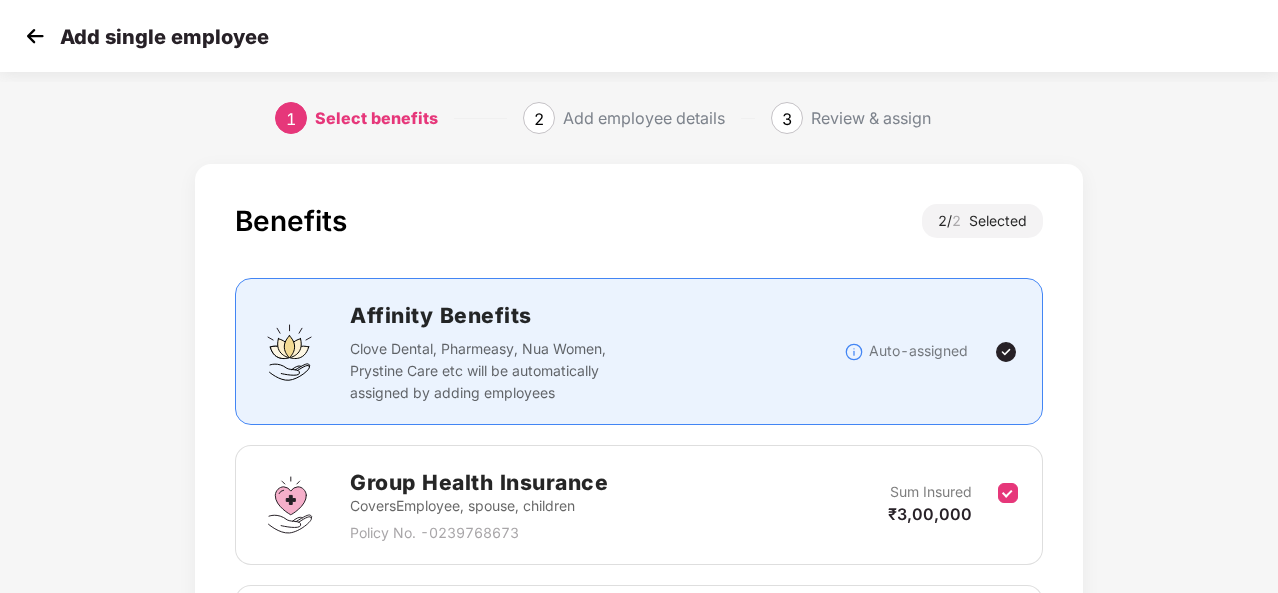 scroll, scrollTop: 284, scrollLeft: 0, axis: vertical 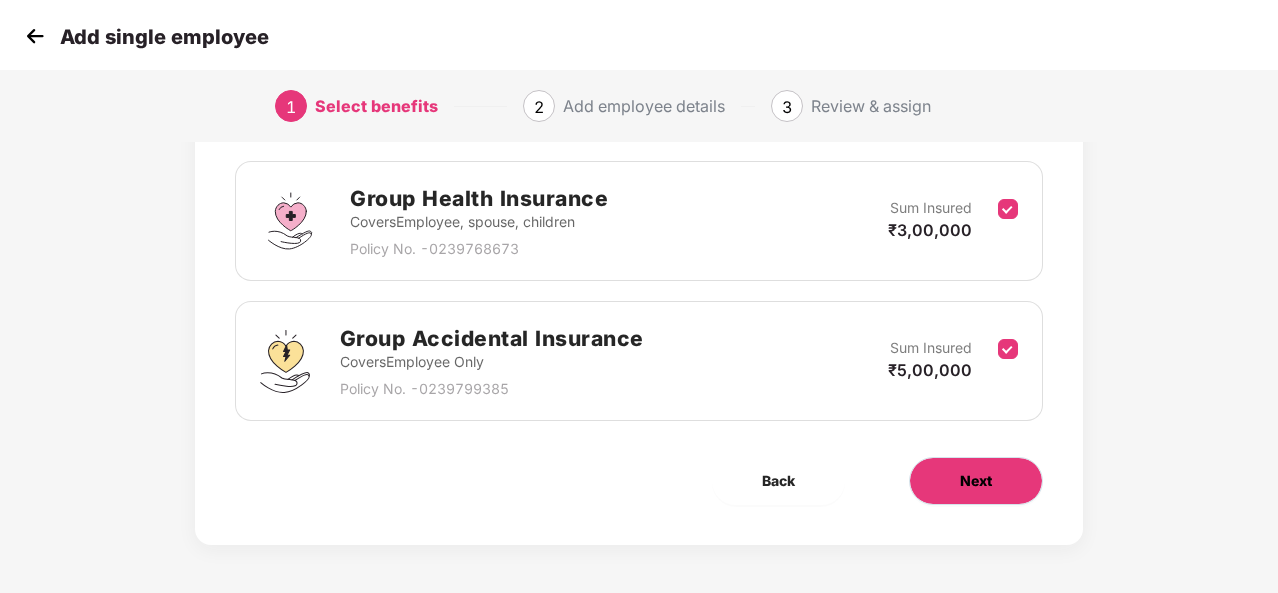 click on "Next" at bounding box center (976, 481) 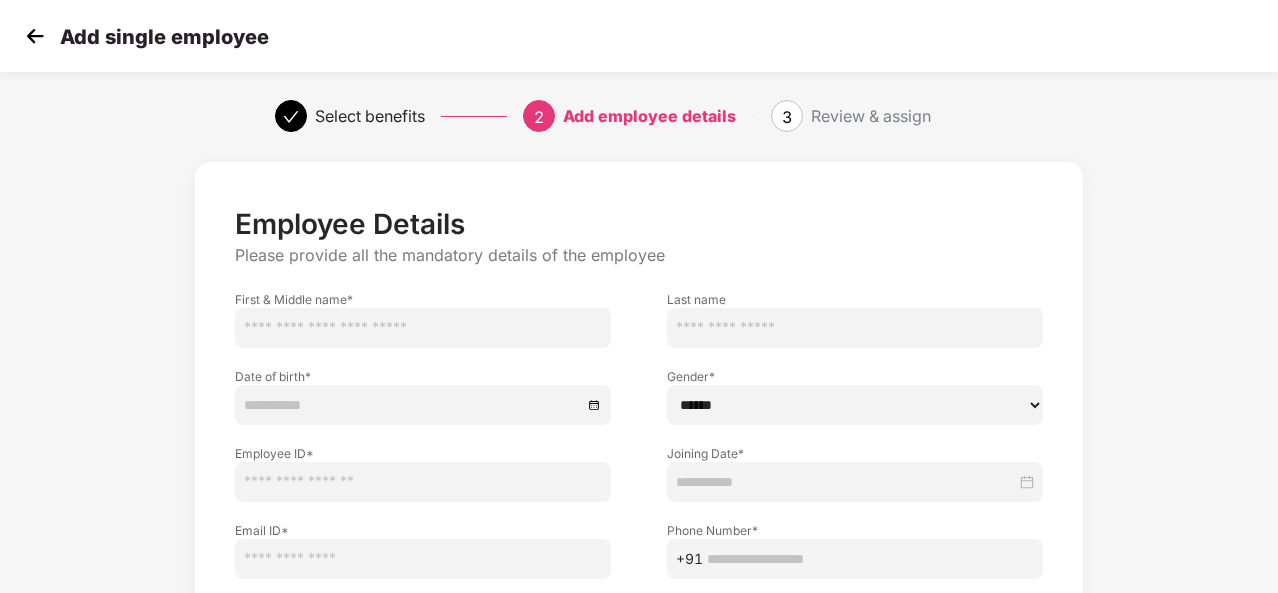 scroll, scrollTop: 0, scrollLeft: 0, axis: both 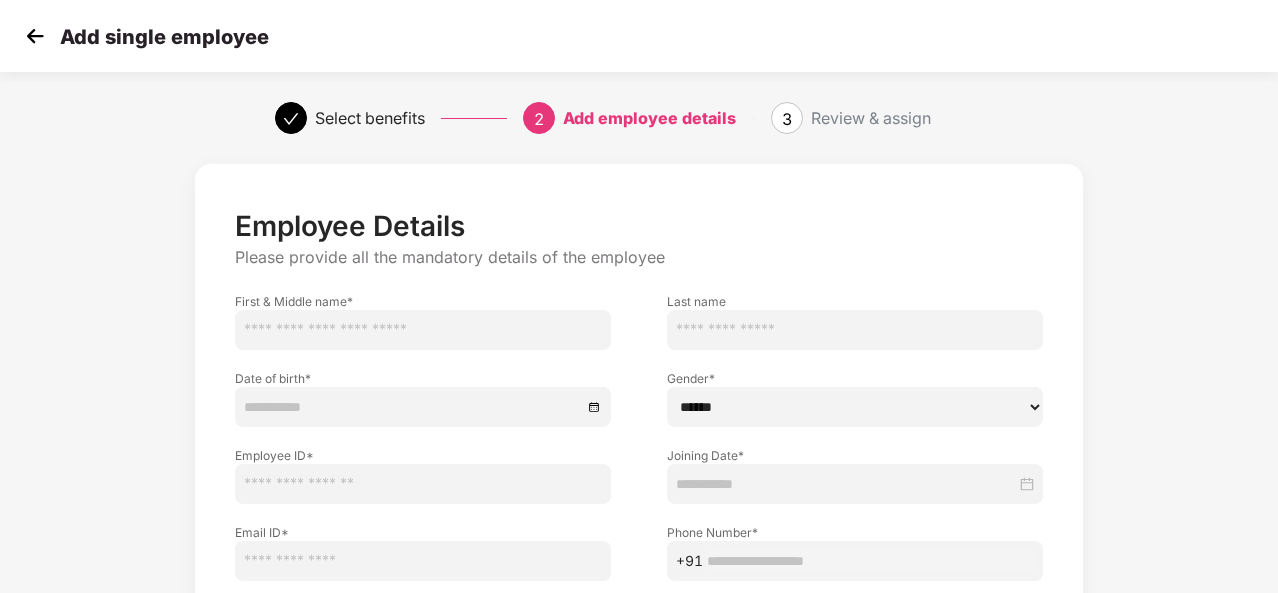 click at bounding box center (423, 330) 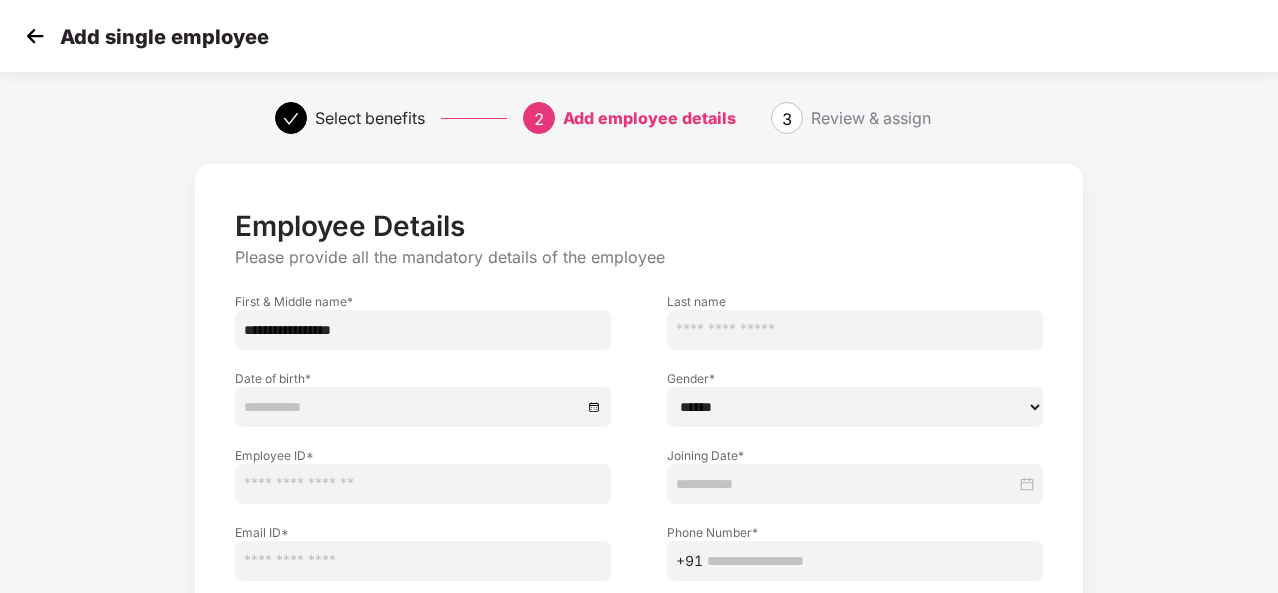 drag, startPoint x: 406, startPoint y: 324, endPoint x: 339, endPoint y: 338, distance: 68.44706 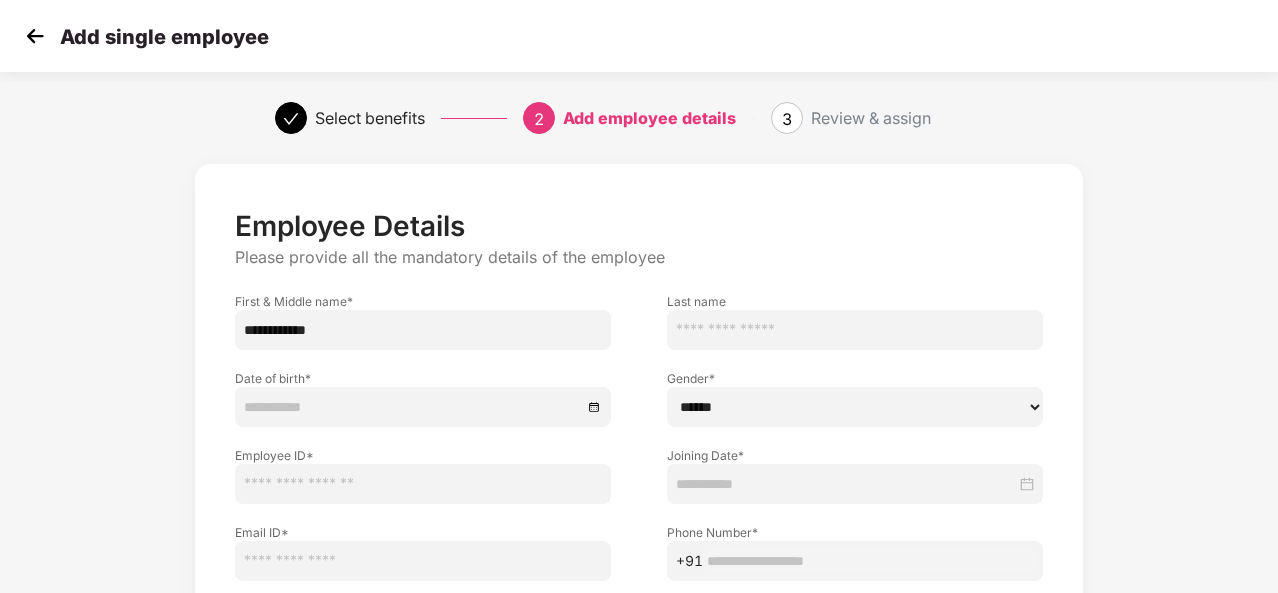 type on "**********" 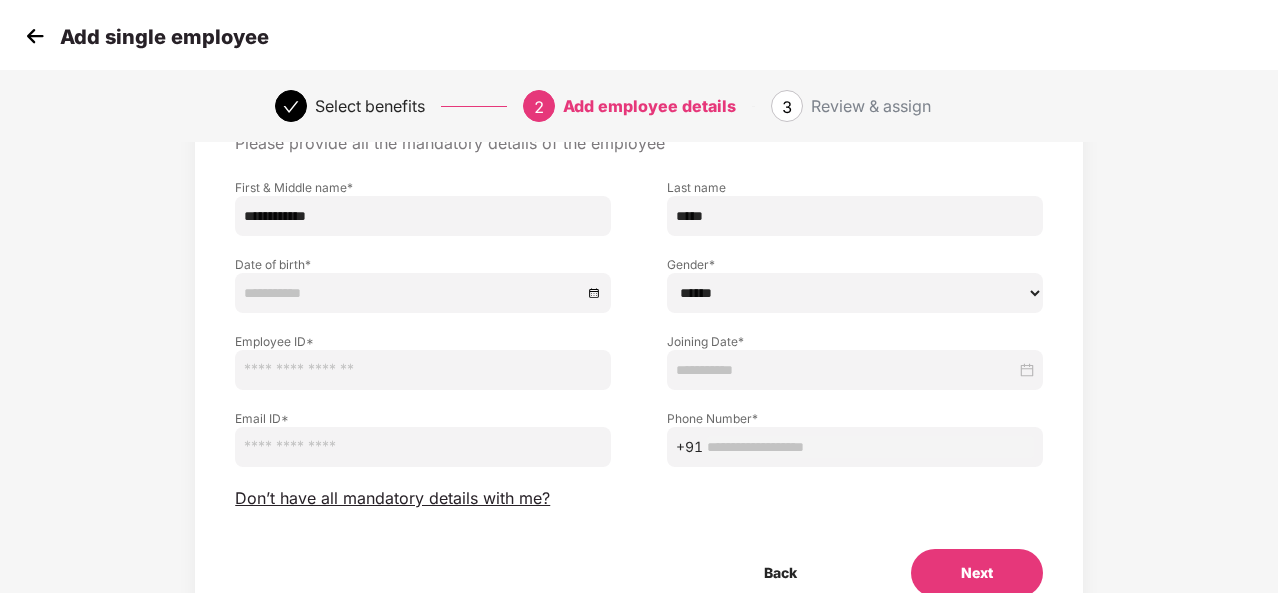 scroll, scrollTop: 117, scrollLeft: 0, axis: vertical 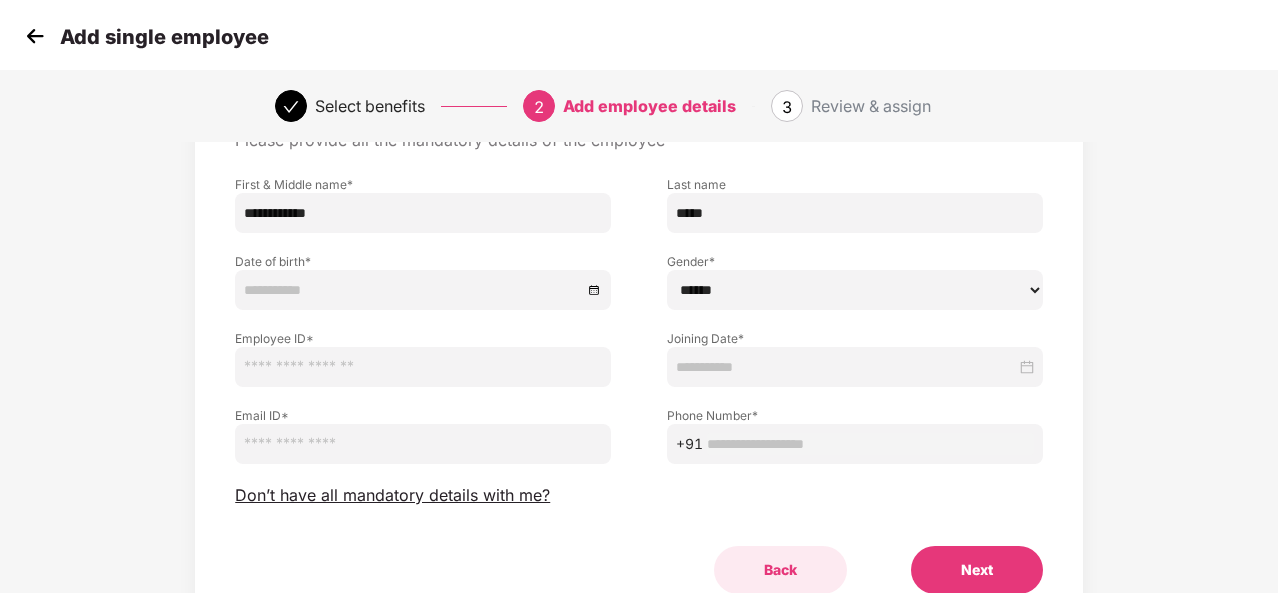 type on "*****" 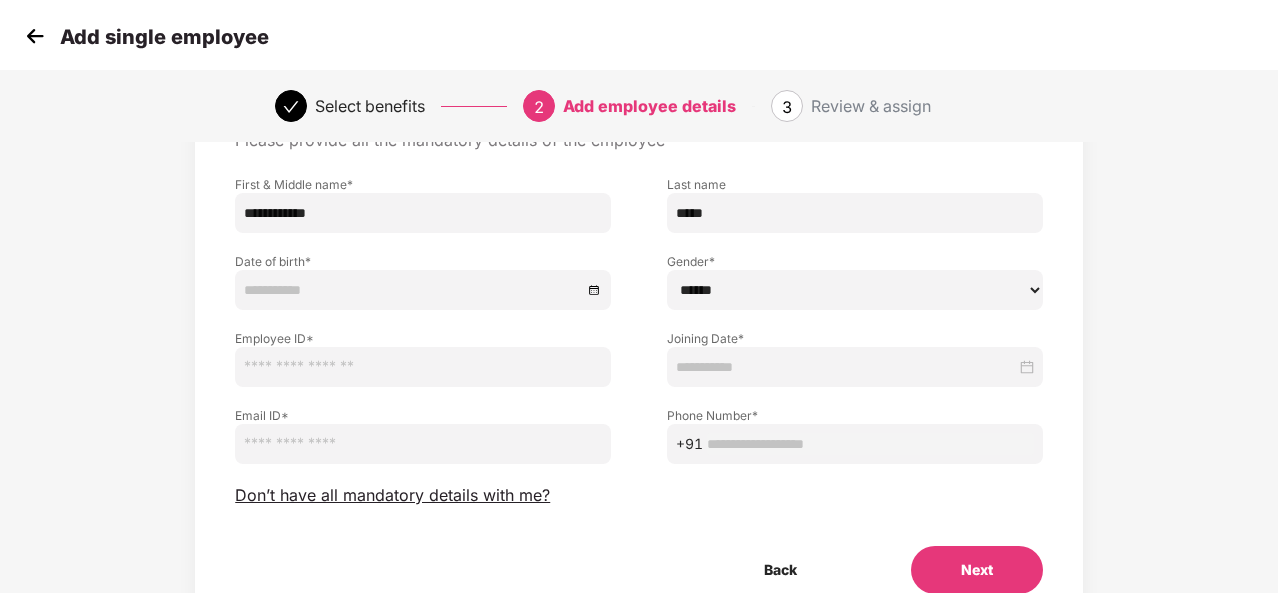 paste on "******" 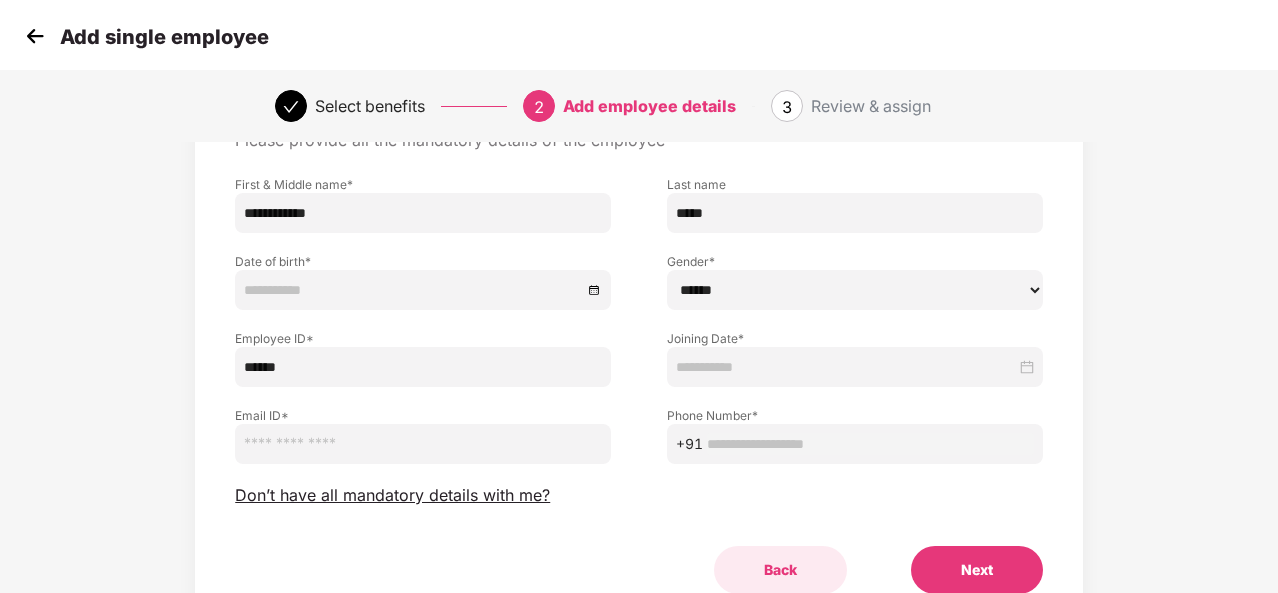 type on "******" 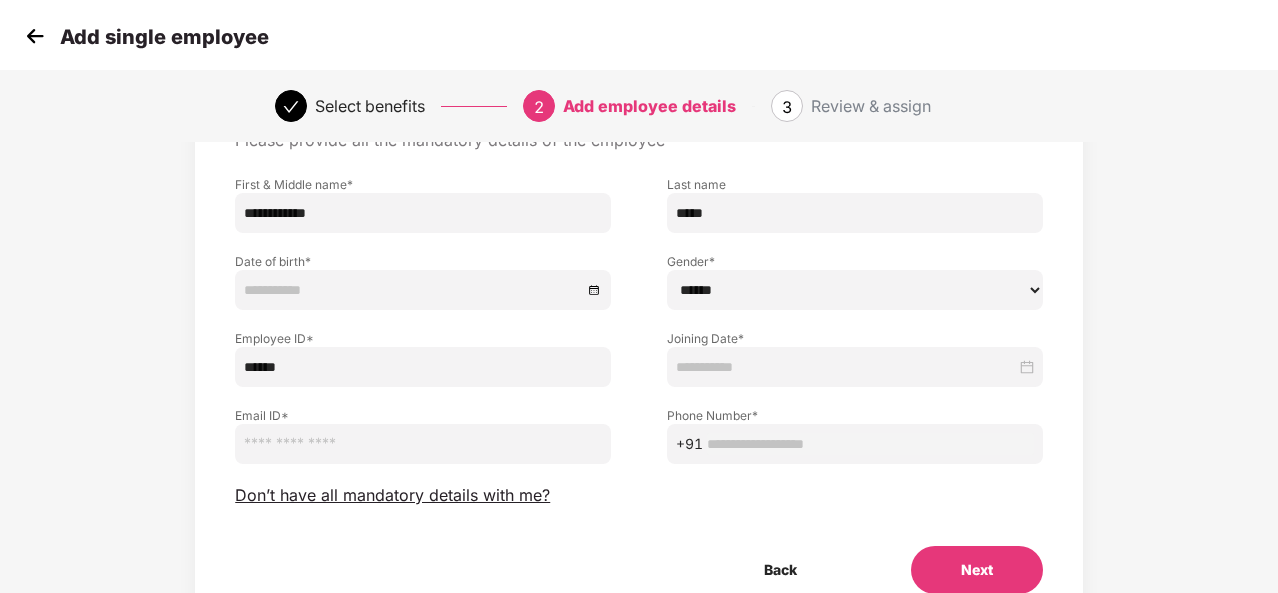click at bounding box center (870, 444) 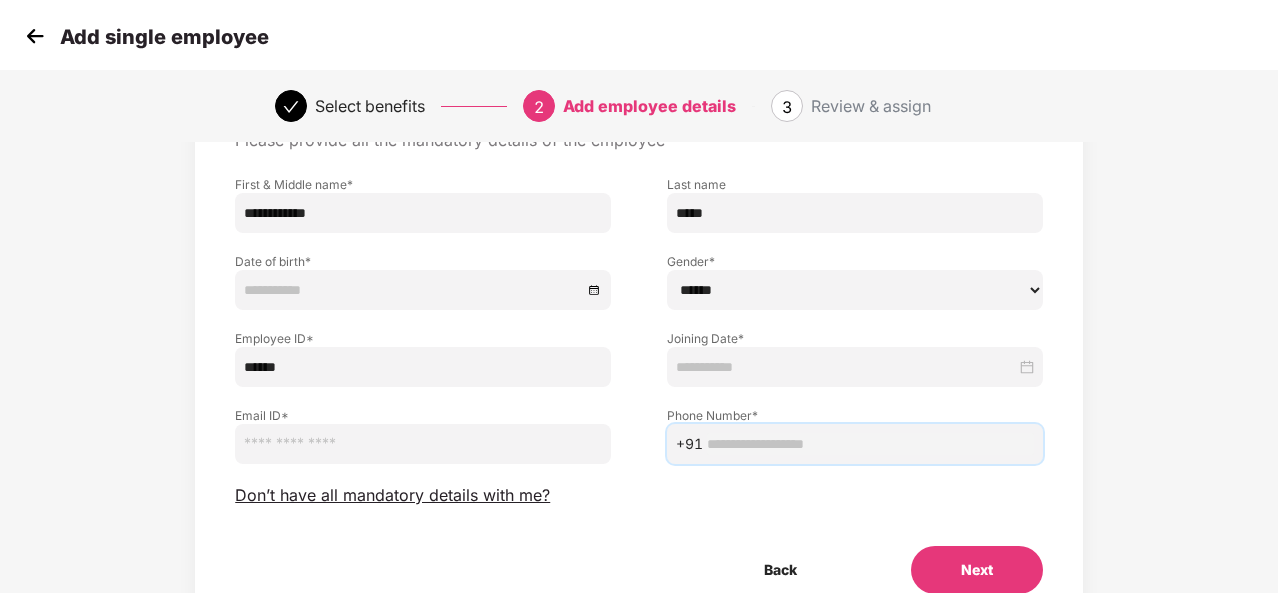 paste on "**********" 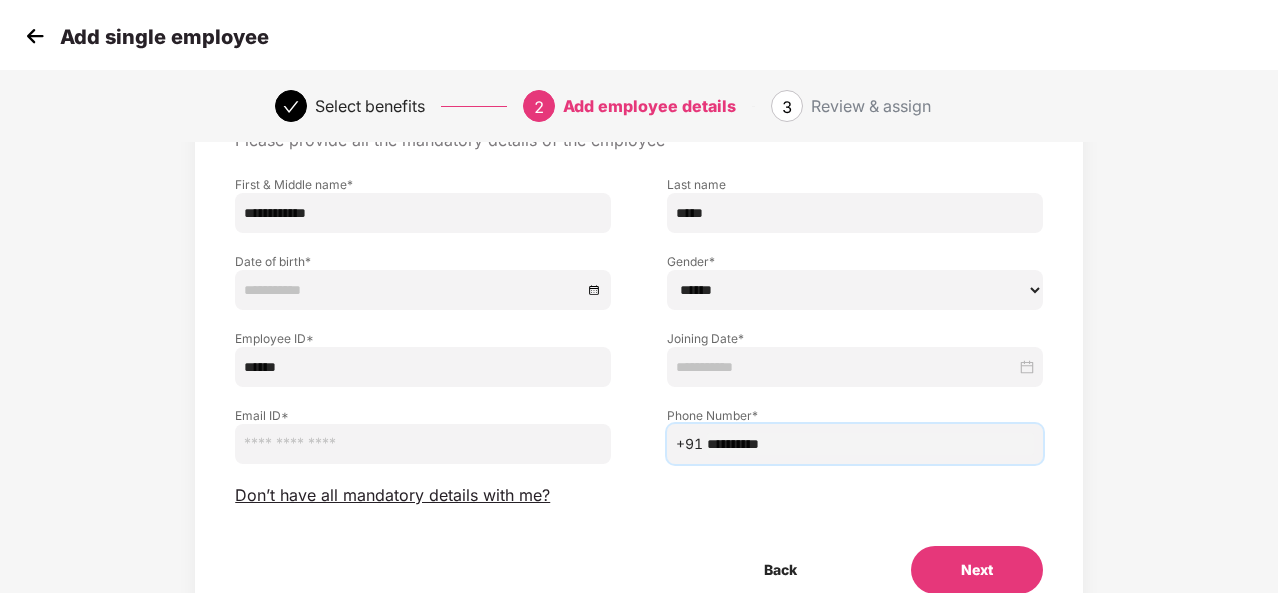type on "**********" 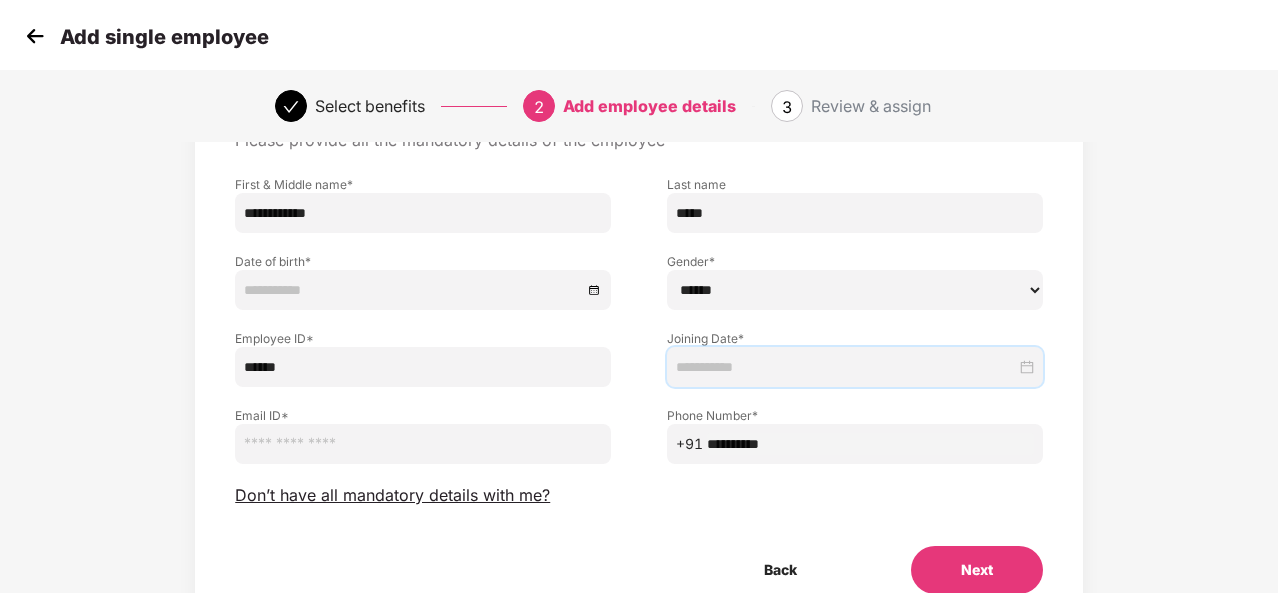 click at bounding box center (846, 367) 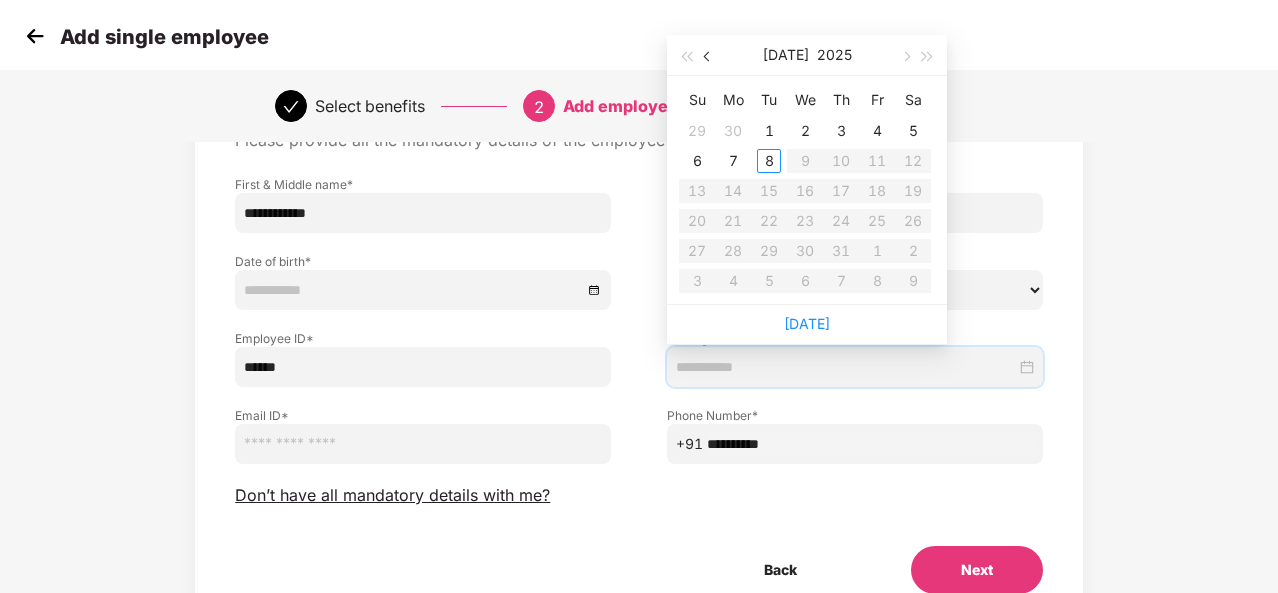 click at bounding box center [709, 56] 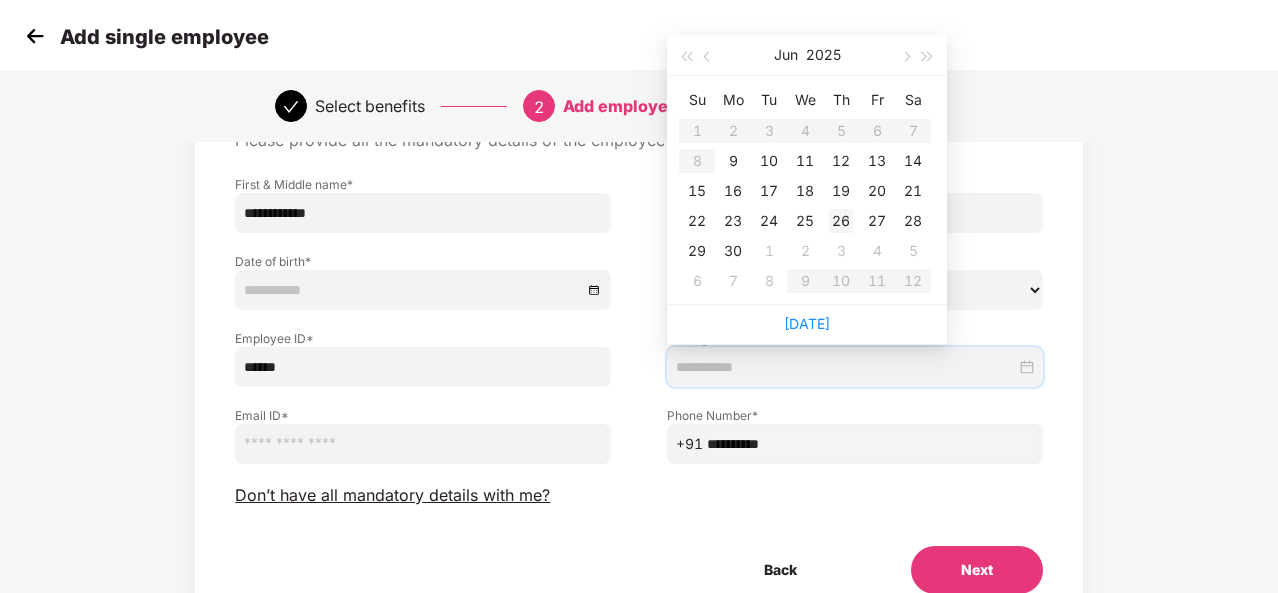 type on "**********" 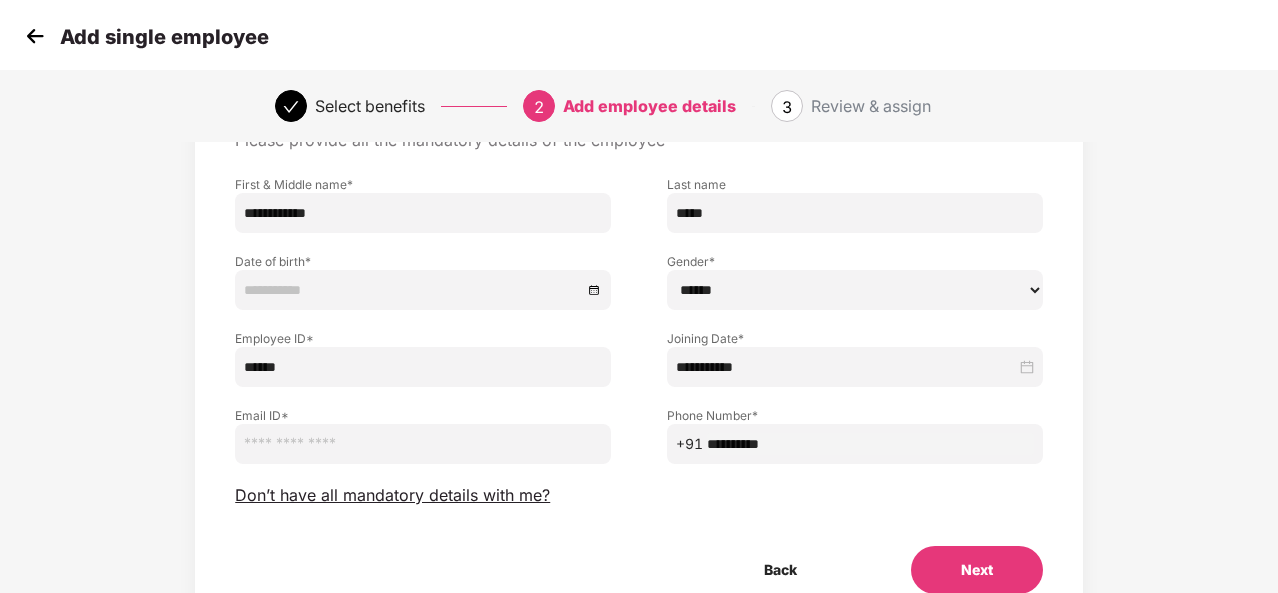 click at bounding box center [423, 444] 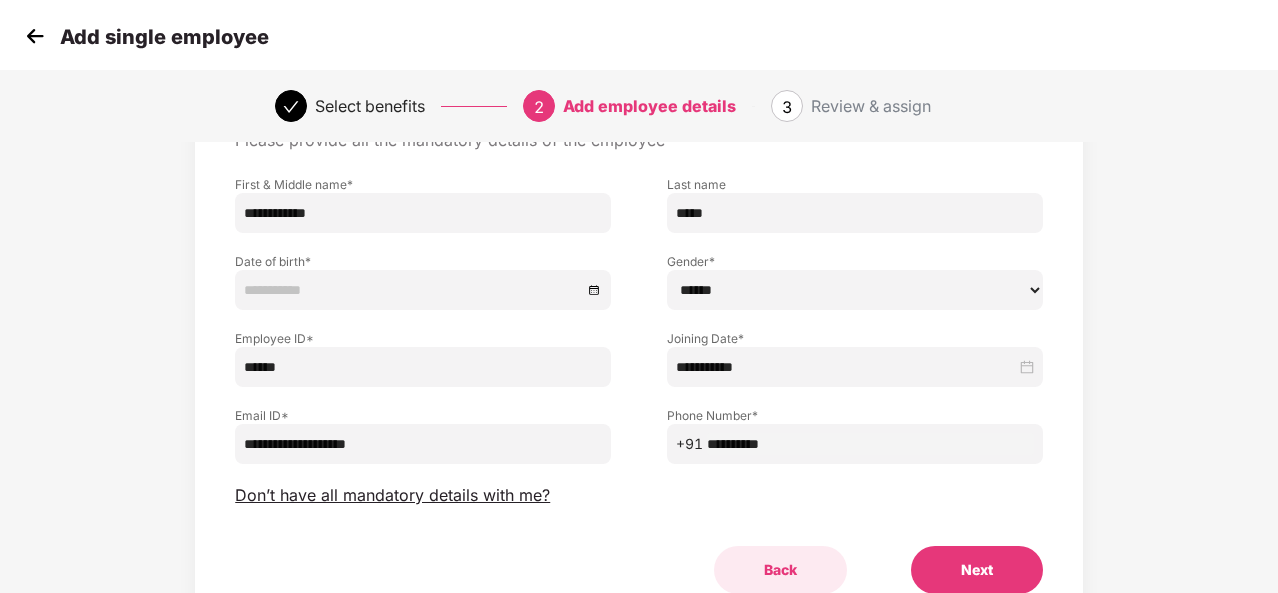 type on "**********" 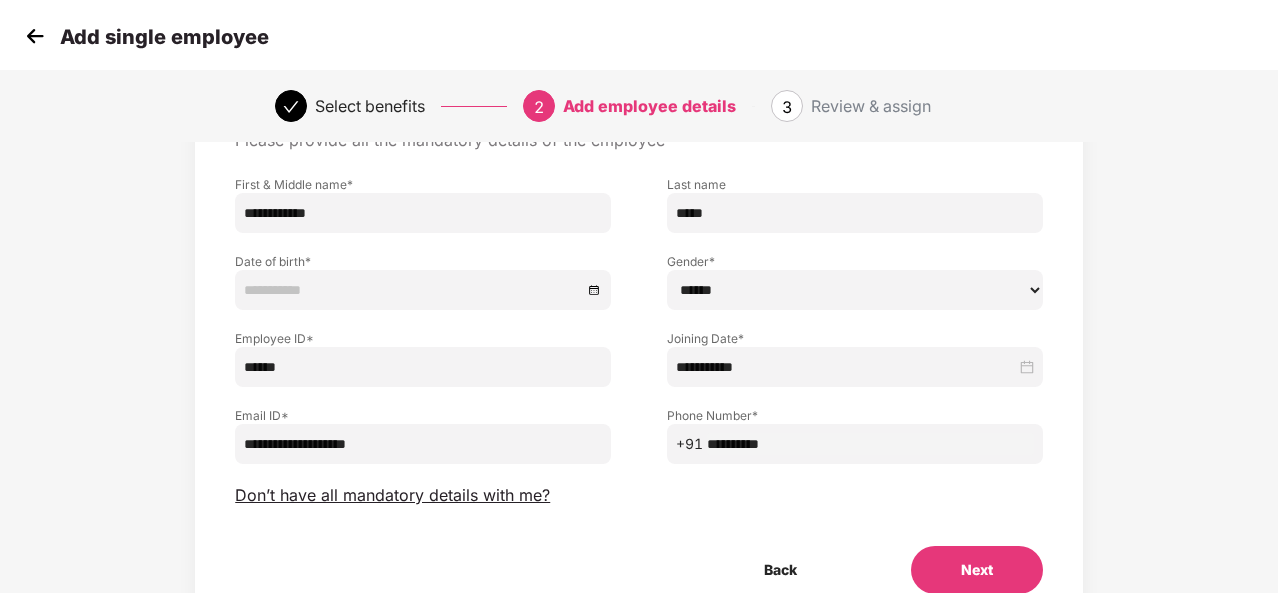 click at bounding box center [423, 290] 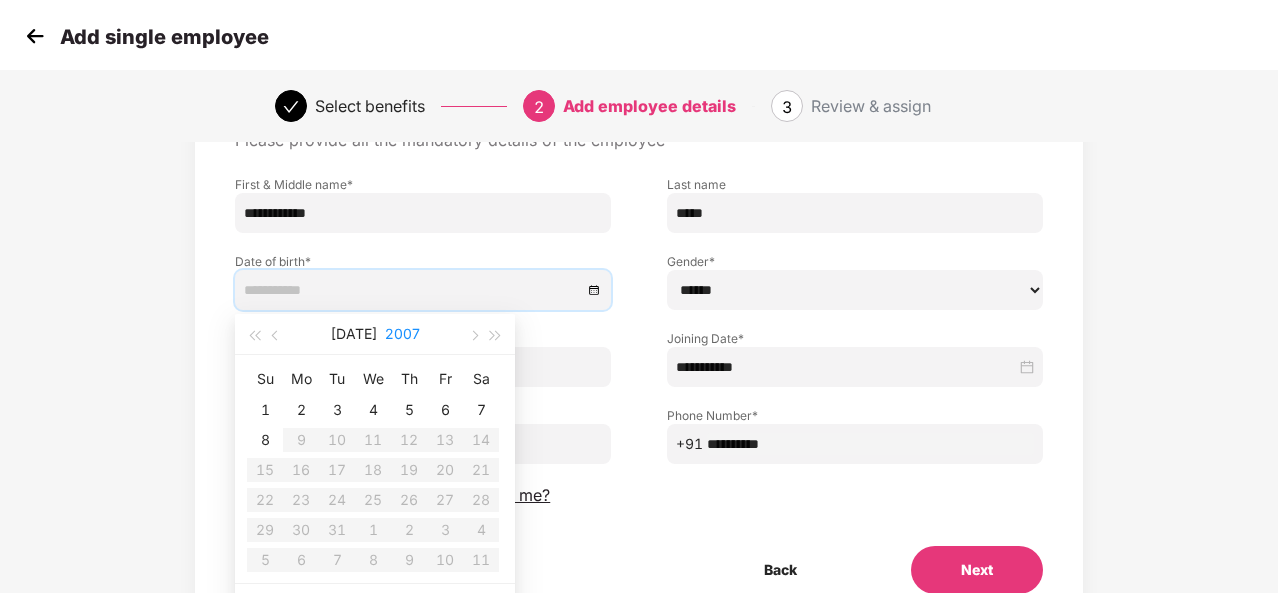 click on "2007" at bounding box center (402, 334) 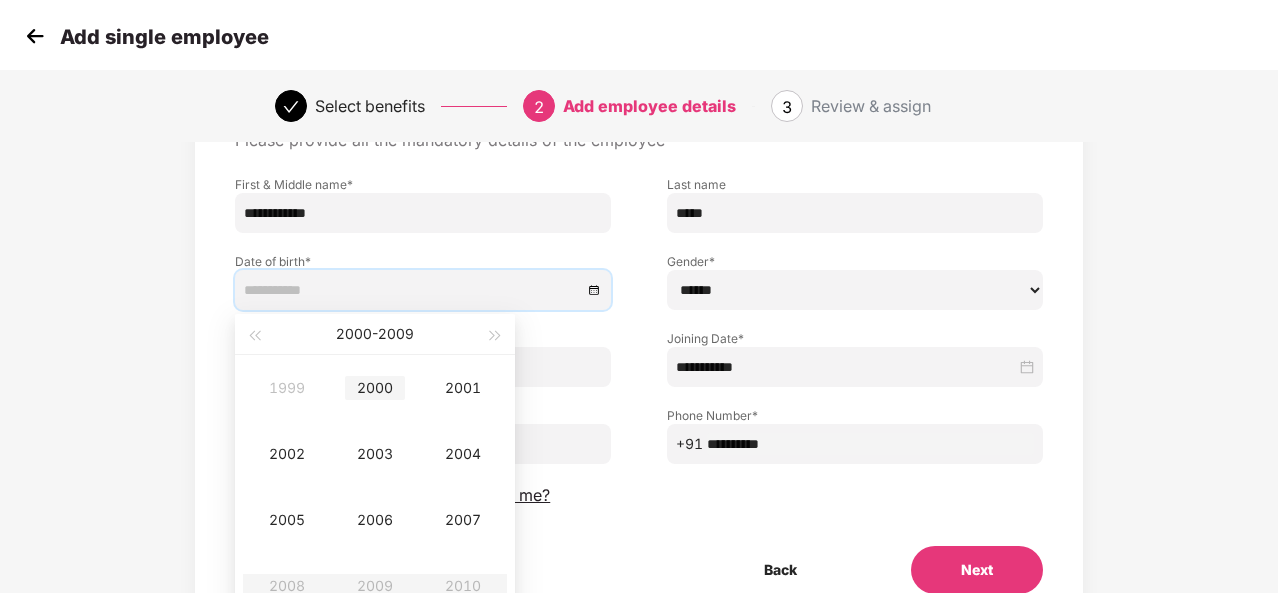 type on "**********" 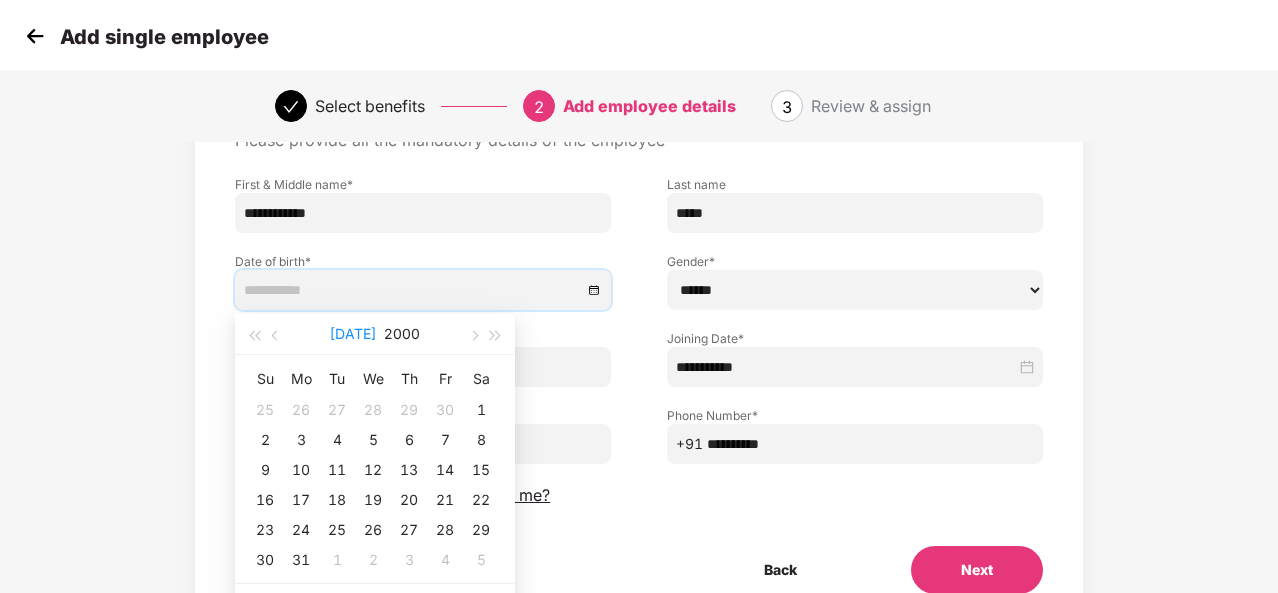 click on "[DATE]" at bounding box center [353, 334] 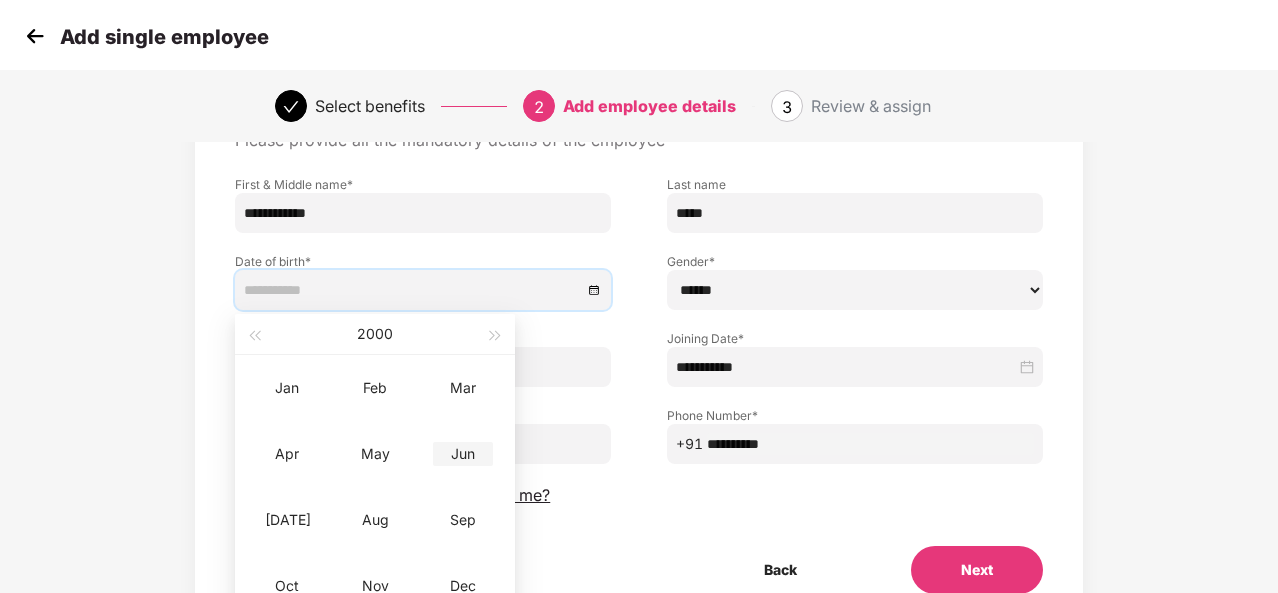 type on "**********" 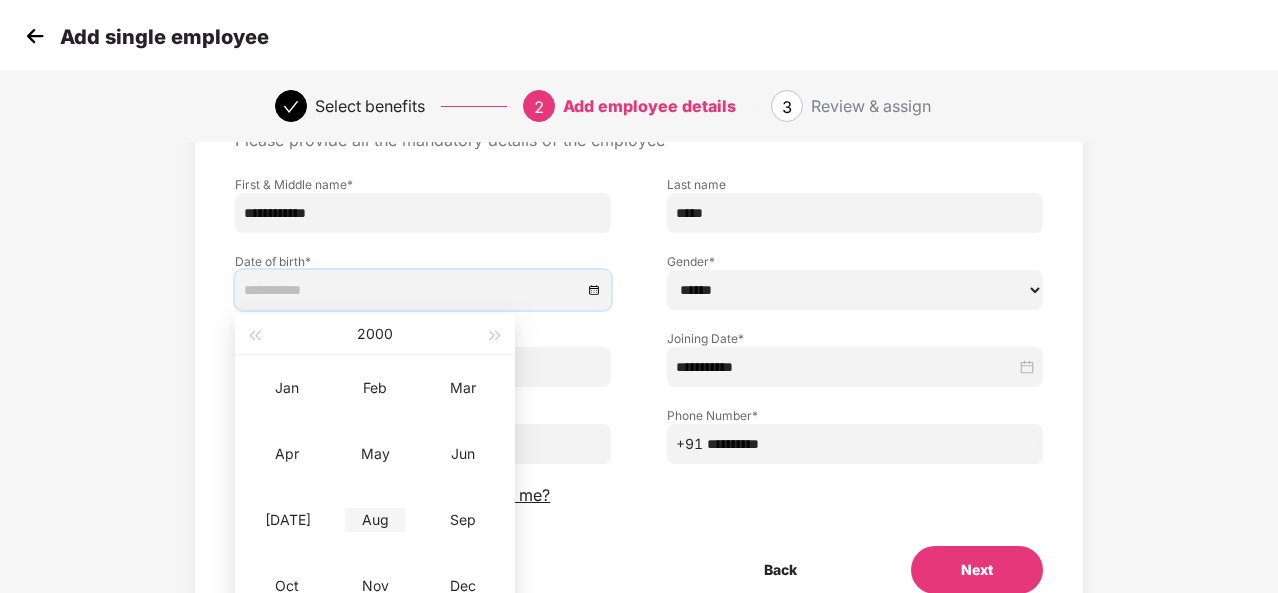 type on "**********" 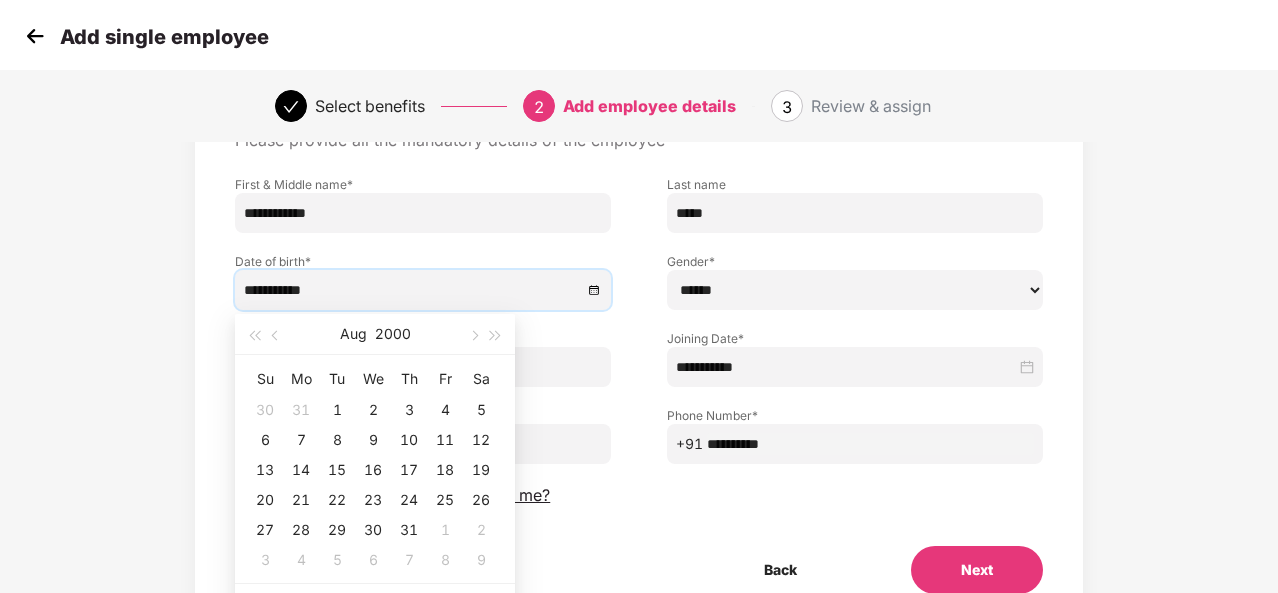type on "**********" 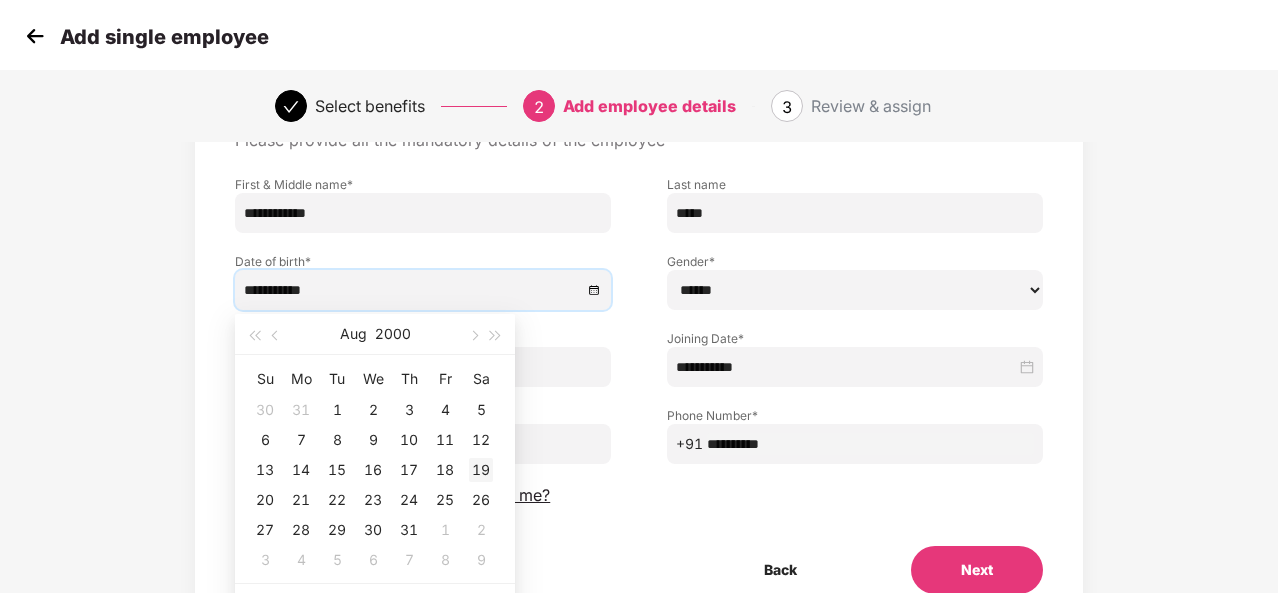 type on "**********" 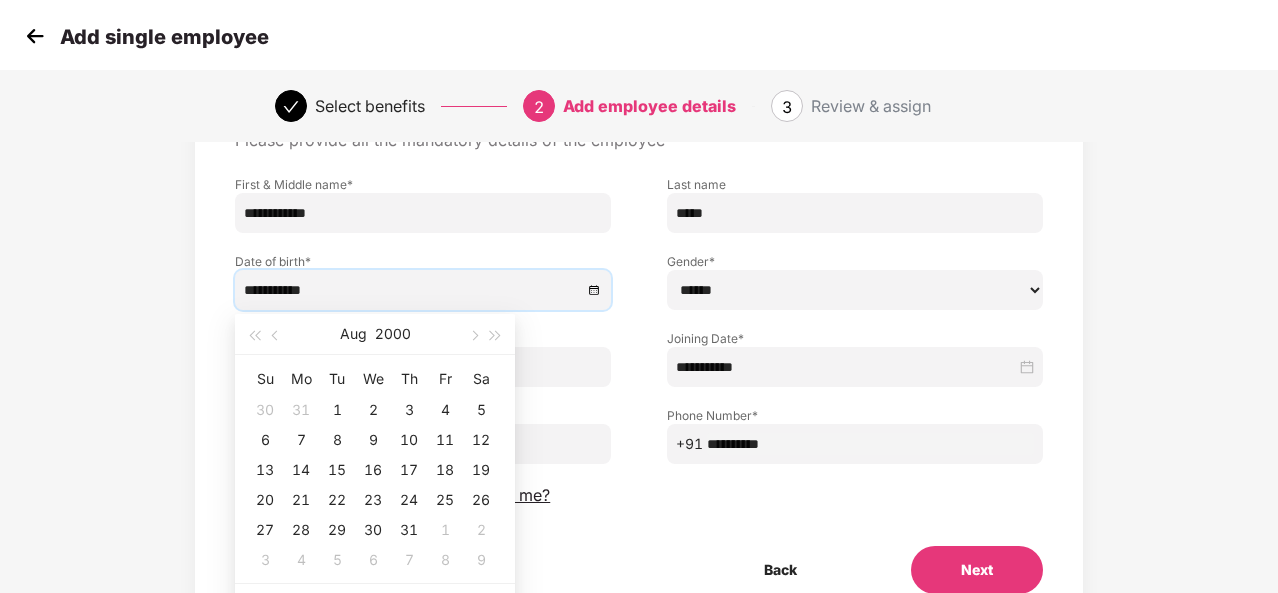 type on "**********" 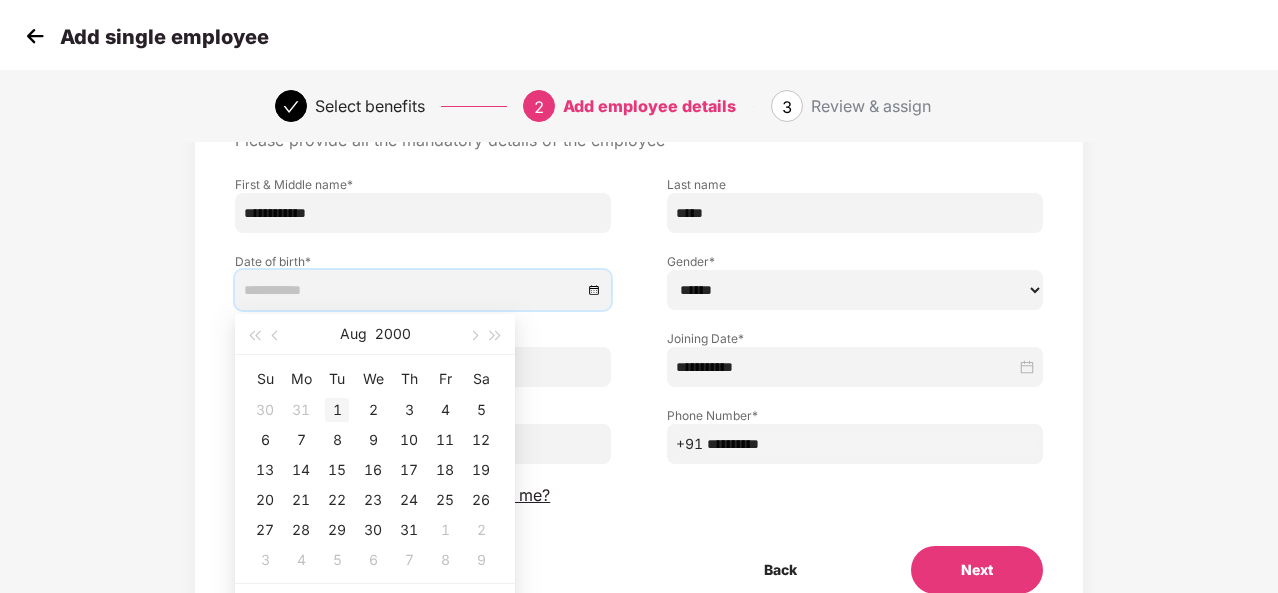 type on "**********" 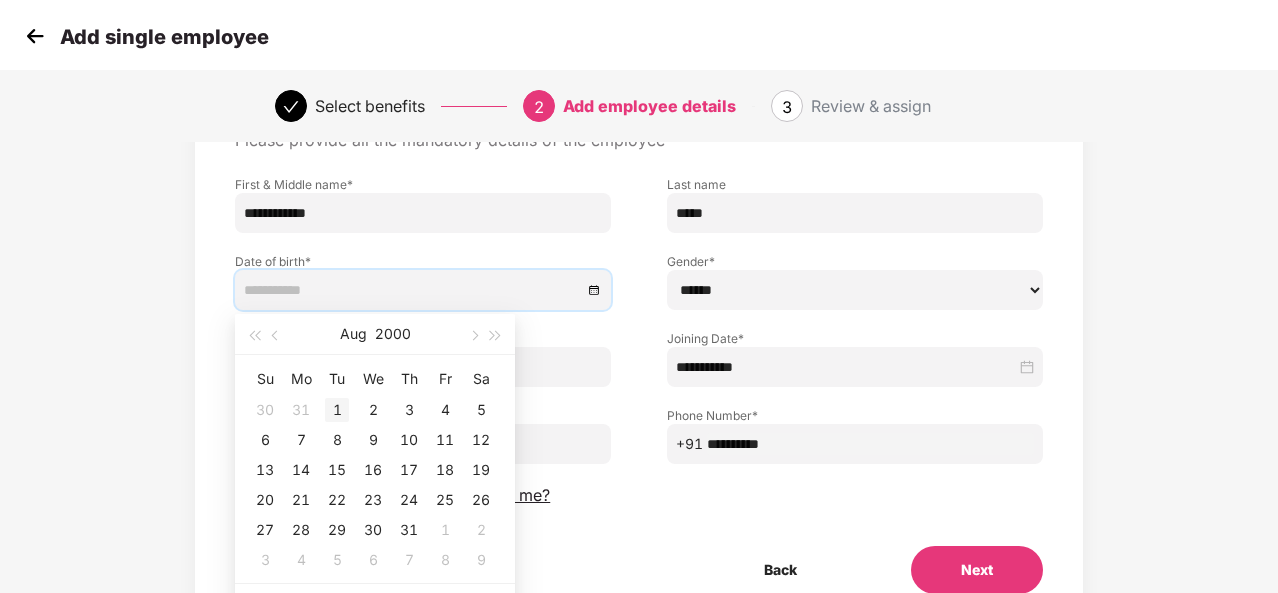 click on "1" at bounding box center (337, 410) 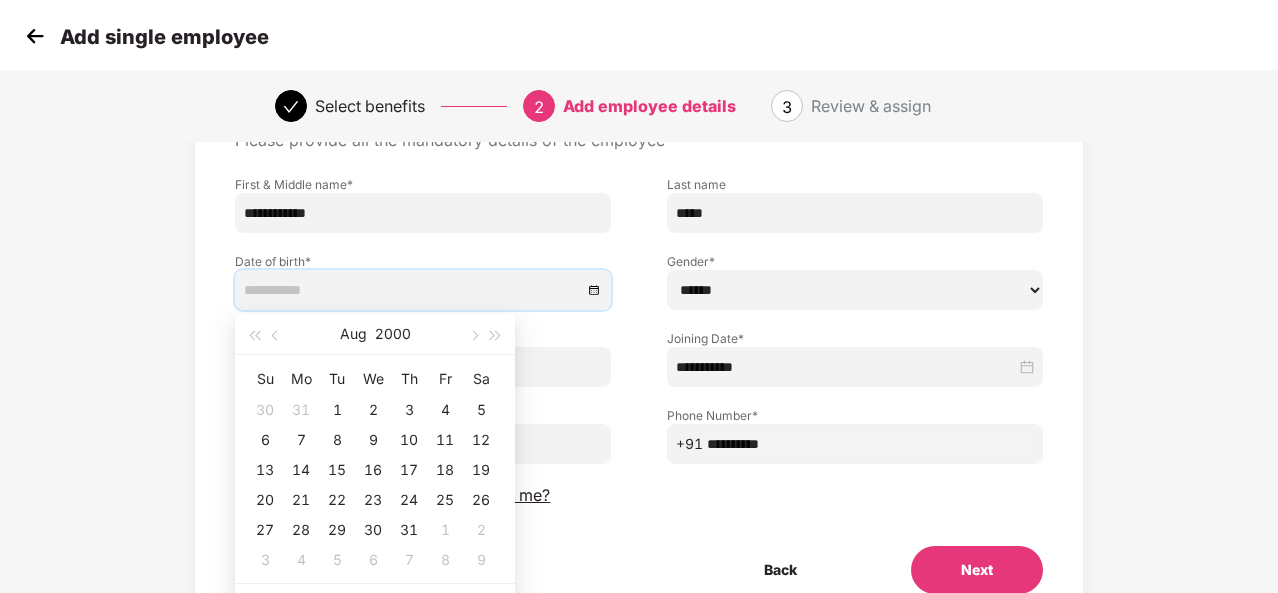 click at bounding box center [413, 290] 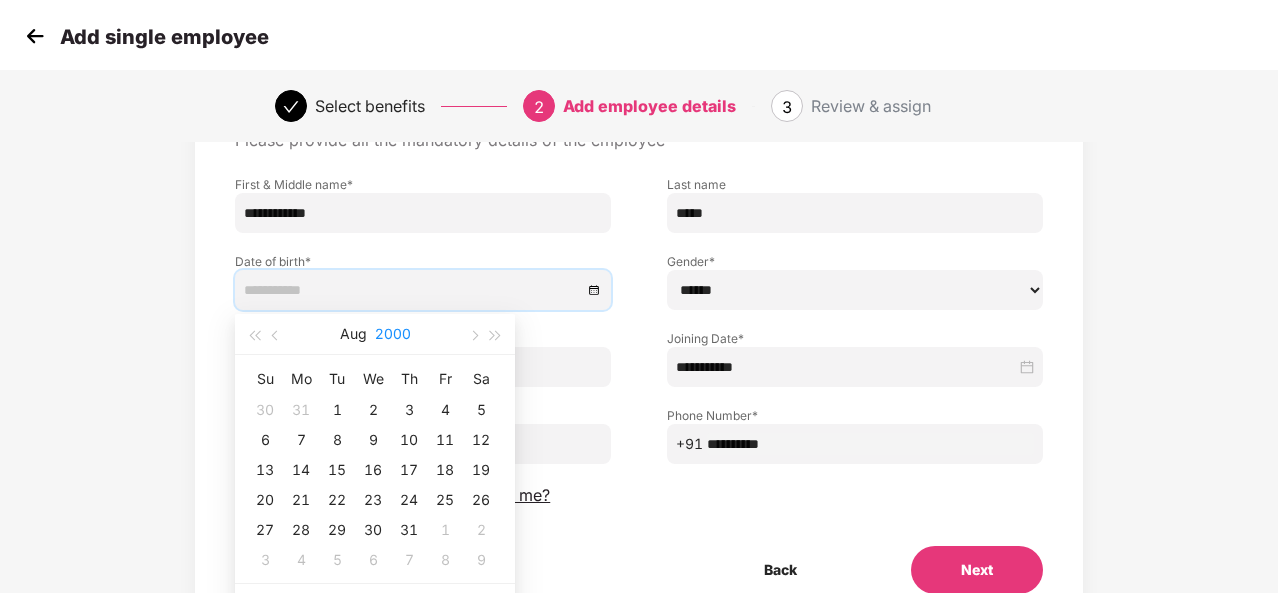 click on "2000" at bounding box center [393, 334] 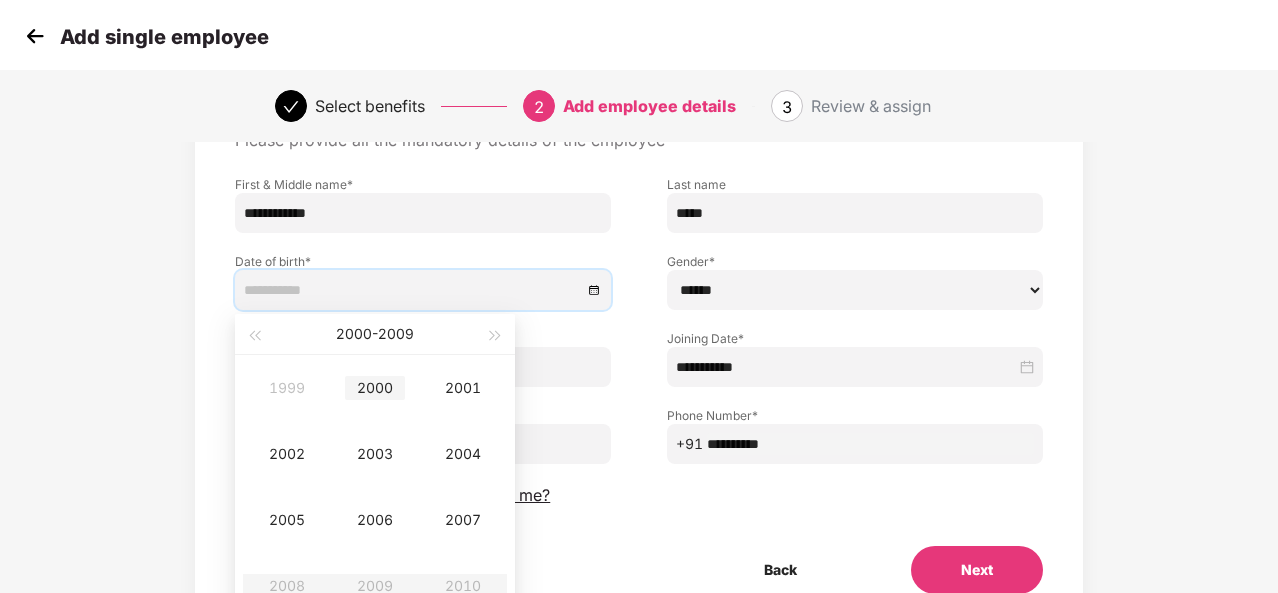 type on "**********" 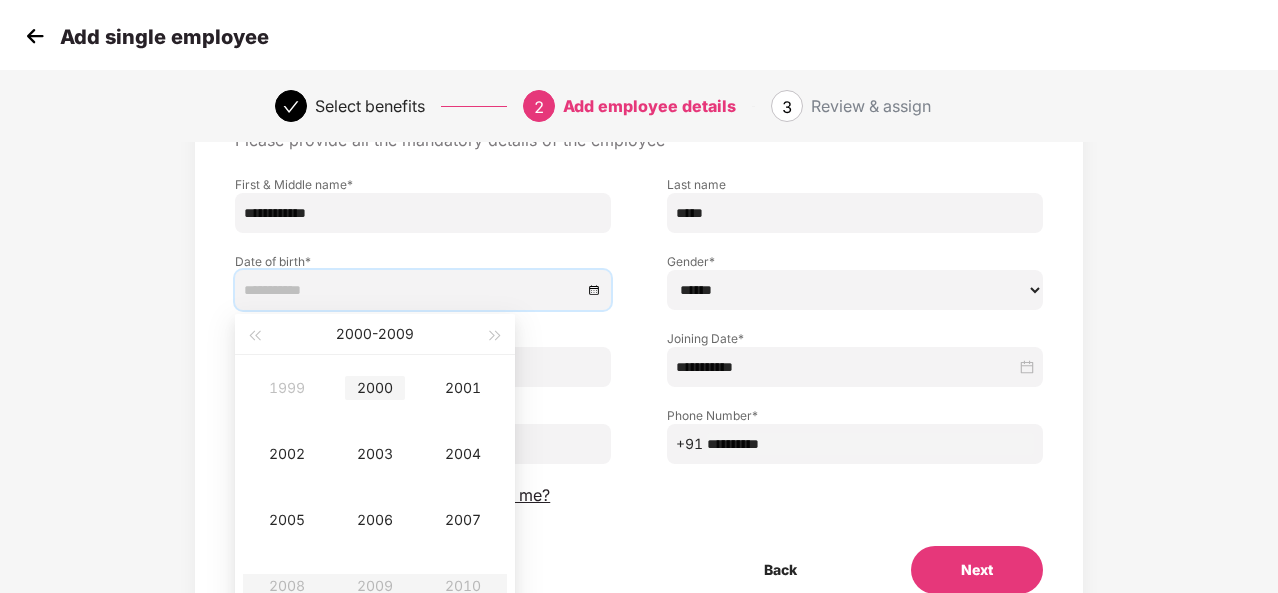 click on "2000" at bounding box center (375, 388) 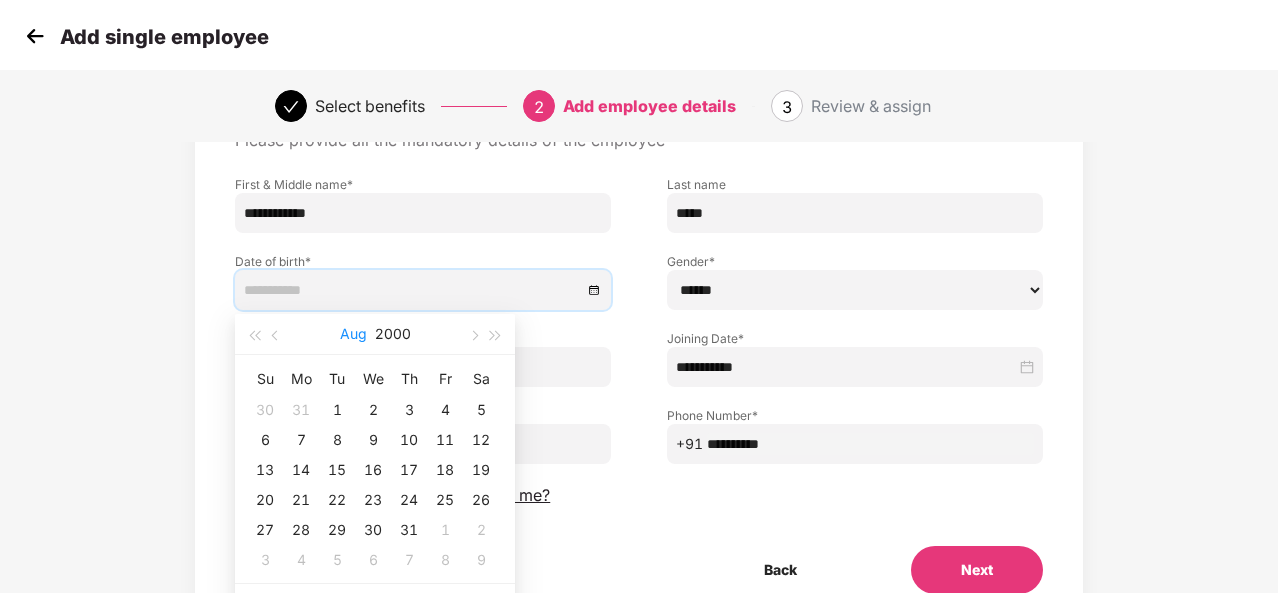 click on "Aug" at bounding box center [353, 334] 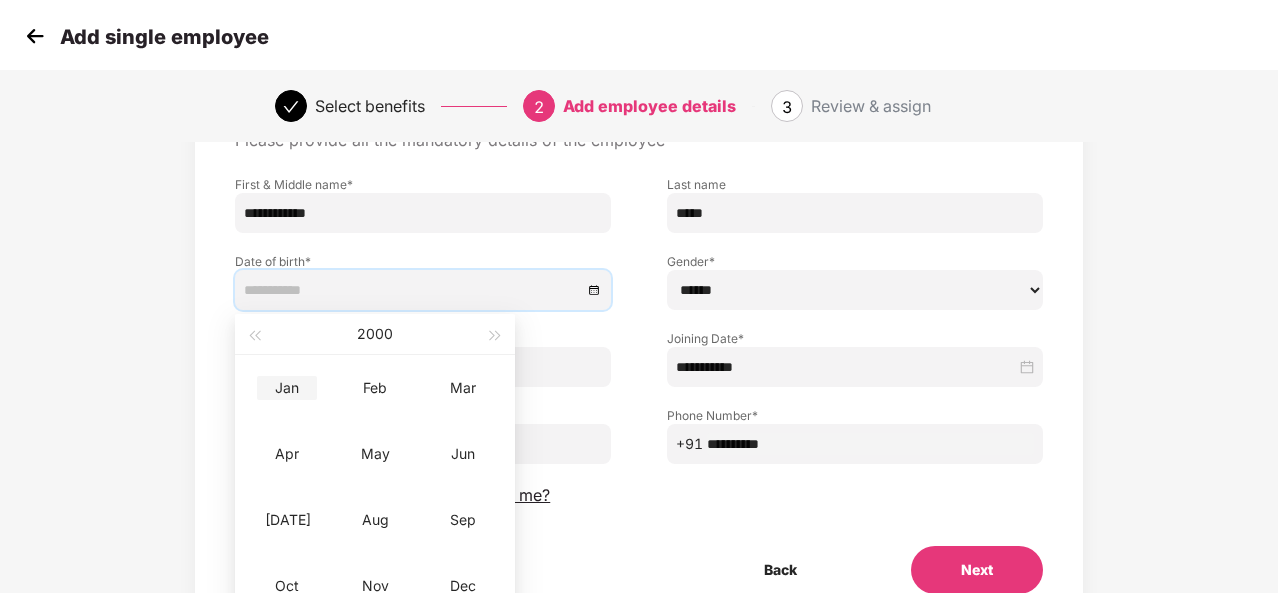type on "**********" 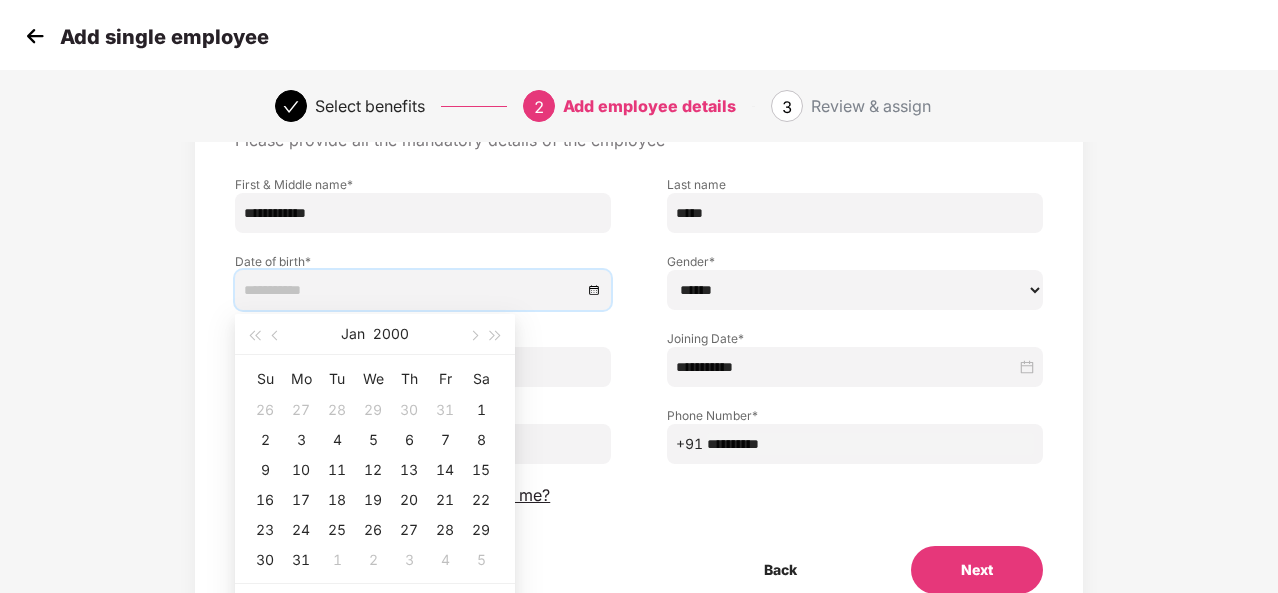 click on "Mo" at bounding box center (301, 379) 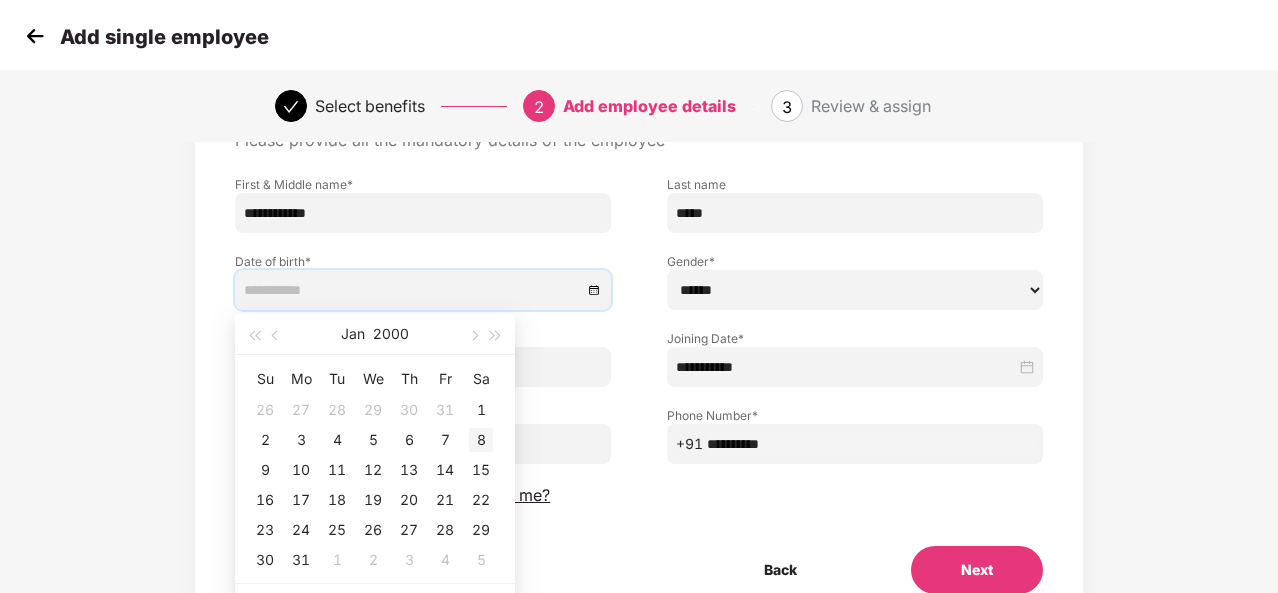 type on "**********" 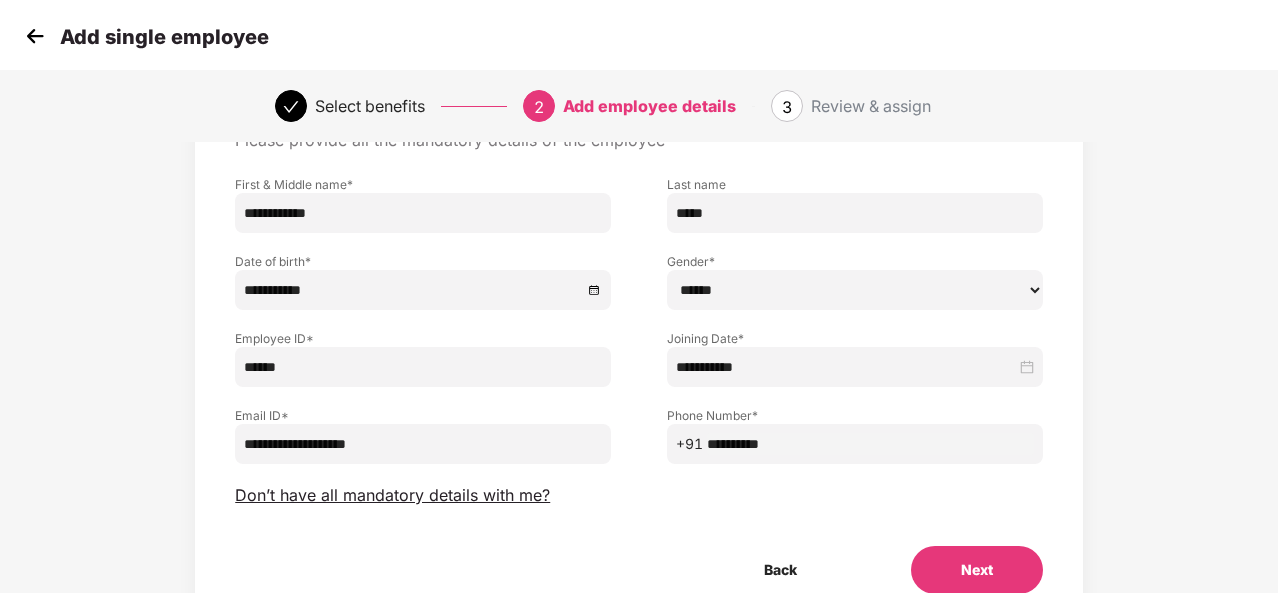 click on "Next" at bounding box center (977, 570) 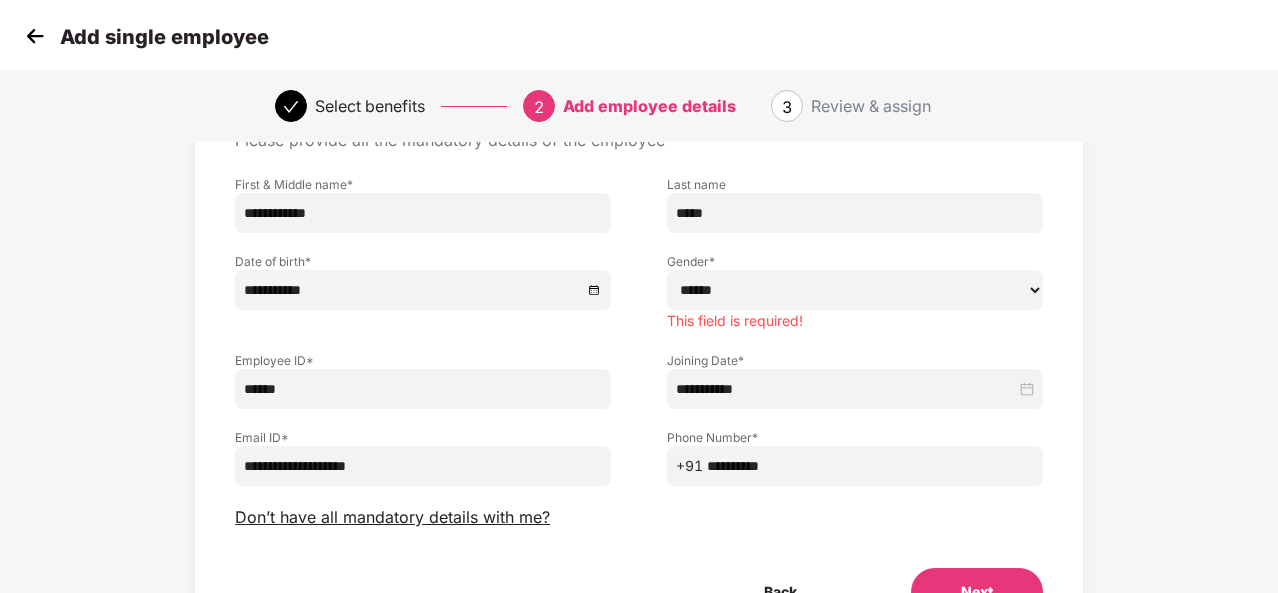 click on "****** **** ******" at bounding box center [855, 290] 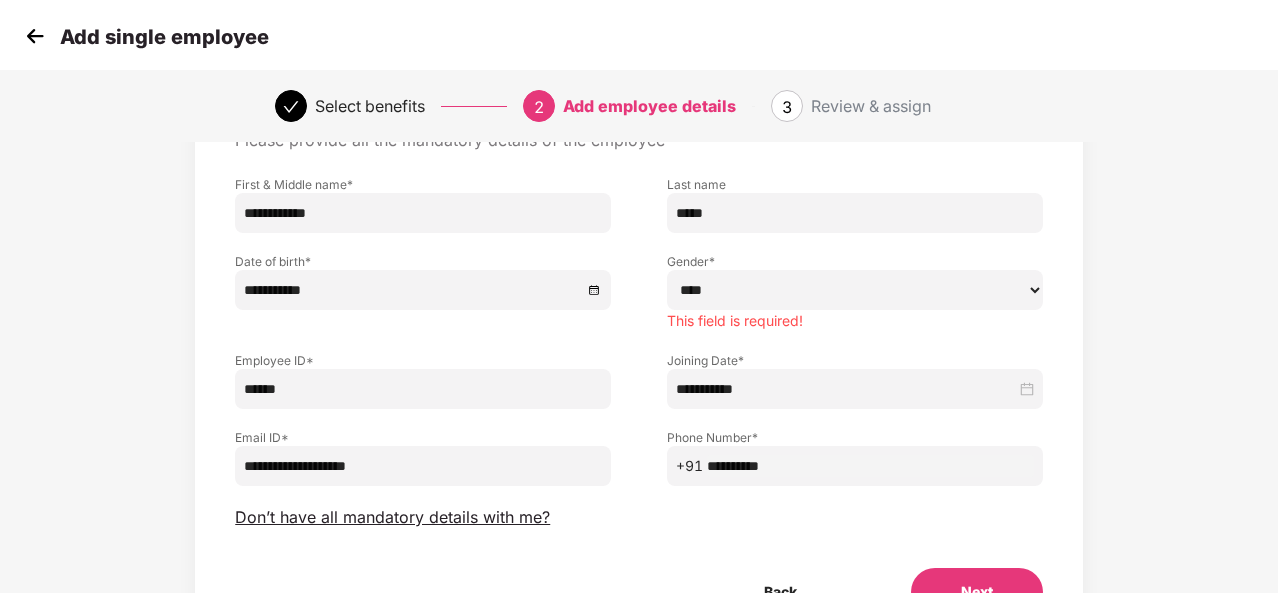 click on "****** **** ******" at bounding box center (855, 290) 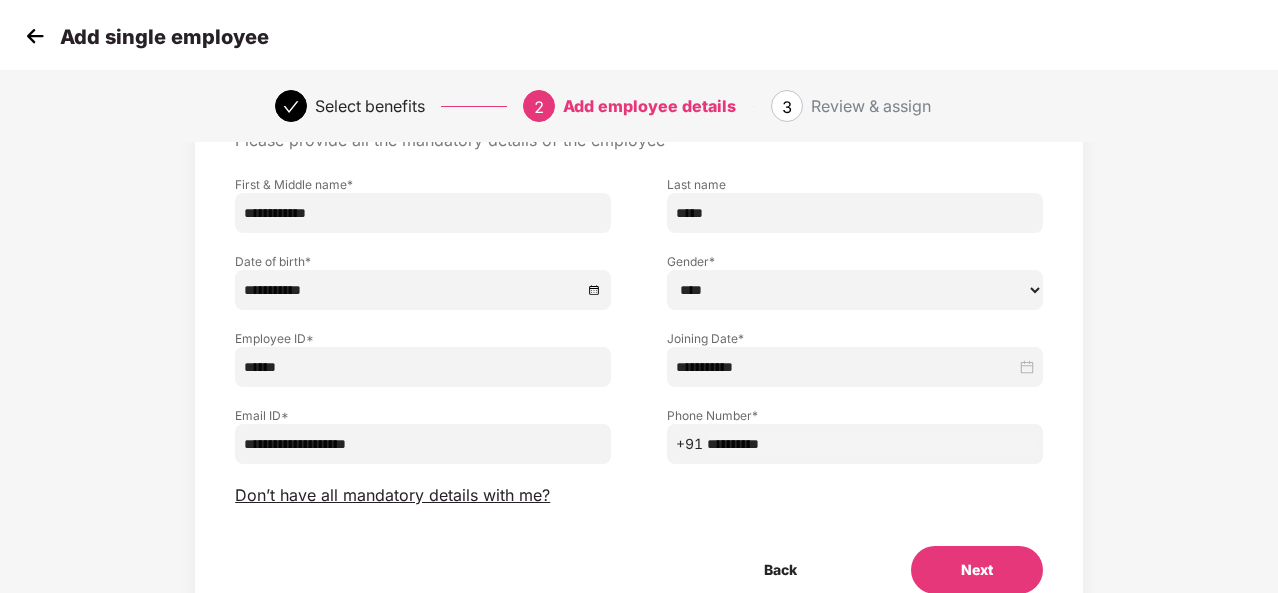 click on "Next" at bounding box center [977, 570] 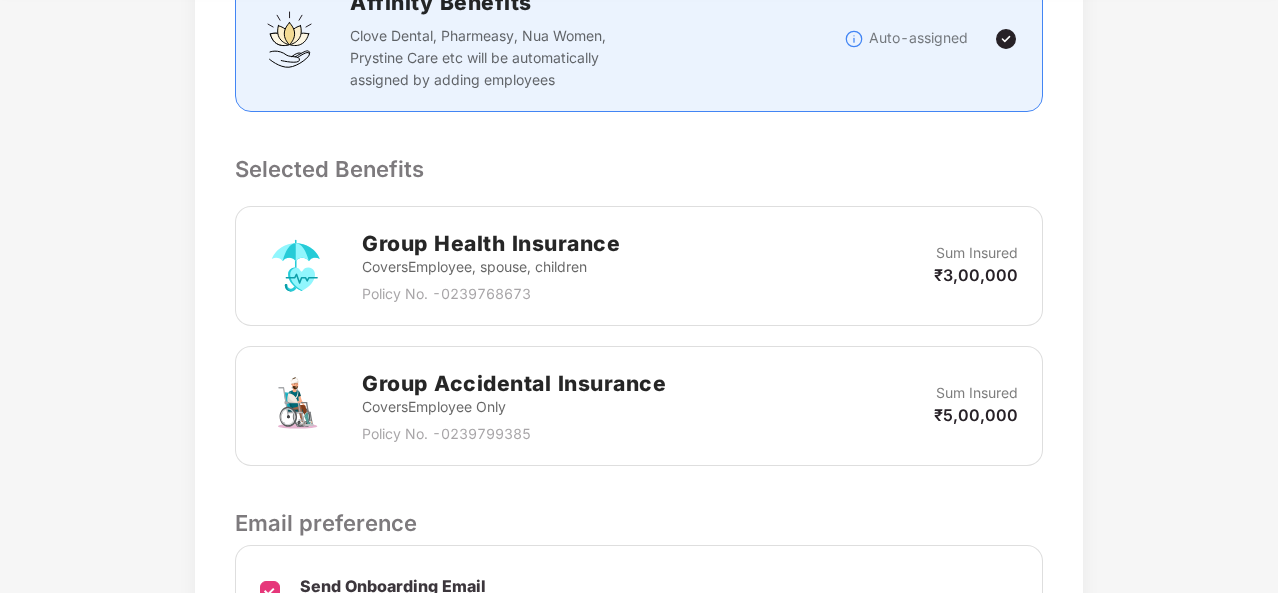scroll, scrollTop: 680, scrollLeft: 0, axis: vertical 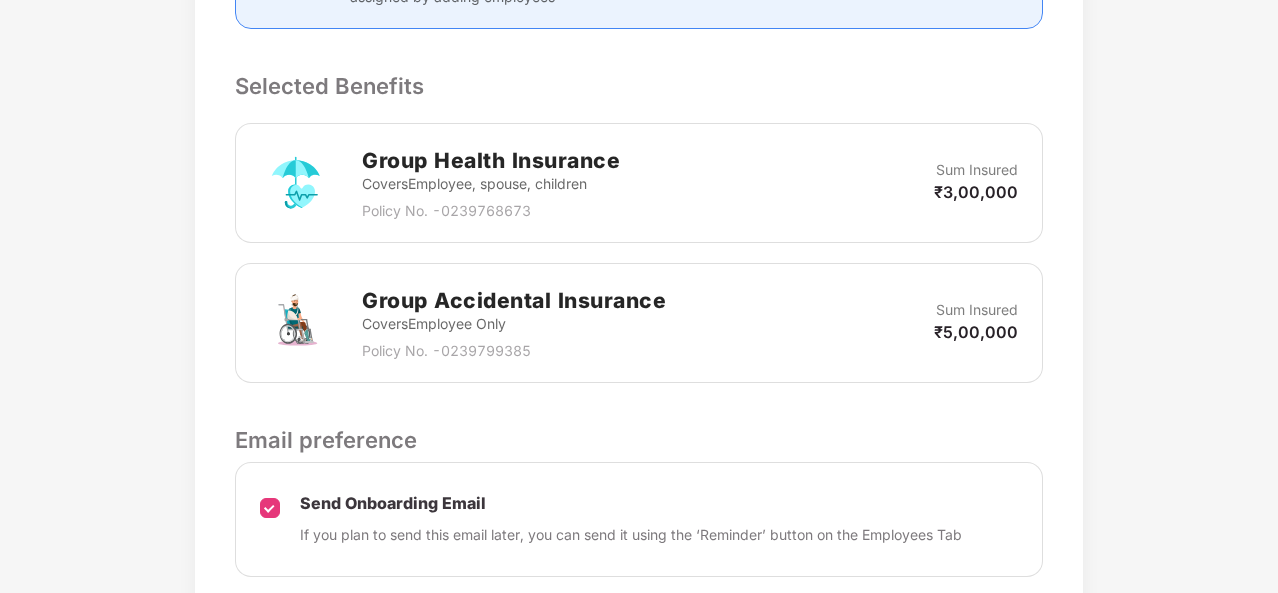 click on "Submit" at bounding box center [967, 637] 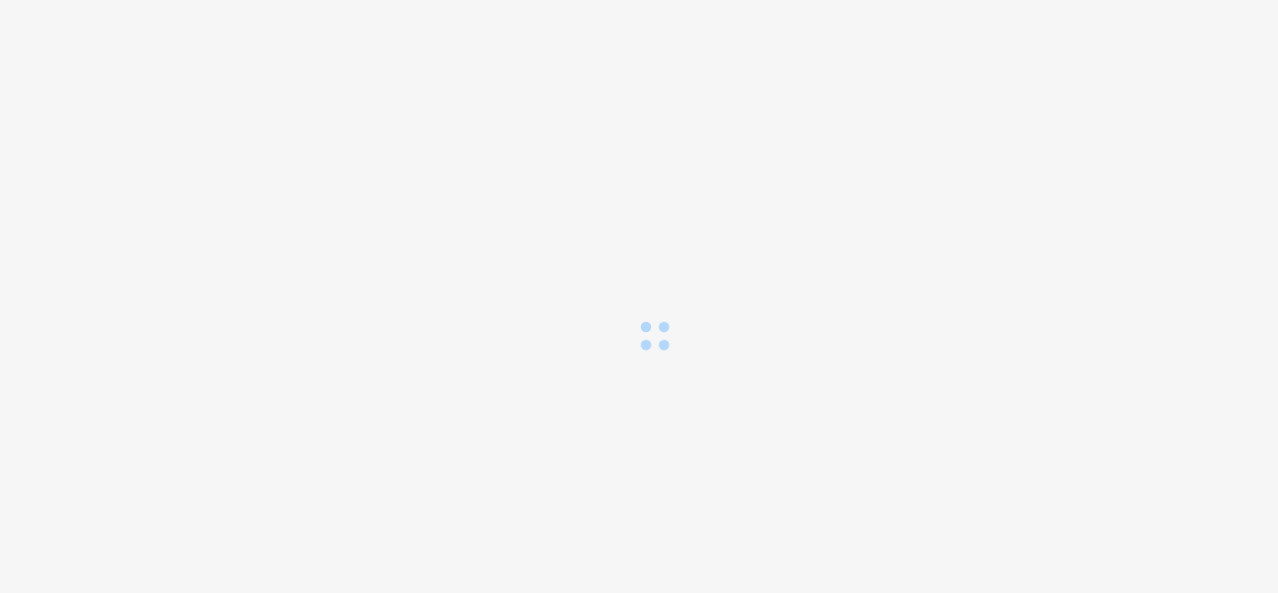 scroll, scrollTop: 0, scrollLeft: 0, axis: both 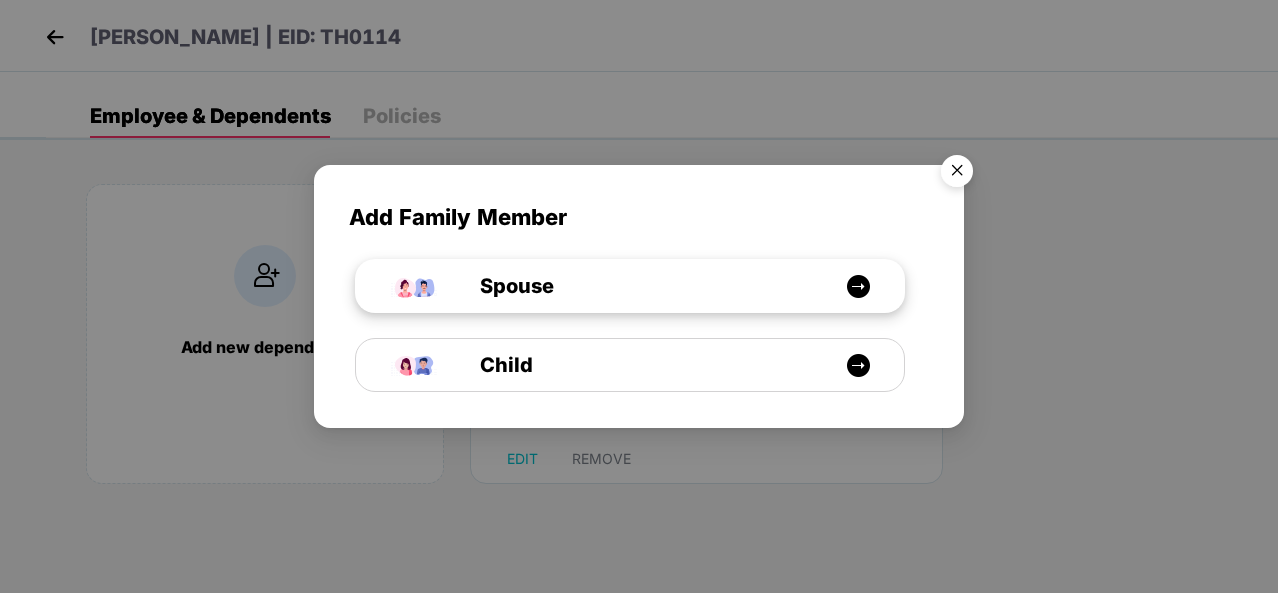 click at bounding box center [858, 286] 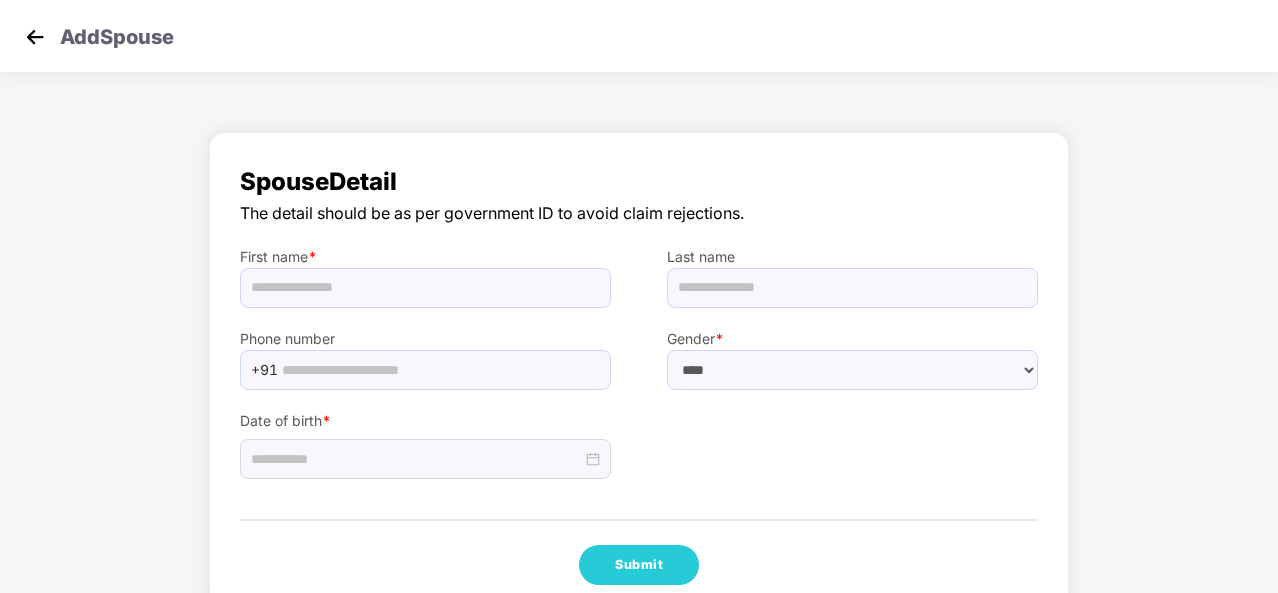 select on "******" 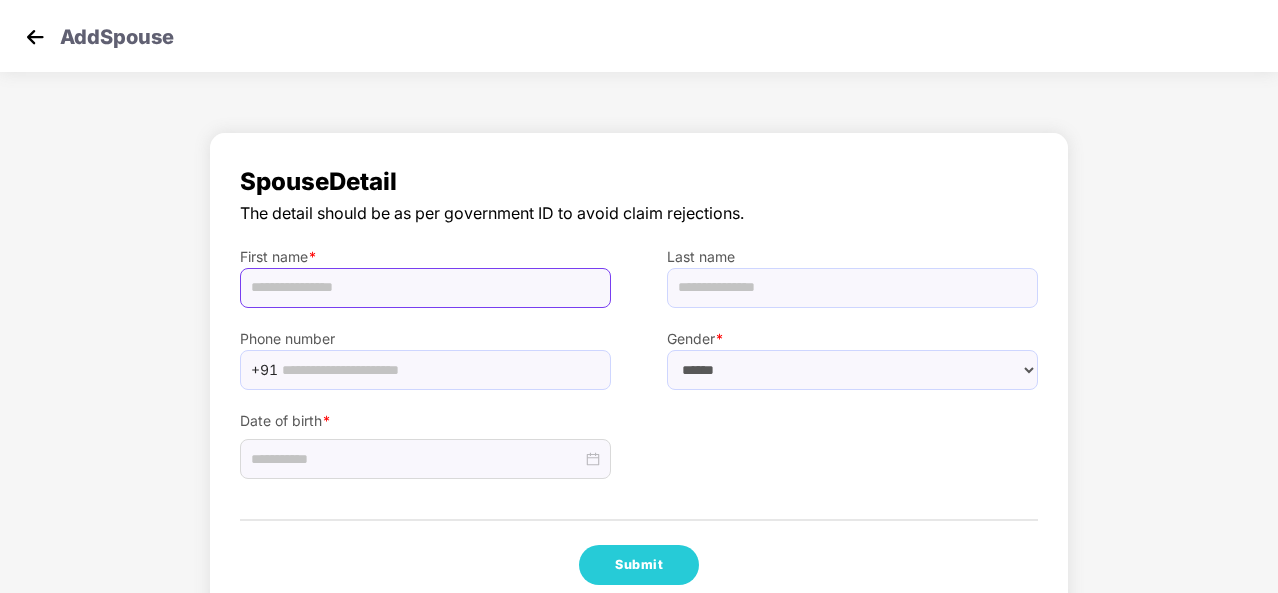 click at bounding box center (425, 288) 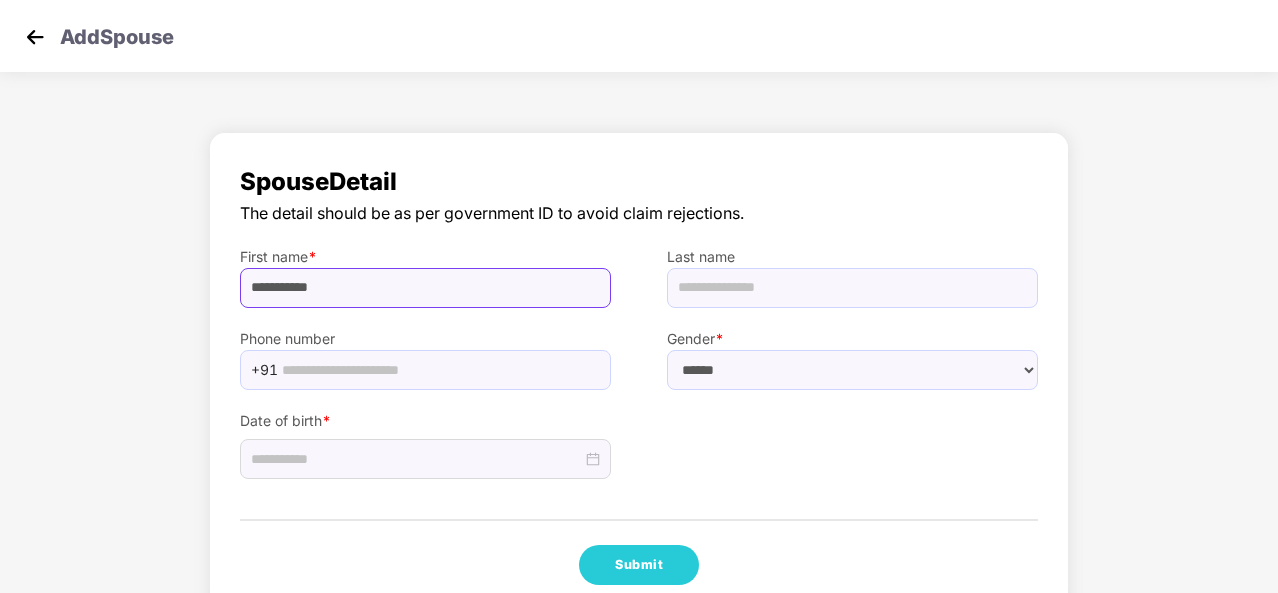 type on "**********" 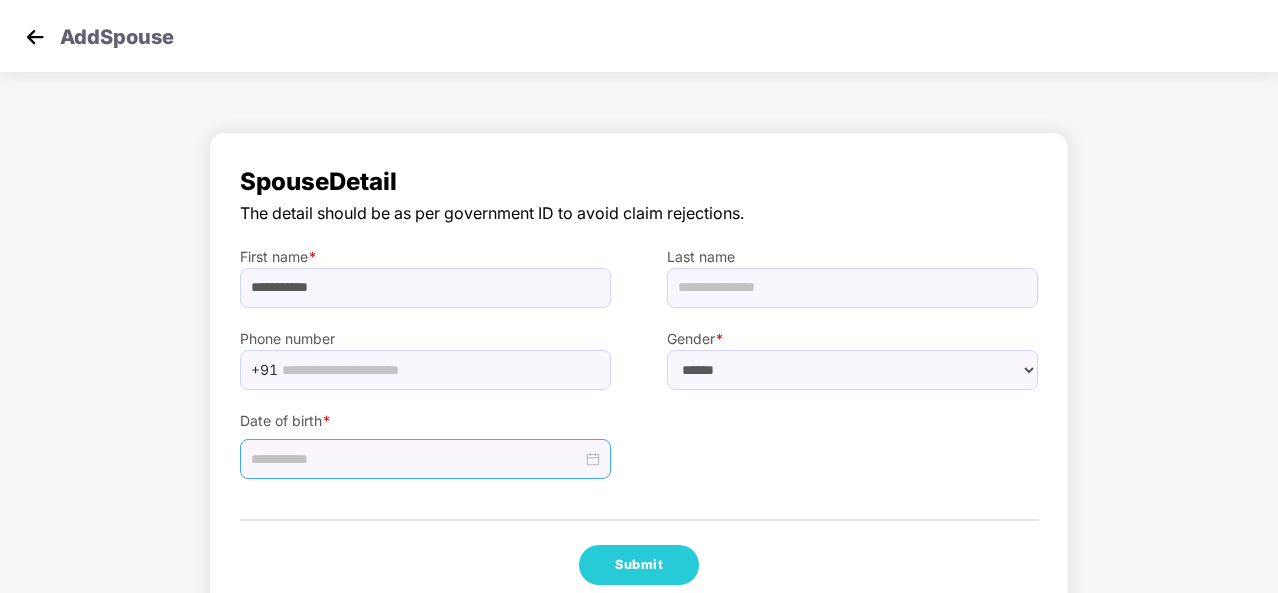 click at bounding box center [416, 459] 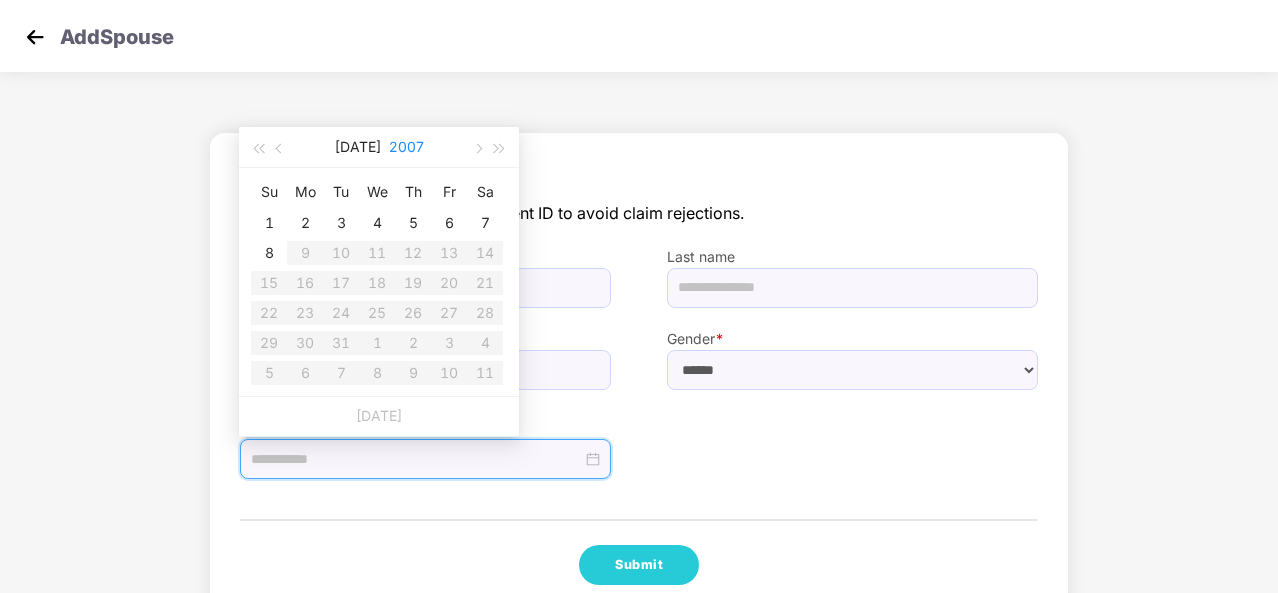 type on "**********" 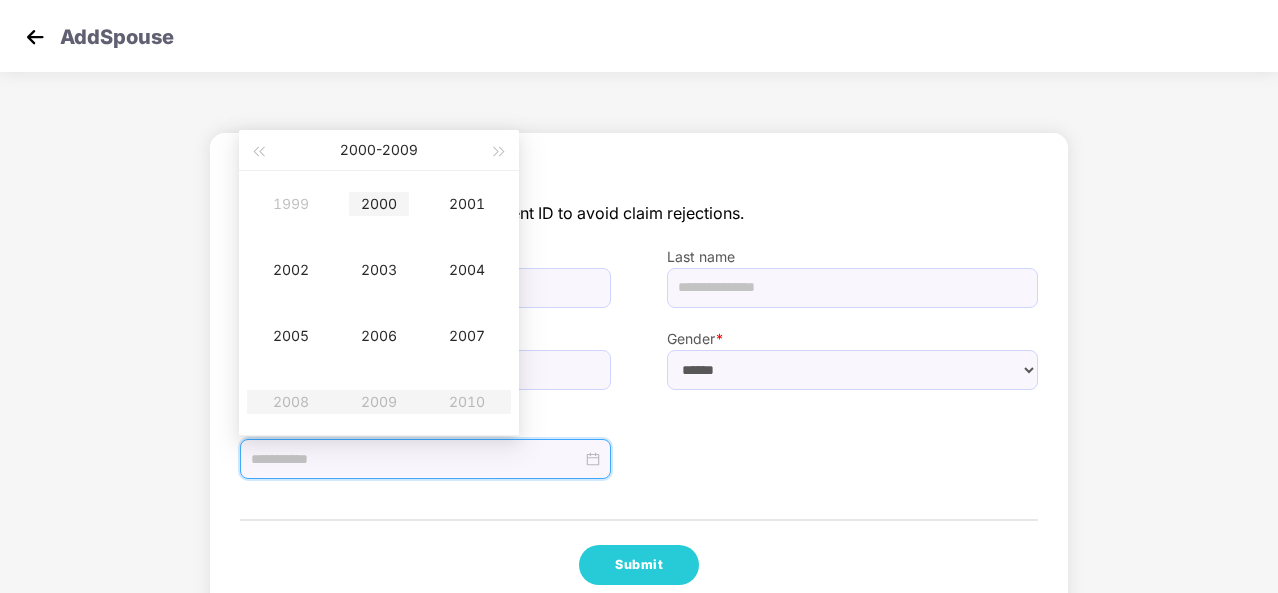 type on "**********" 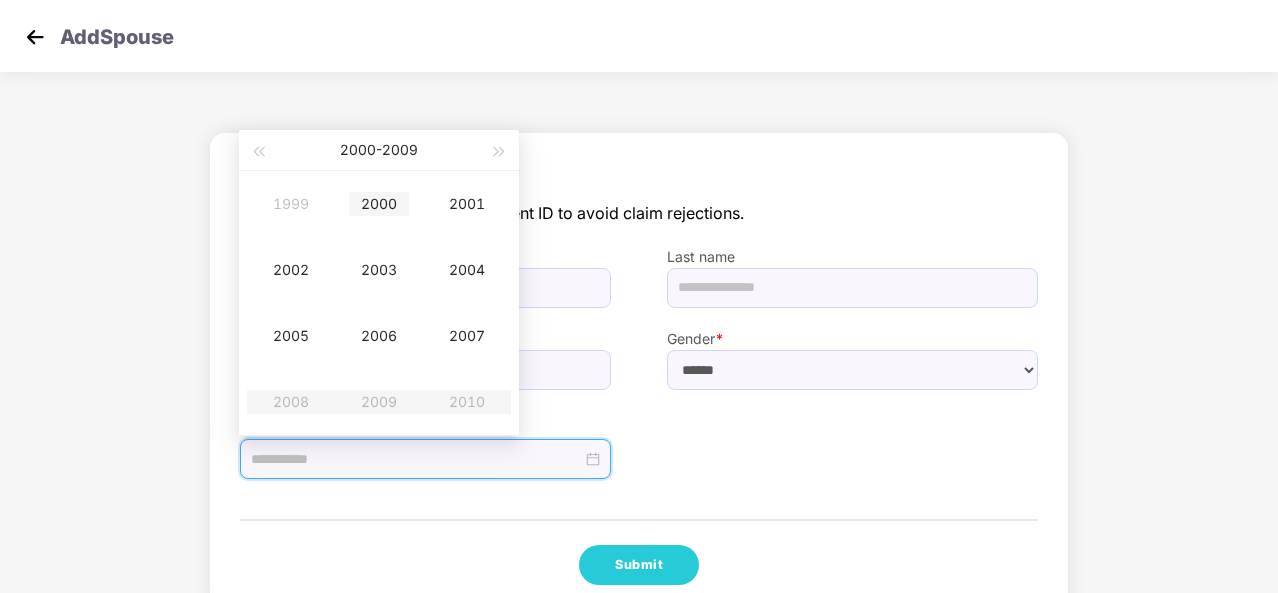 click on "2000" at bounding box center (379, 204) 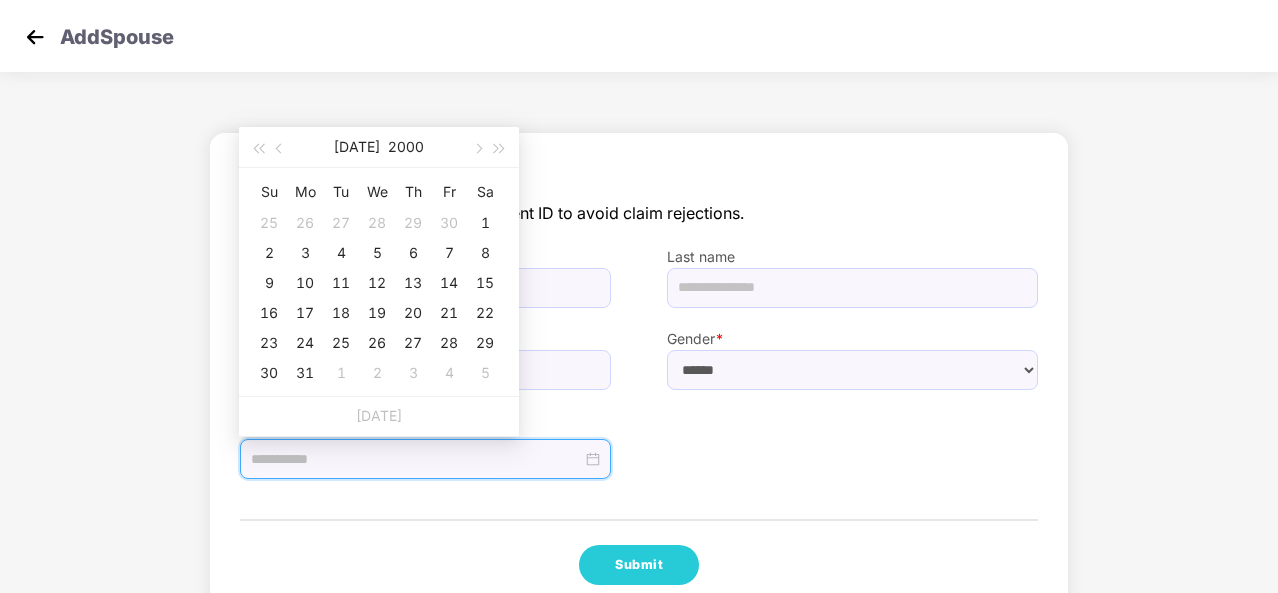 type on "**********" 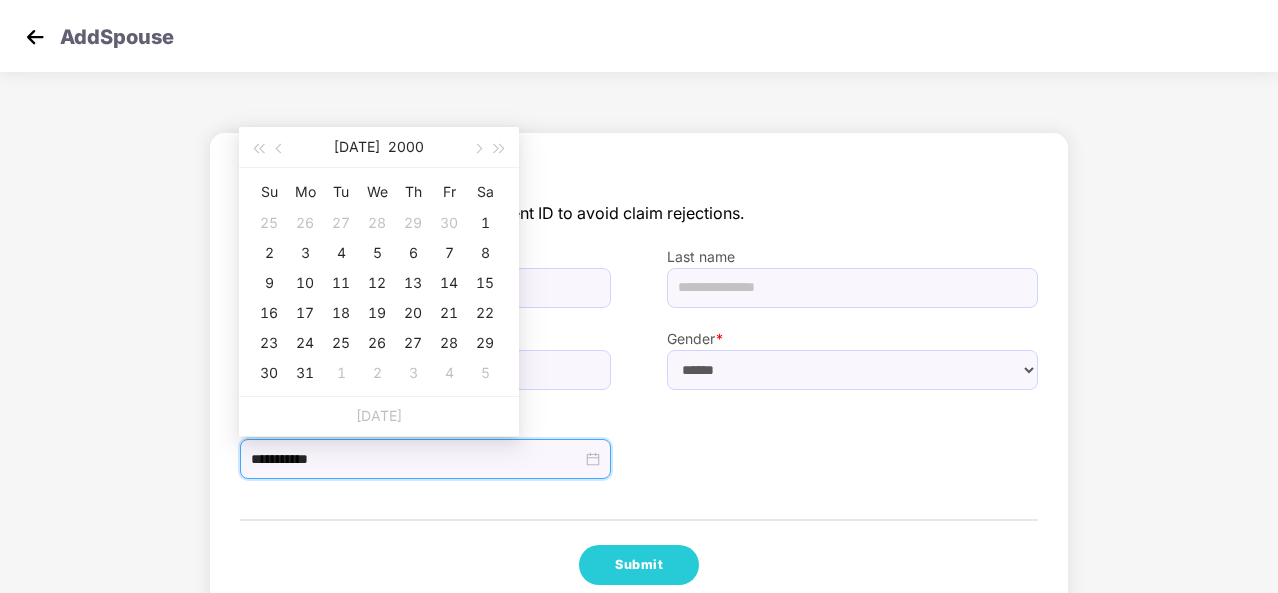 type on "**********" 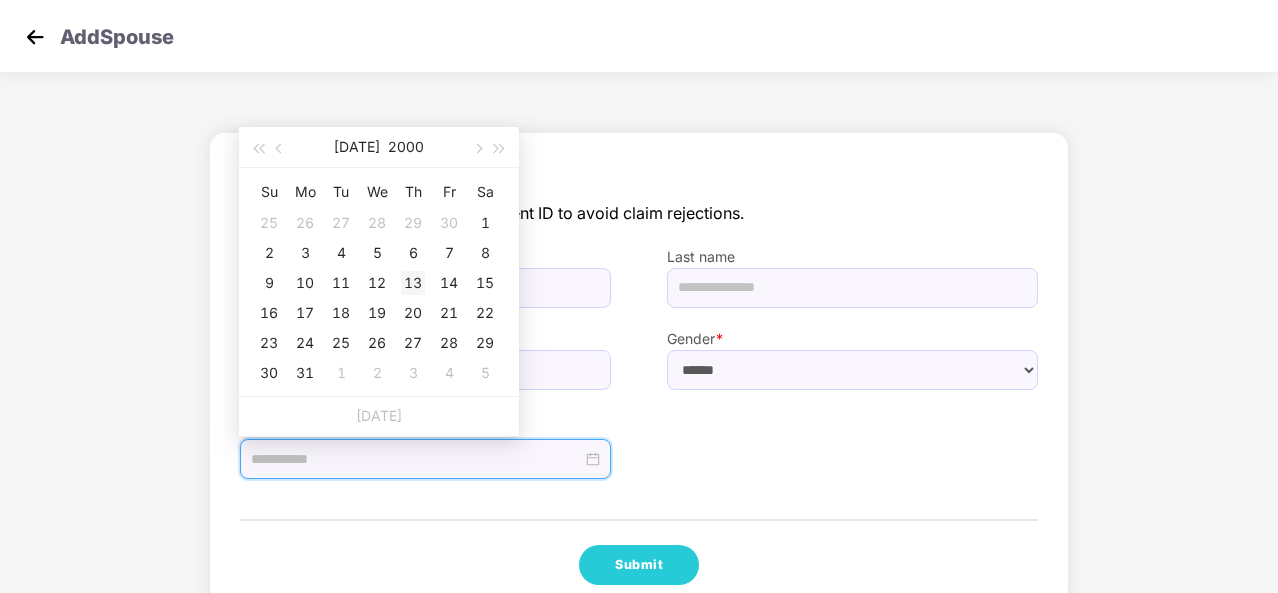 type on "**********" 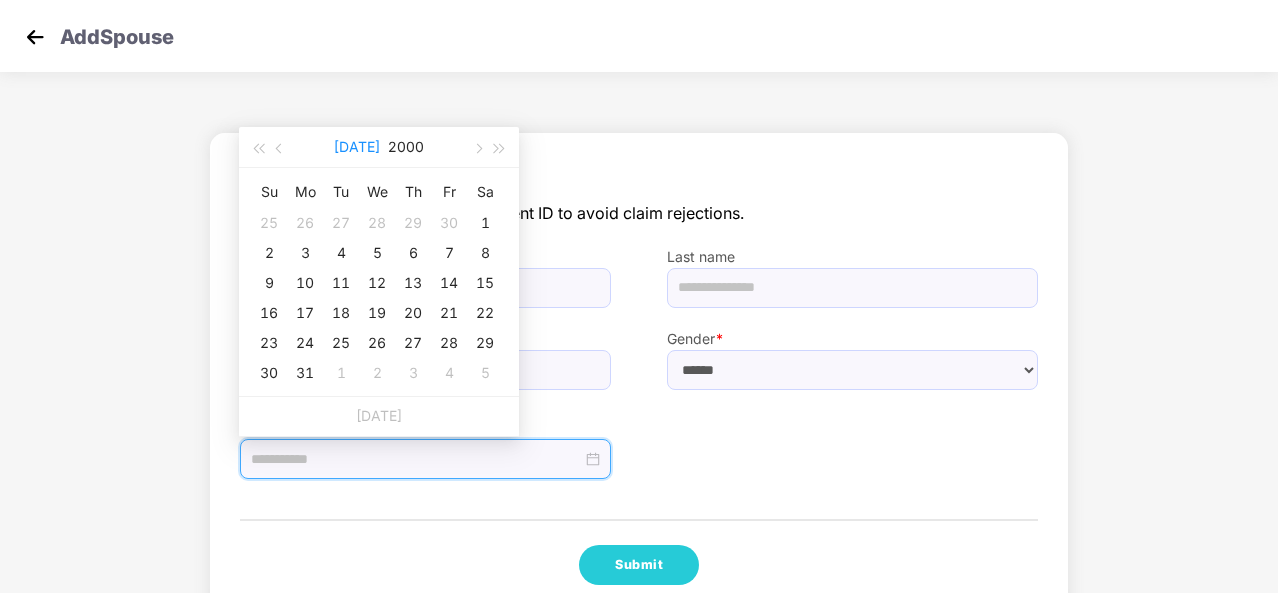 click on "[DATE]" at bounding box center (357, 147) 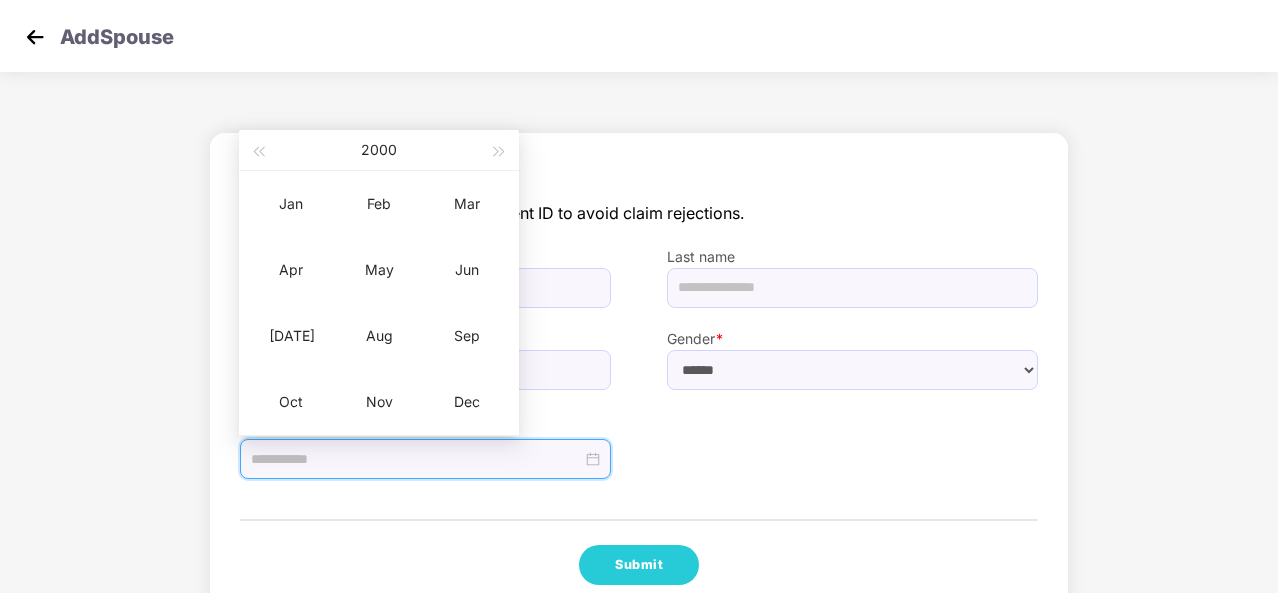 type on "**********" 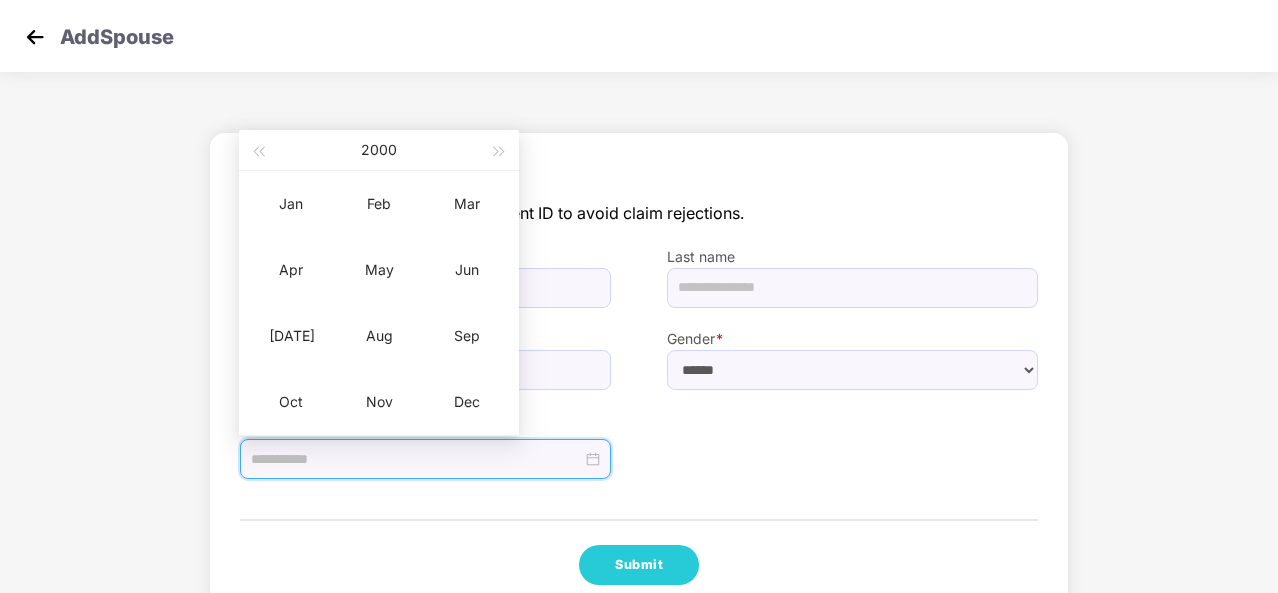 type on "**********" 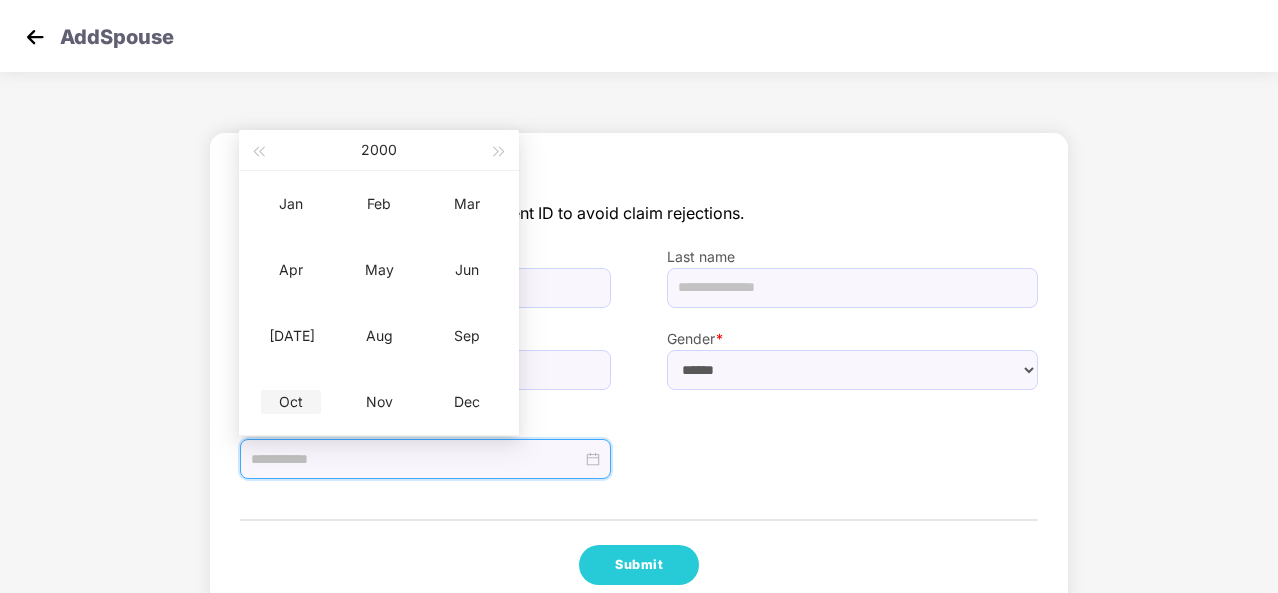 type on "**********" 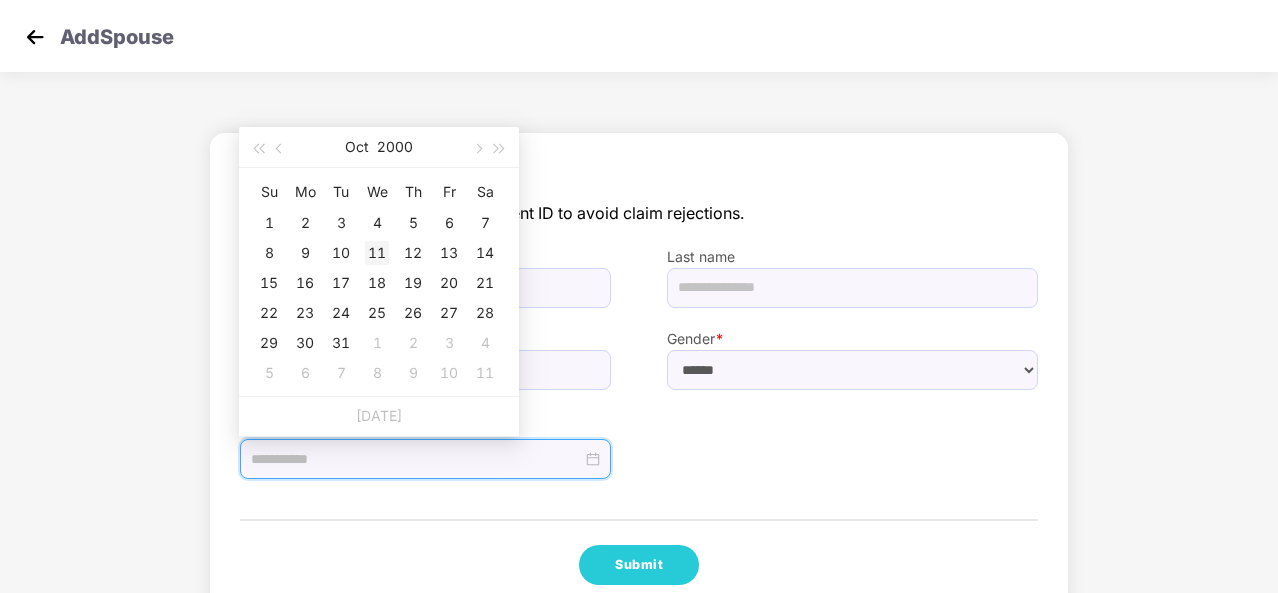 type on "**********" 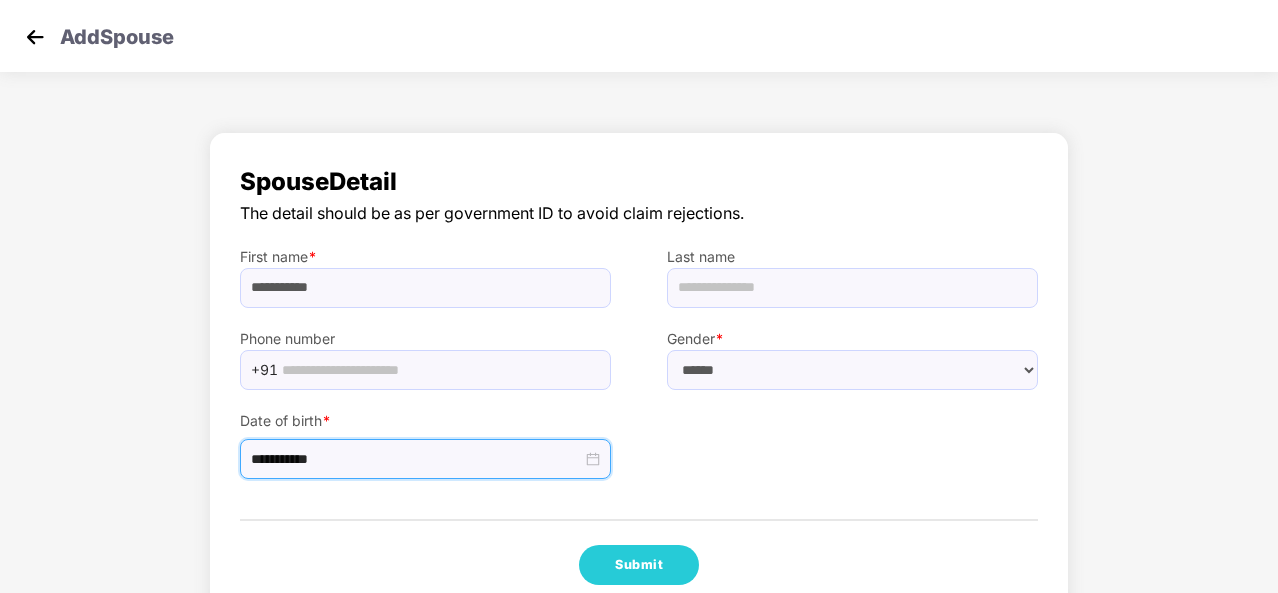 scroll, scrollTop: 42, scrollLeft: 0, axis: vertical 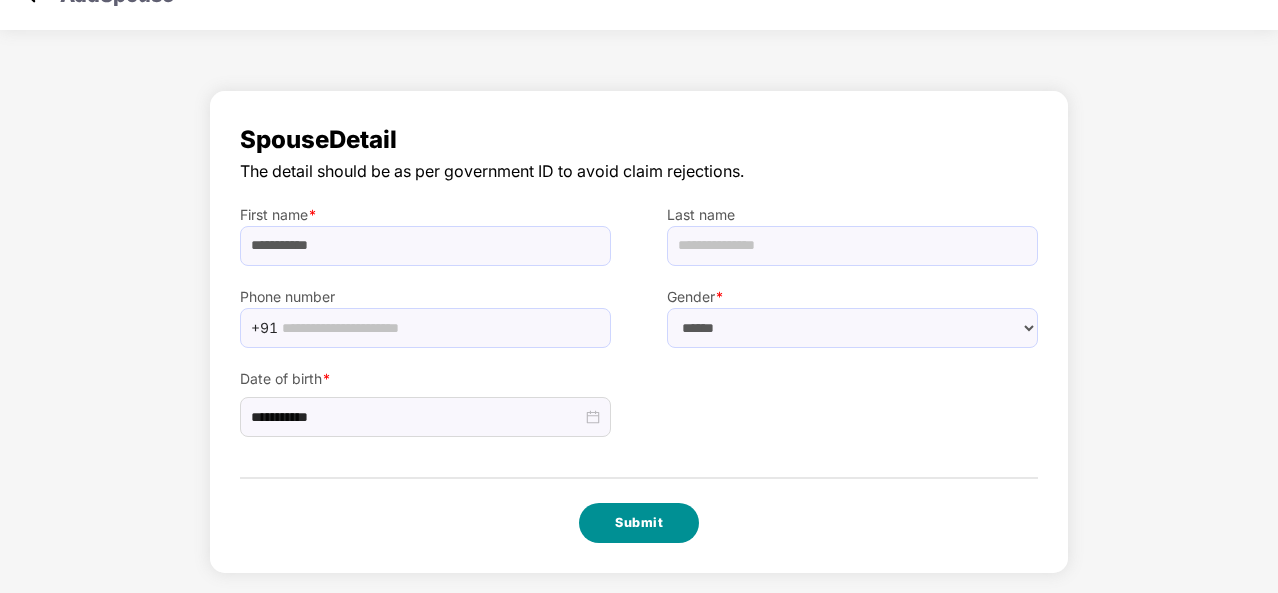 click on "Submit" at bounding box center (639, 523) 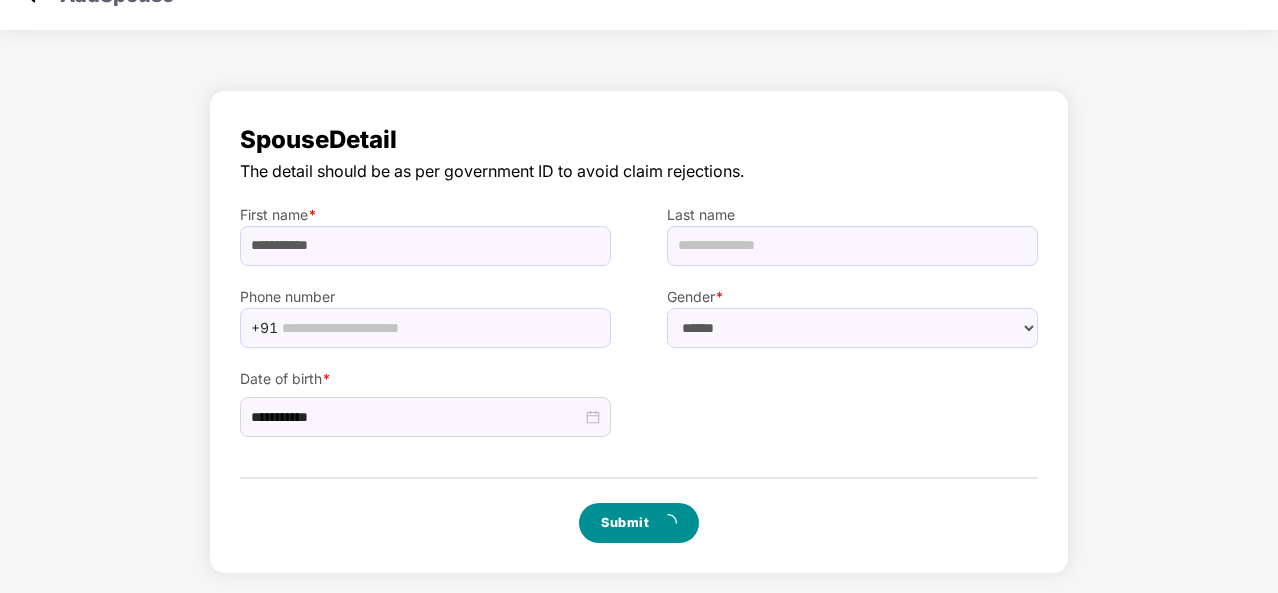 scroll, scrollTop: 0, scrollLeft: 0, axis: both 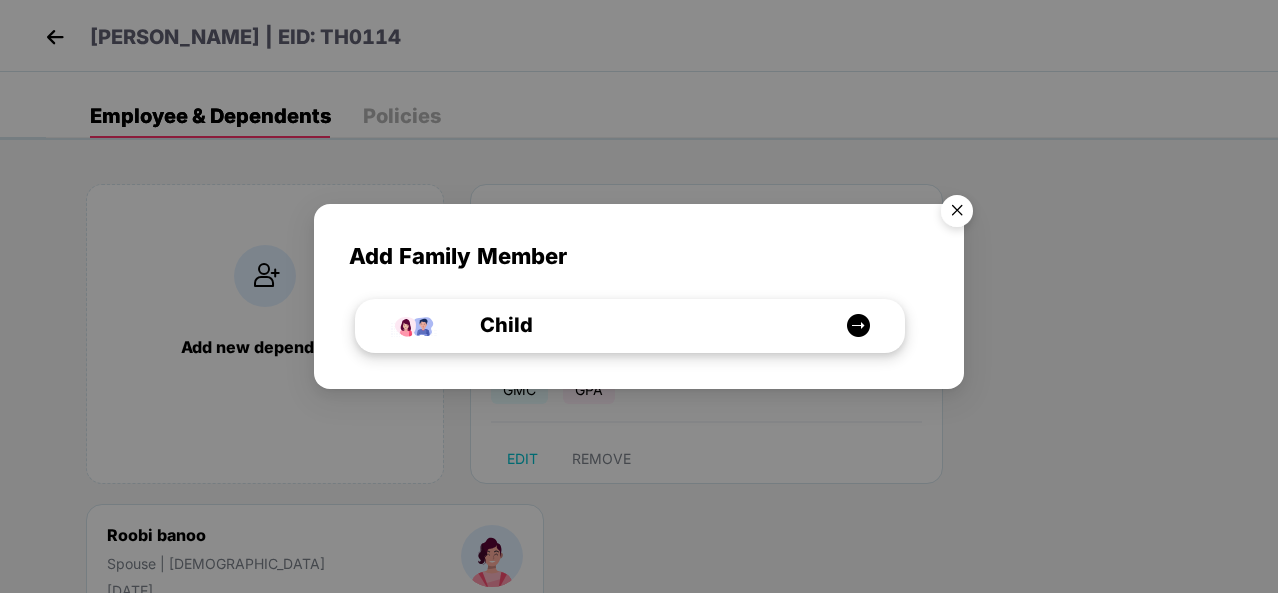 click at bounding box center [858, 325] 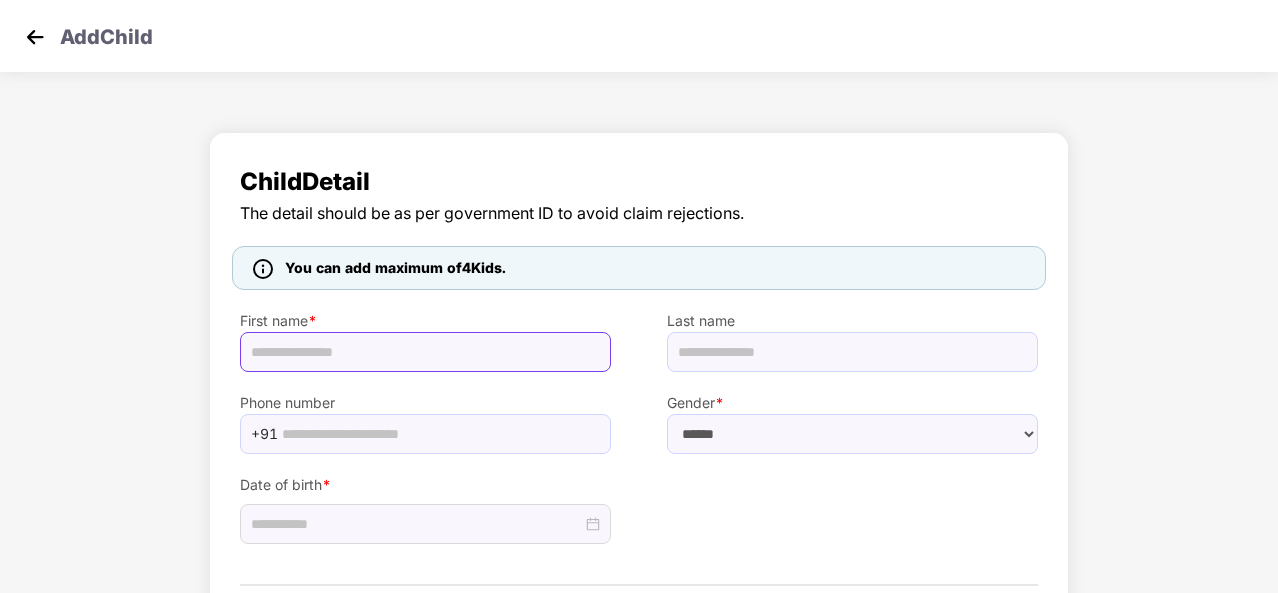 click at bounding box center [425, 352] 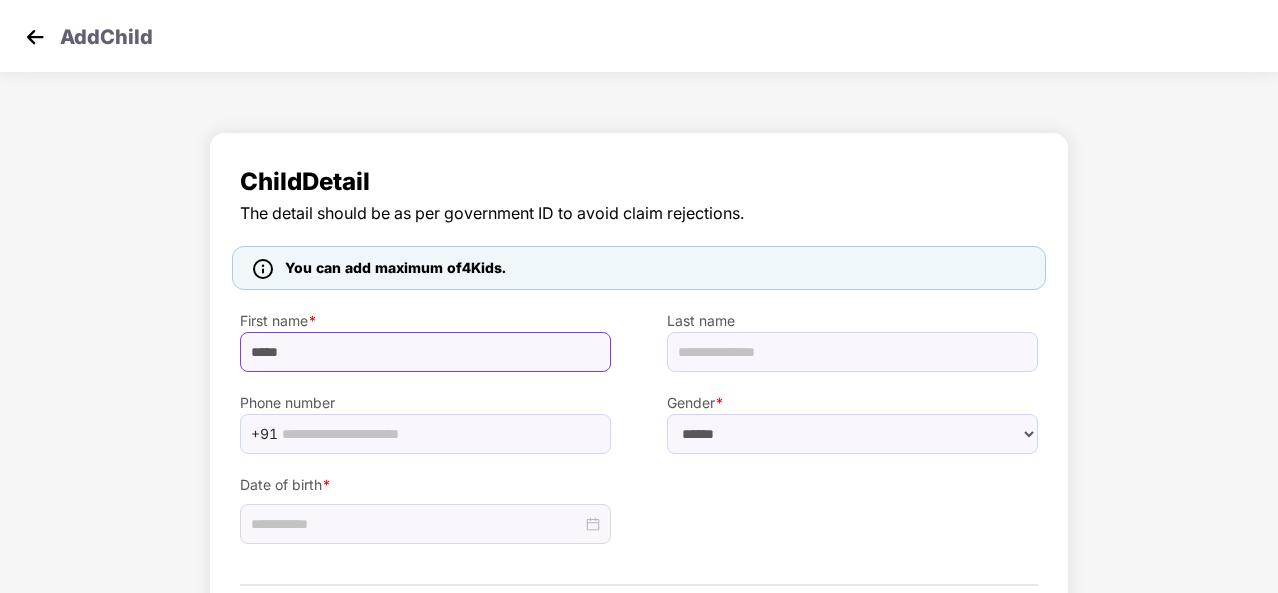 type on "*****" 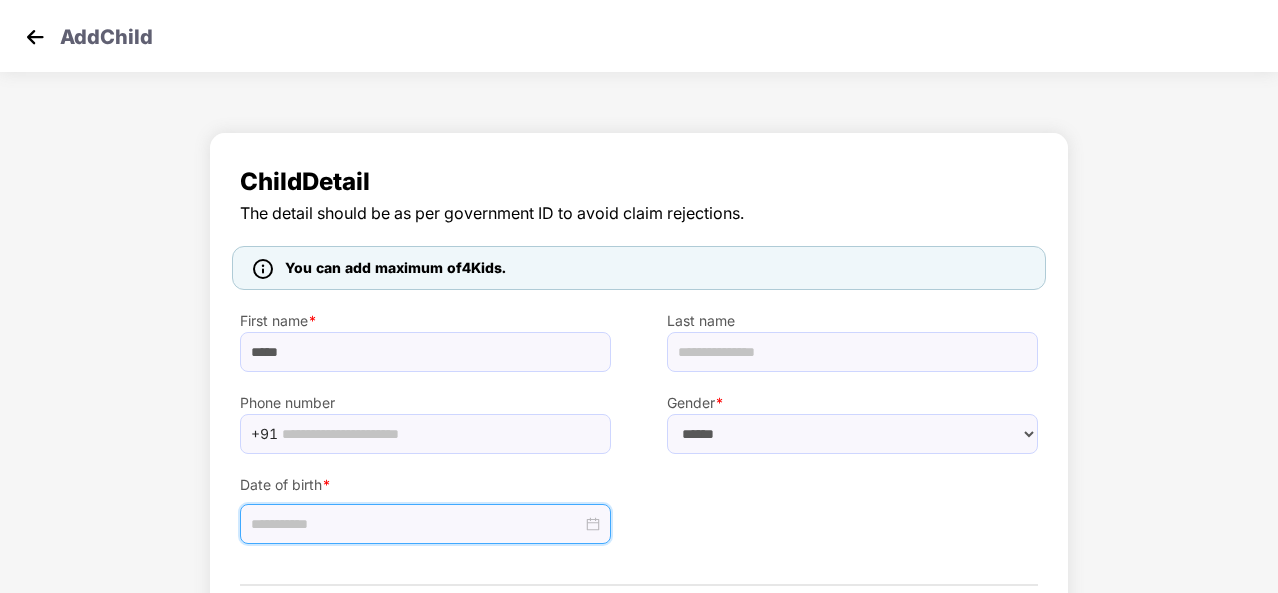 click at bounding box center [416, 524] 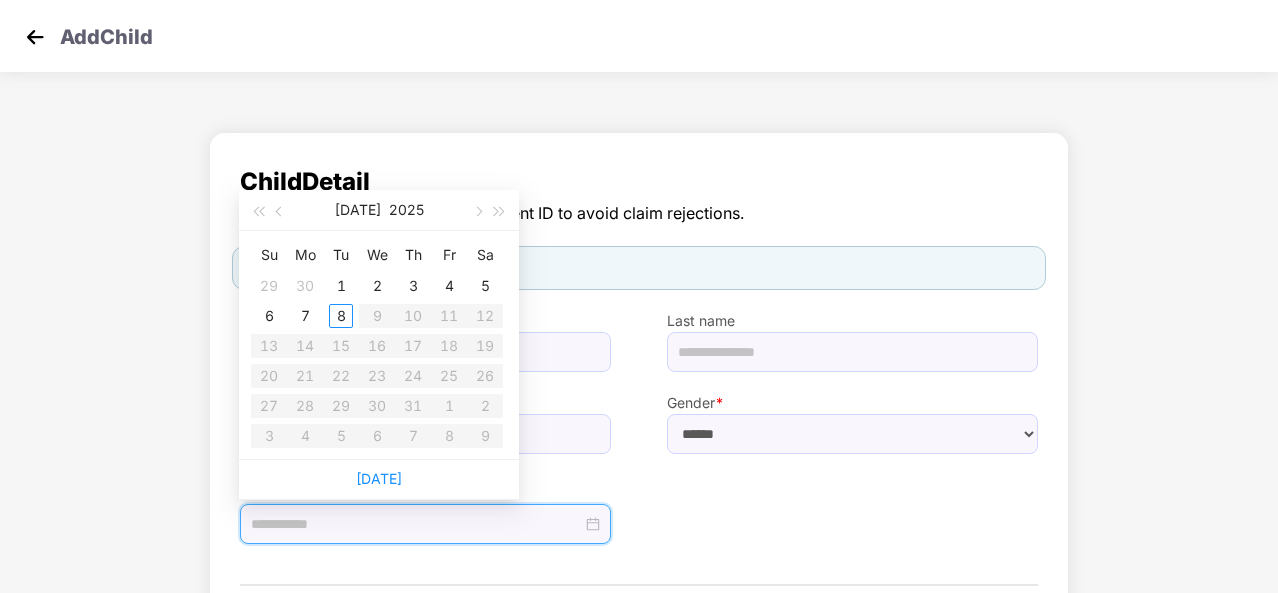 type on "**********" 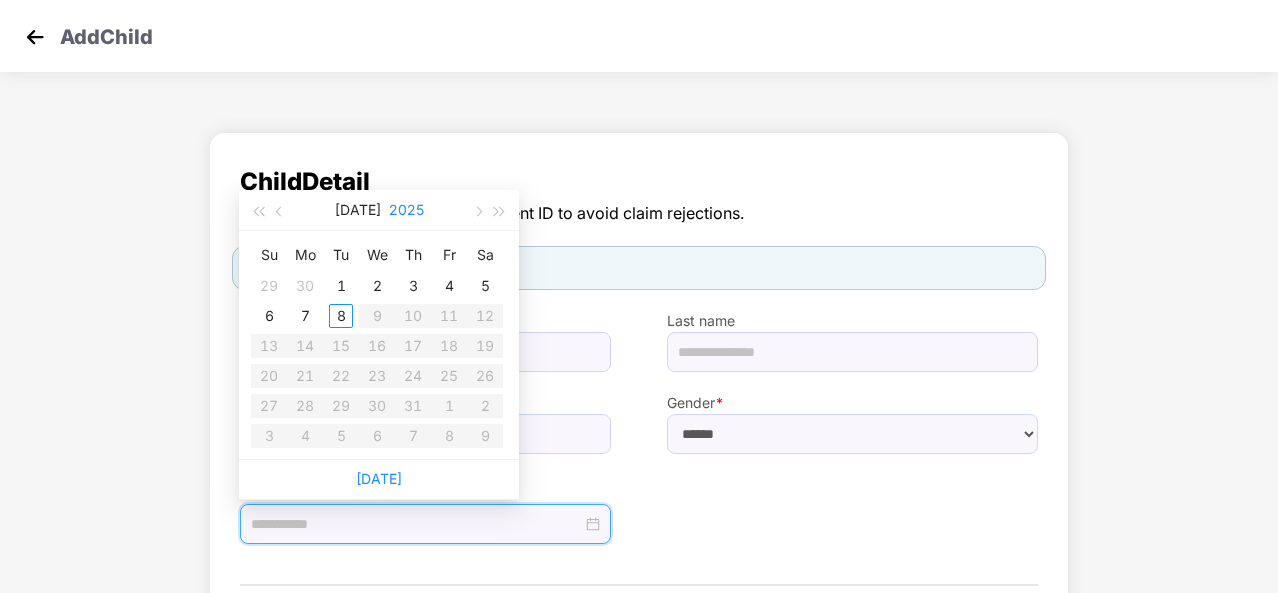 click on "2025" at bounding box center (406, 210) 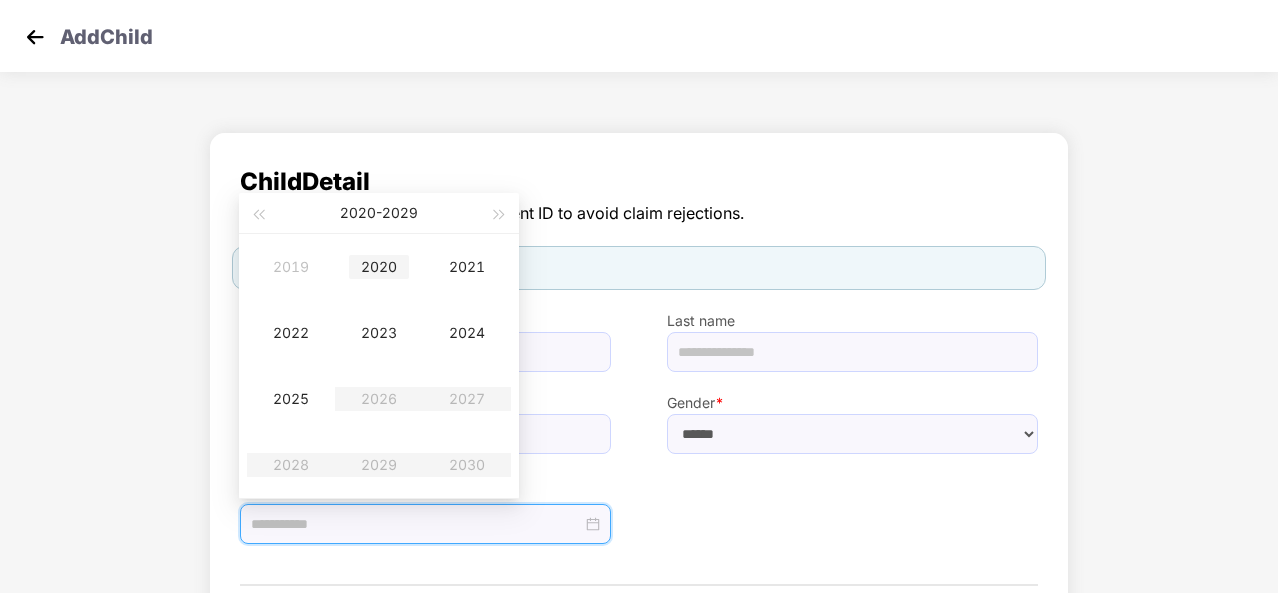type on "**********" 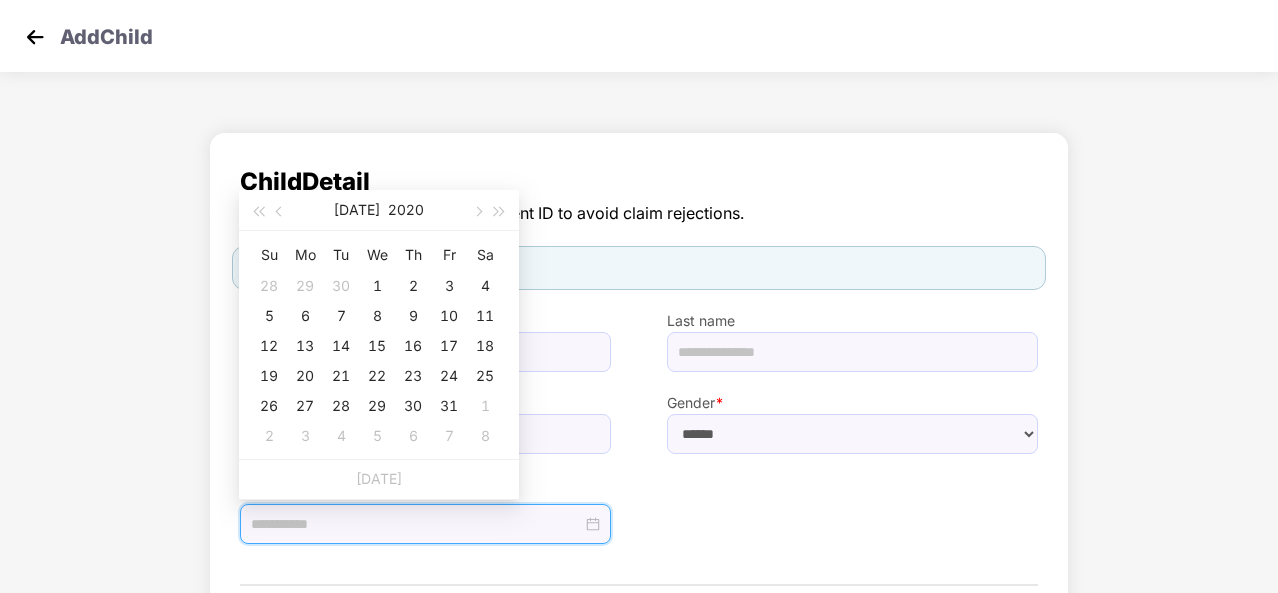 type on "**********" 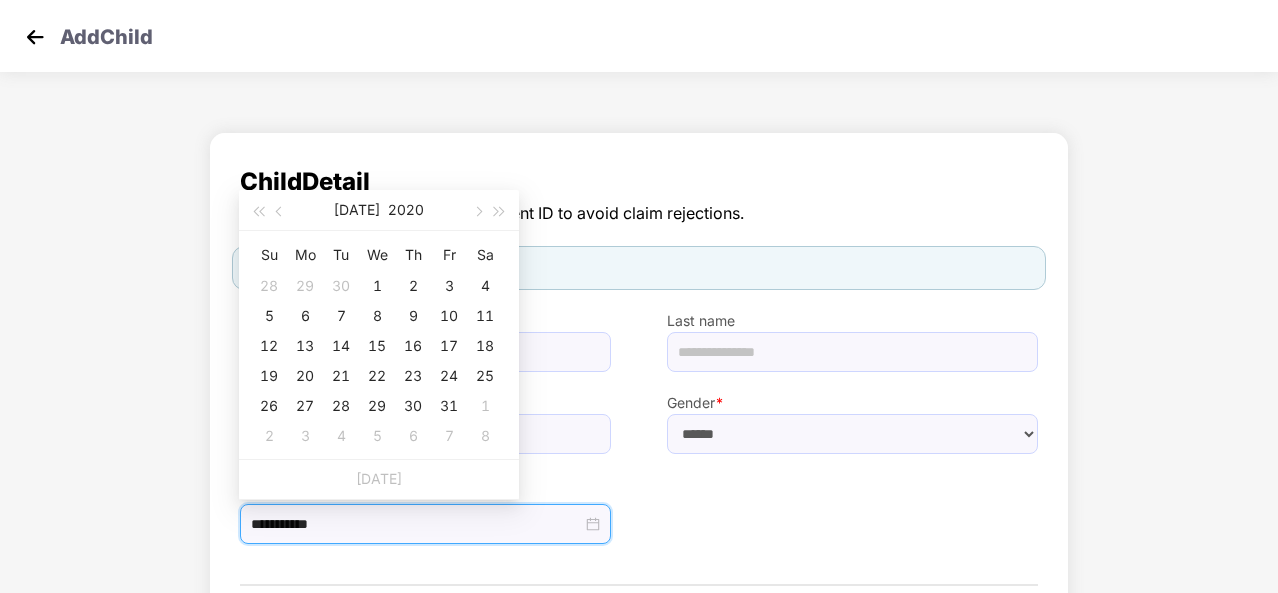 type on "**********" 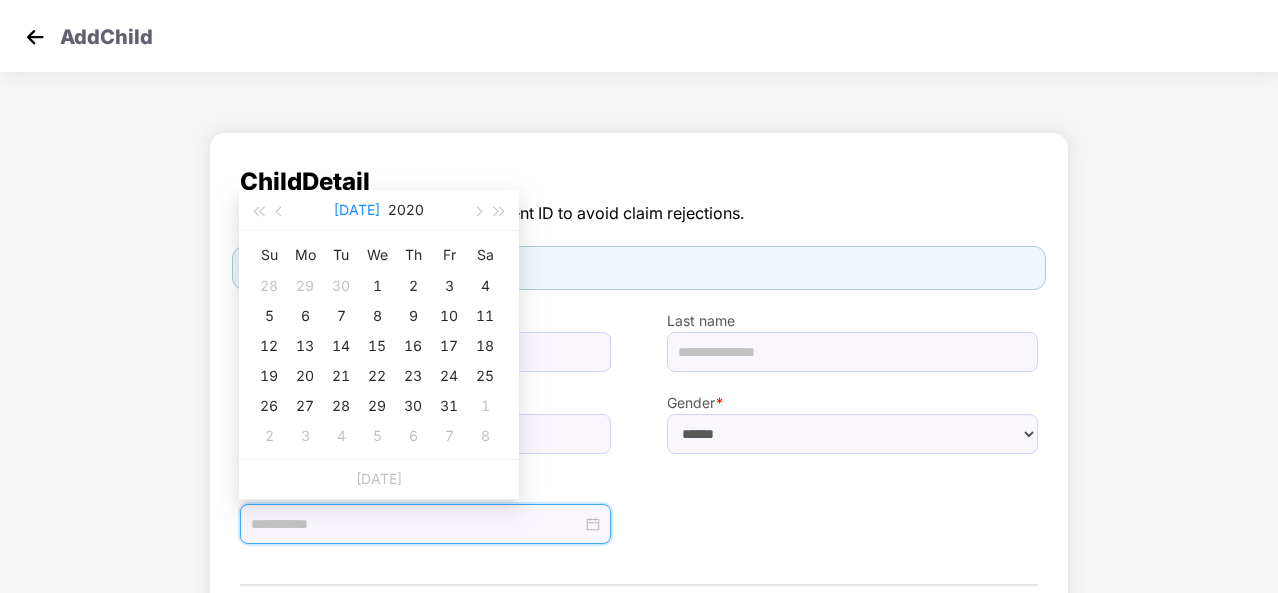 click on "[DATE]" at bounding box center (357, 210) 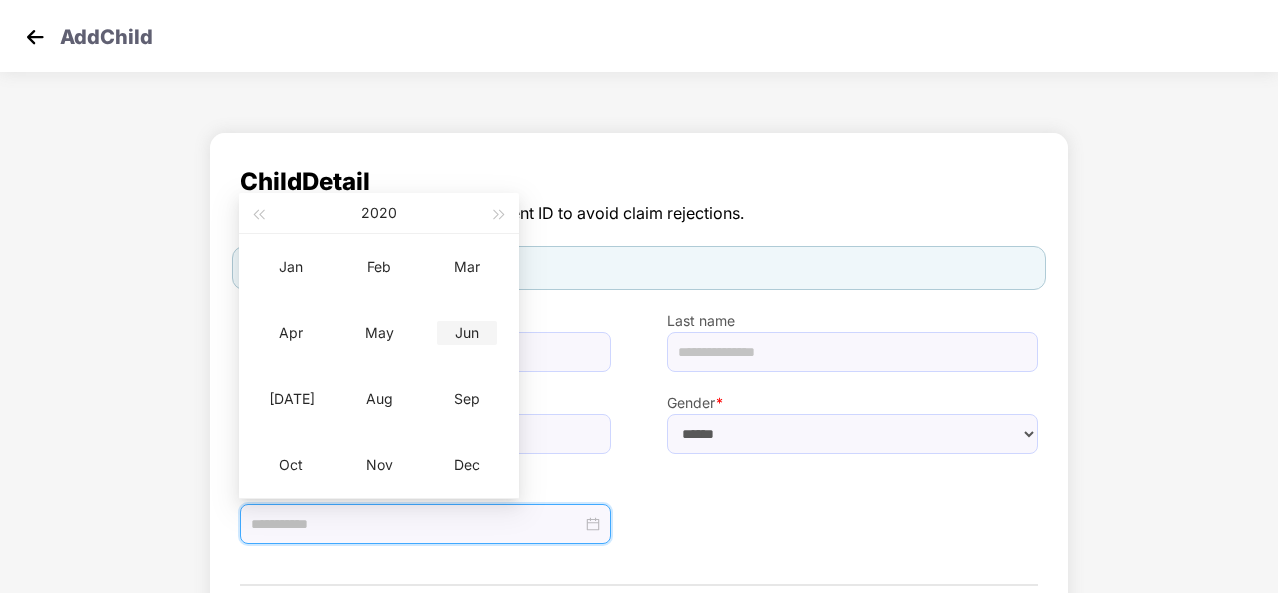 type on "**********" 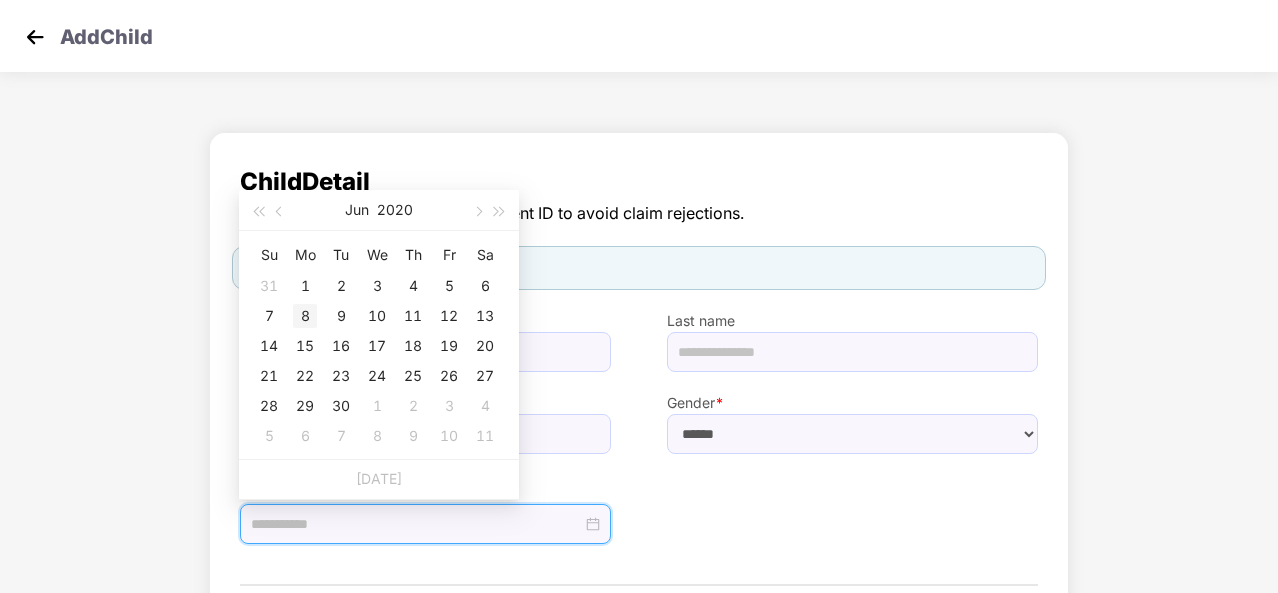 type on "**********" 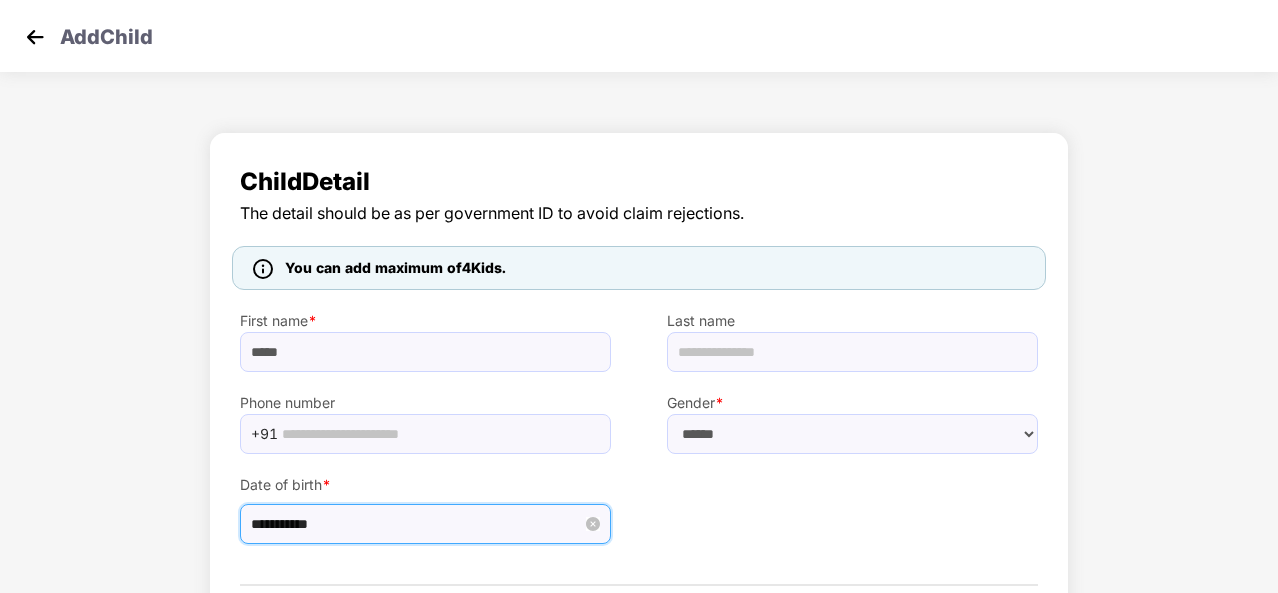 scroll, scrollTop: 105, scrollLeft: 0, axis: vertical 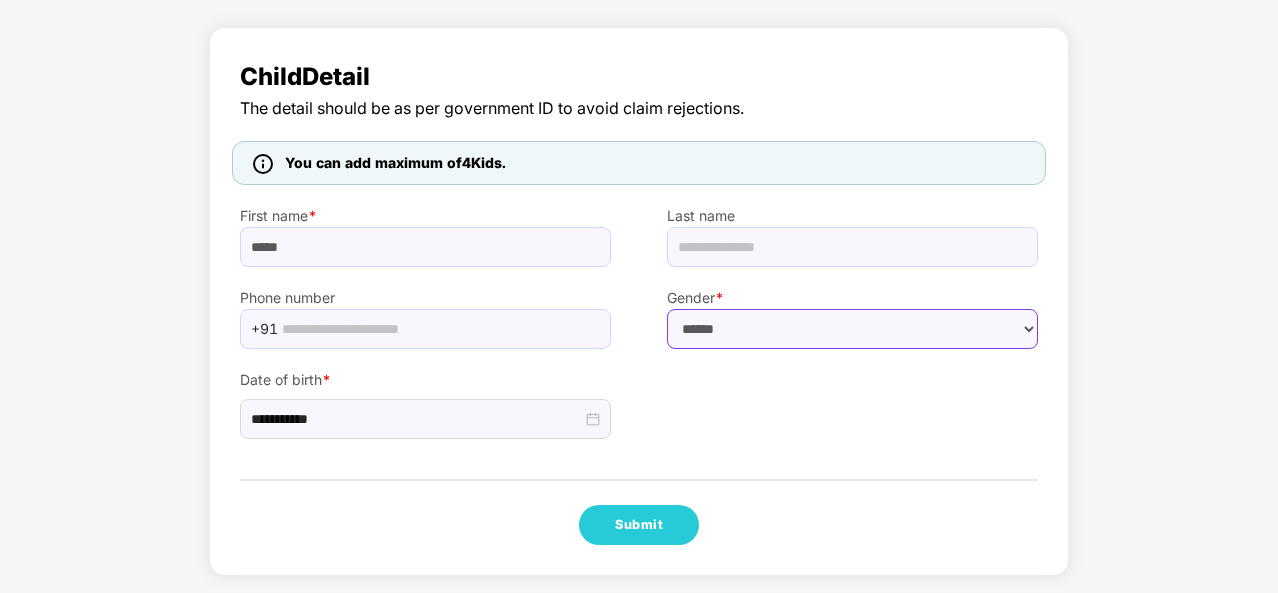 click on "****** **** ******" at bounding box center (852, 329) 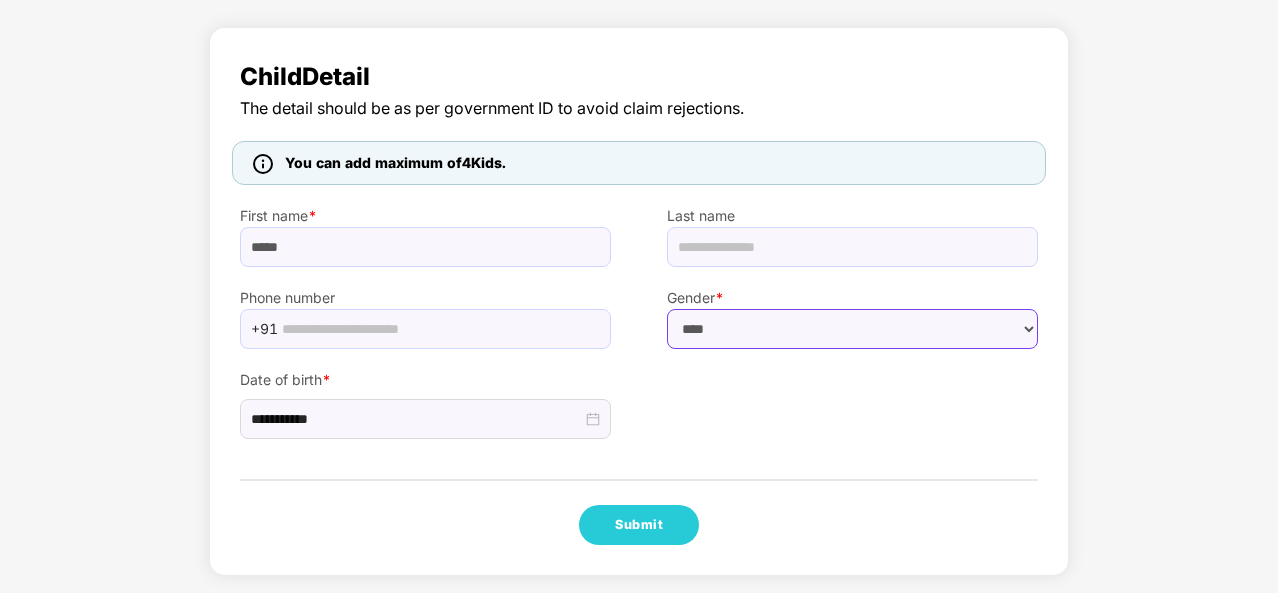 click on "****** **** ******" at bounding box center [852, 329] 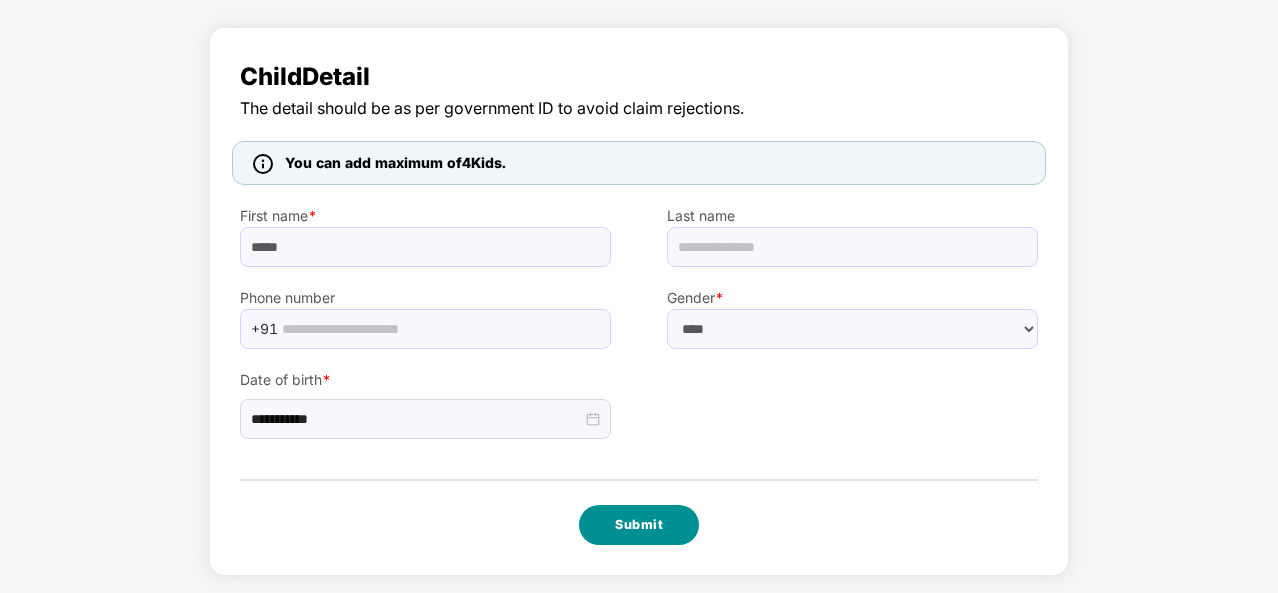click on "Submit" at bounding box center (639, 525) 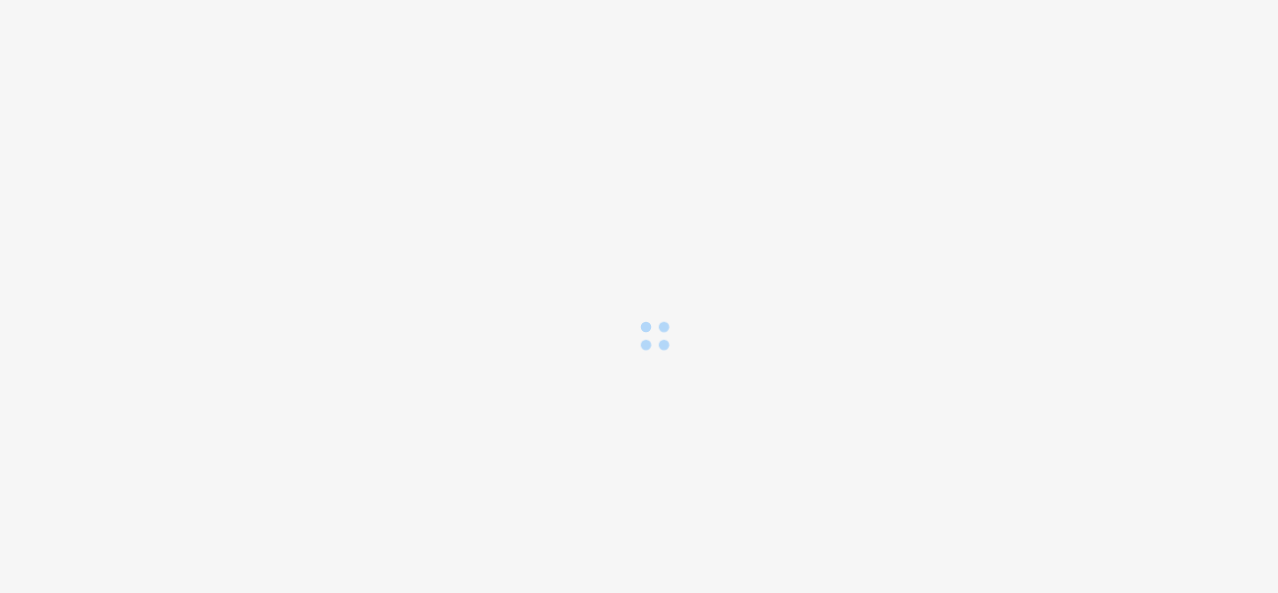 scroll, scrollTop: 0, scrollLeft: 0, axis: both 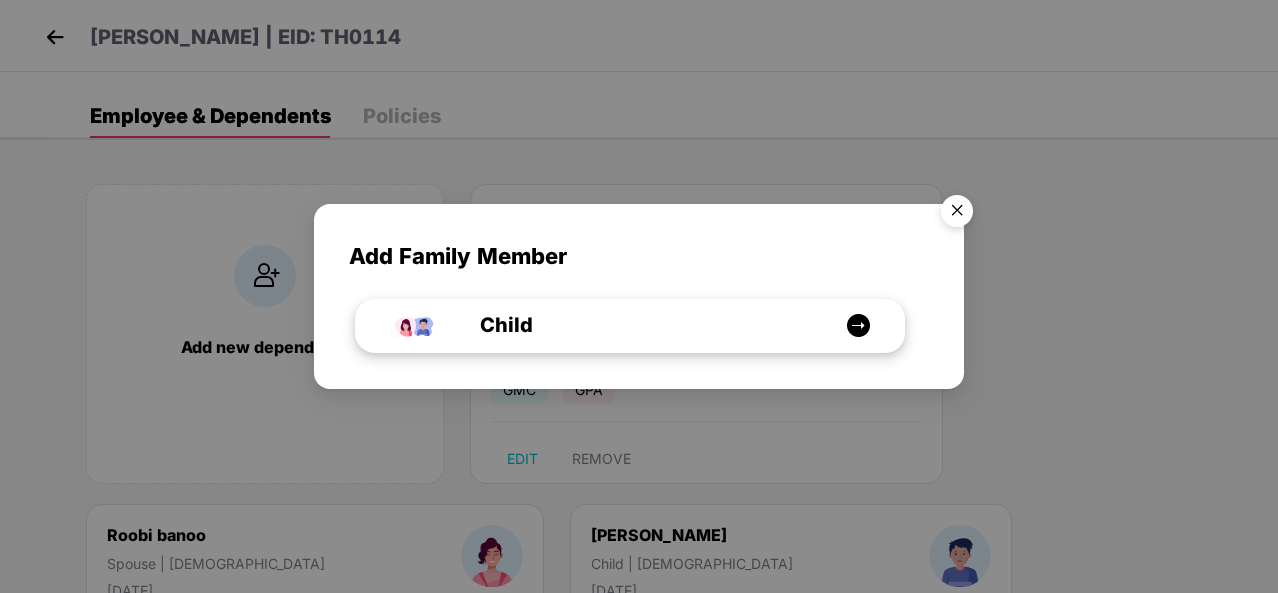 click at bounding box center [858, 325] 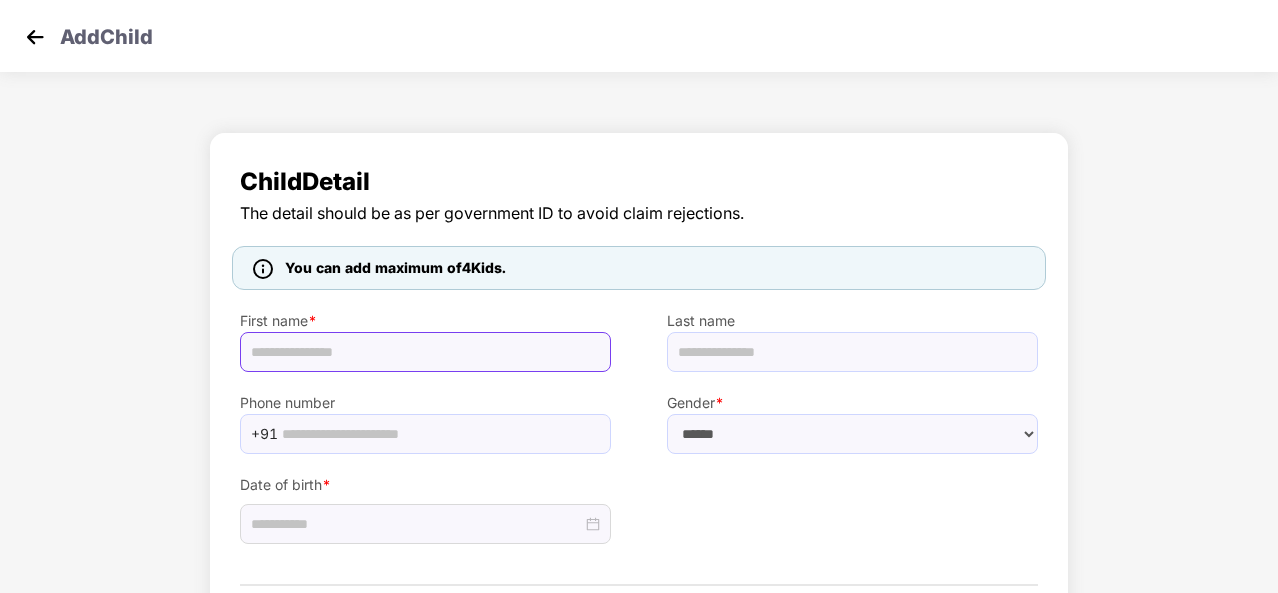click at bounding box center (425, 352) 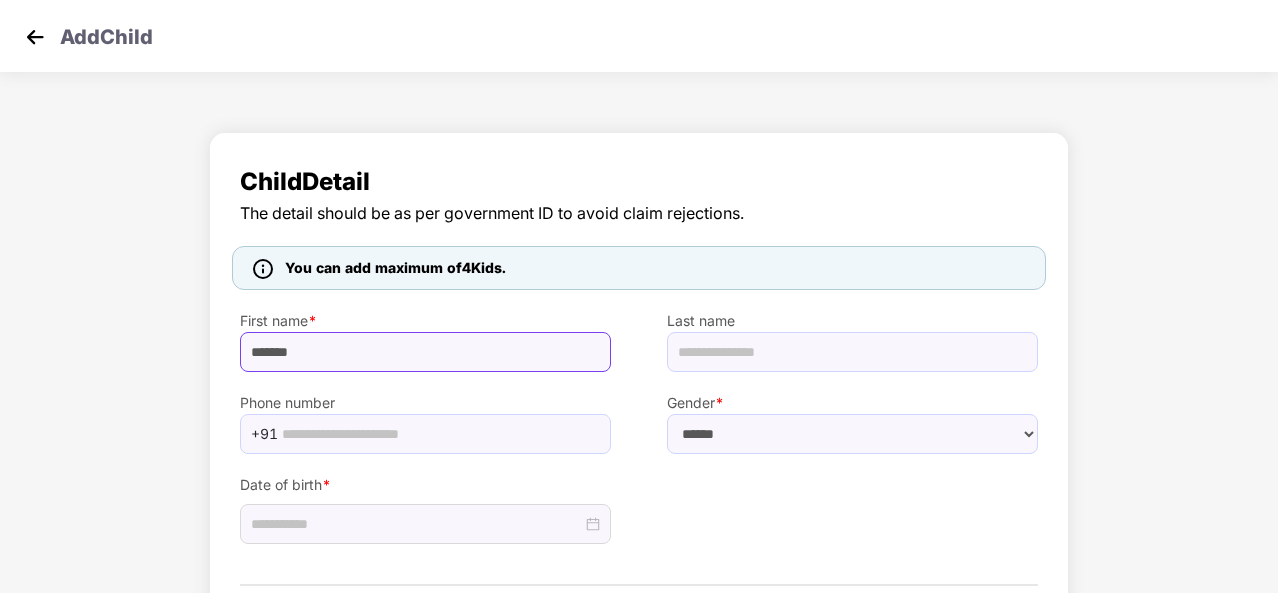 type on "*******" 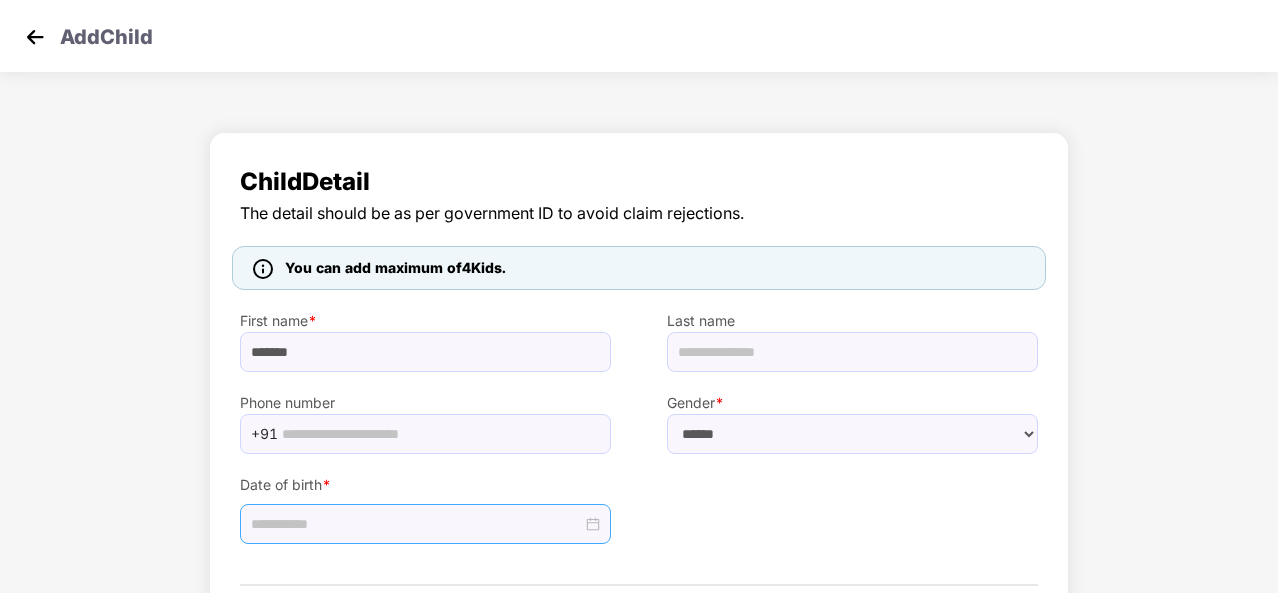 click at bounding box center (425, 524) 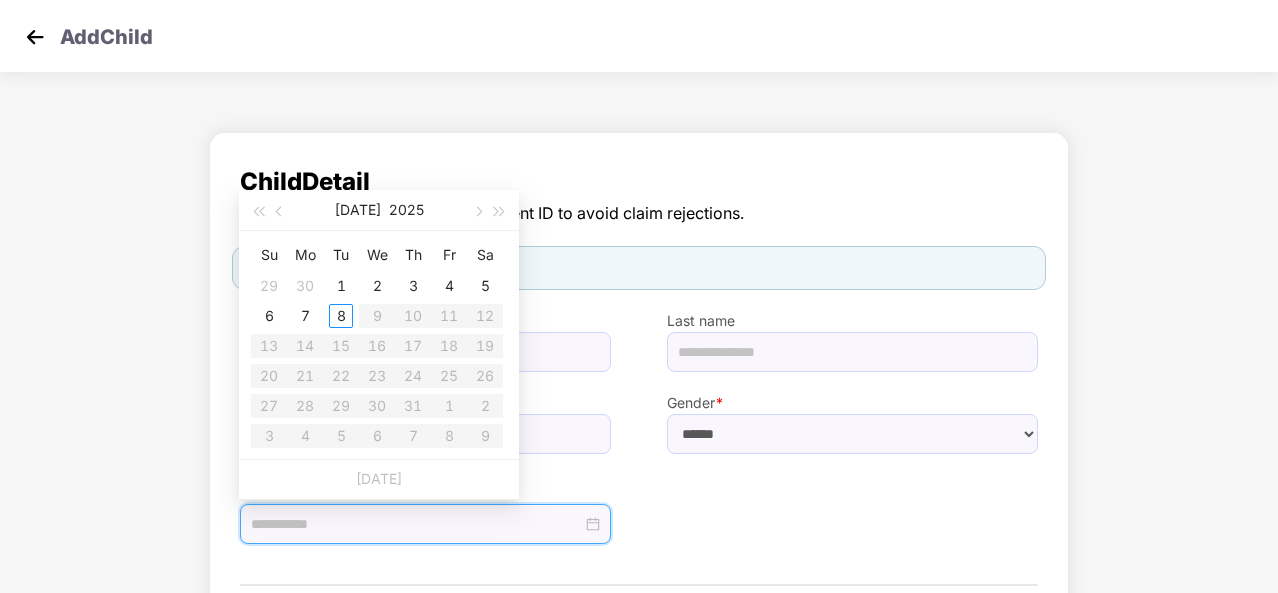 type on "**********" 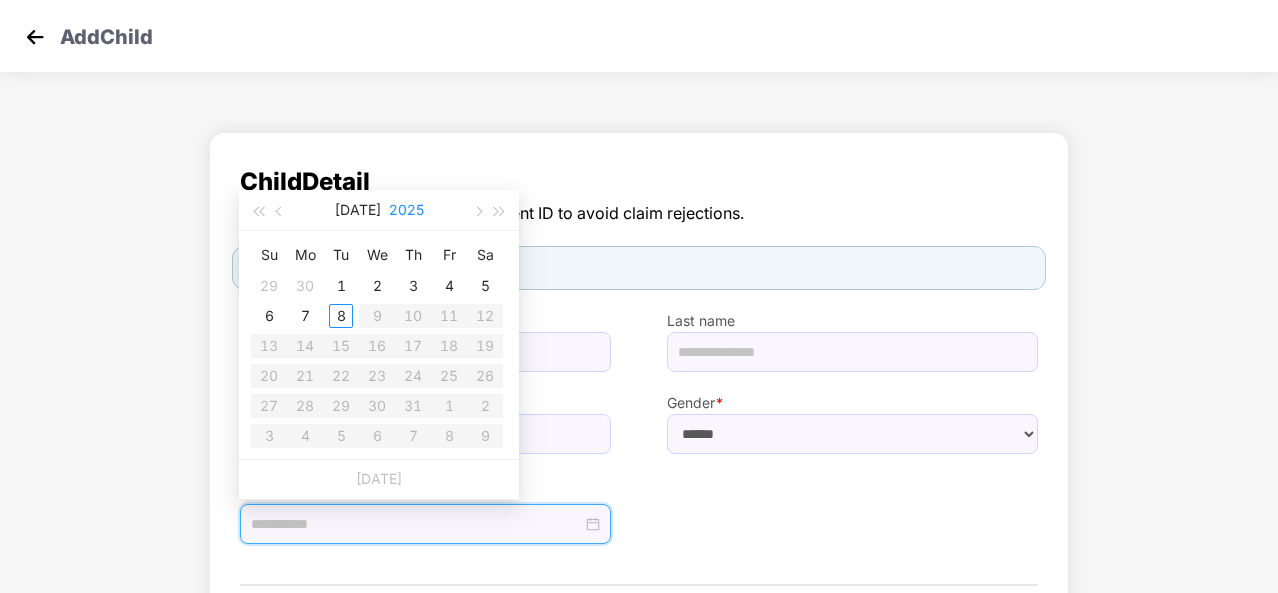 click on "2025" at bounding box center (406, 210) 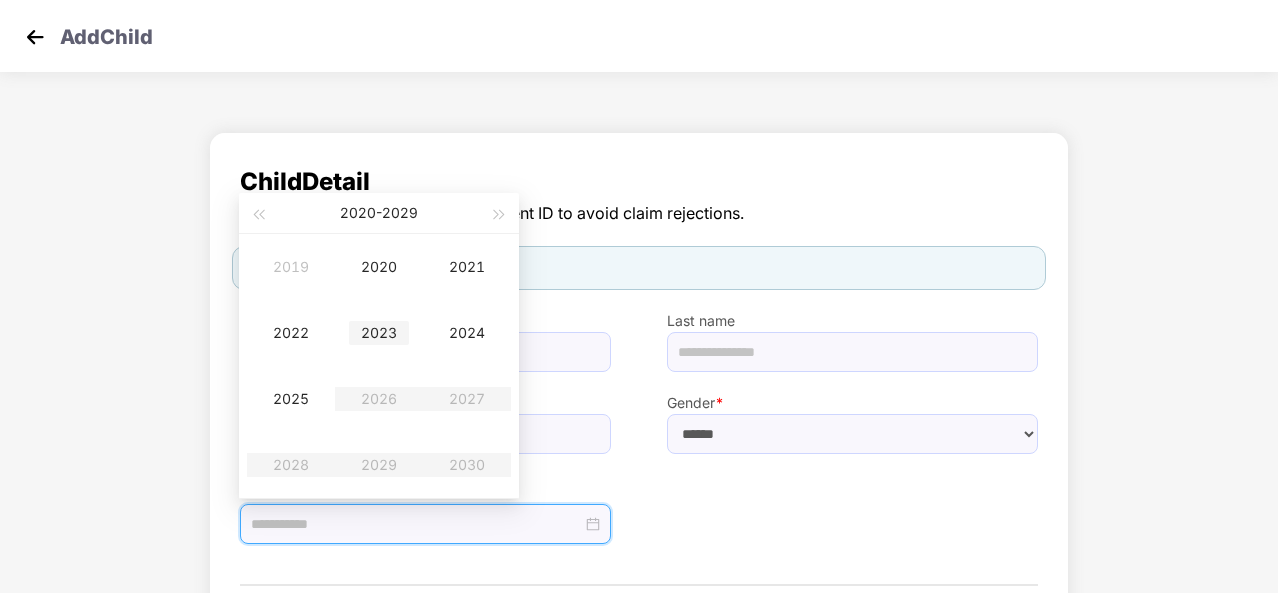 type on "**********" 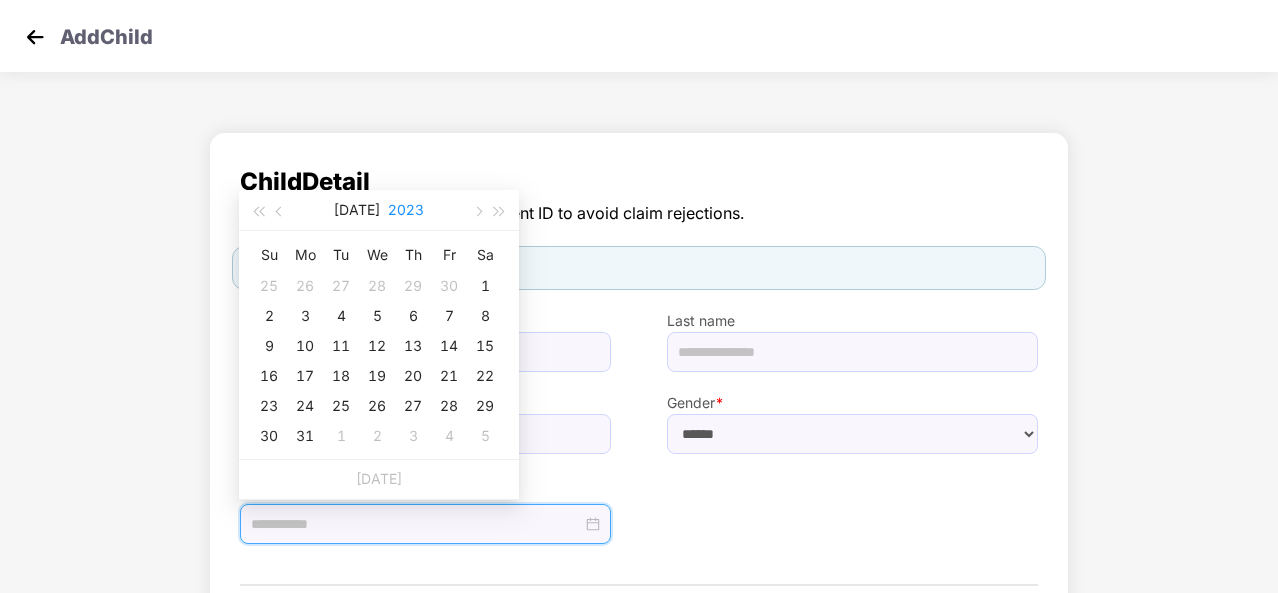 type on "**********" 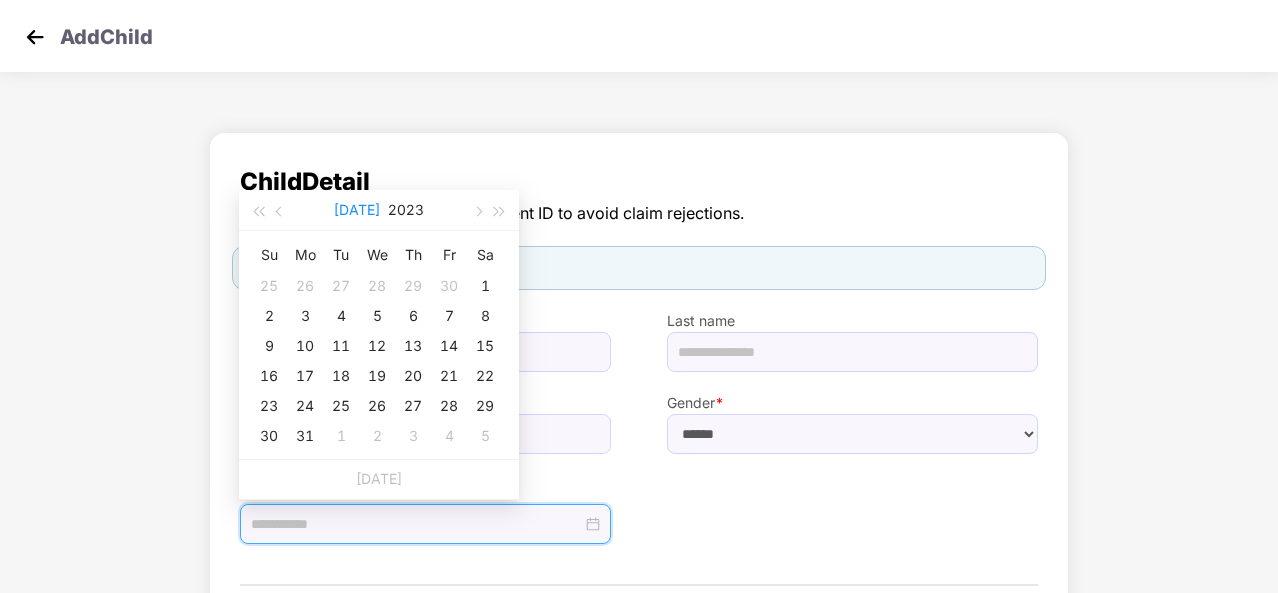 click on "[DATE]" at bounding box center (357, 210) 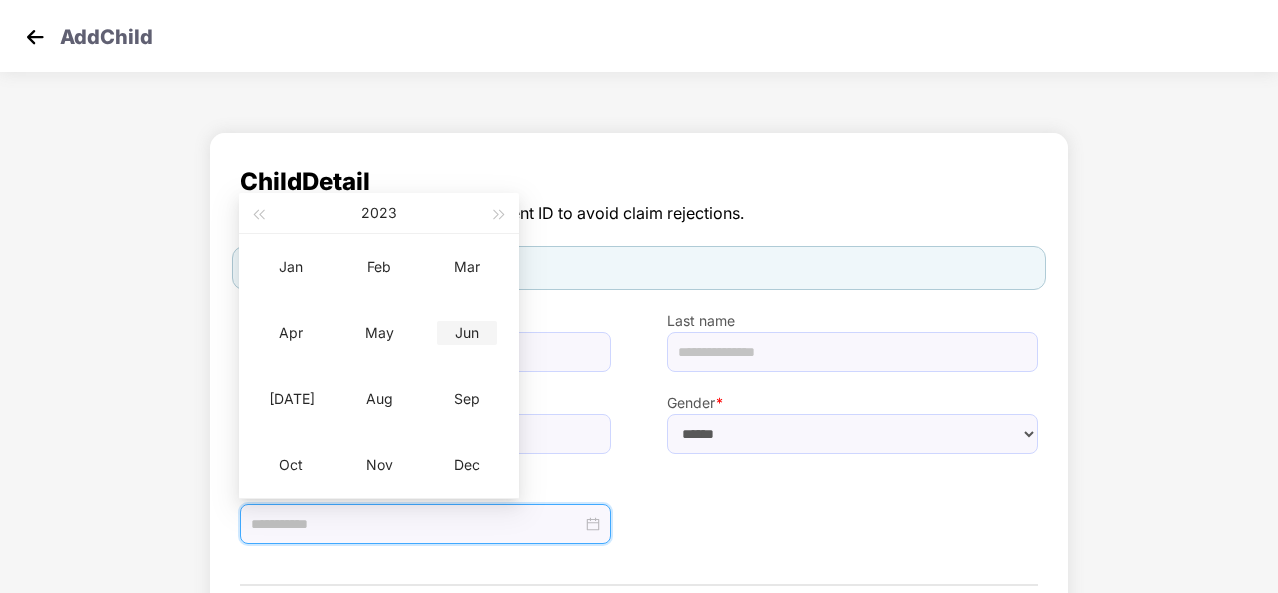 type on "**********" 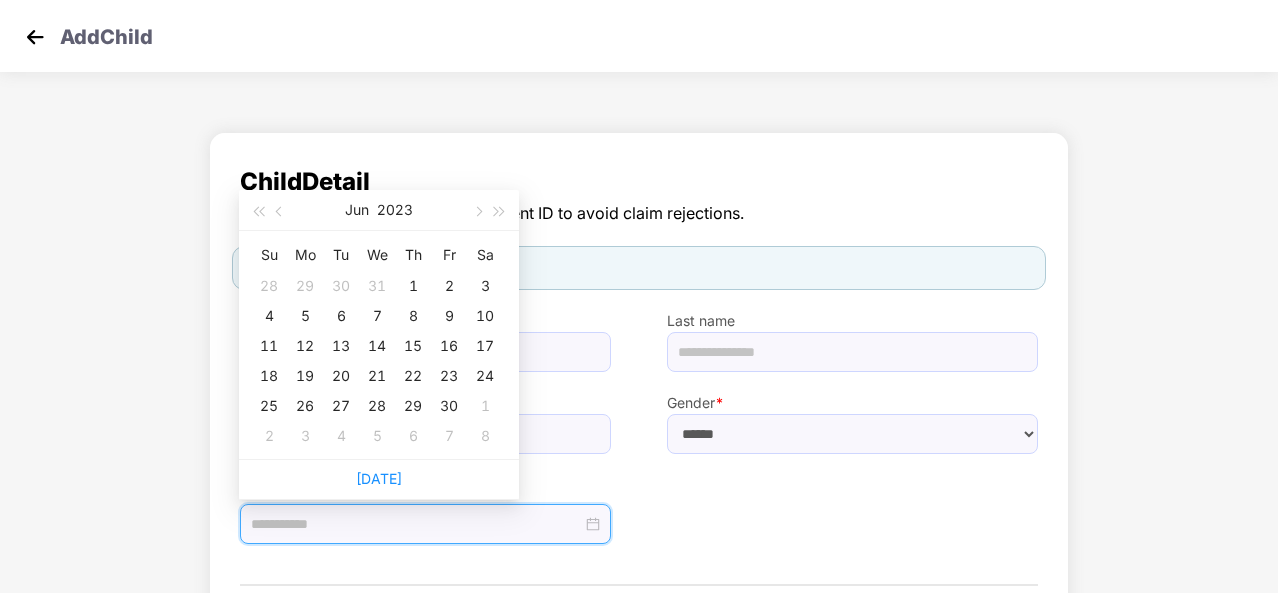 type on "**********" 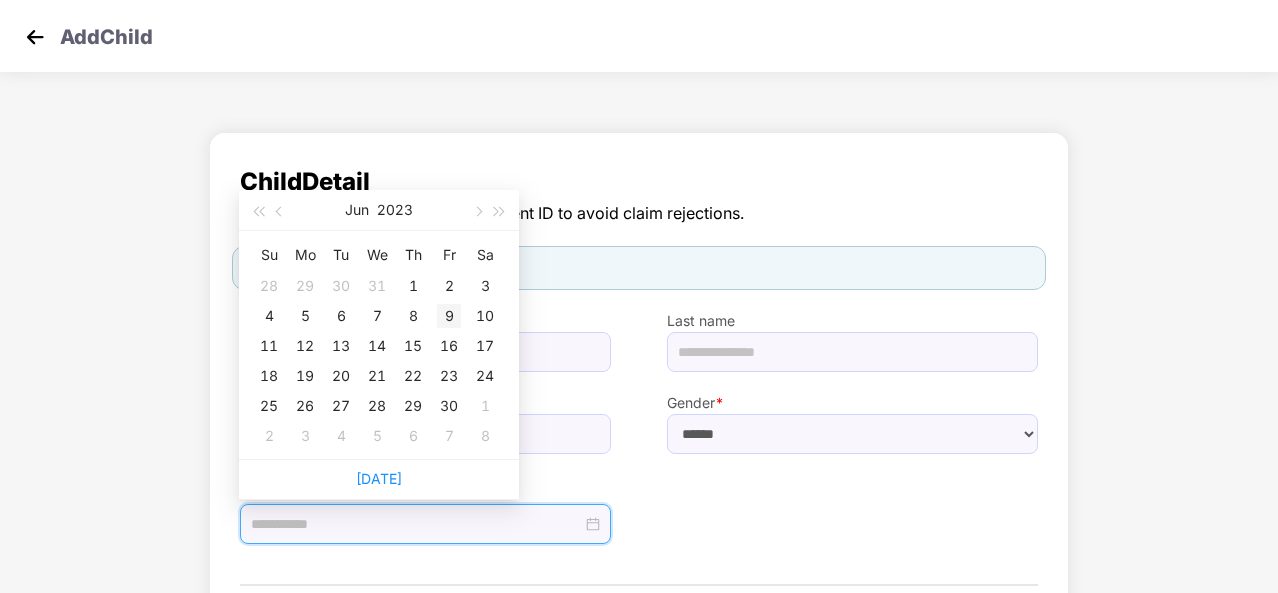 type on "**********" 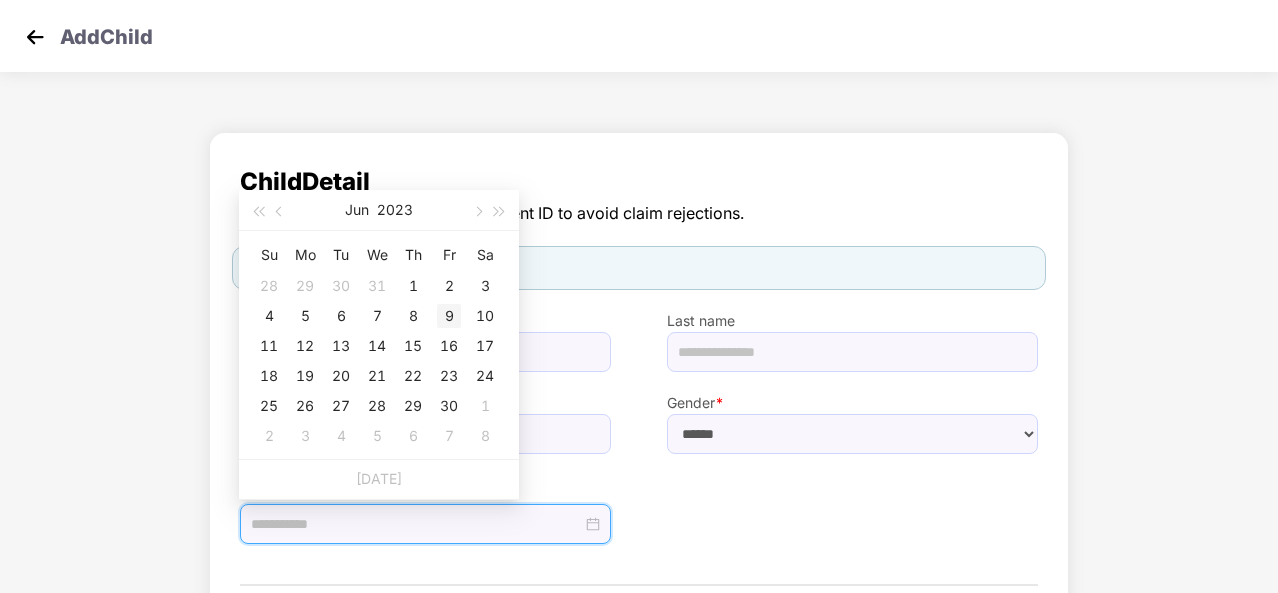 click on "9" at bounding box center [449, 316] 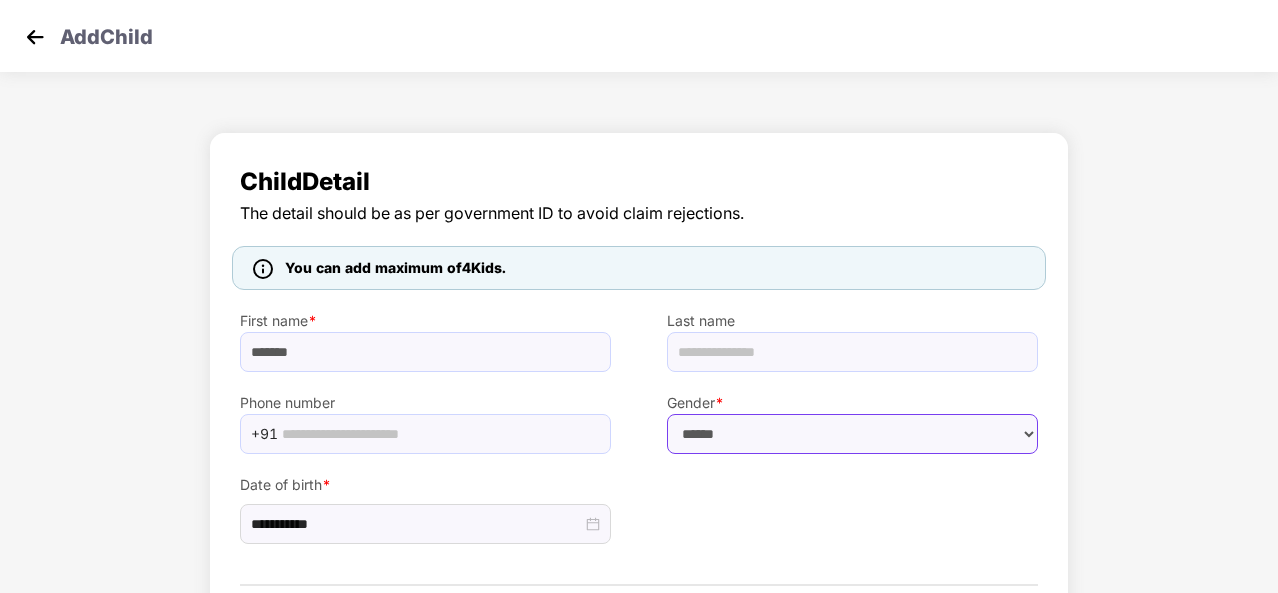 drag, startPoint x: 1024, startPoint y: 439, endPoint x: 988, endPoint y: 451, distance: 37.94733 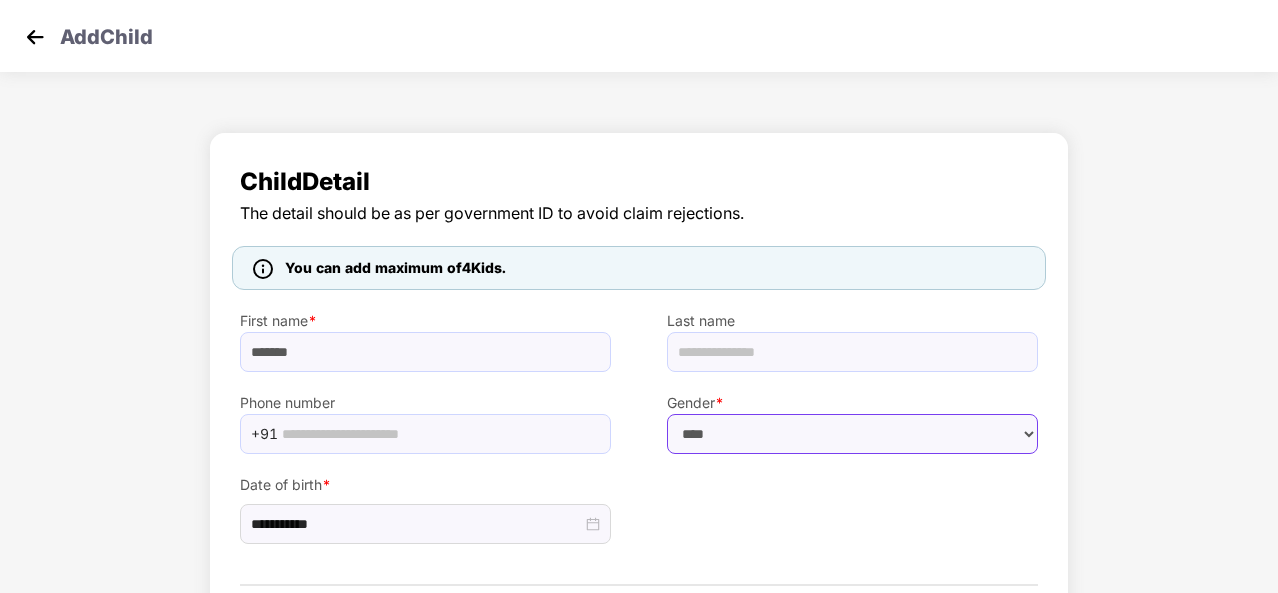 click on "****** **** ******" at bounding box center (852, 434) 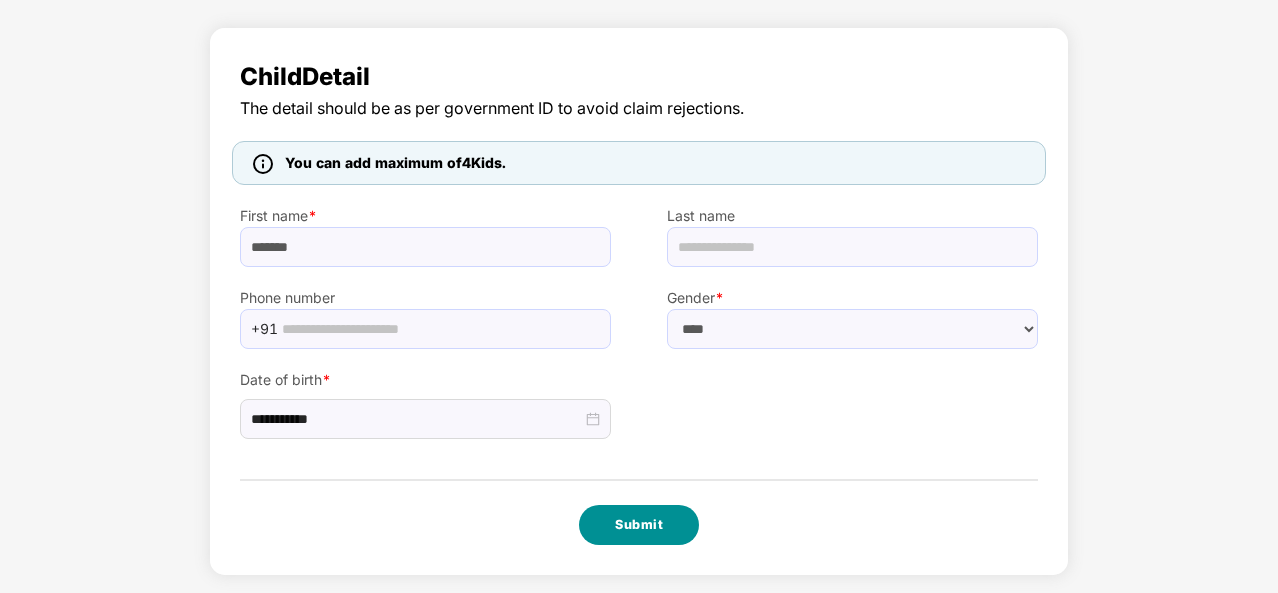 click on "Submit" at bounding box center [639, 525] 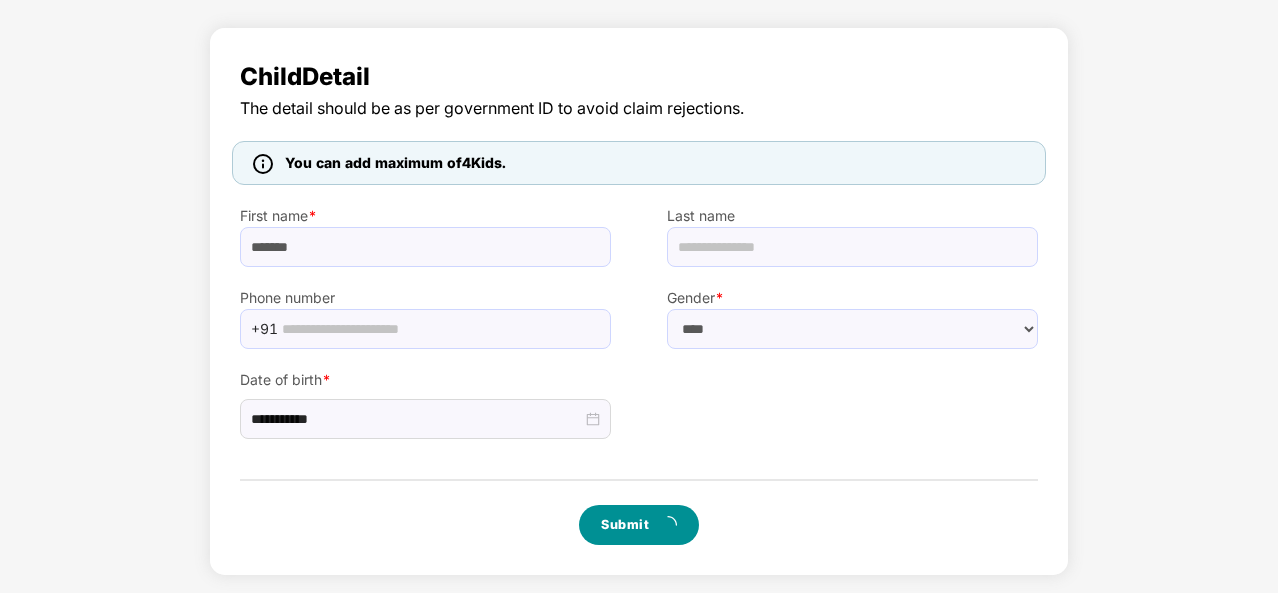 scroll, scrollTop: 0, scrollLeft: 0, axis: both 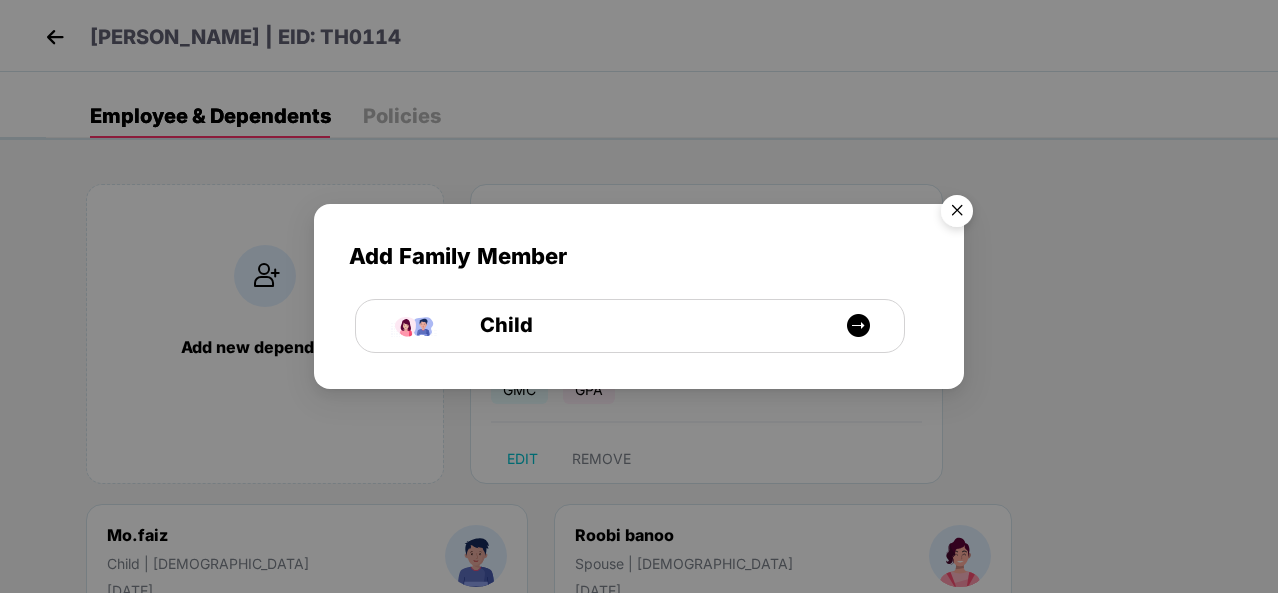 click at bounding box center [957, 214] 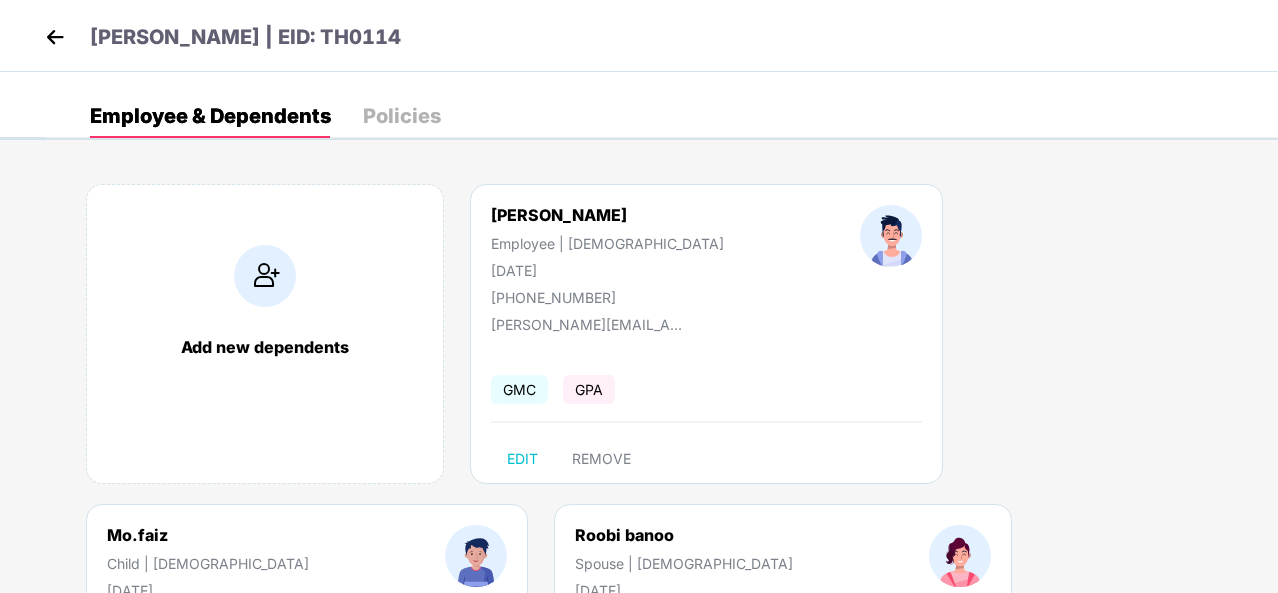 click at bounding box center (55, 37) 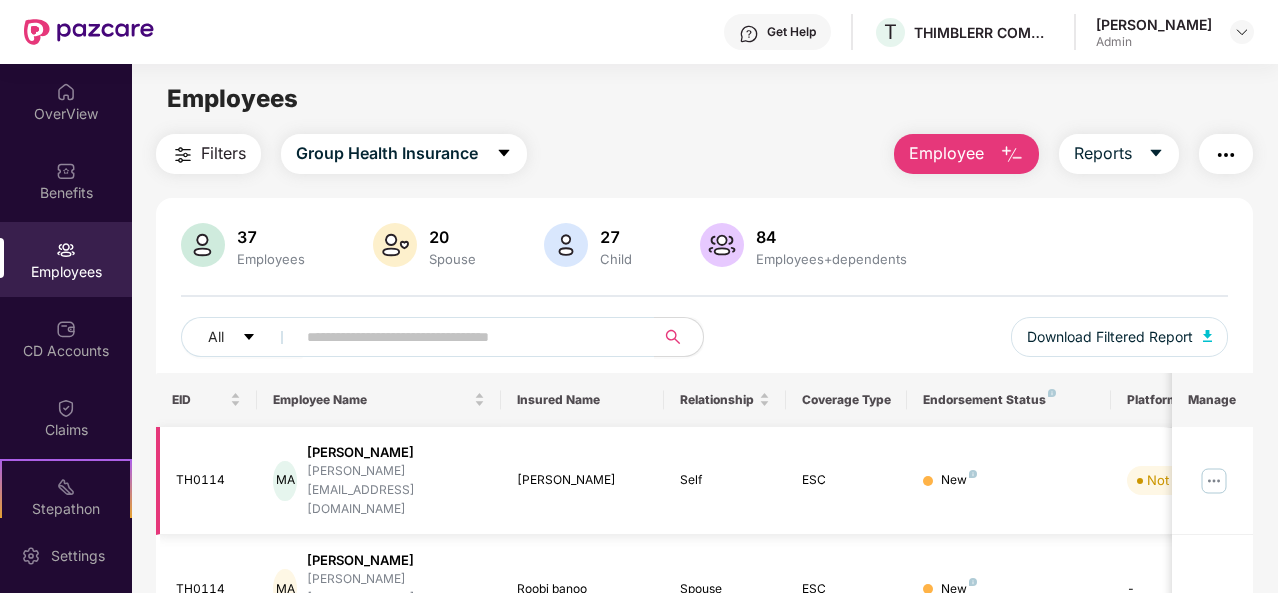 scroll, scrollTop: 208, scrollLeft: 0, axis: vertical 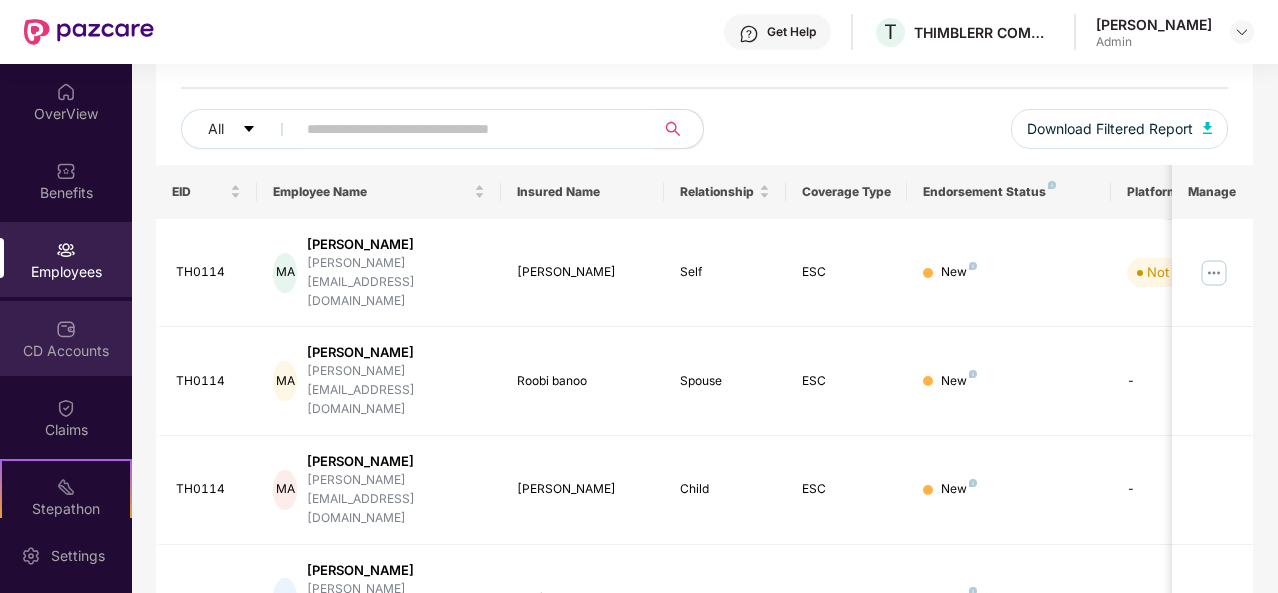click on "CD Accounts" at bounding box center (66, 351) 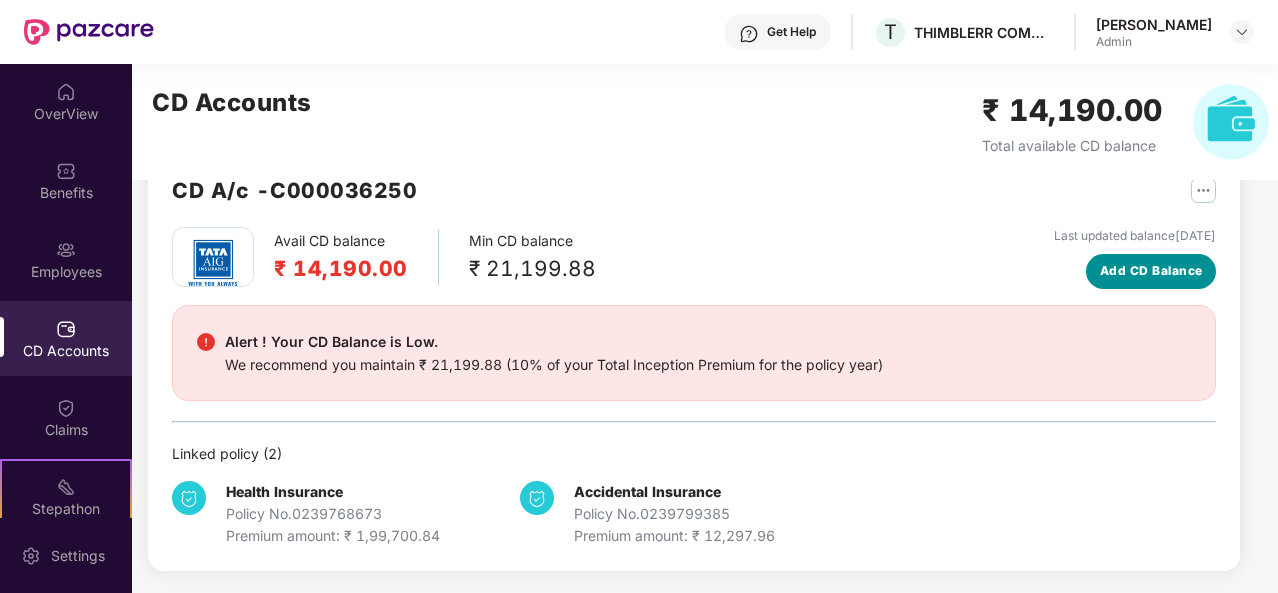 scroll, scrollTop: 0, scrollLeft: 0, axis: both 